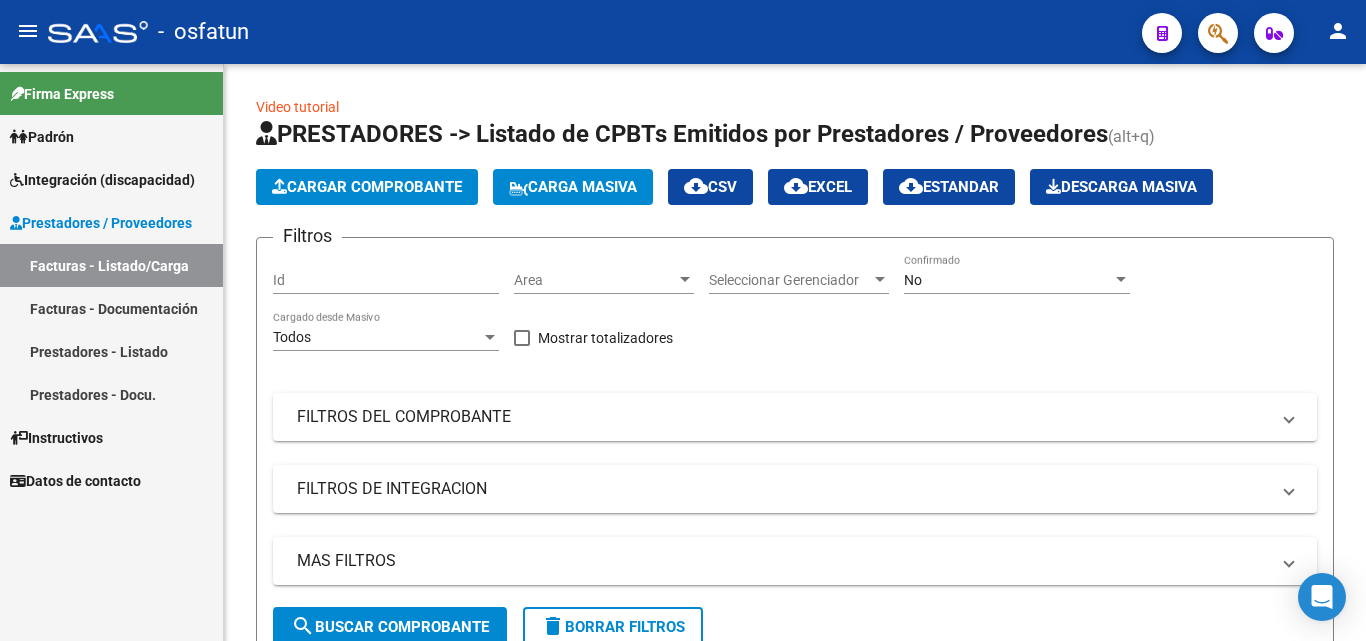 scroll, scrollTop: 0, scrollLeft: 0, axis: both 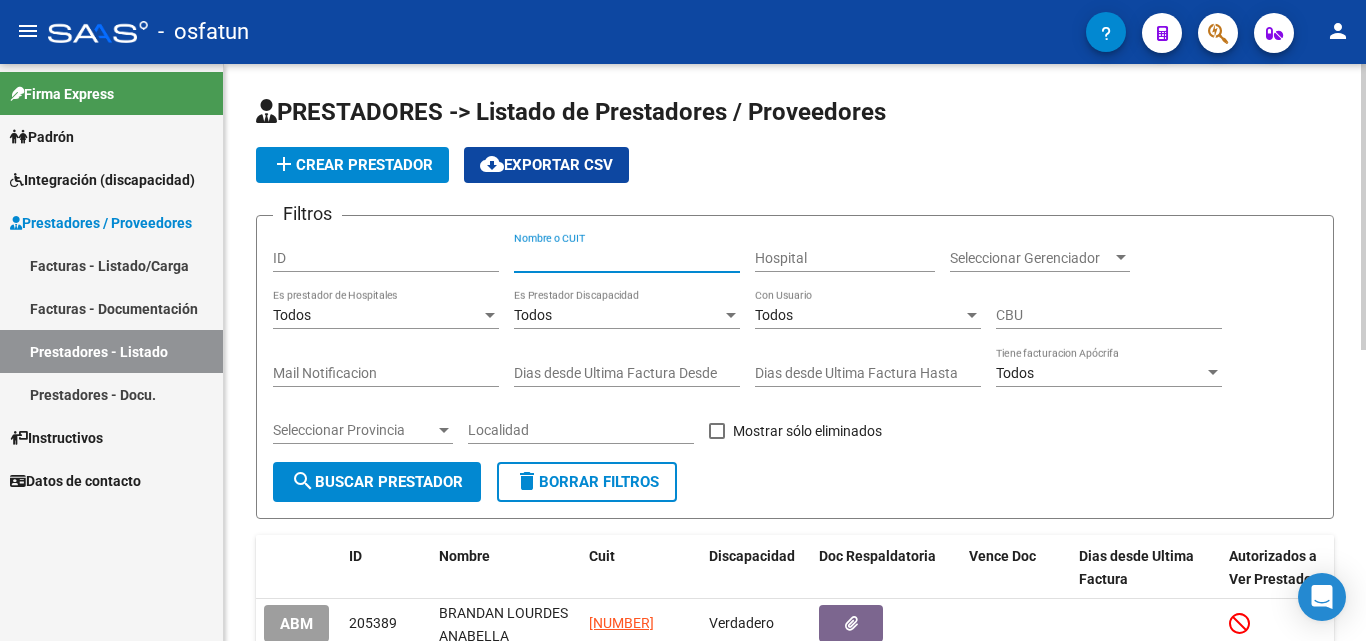 click on "Nombre o CUIT" at bounding box center (627, 258) 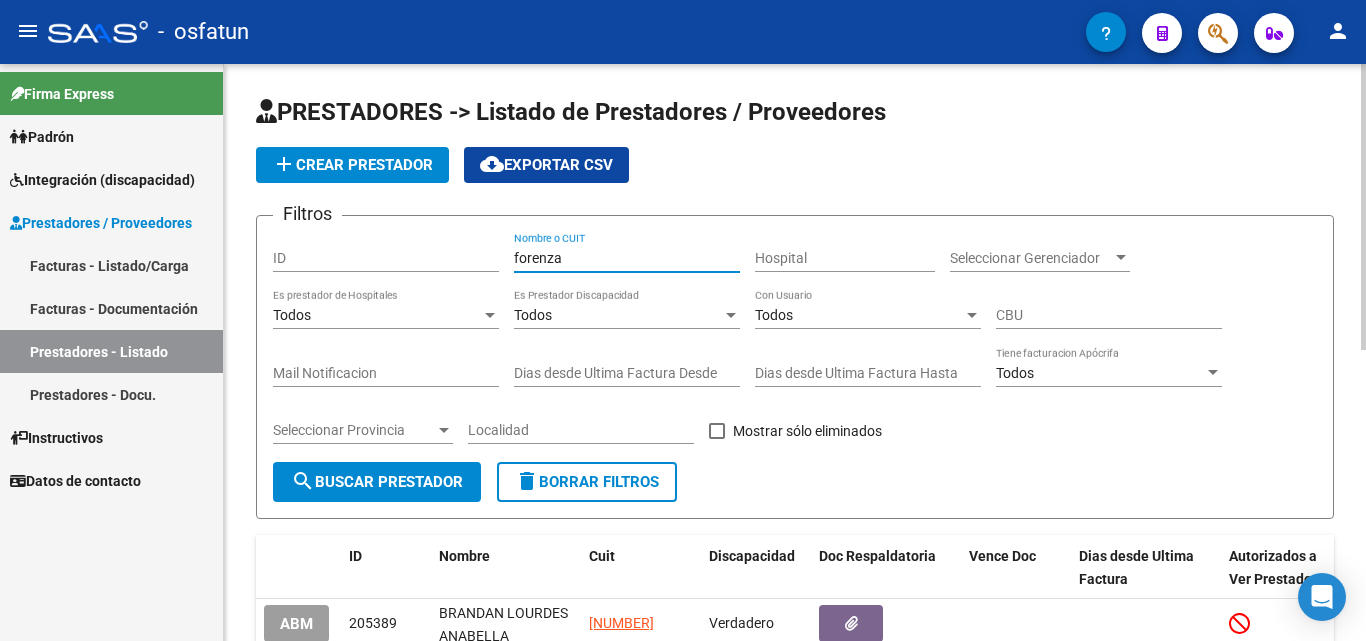 type on "forenza" 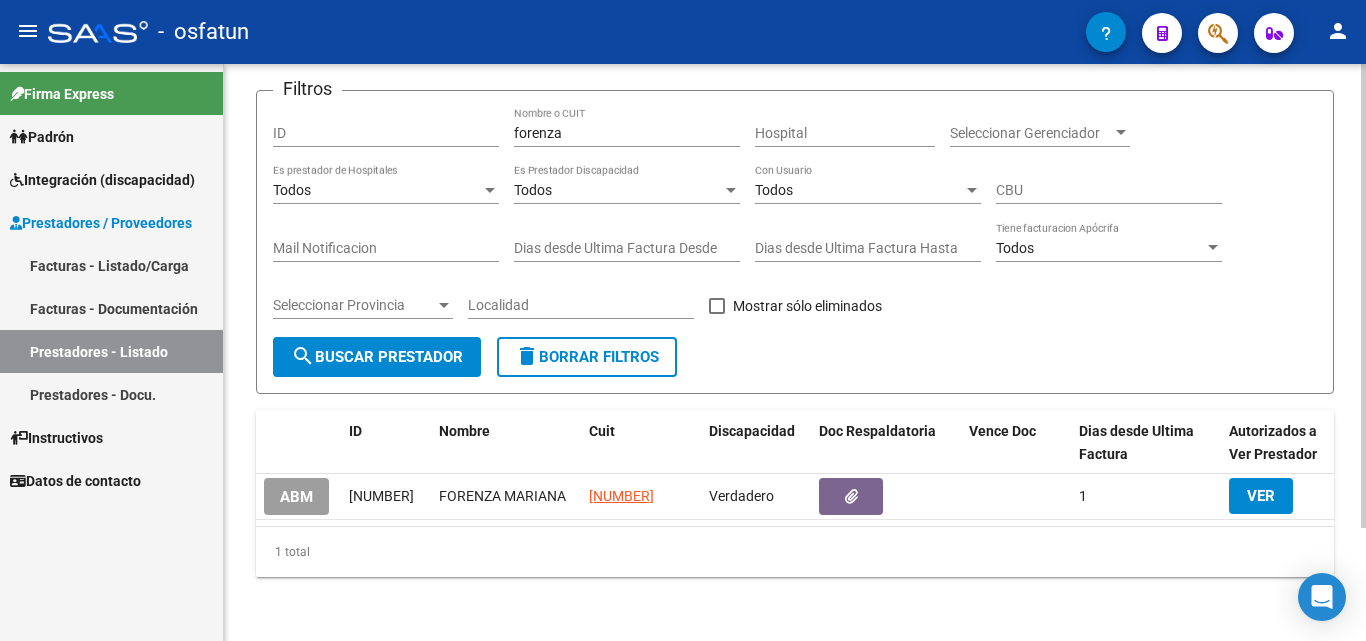 scroll, scrollTop: 141, scrollLeft: 0, axis: vertical 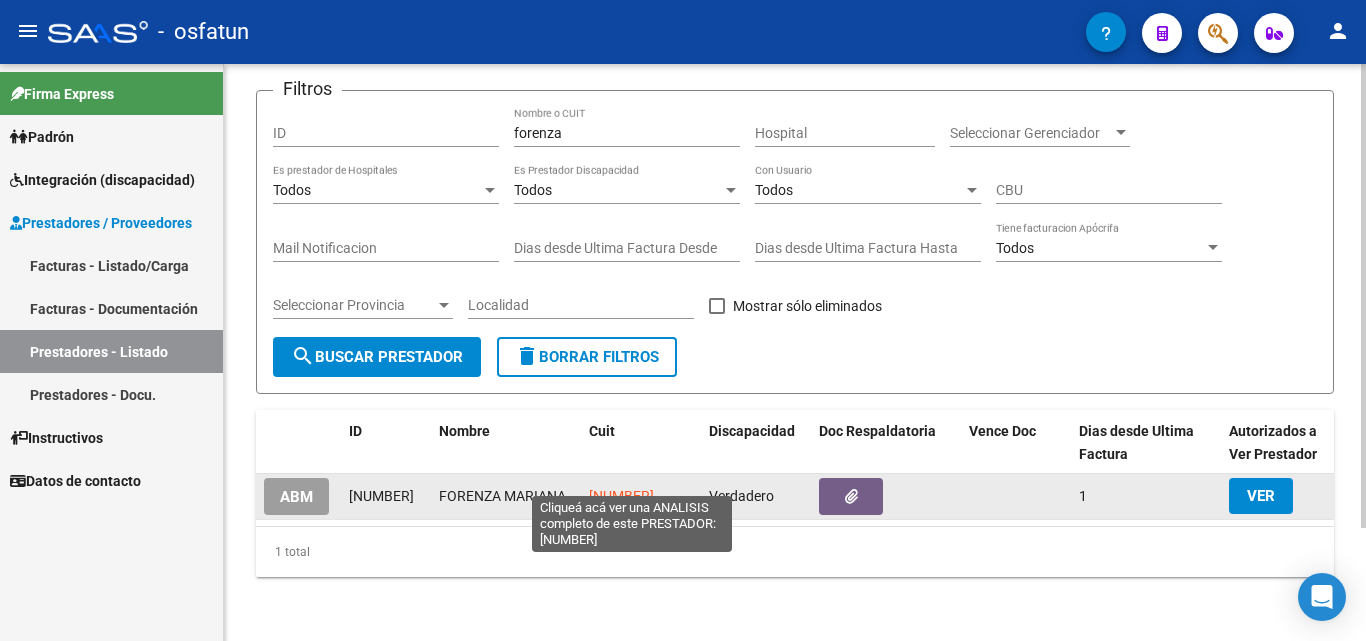 click on "[NUMBER]" 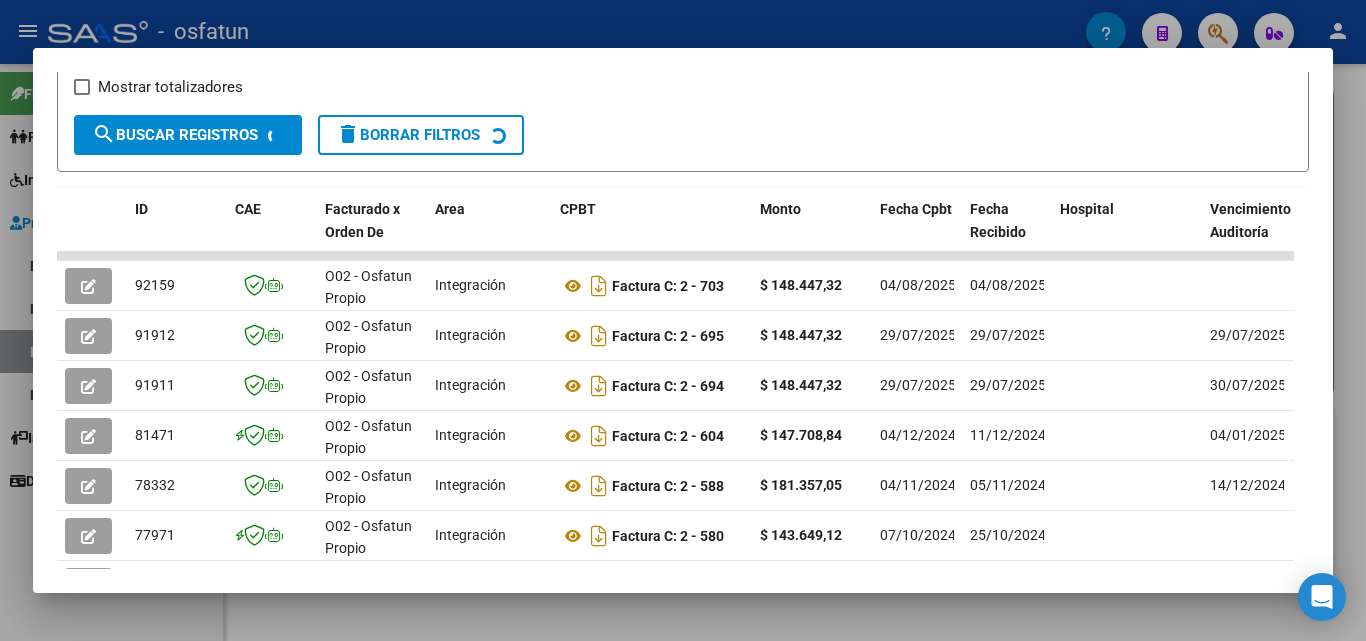 scroll, scrollTop: 365, scrollLeft: 0, axis: vertical 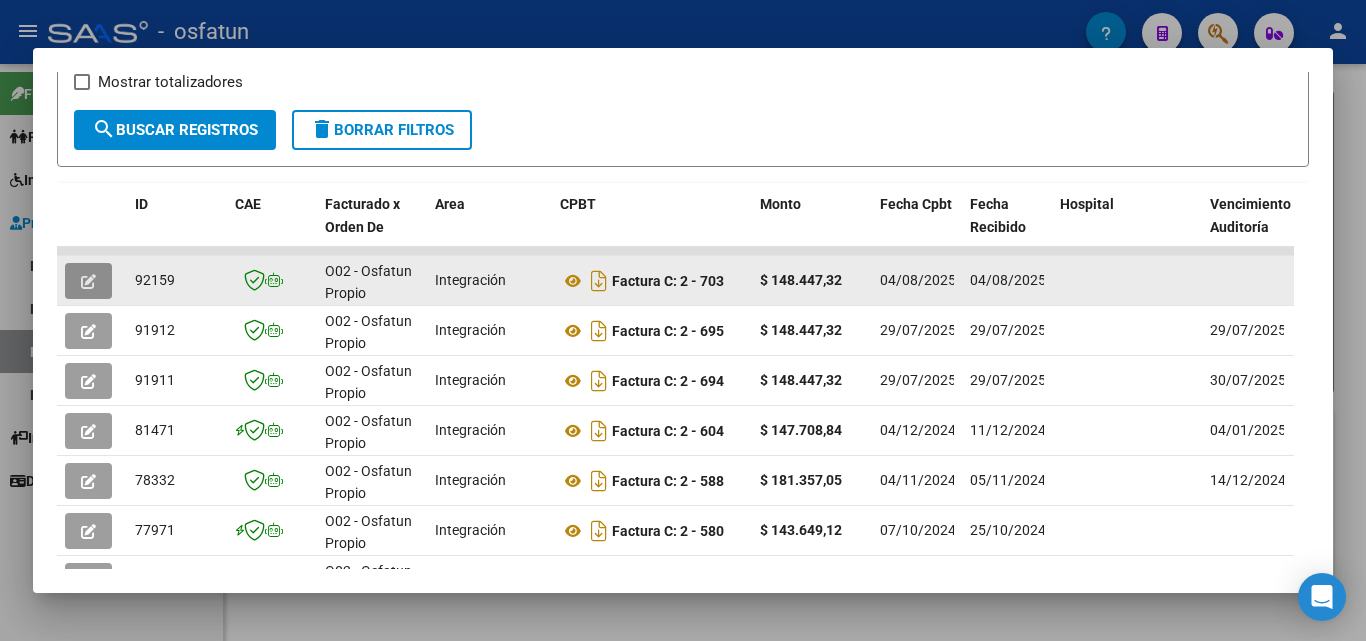 click 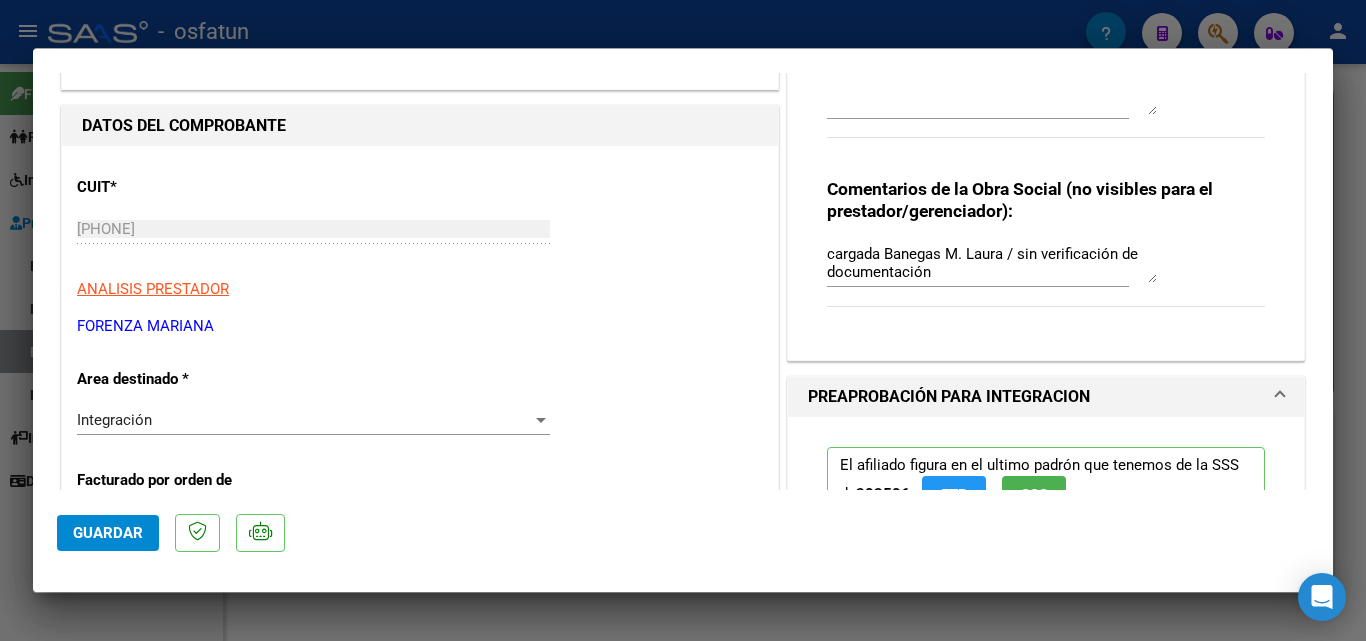 scroll, scrollTop: 137, scrollLeft: 0, axis: vertical 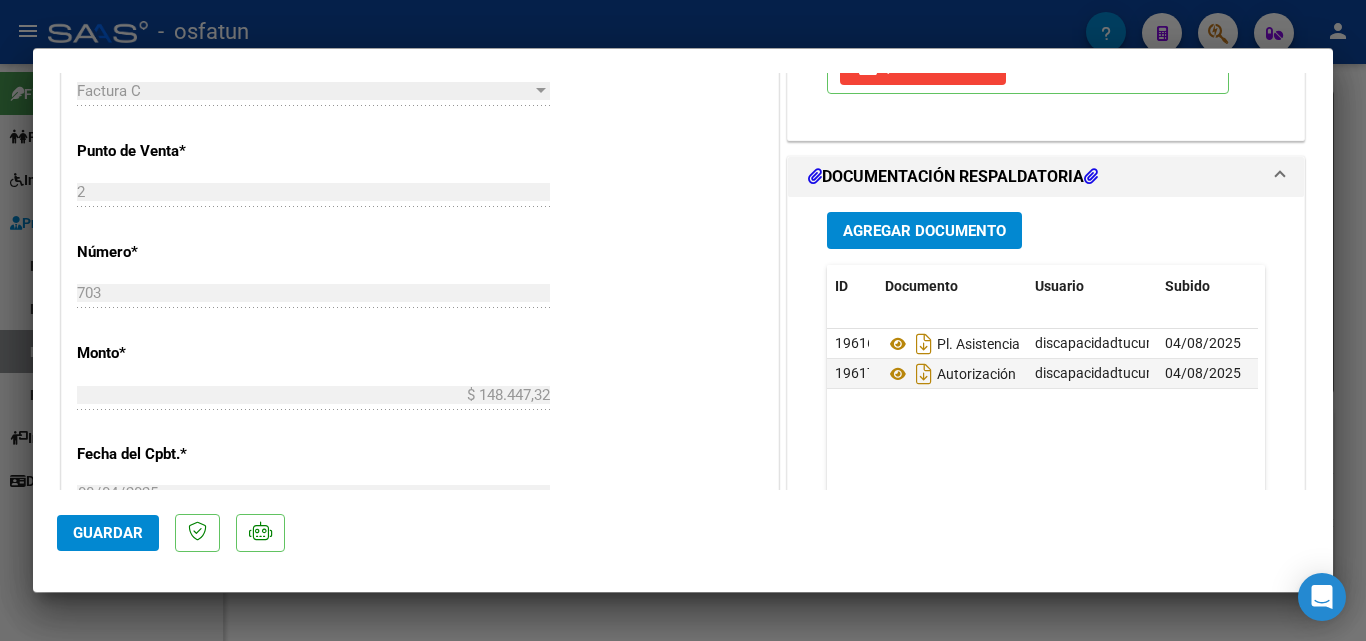 click on "Agregar Documento" at bounding box center [924, 231] 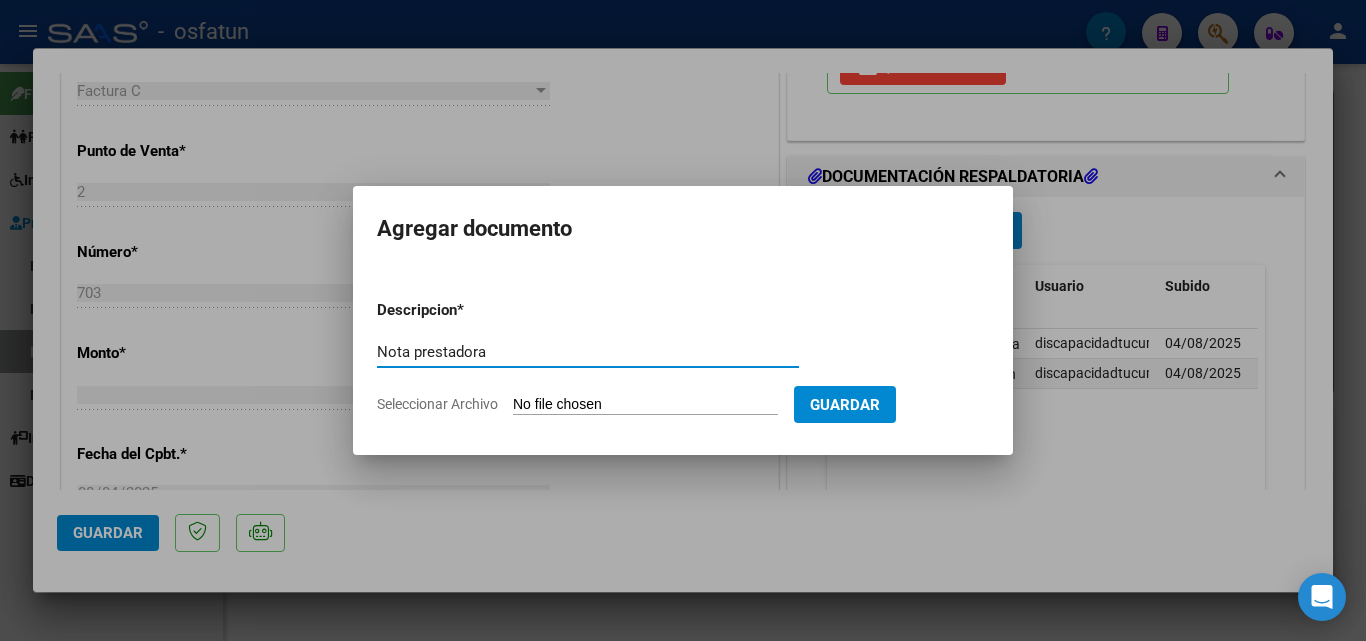 type on "Nota prestadora" 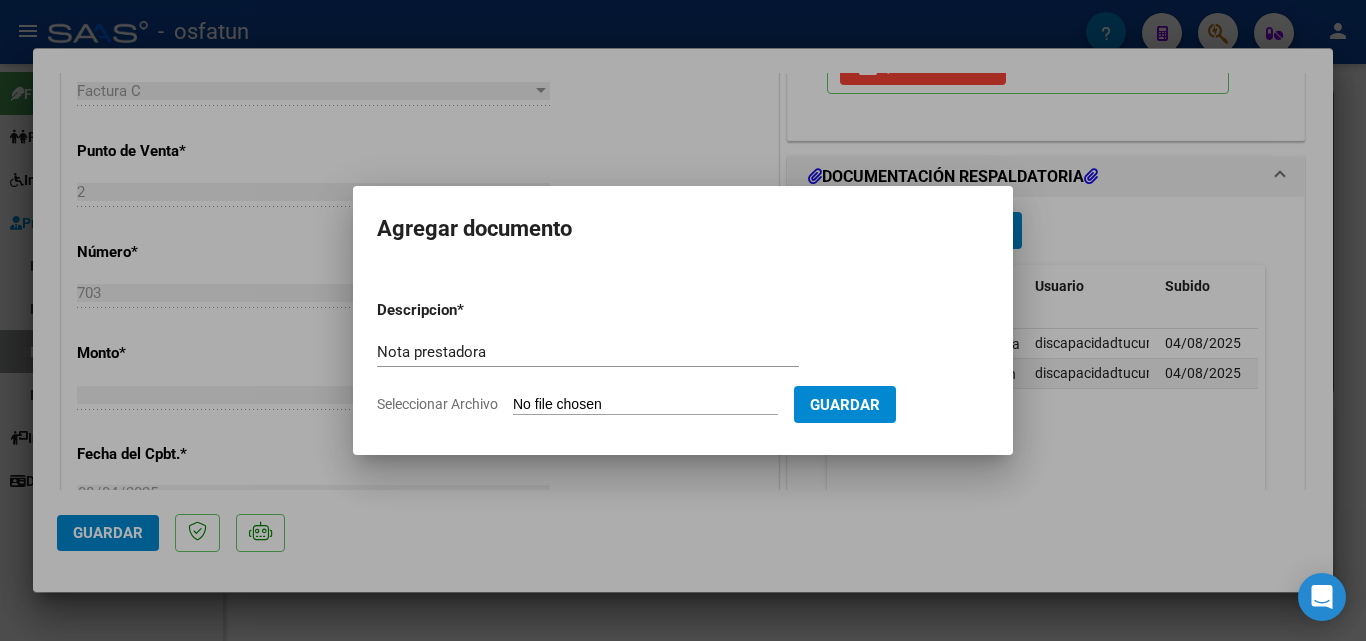 type on "C:\fakepath\NOTA correccion [LAST] [LAST].pdf" 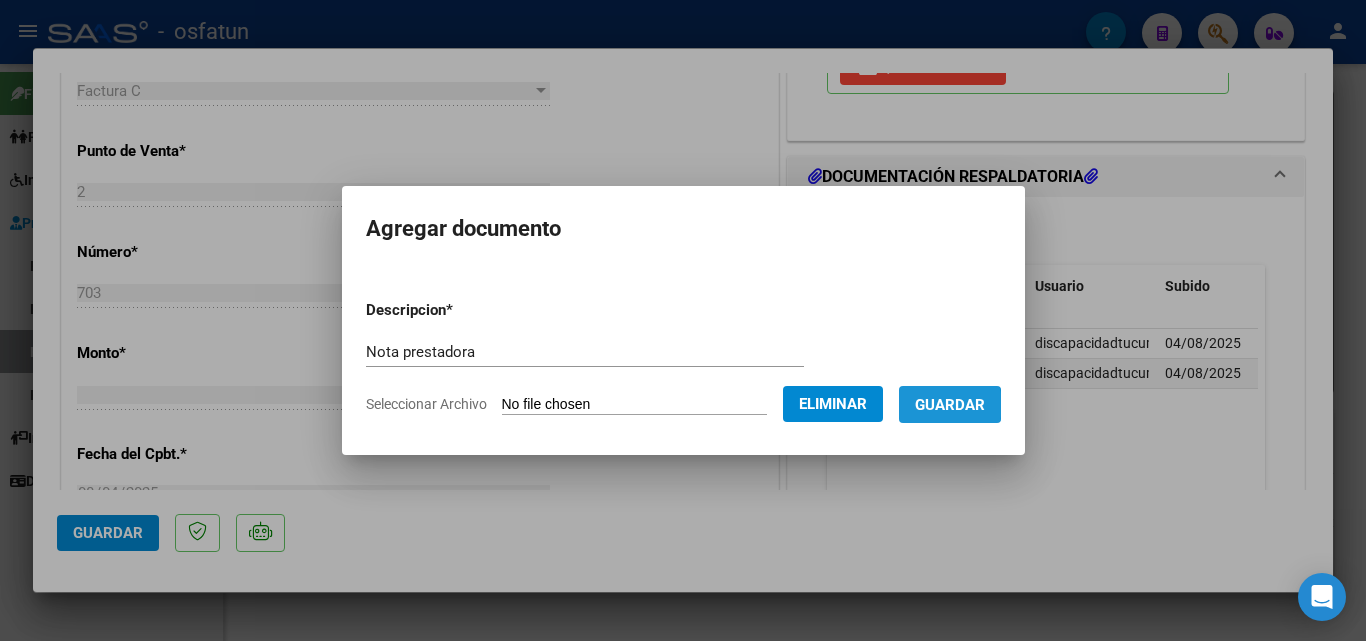 click on "Guardar" at bounding box center [950, 405] 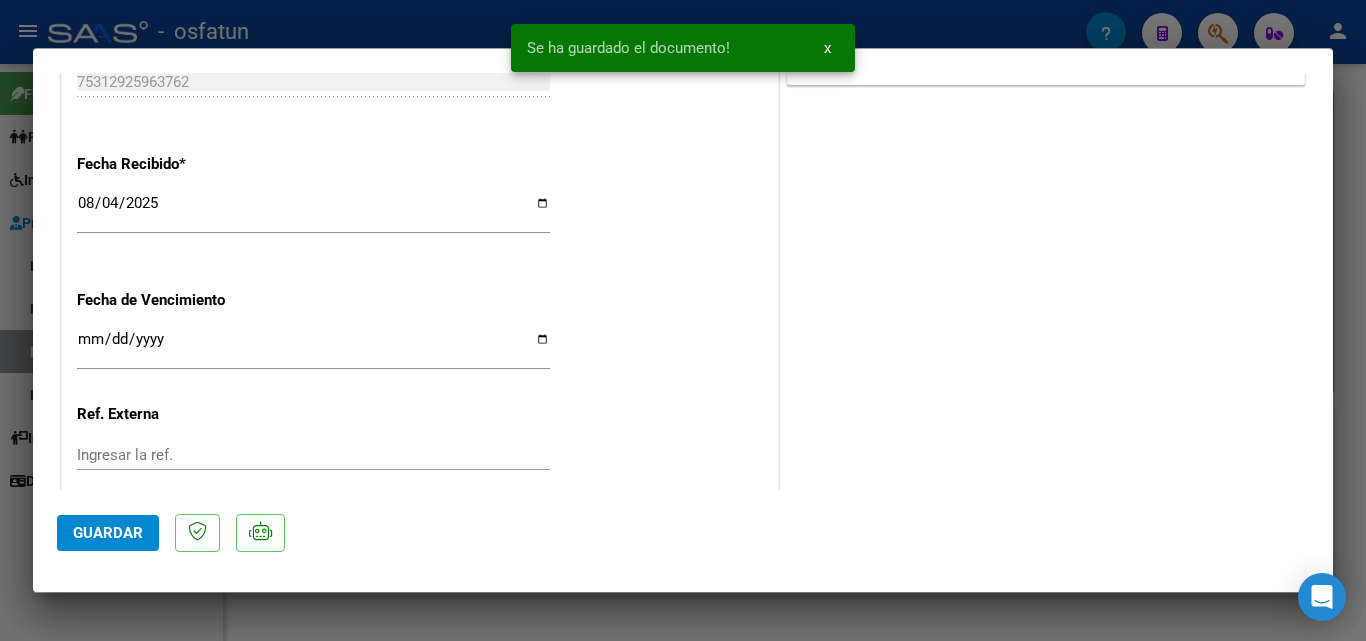 scroll, scrollTop: 1514, scrollLeft: 0, axis: vertical 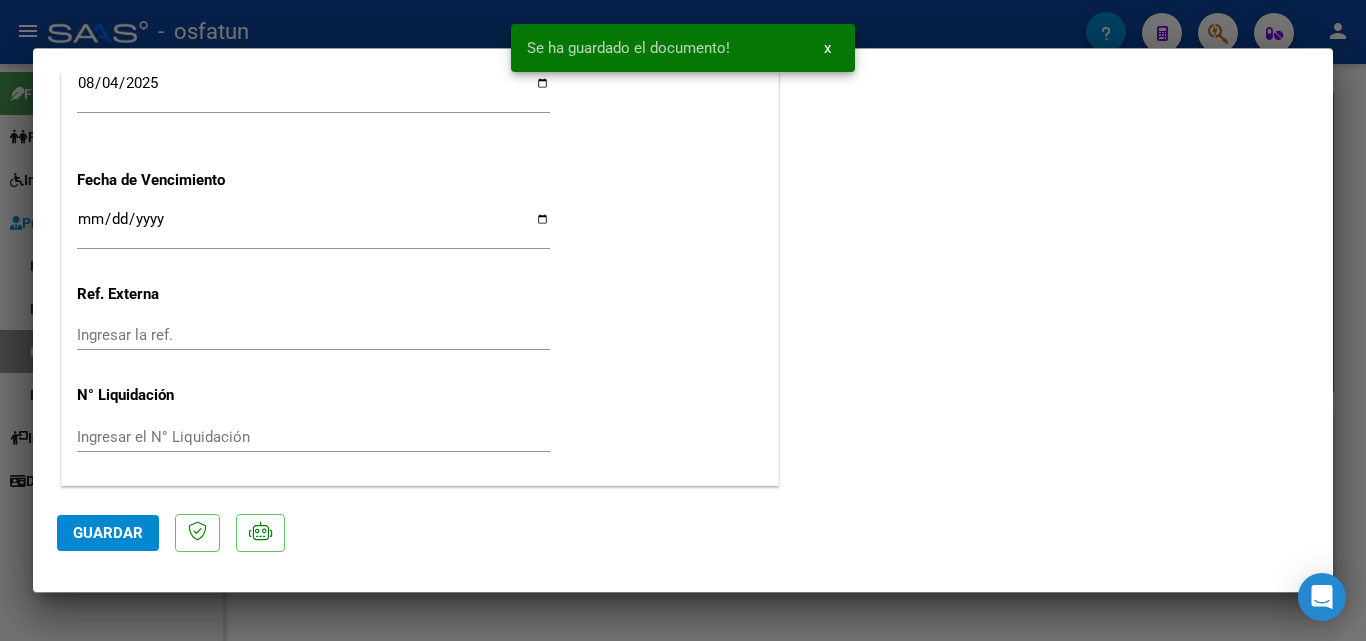 click on "Guardar" 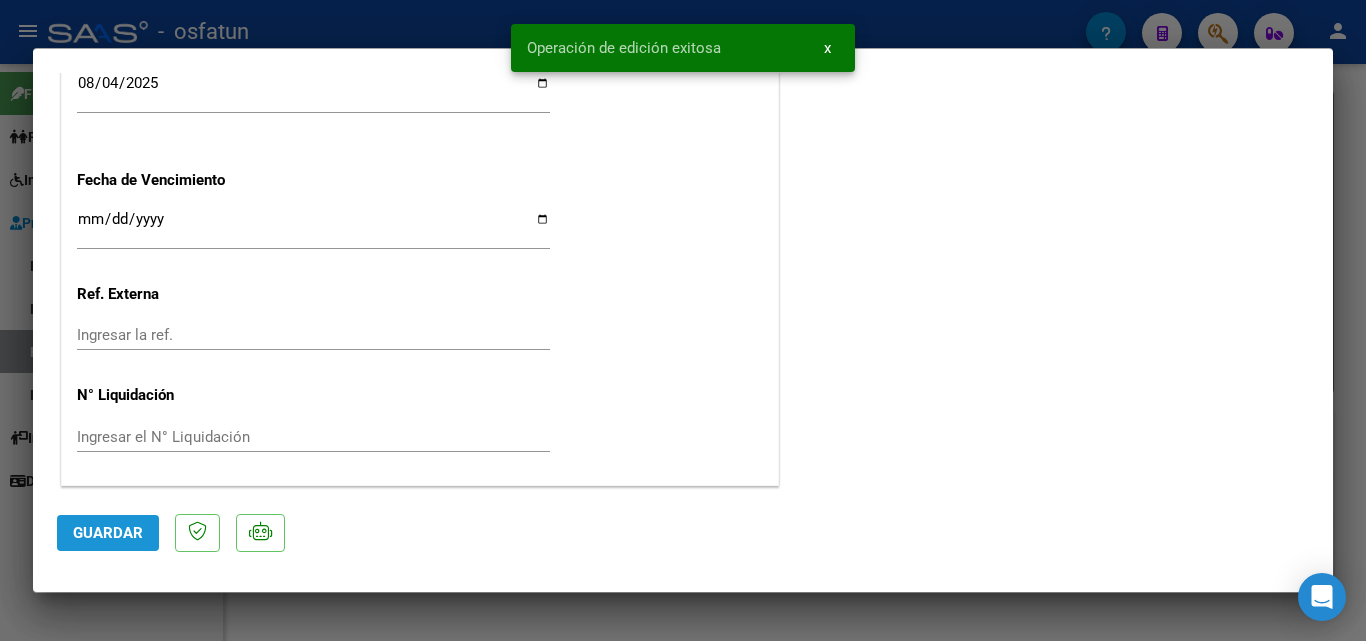 click on "Guardar" 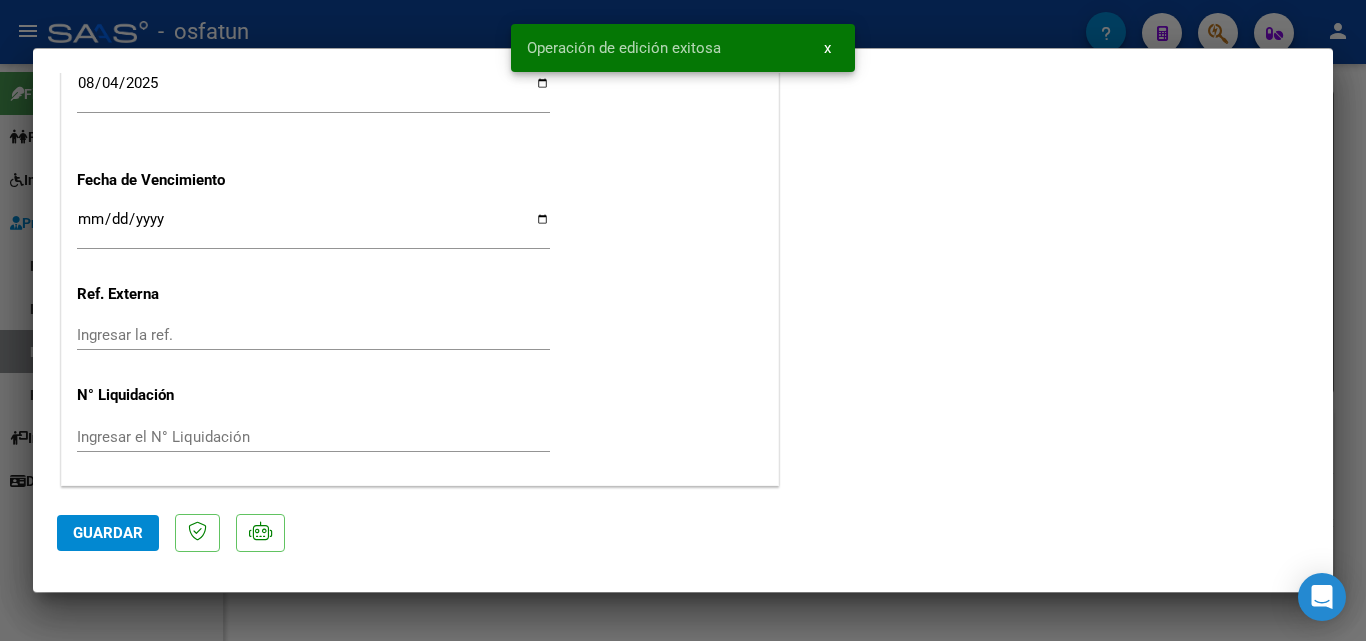 click at bounding box center [683, 320] 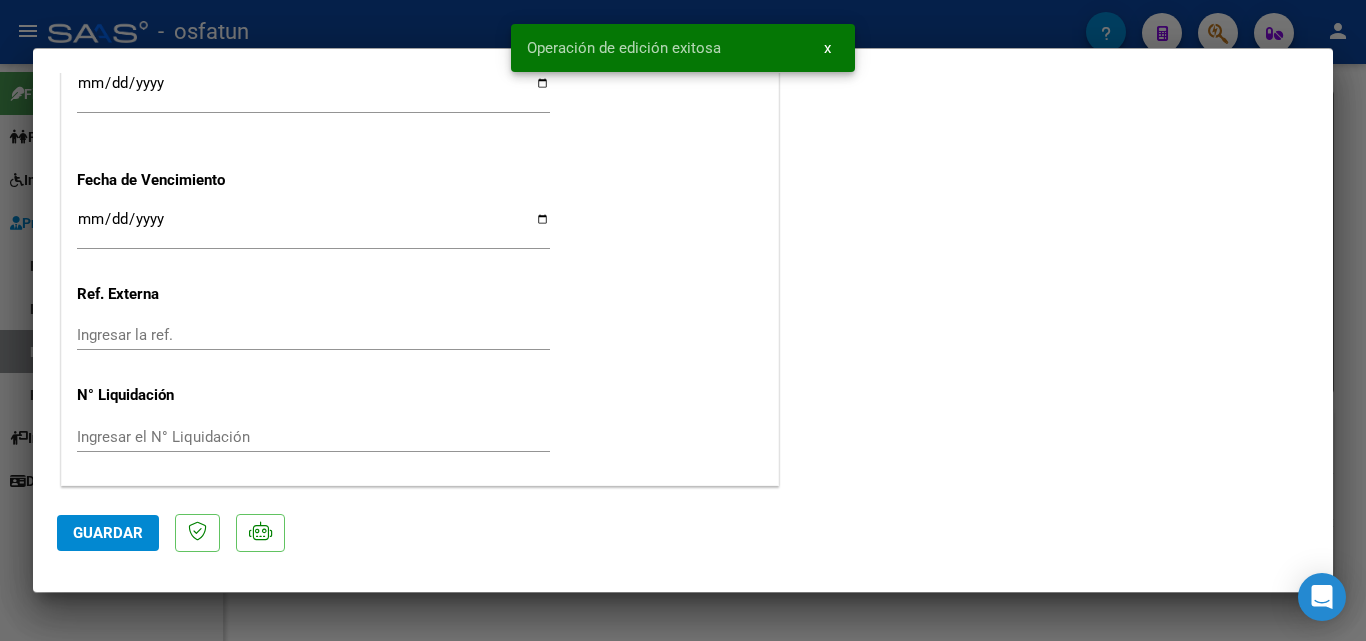 scroll, scrollTop: 0, scrollLeft: 0, axis: both 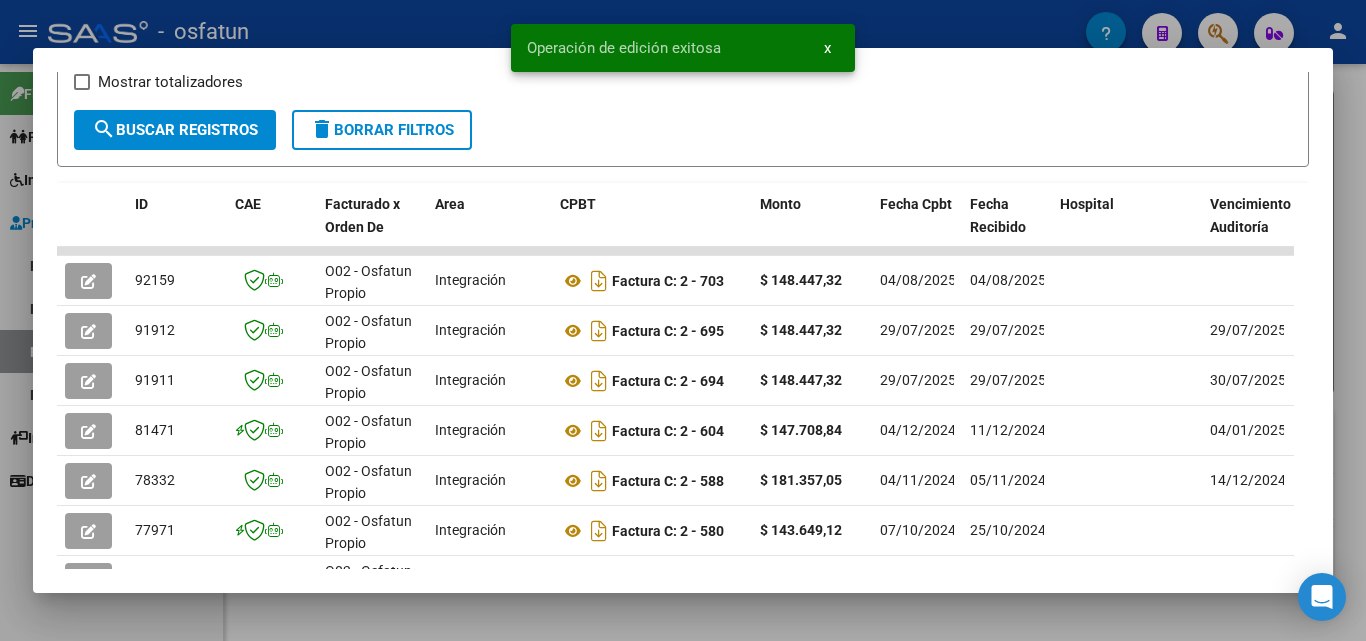 click at bounding box center [683, 320] 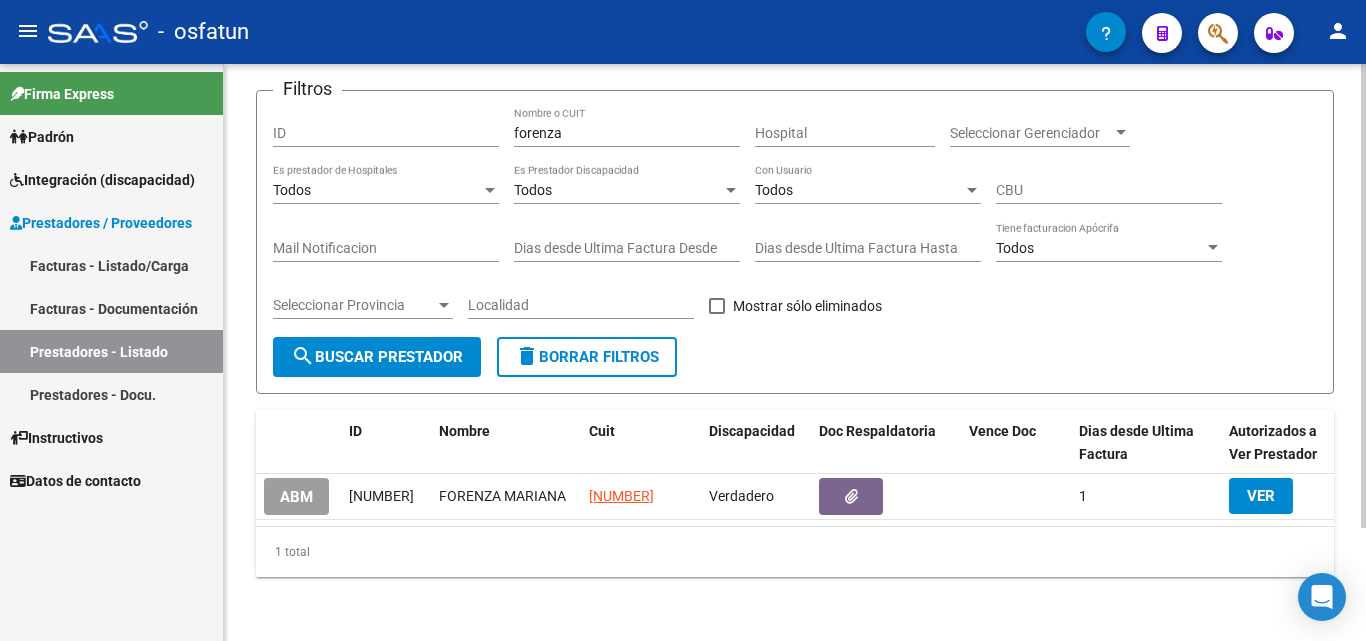 drag, startPoint x: 598, startPoint y: 126, endPoint x: 520, endPoint y: 117, distance: 78.51752 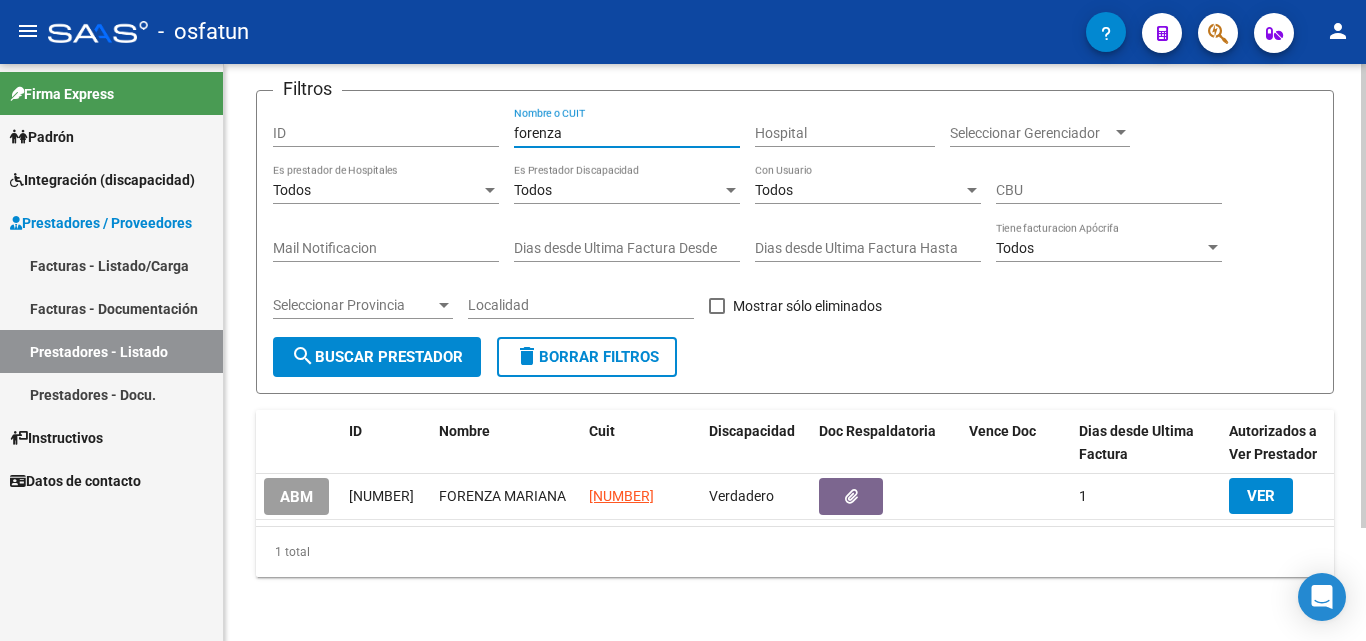 drag, startPoint x: 531, startPoint y: 118, endPoint x: 597, endPoint y: 122, distance: 66.1211 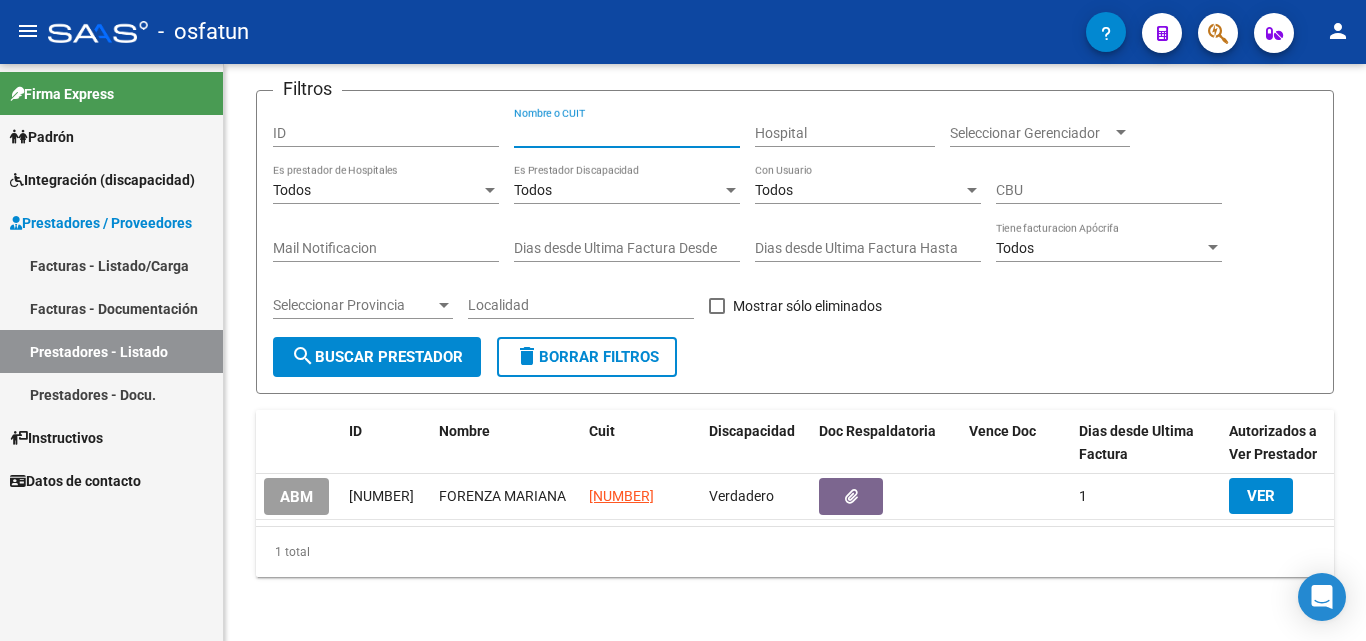 type 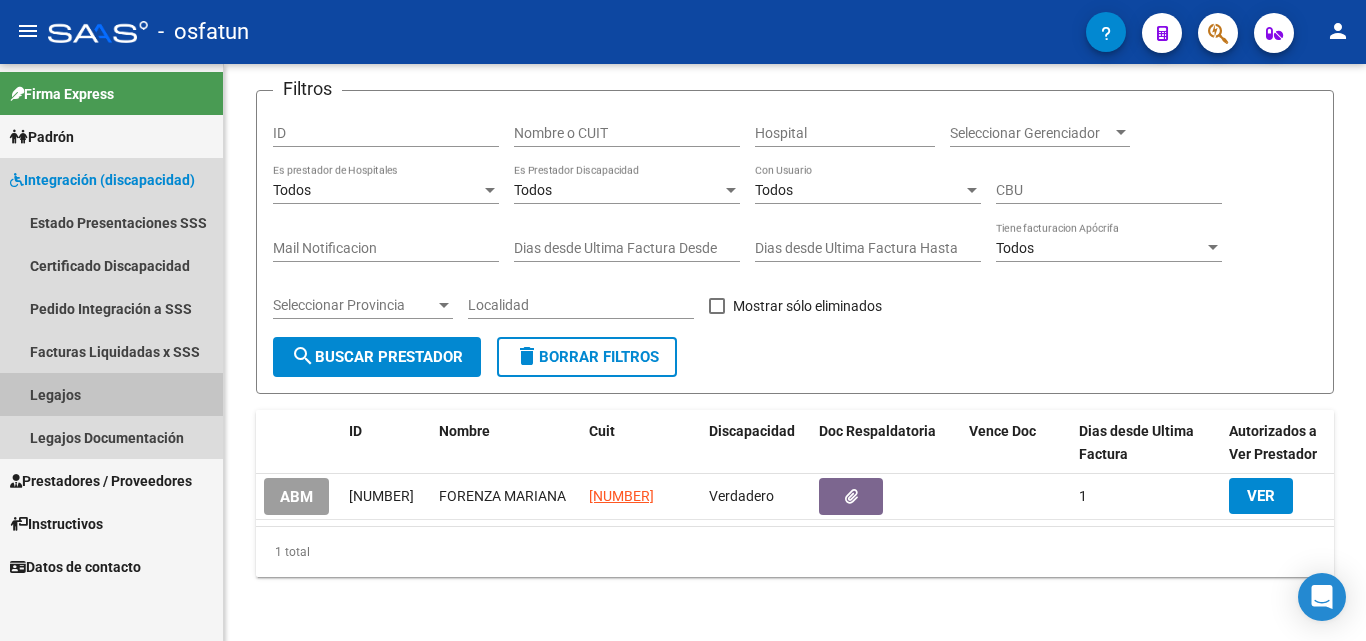 click on "Legajos" at bounding box center (111, 394) 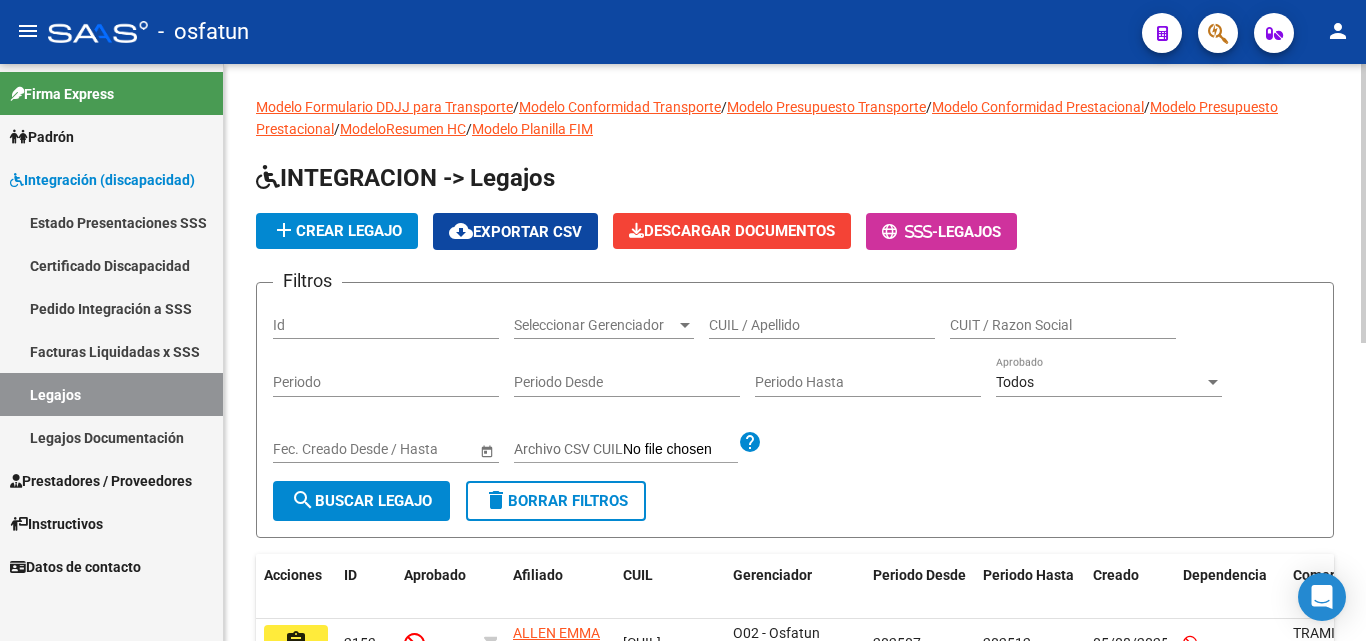 click on "CUIL / Apellido" 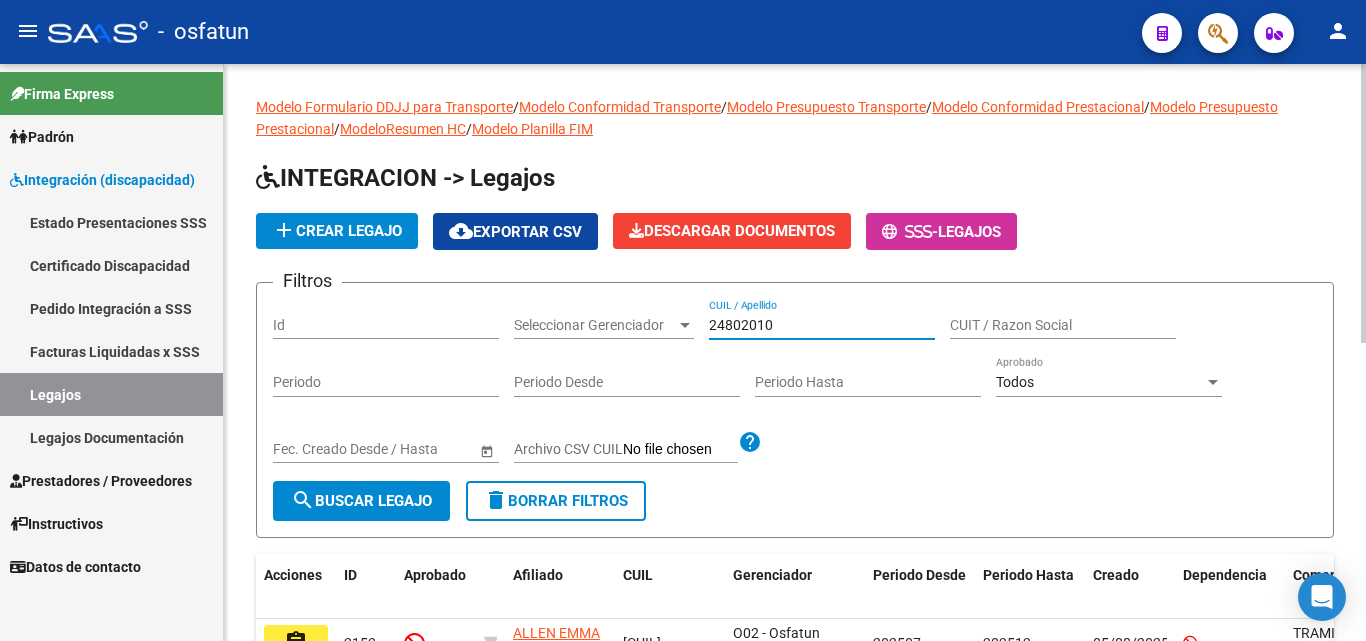 type on "24802010" 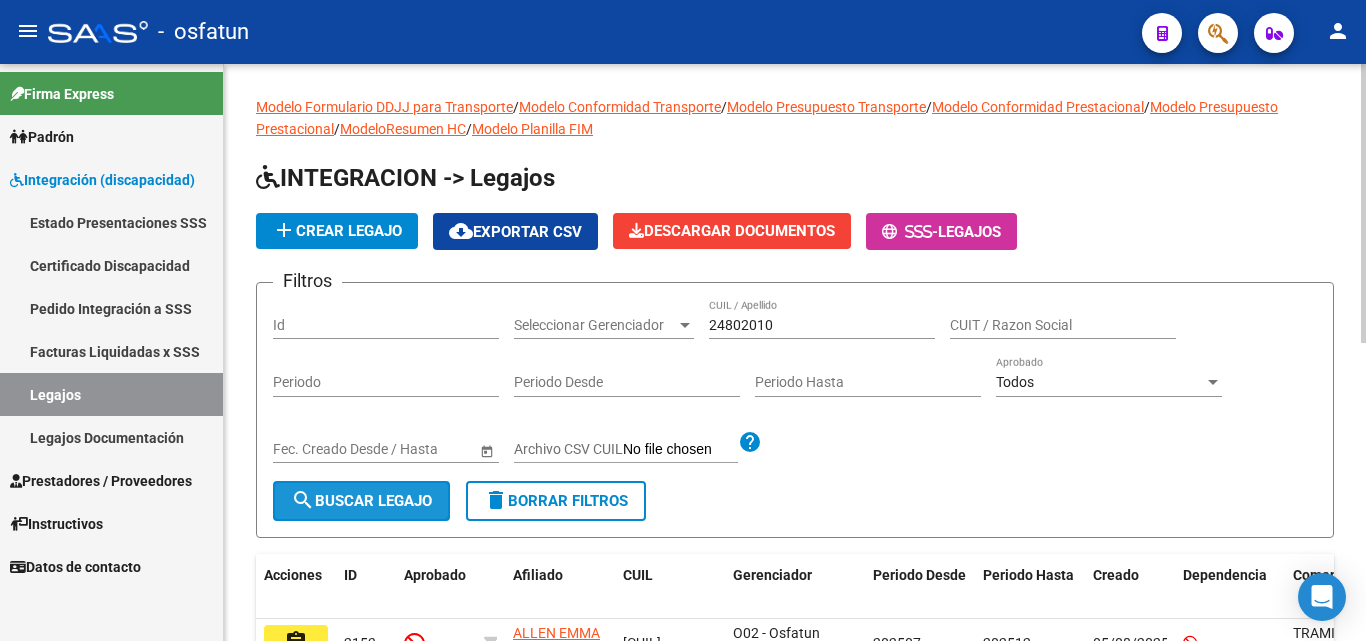 click on "search  Buscar Legajo" 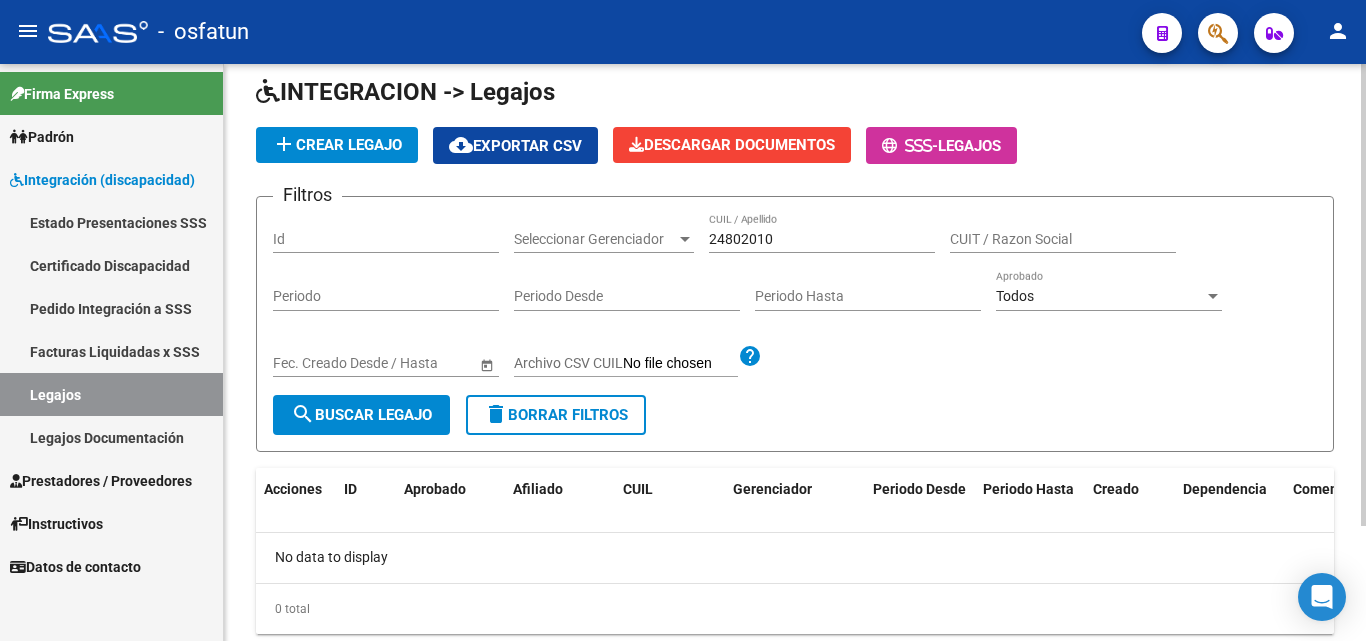 scroll, scrollTop: 144, scrollLeft: 0, axis: vertical 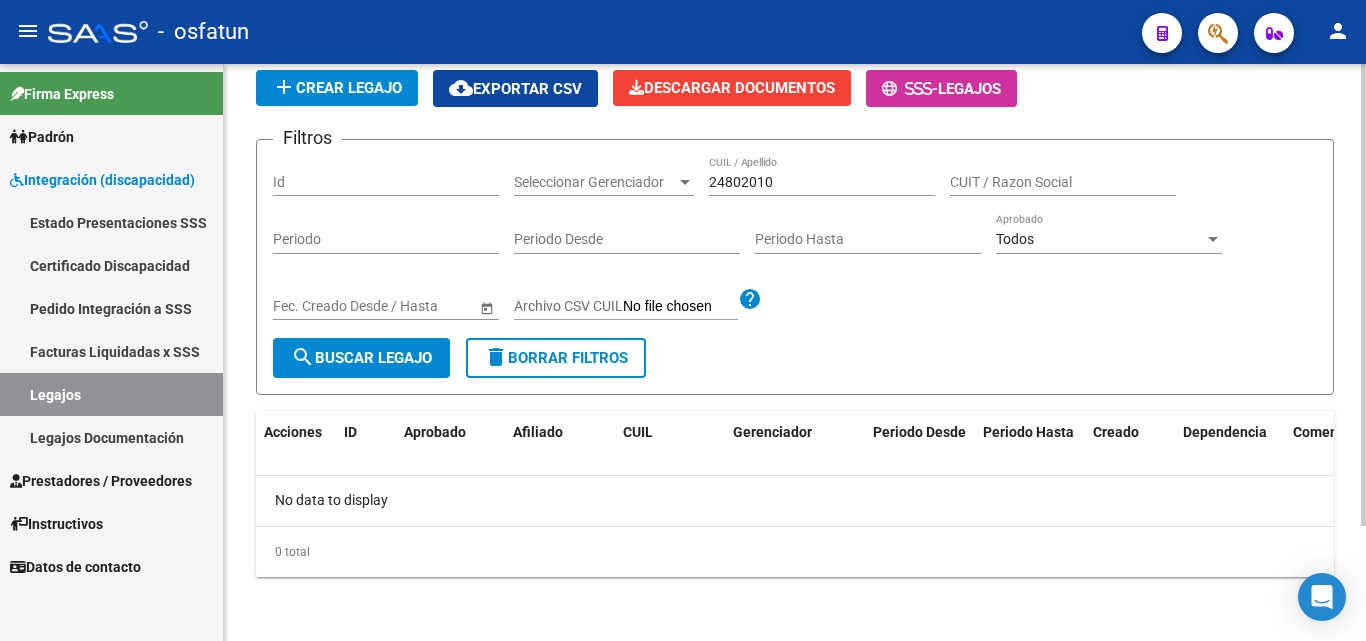 click 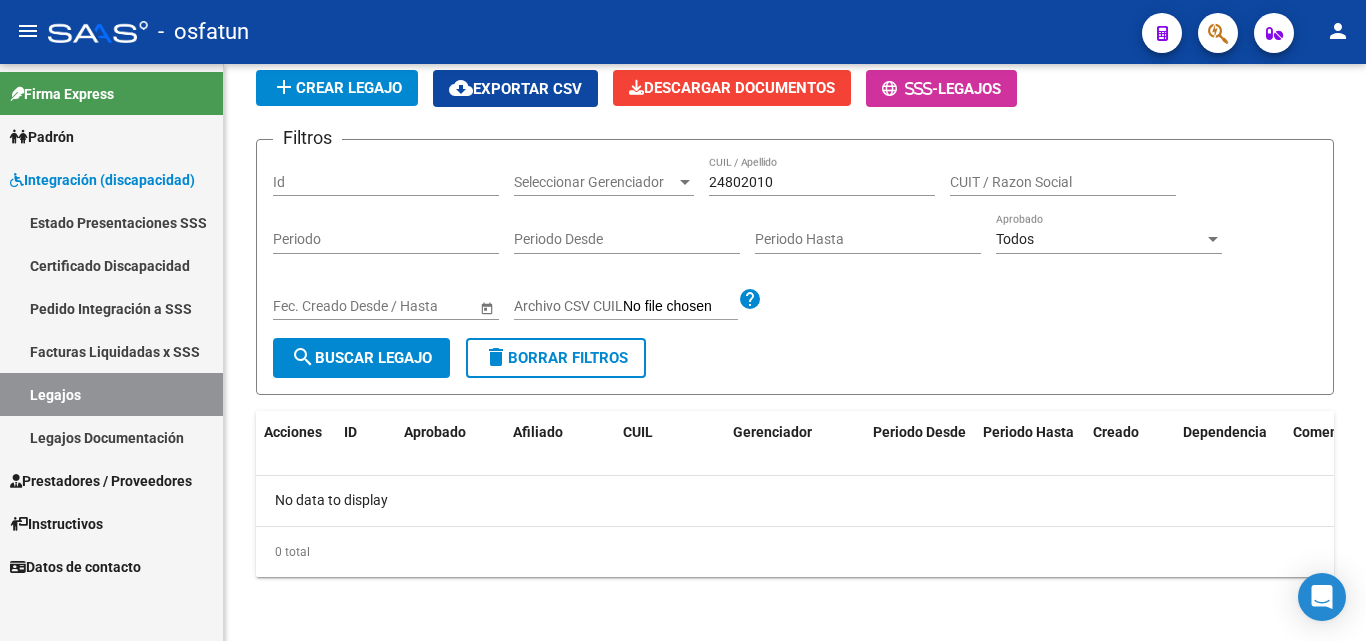 click on "Legajos" at bounding box center [111, 394] 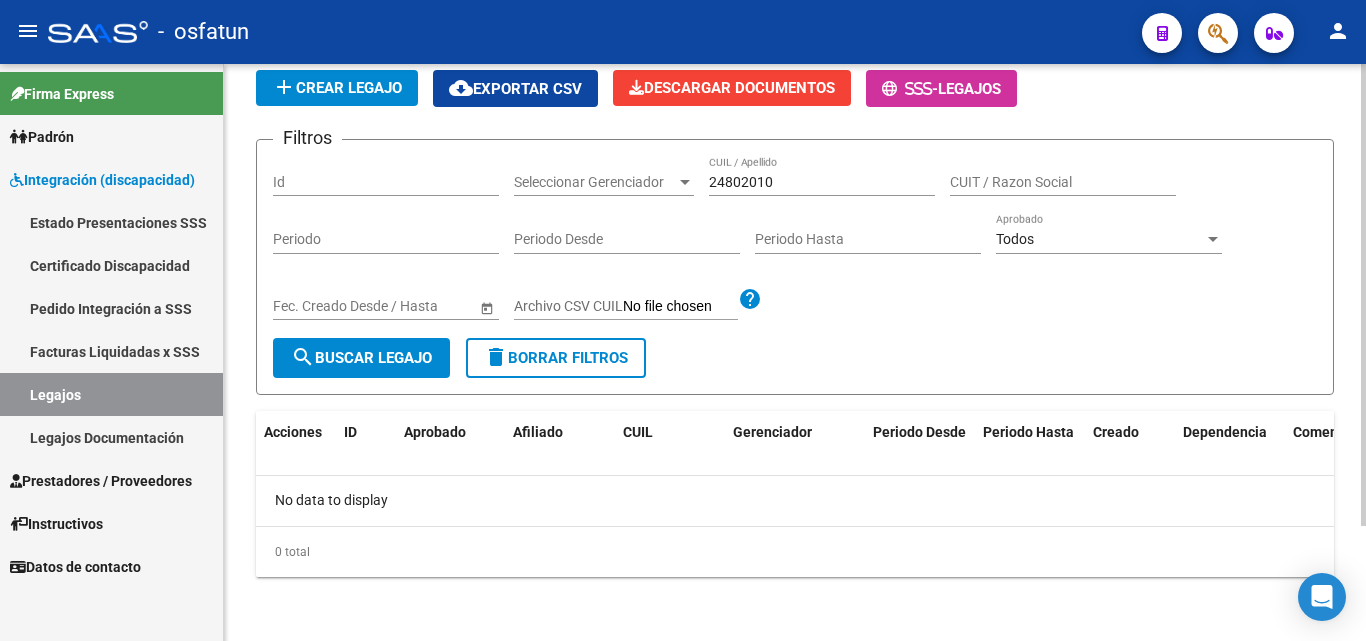 drag, startPoint x: 832, startPoint y: 170, endPoint x: 734, endPoint y: 187, distance: 99.46356 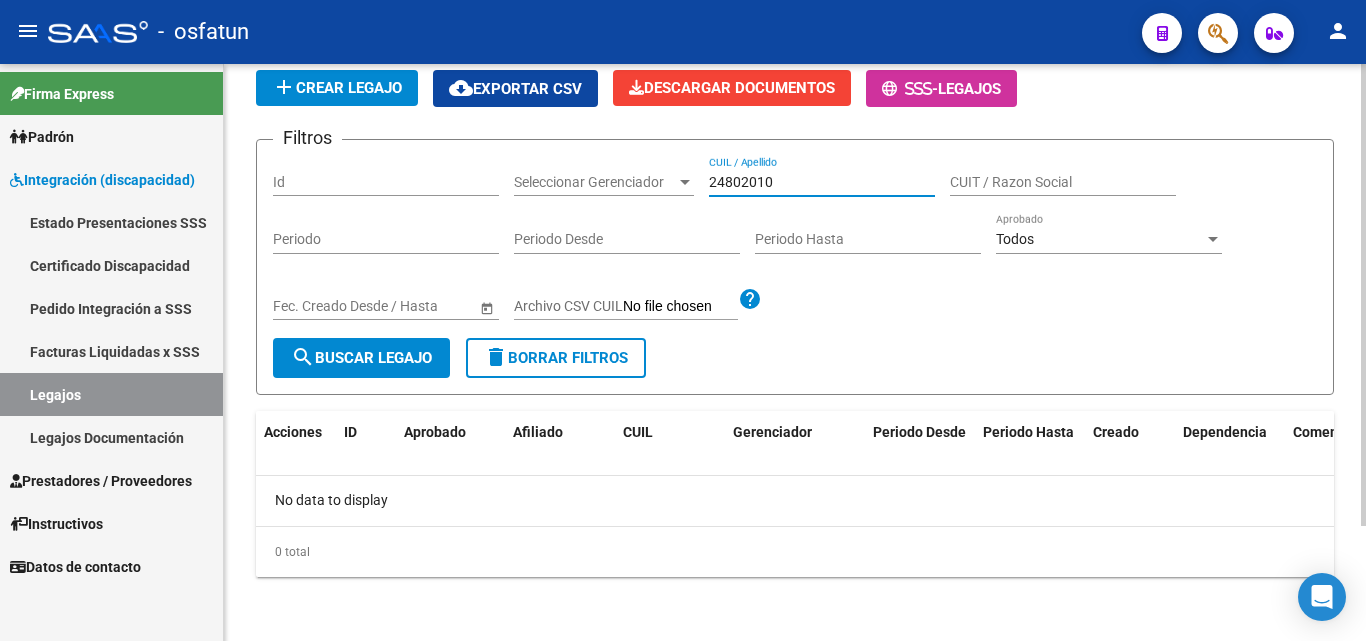 drag, startPoint x: 769, startPoint y: 185, endPoint x: 697, endPoint y: 192, distance: 72.33948 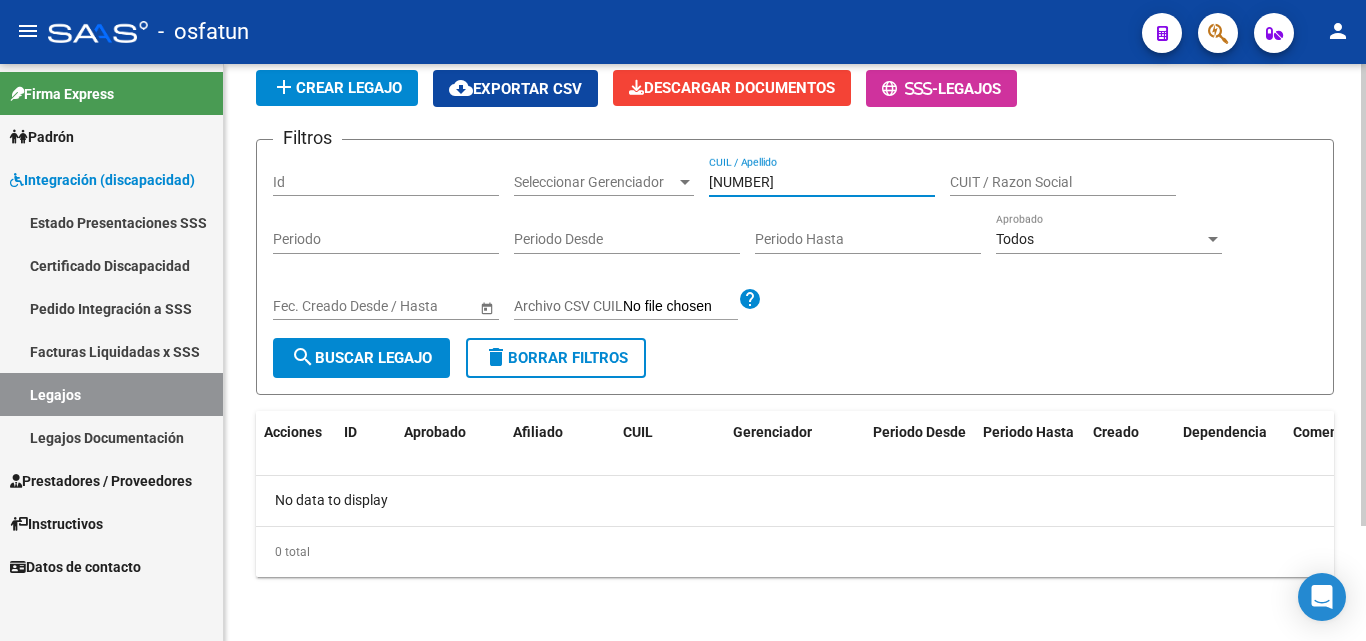 type on "[NUMBER]" 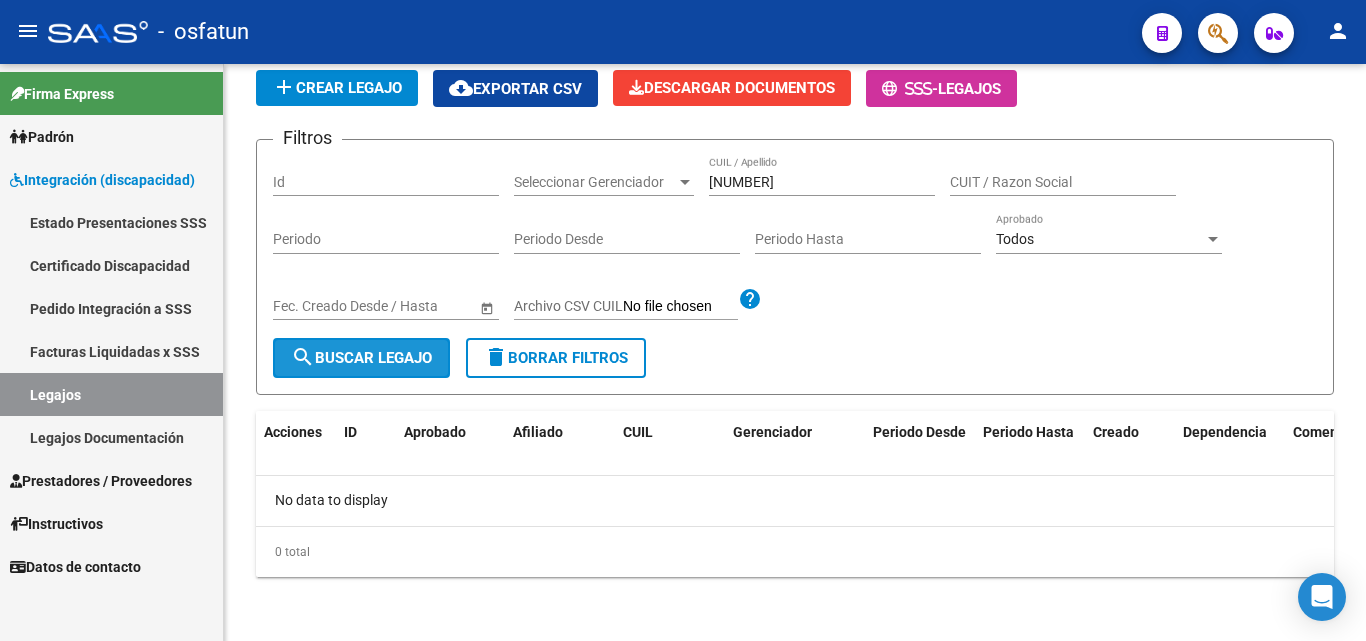 drag, startPoint x: 377, startPoint y: 356, endPoint x: 206, endPoint y: 442, distance: 191.40794 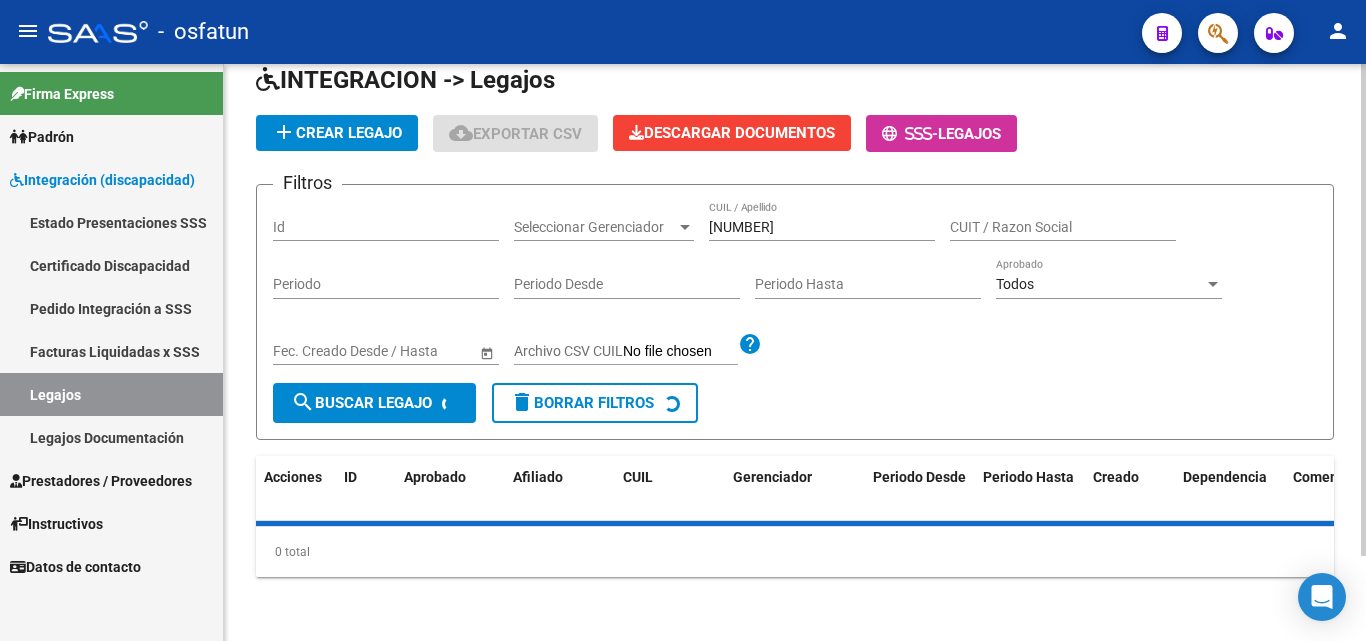 scroll, scrollTop: 144, scrollLeft: 0, axis: vertical 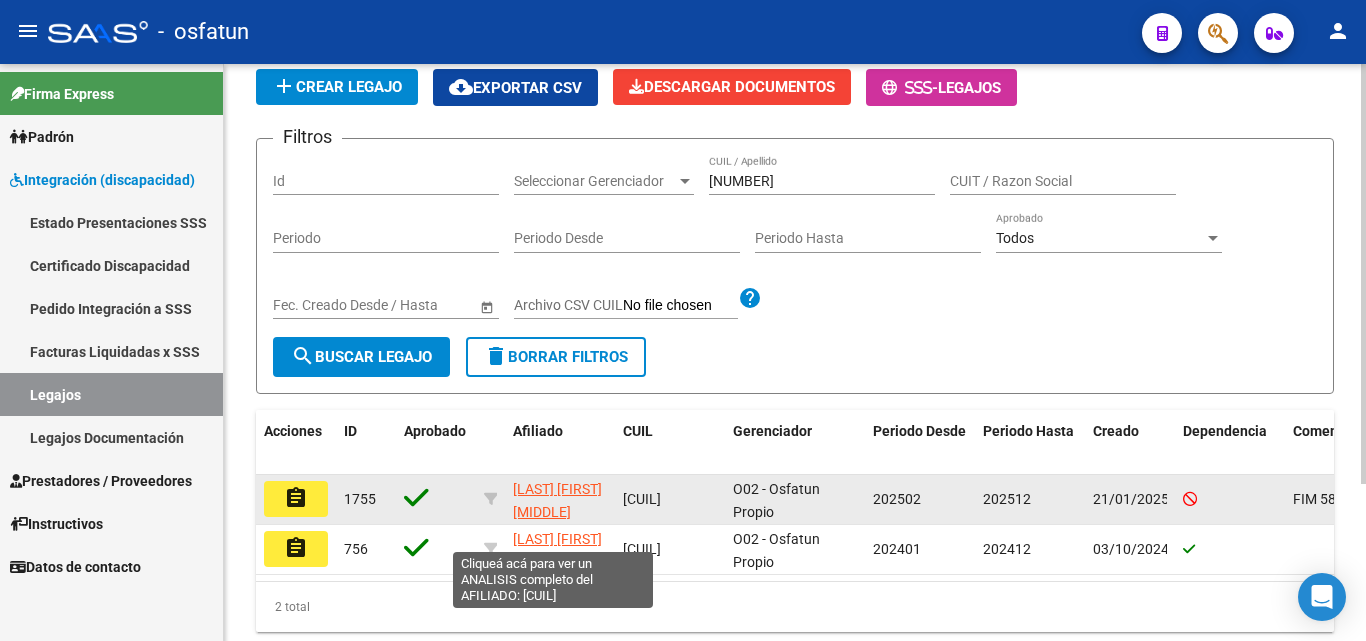 click on "[LAST] [FIRST] [MIDDLE]" 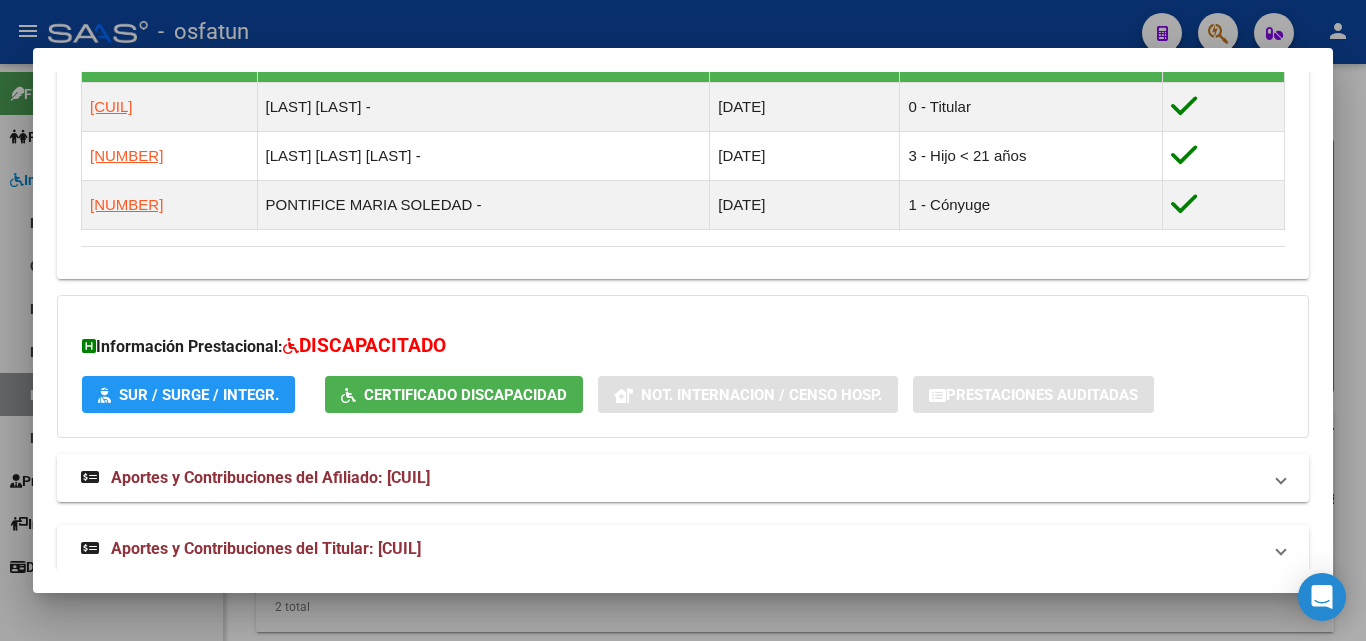 scroll, scrollTop: 1248, scrollLeft: 0, axis: vertical 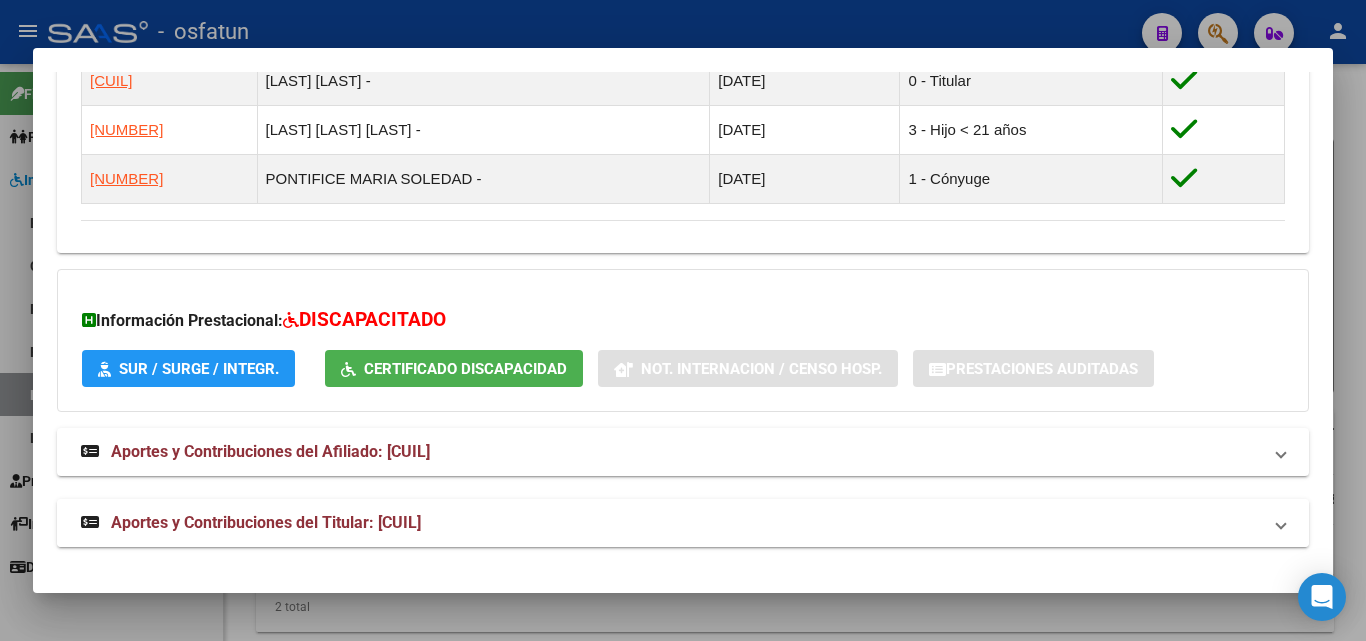 drag, startPoint x: 217, startPoint y: 528, endPoint x: 254, endPoint y: 598, distance: 79.17702 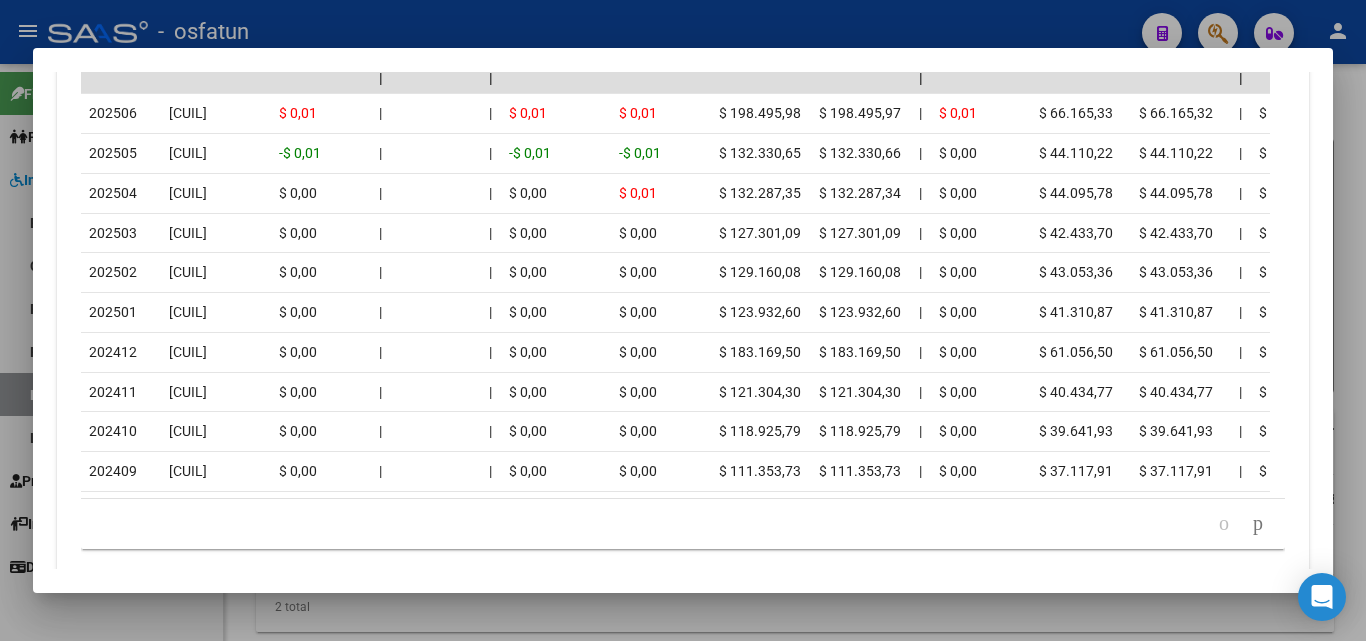 scroll, scrollTop: 2237, scrollLeft: 0, axis: vertical 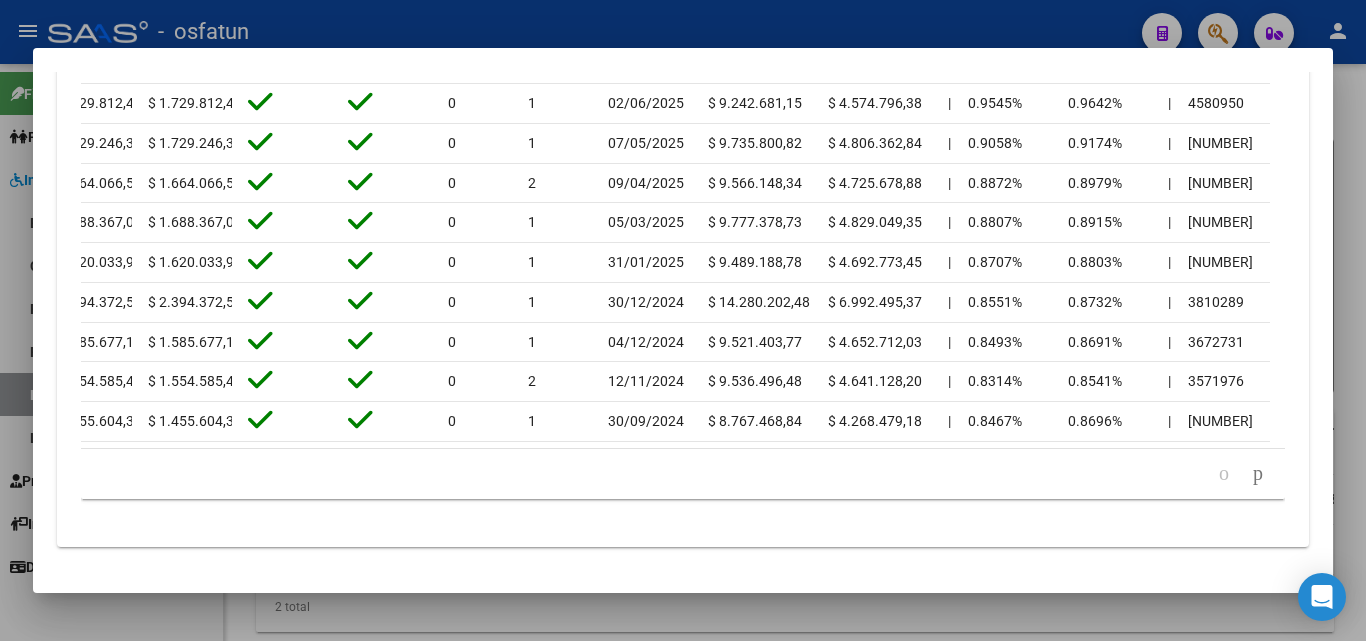 click on "[NUMBER] total   1   2   3   4   5" 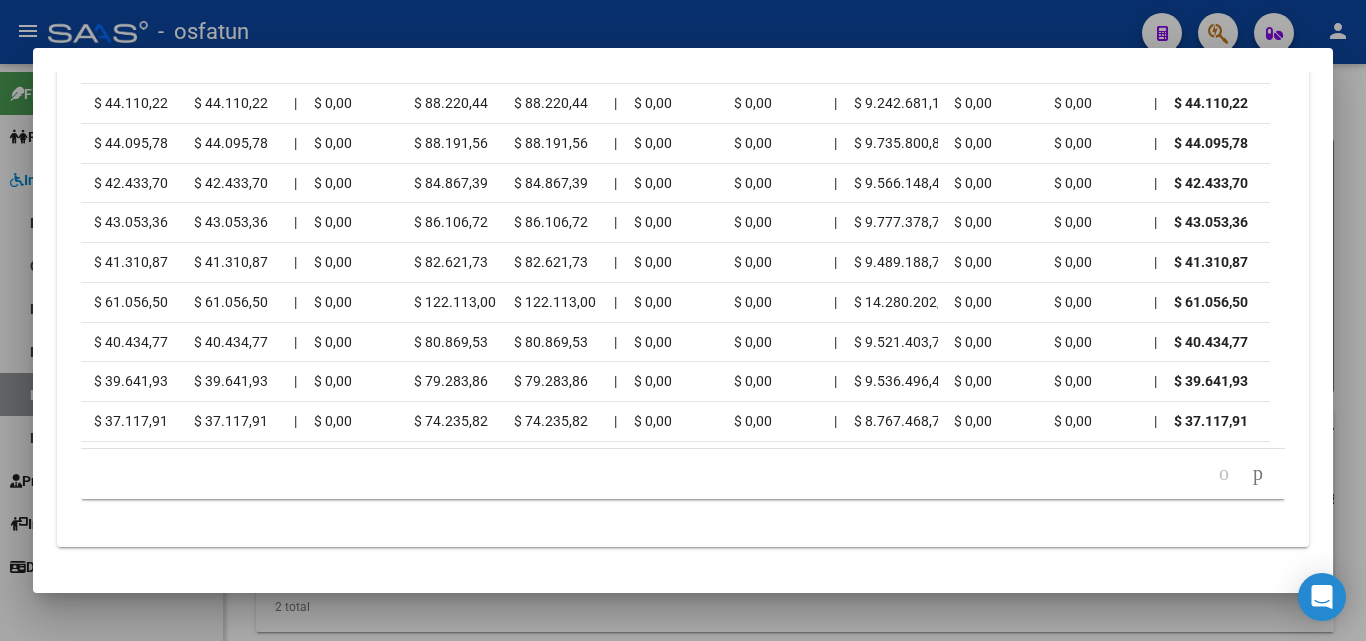scroll, scrollTop: 0, scrollLeft: 0, axis: both 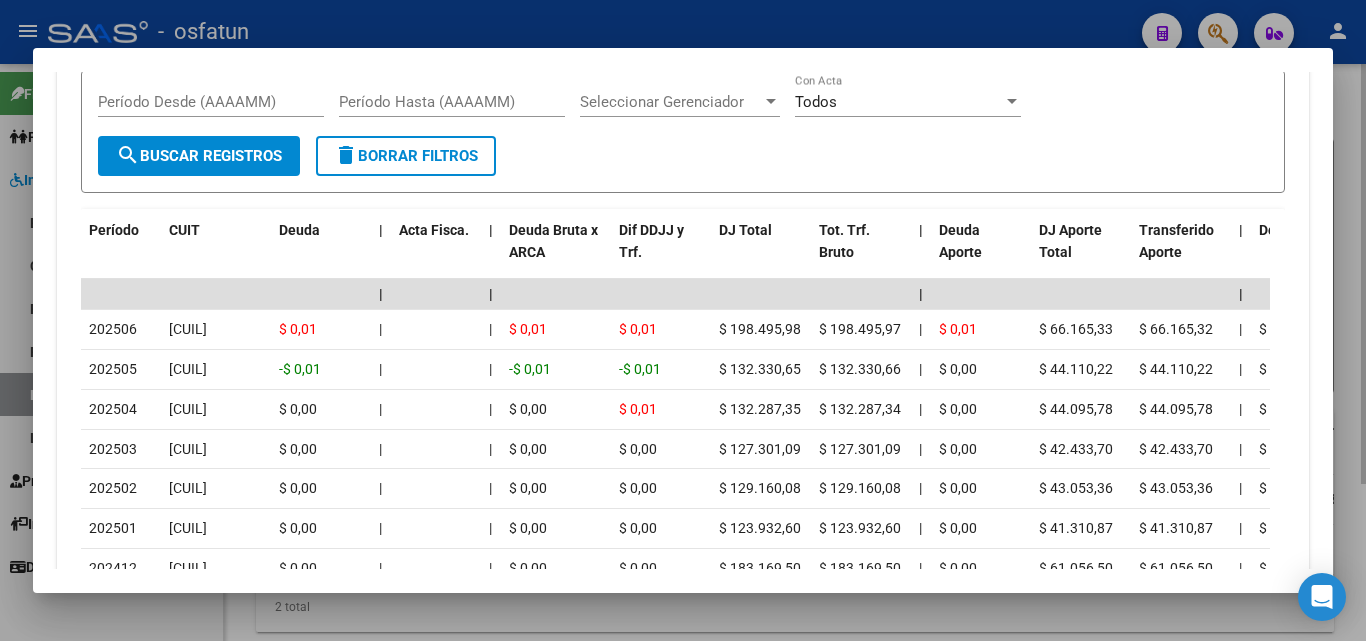 drag, startPoint x: 1365, startPoint y: 539, endPoint x: 1349, endPoint y: 561, distance: 27.202942 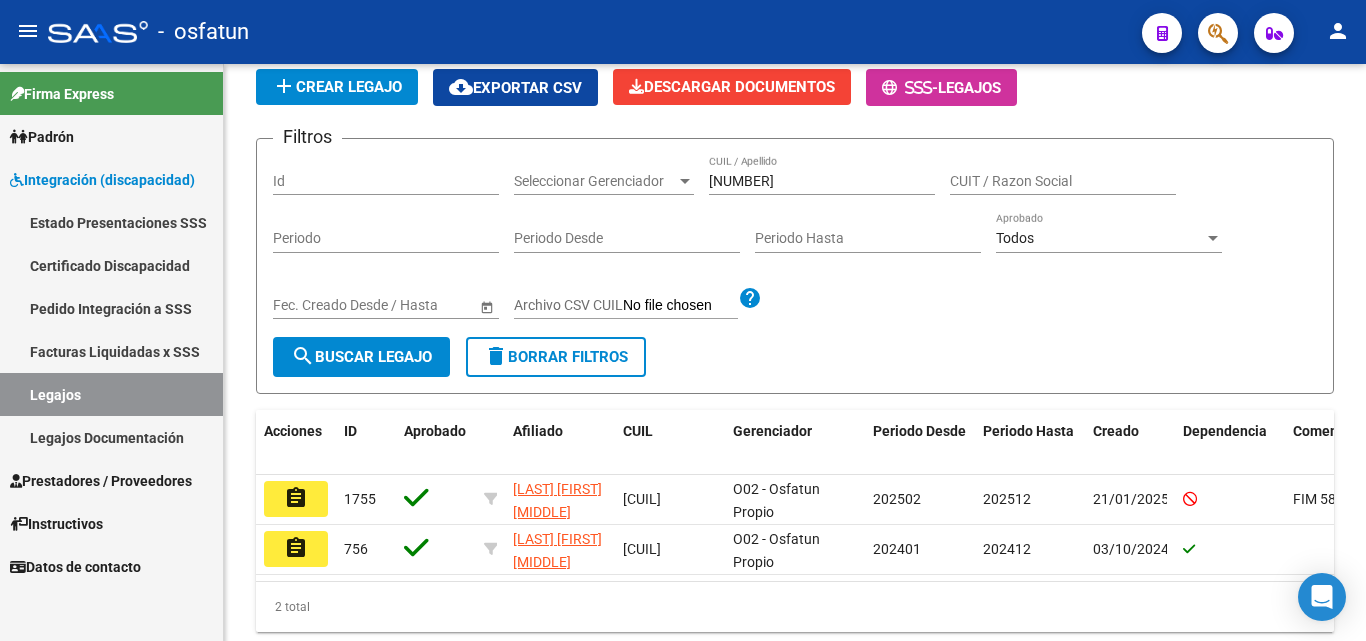 click on "Prestadores / Proveedores" at bounding box center (101, 481) 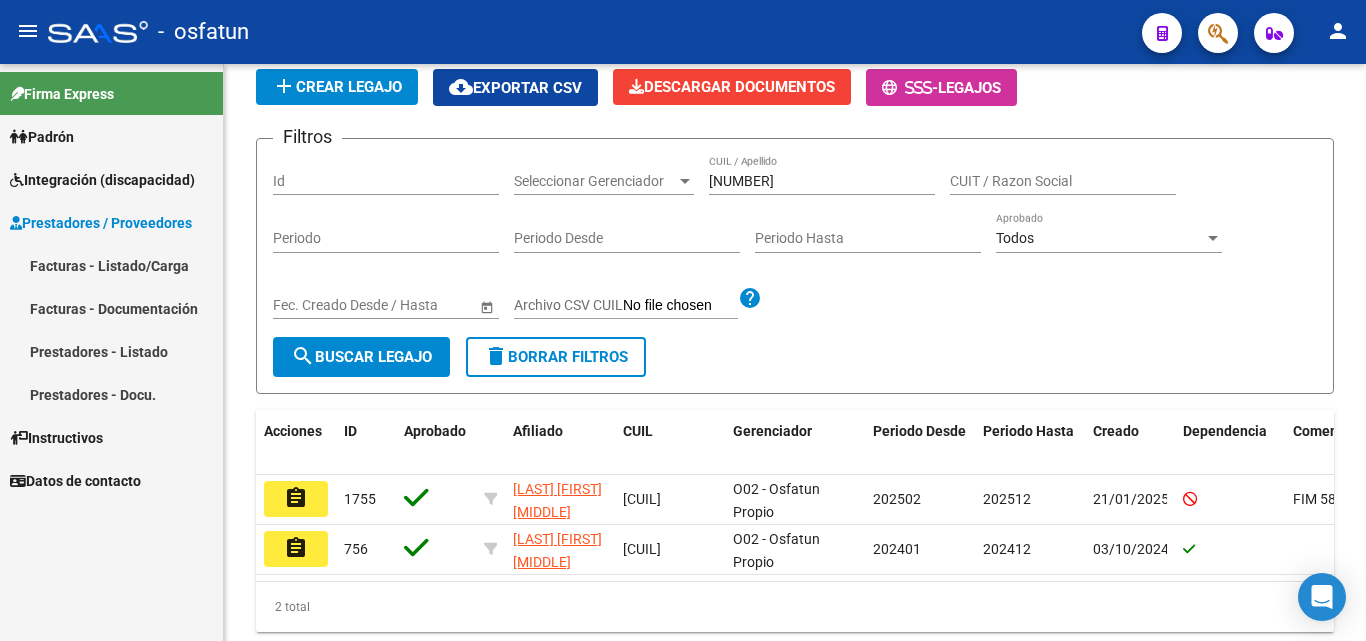 click on "Facturas - Listado/Carga" at bounding box center (111, 265) 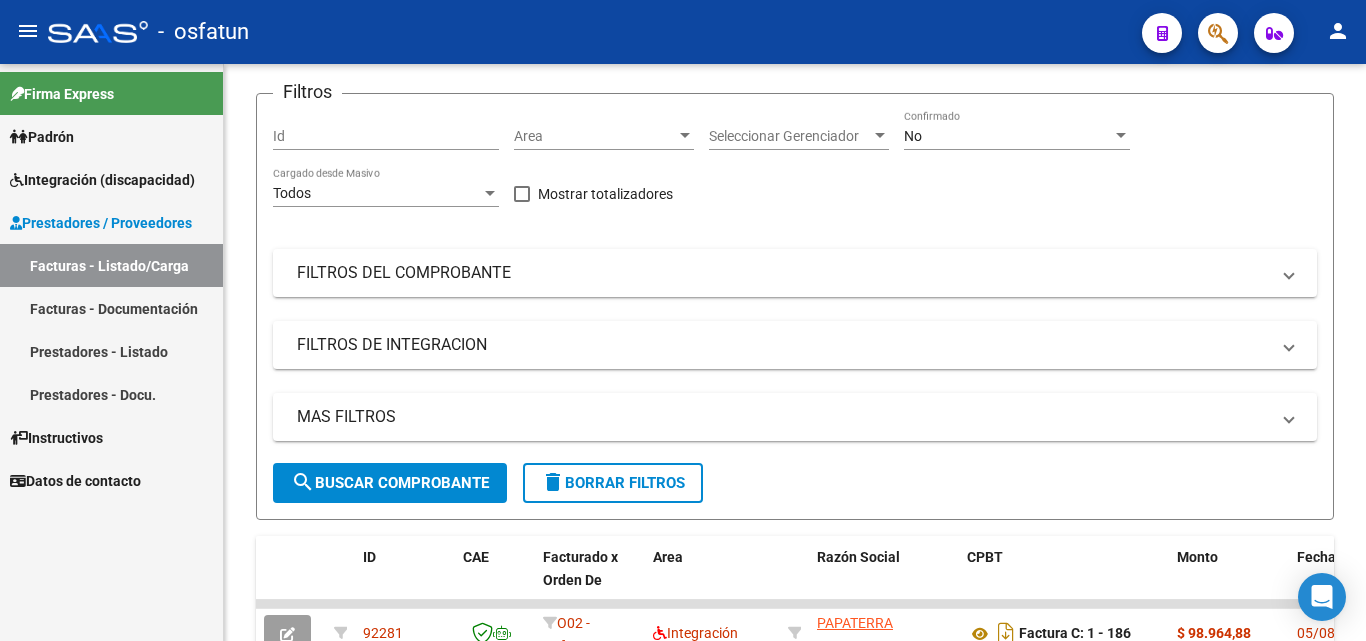 click on "Facturas - Documentación" at bounding box center [111, 308] 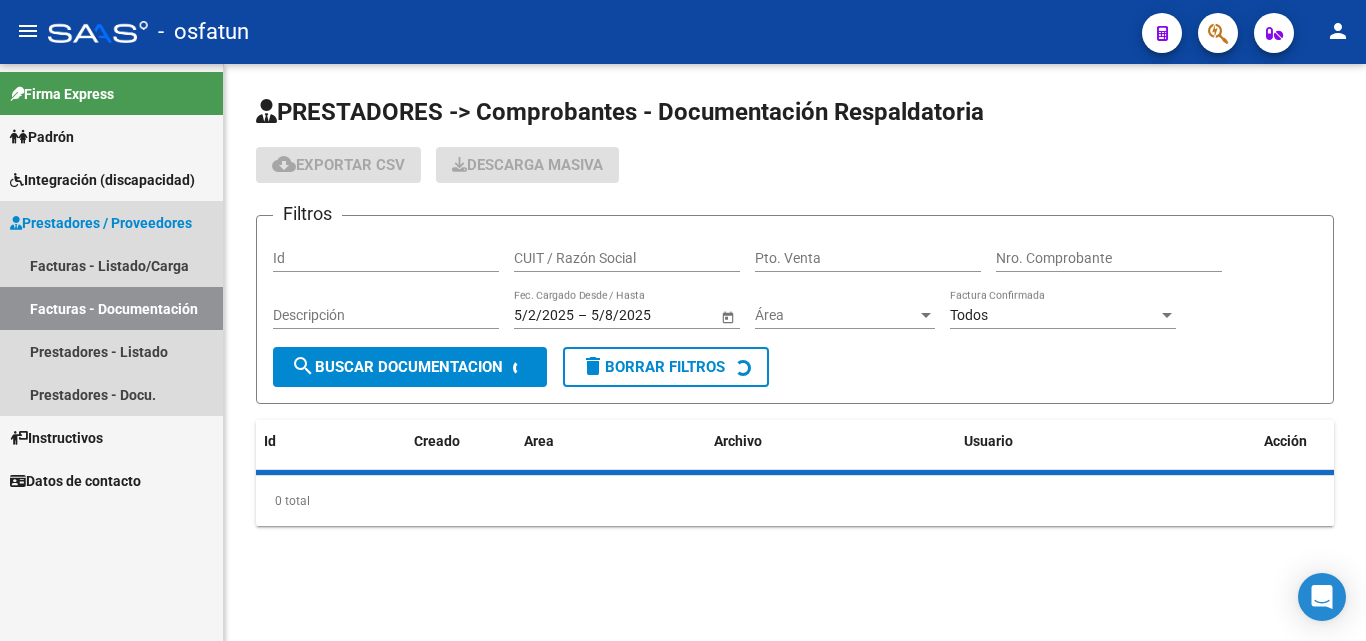 scroll, scrollTop: 0, scrollLeft: 0, axis: both 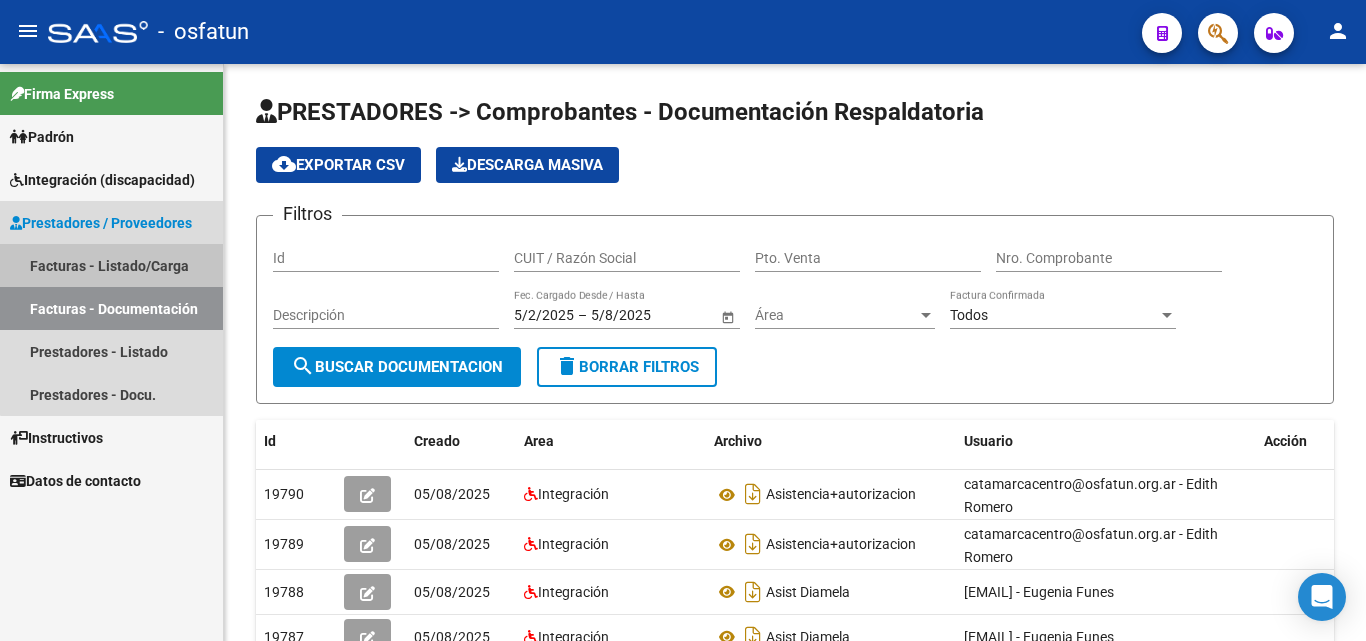 drag, startPoint x: 113, startPoint y: 269, endPoint x: 124, endPoint y: 277, distance: 13.601471 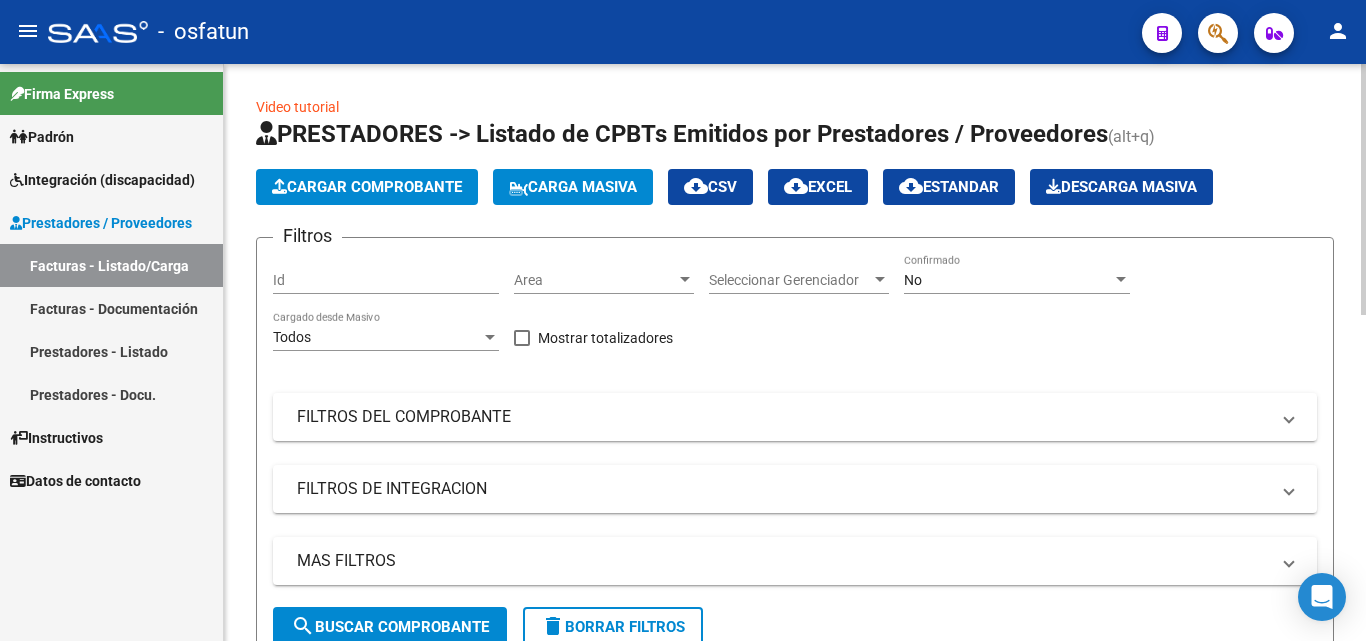 click on "Cargar Comprobante" 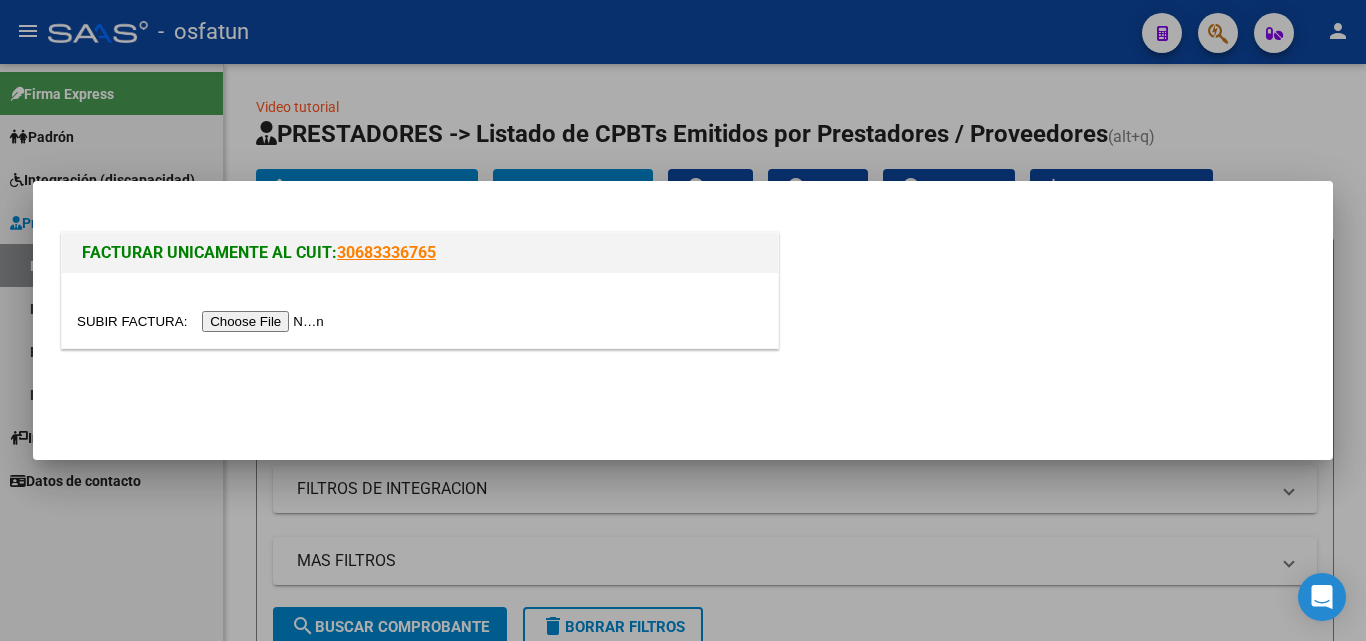 click at bounding box center [203, 321] 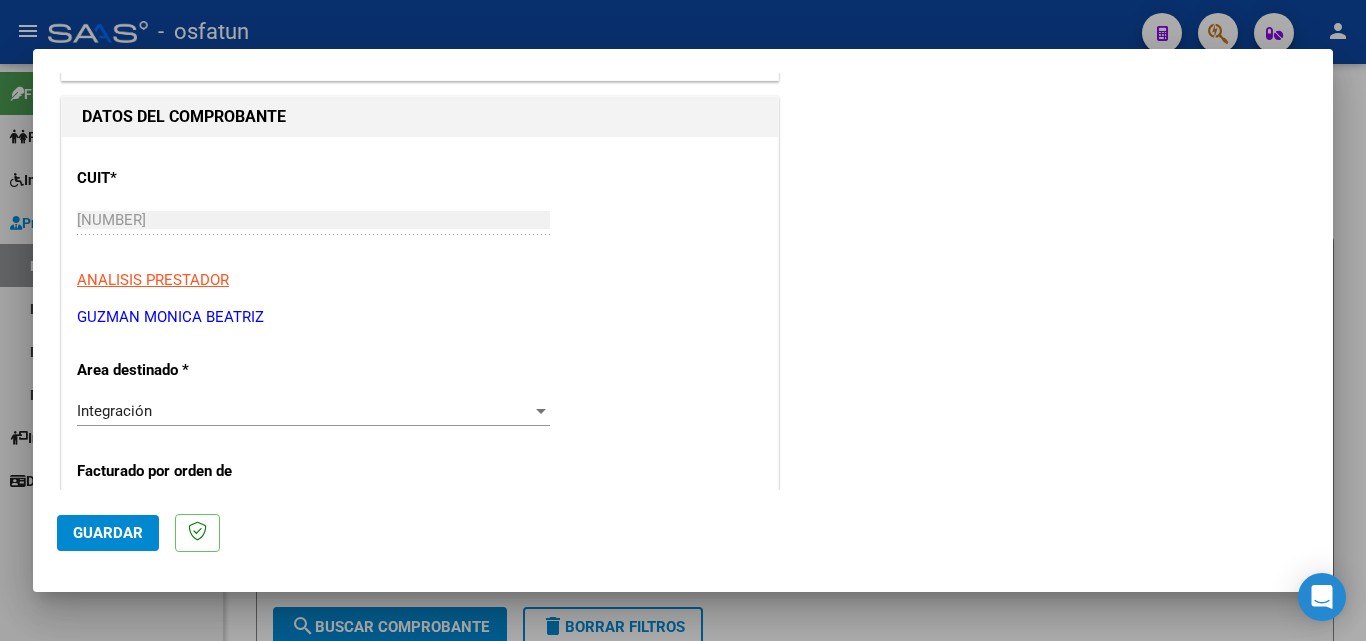 scroll, scrollTop: 181, scrollLeft: 0, axis: vertical 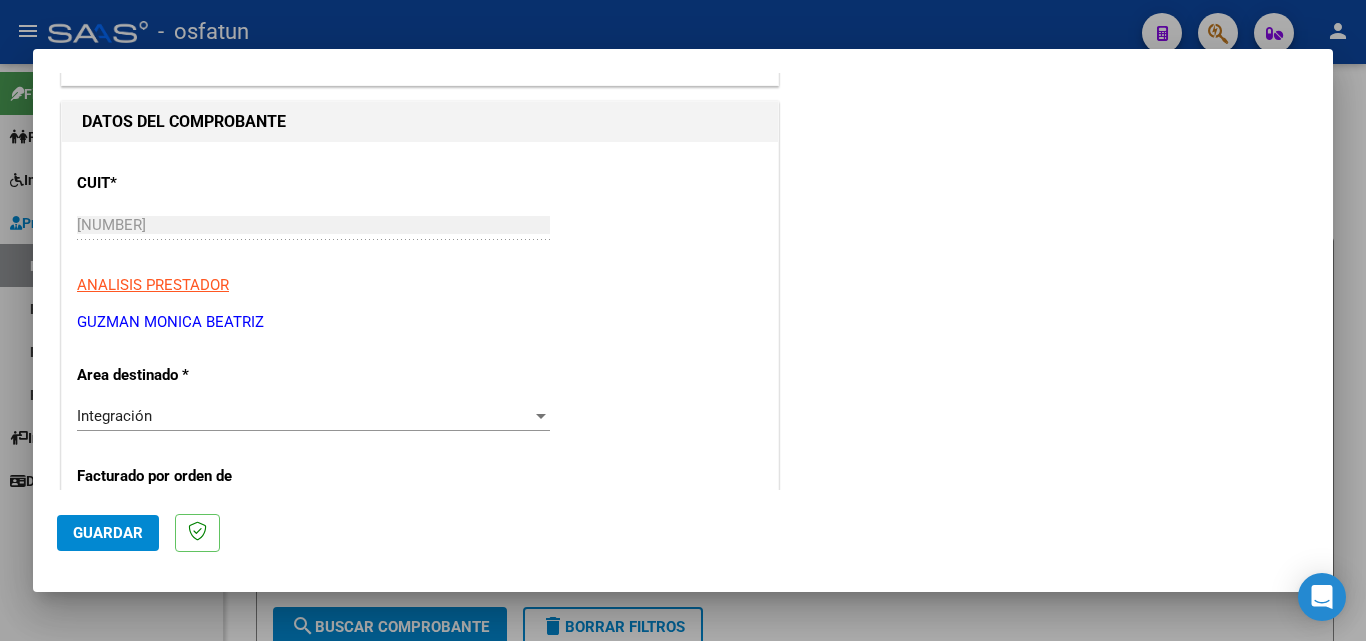 click on "CUIT  *   [CUIT] Ingresar CUIT  ANALISIS PRESTADOR  [LAST] [FIRST] [MIDDLE]  ARCA Padrón  Area destinado * Integración Seleccionar Area  Facturado por orden de  O02 - Osfatun Propio Seleccionar Gerenciador Luego de guardar debe preaprobar la factura asociandola a un legajo de integración y subir la documentación respaldatoria (planilla de asistencia o ddjj para período de aislamiento)  Período de Prestación (Ej: 202305 para Mayo 2023    Ingrese el Período de Prestación como indica el ejemplo   Comprobante Tipo * Factura C Seleccionar Tipo Punto de Venta  *   2 Ingresar el Nro.  Número  *   679 Ingresar el Nro.  Monto  *   $ 98.964,88 Ingresar el monto  Fecha del Cpbt.  *   2025-08-05 Ingresar la fecha  CAE / CAEA (no ingrese CAI)    75313058950172 Ingresar el CAE o CAEA (no ingrese CAI)  Fecha Recibido  *   2025-08-05 Ingresar la fecha  Fecha de Vencimiento    Ingresar la fecha  Ref. Externa    Ingresar la ref.  N° Liquidación    Ingresar el N° Liquidación" at bounding box center [420, 1002] 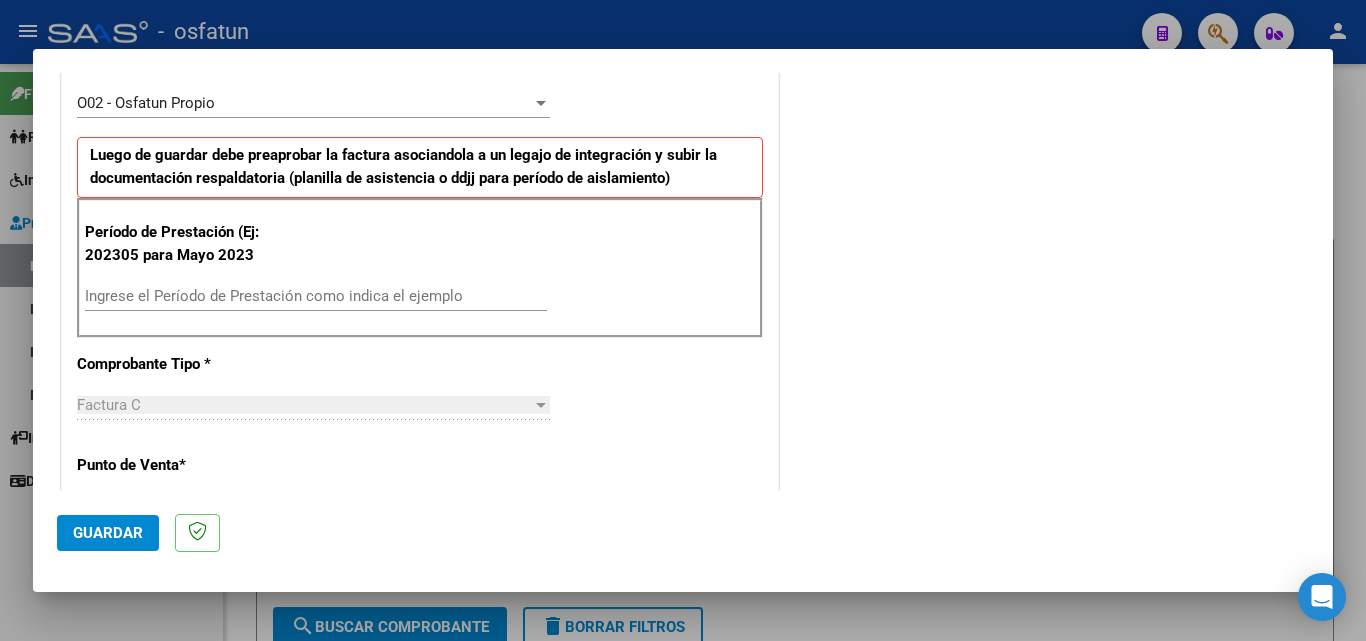 scroll, scrollTop: 631, scrollLeft: 0, axis: vertical 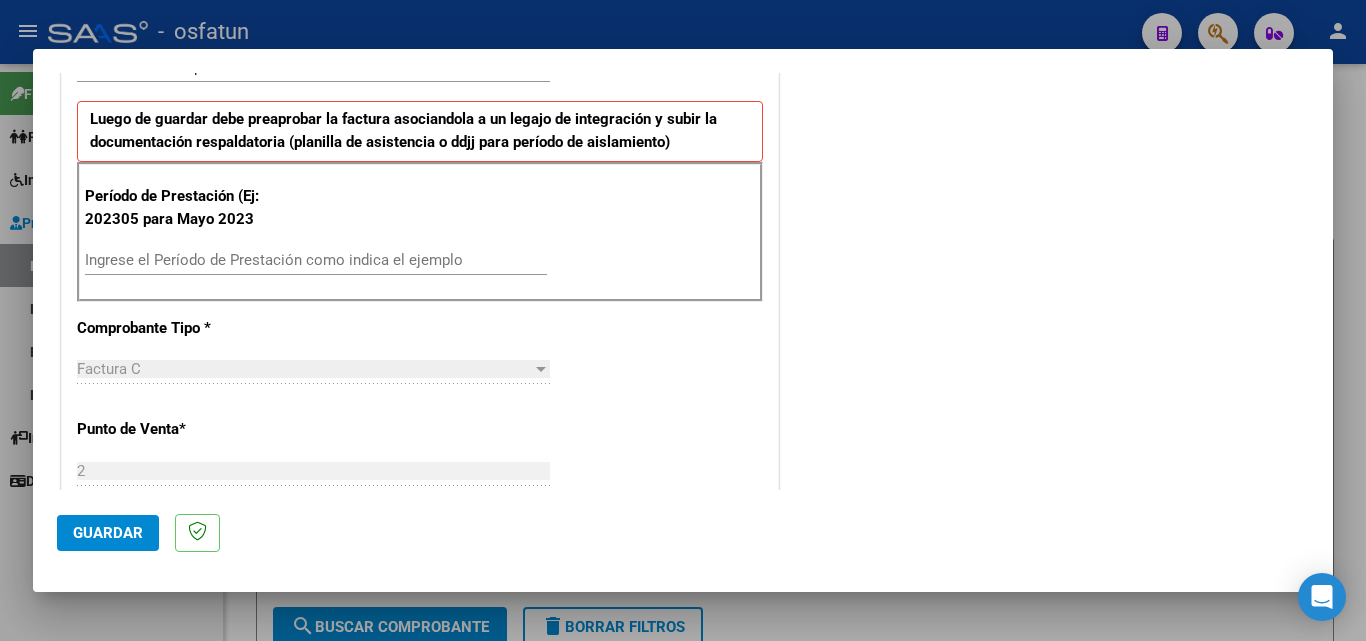 click on "Ingrese el Período de Prestación como indica el ejemplo" at bounding box center [316, 260] 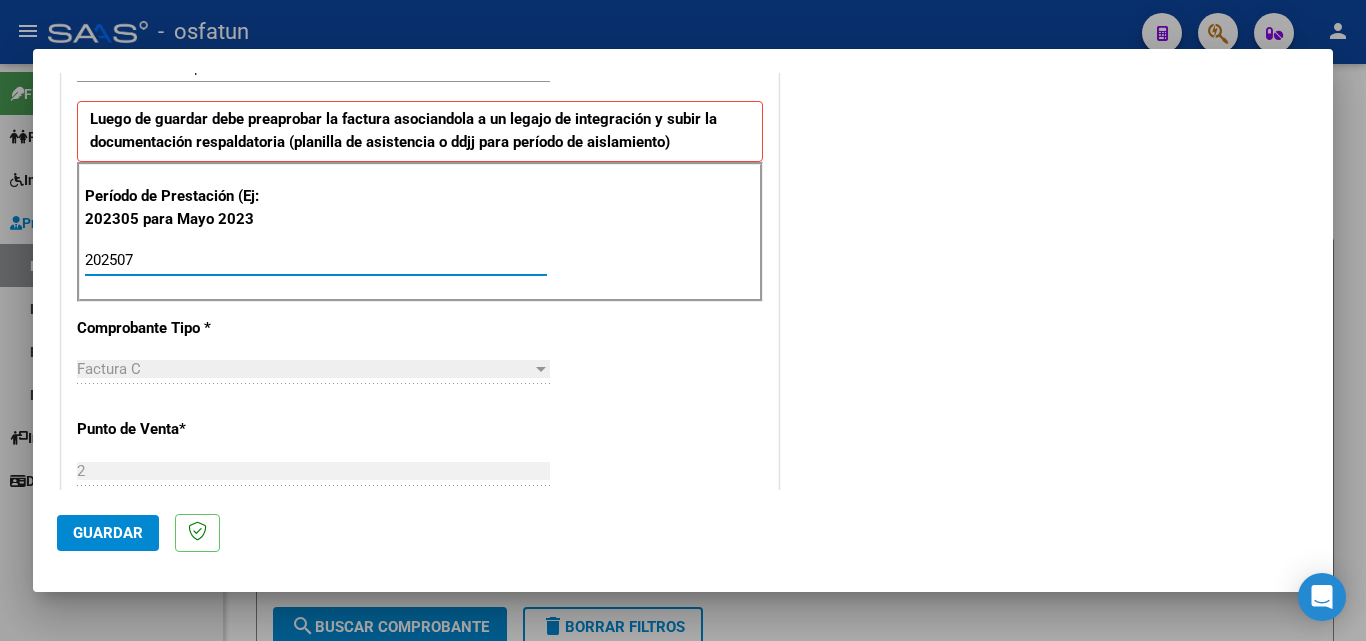 type on "202507" 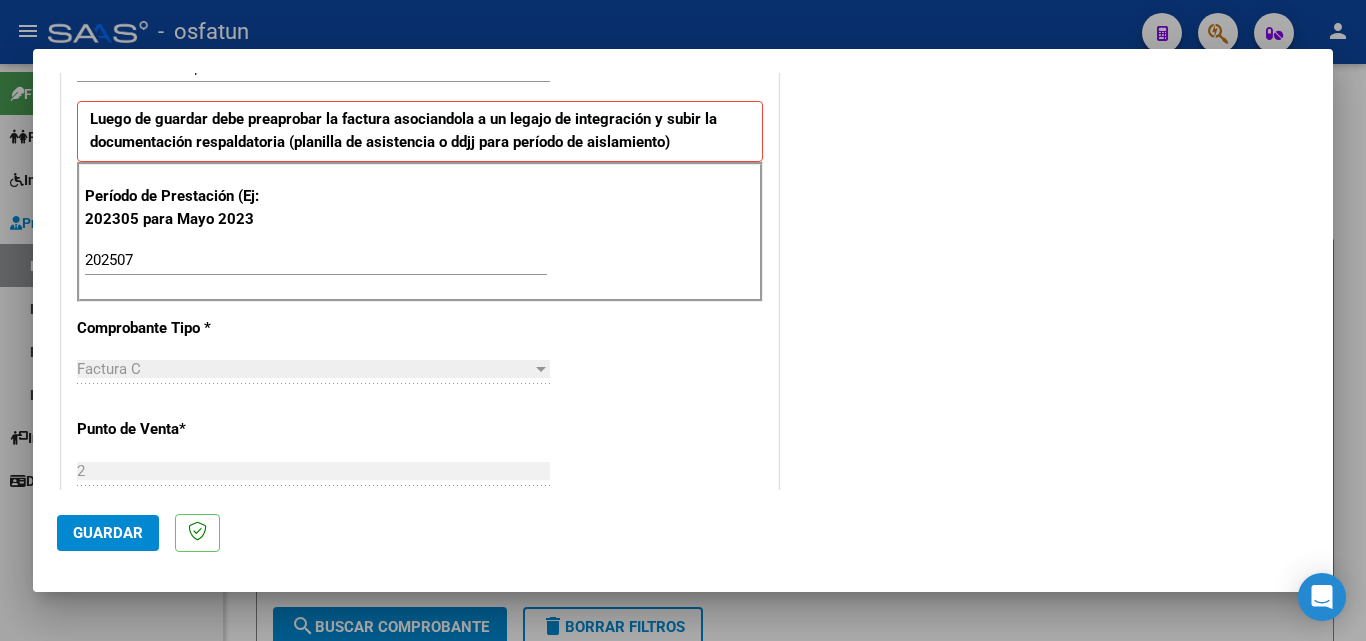 scroll, scrollTop: 1558, scrollLeft: 0, axis: vertical 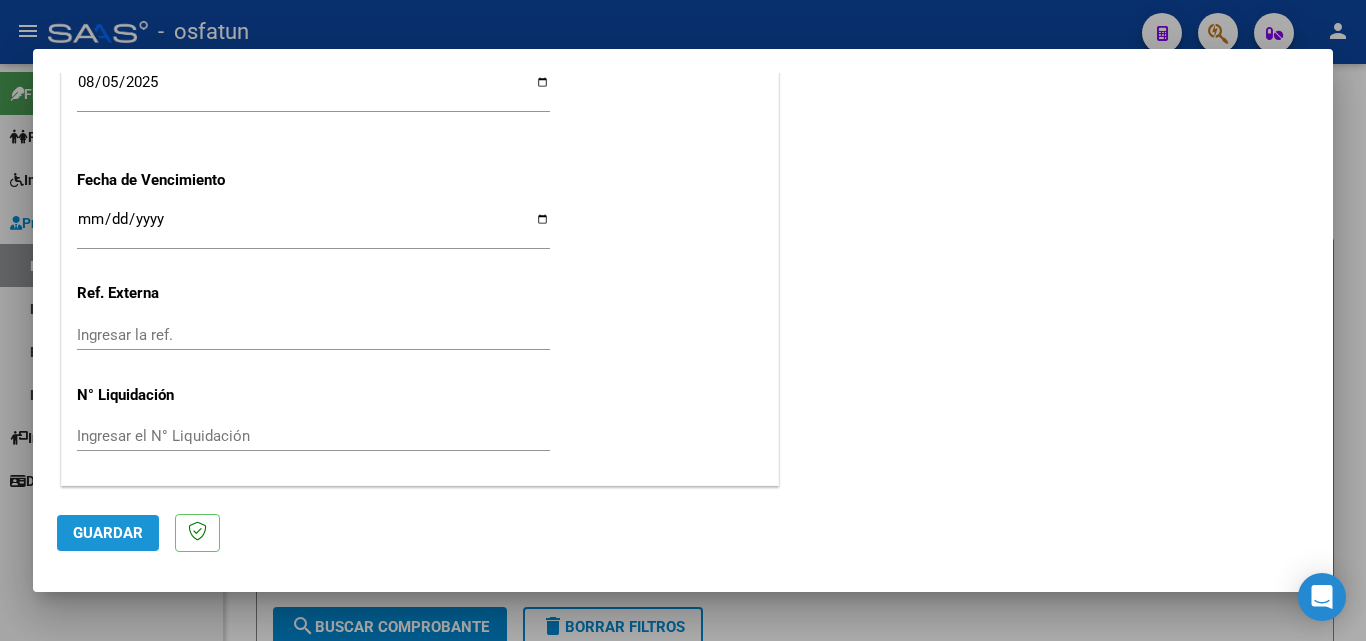 drag, startPoint x: 78, startPoint y: 549, endPoint x: 41, endPoint y: 553, distance: 37.215588 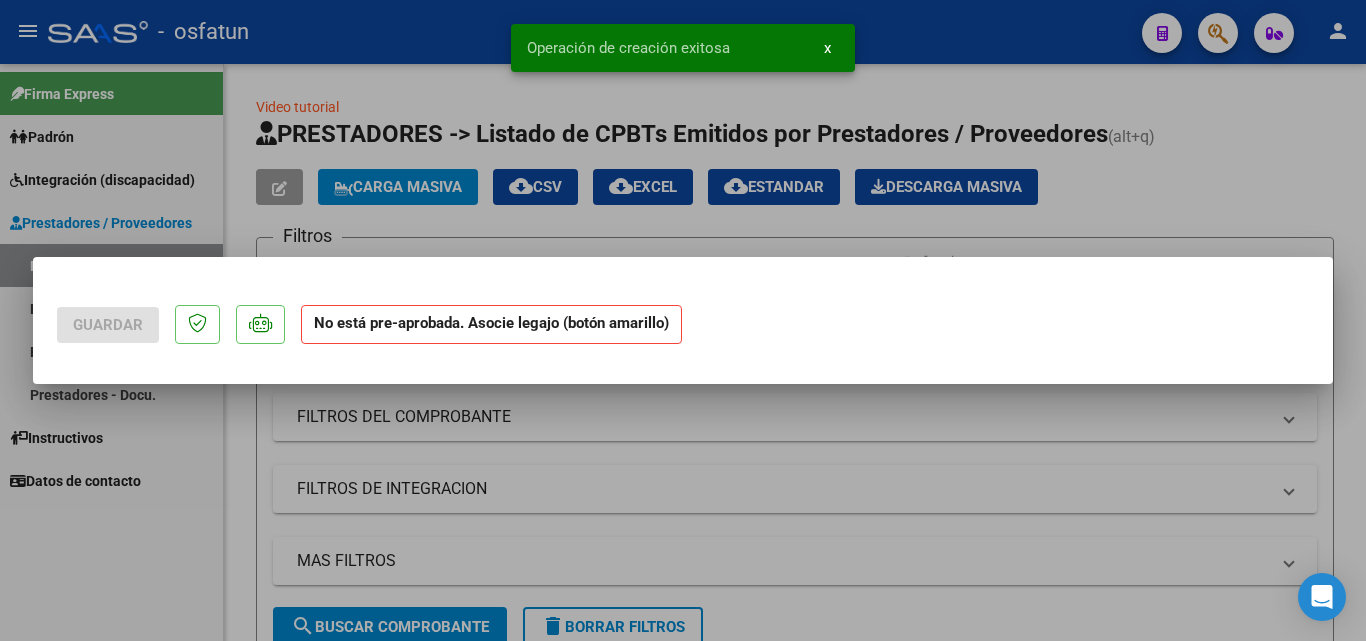 scroll, scrollTop: 0, scrollLeft: 0, axis: both 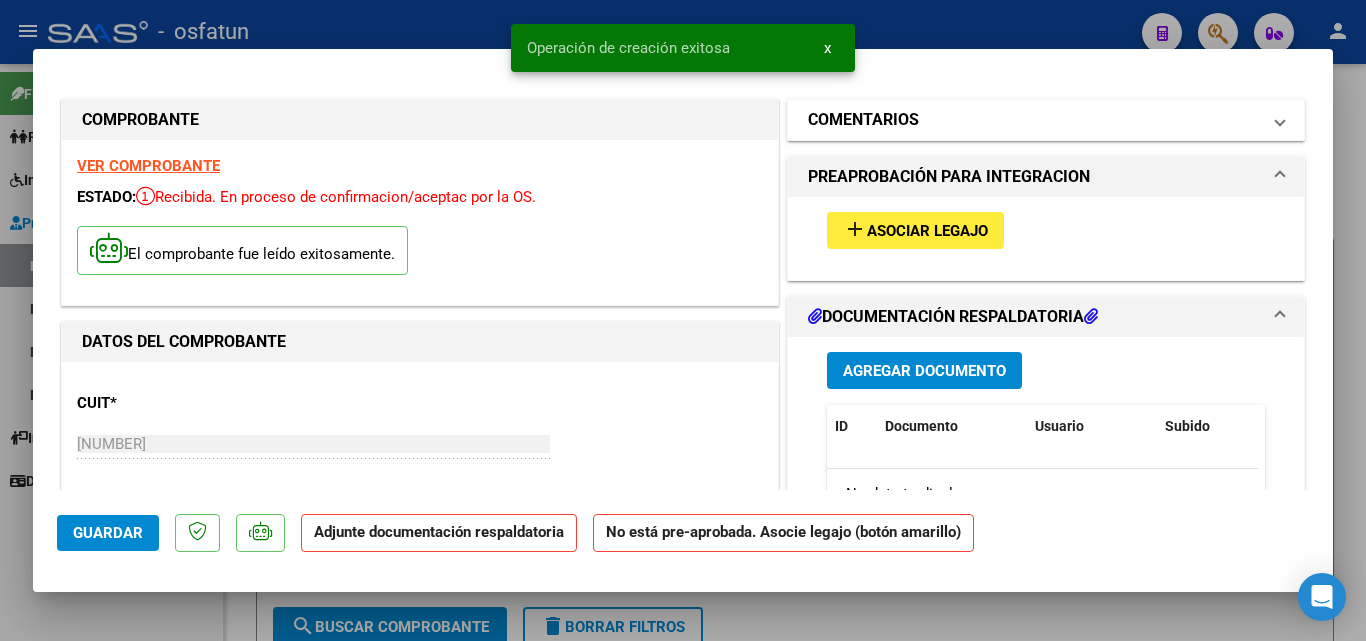 click on "COMENTARIOS" at bounding box center (1034, 120) 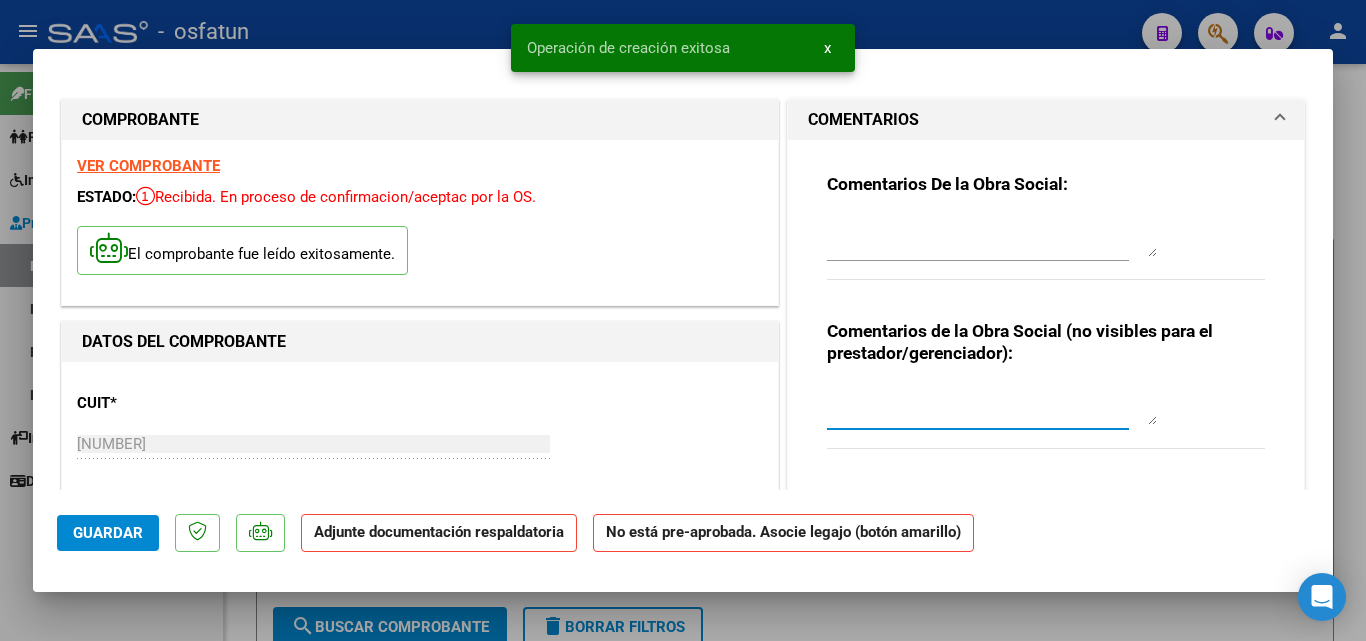 click at bounding box center [992, 405] 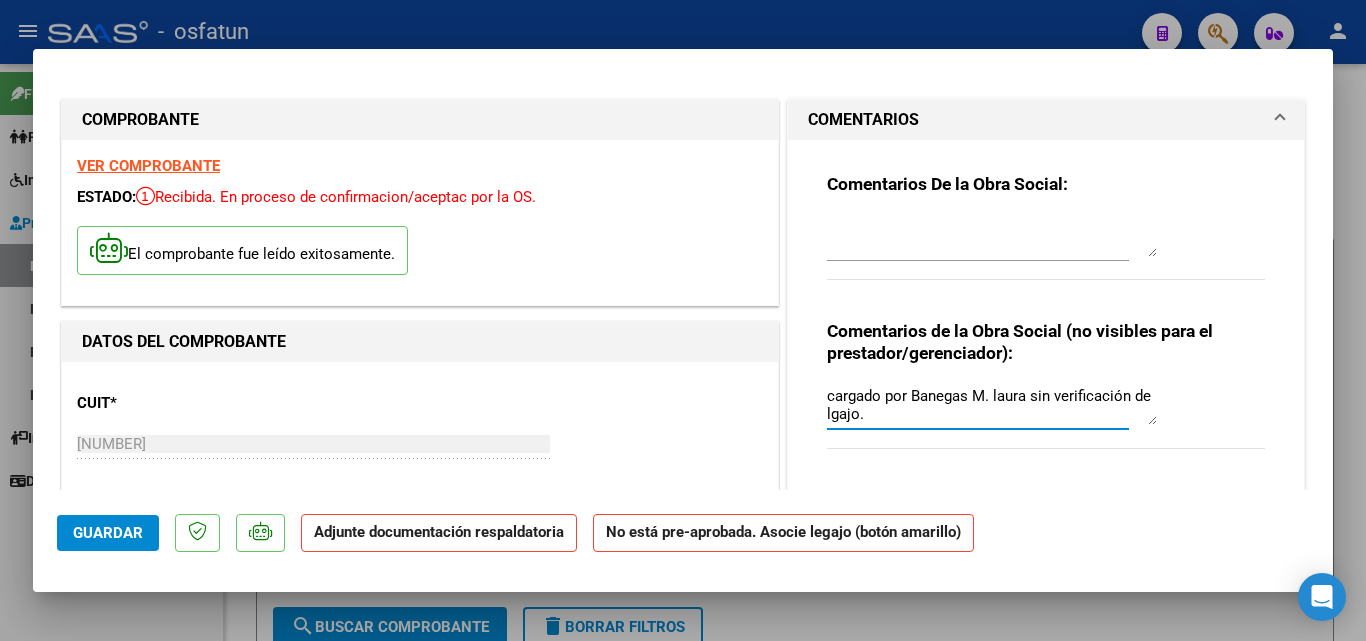 click on "cargado por Banegas M. laura sin verificación de lgajo." at bounding box center [992, 405] 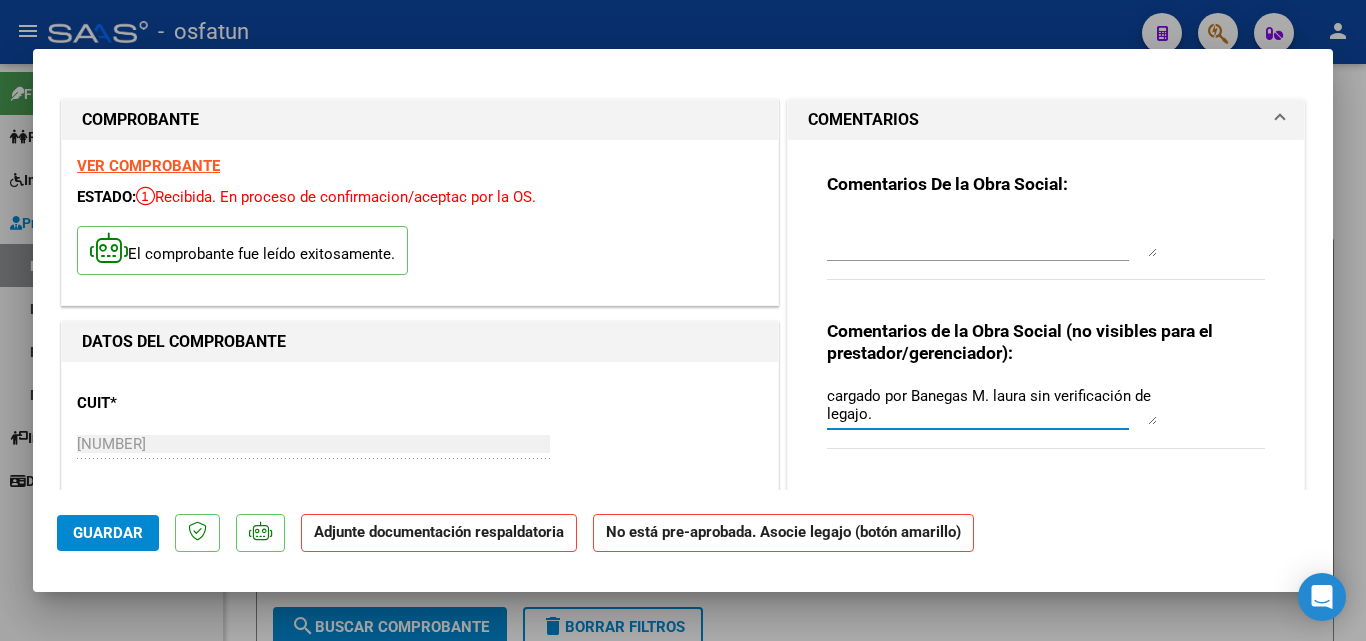 drag, startPoint x: 982, startPoint y: 387, endPoint x: 1010, endPoint y: 417, distance: 41.036568 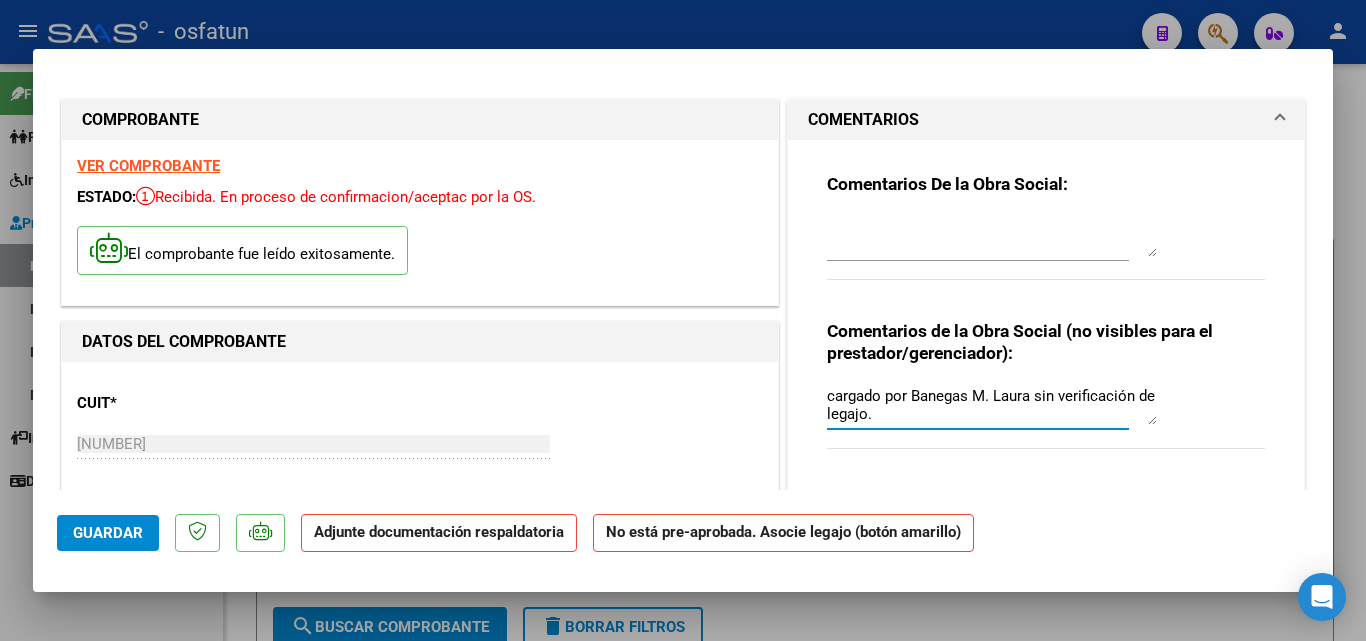 type on "cargado por Banegas M. Laura sin verificación de legajo." 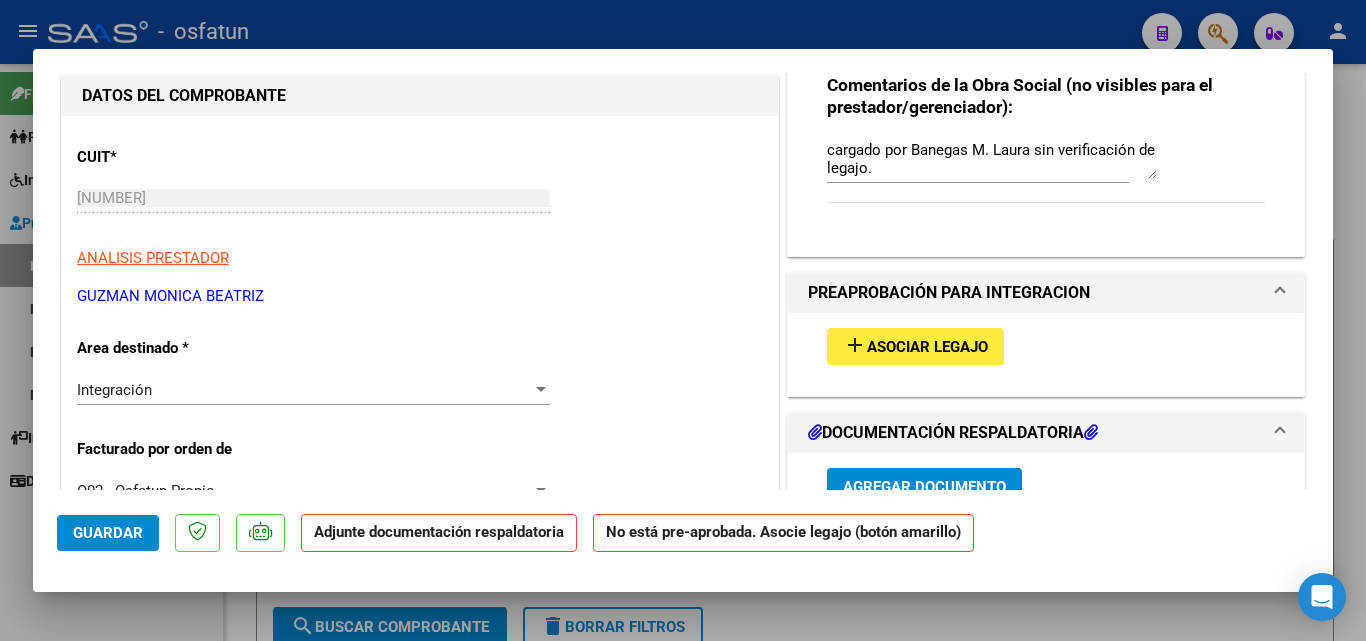 scroll, scrollTop: 256, scrollLeft: 0, axis: vertical 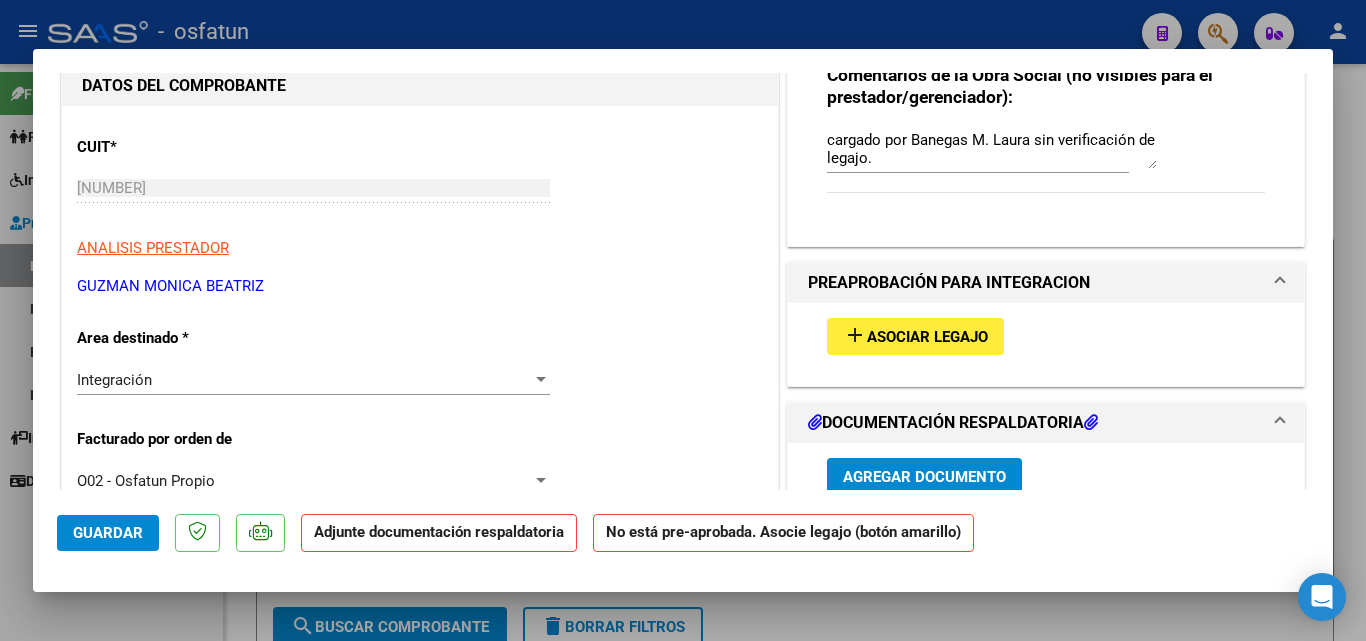 click on "Asociar Legajo" at bounding box center [927, 337] 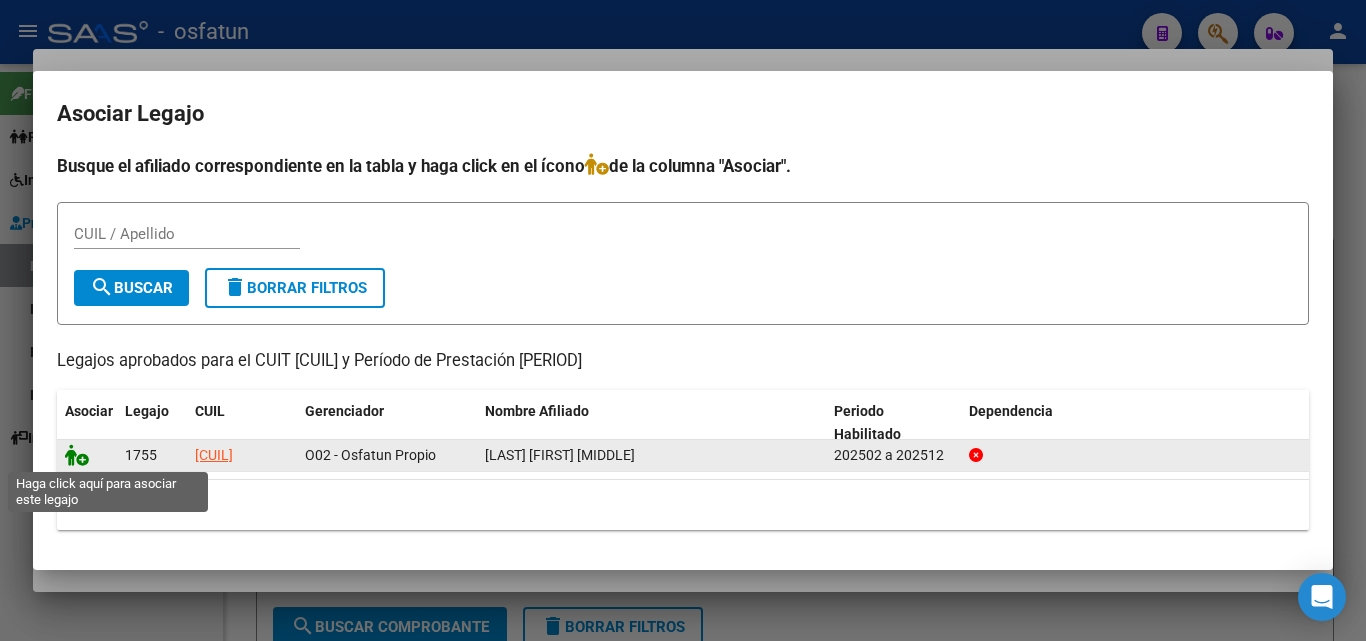 click 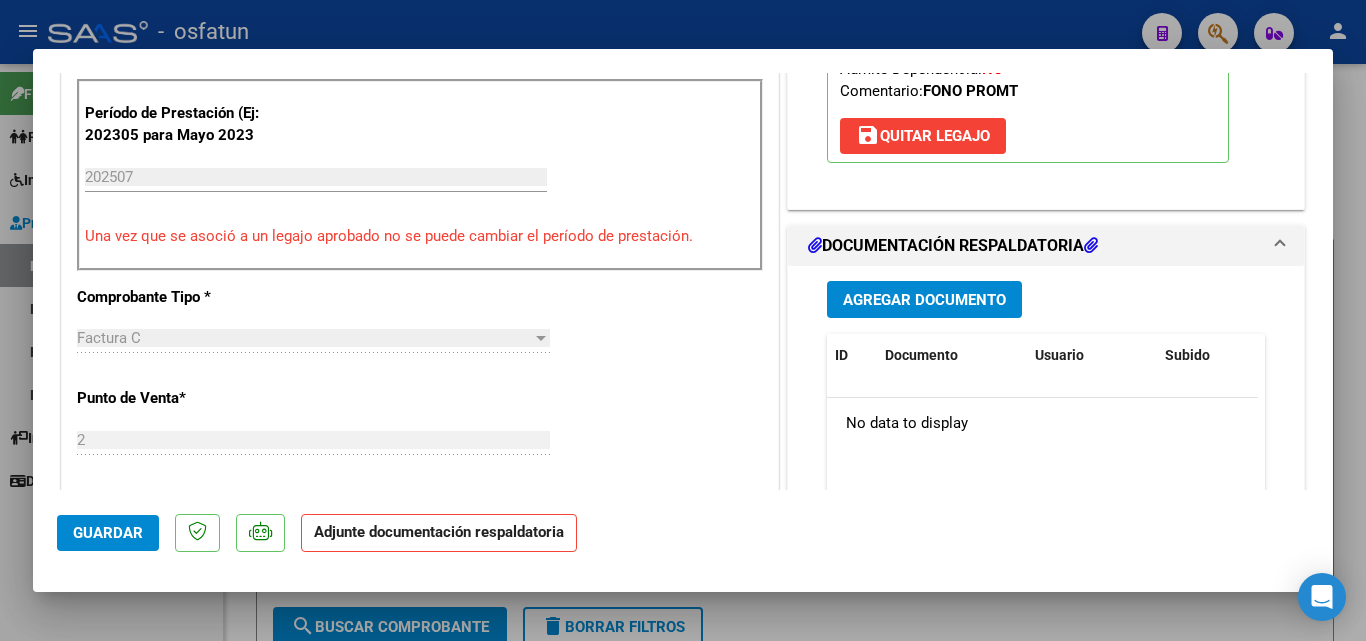 scroll, scrollTop: 719, scrollLeft: 0, axis: vertical 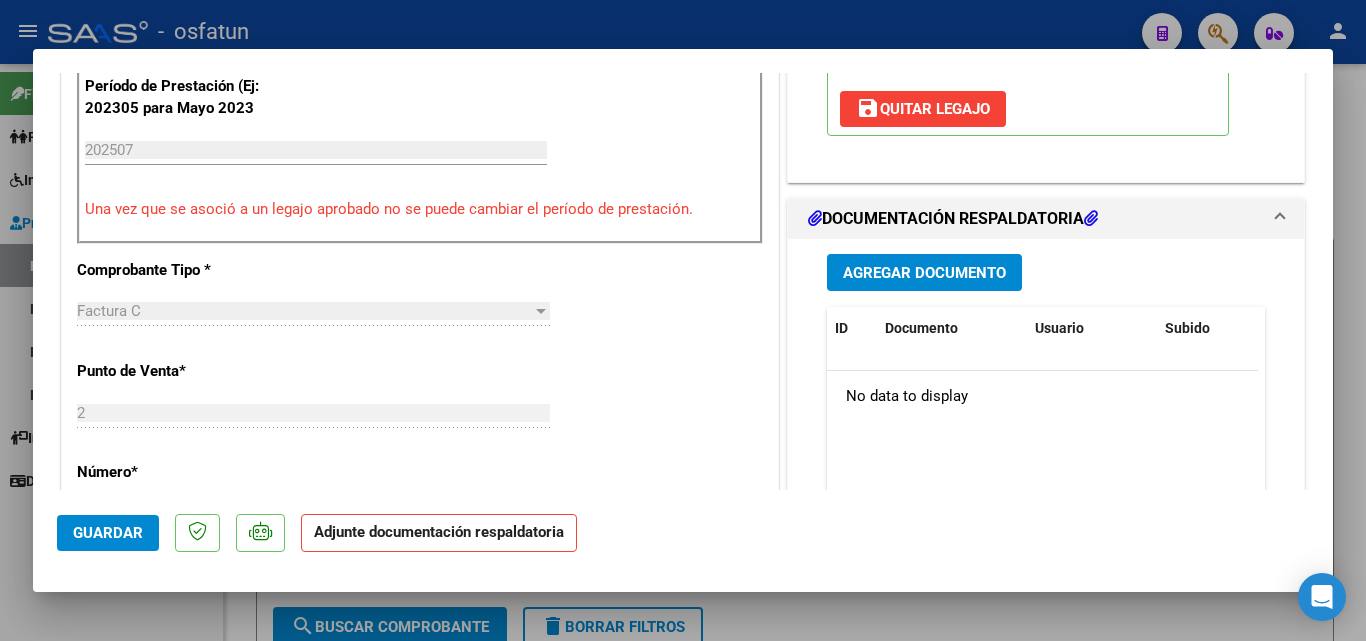 click on "Agregar Documento" at bounding box center [924, 272] 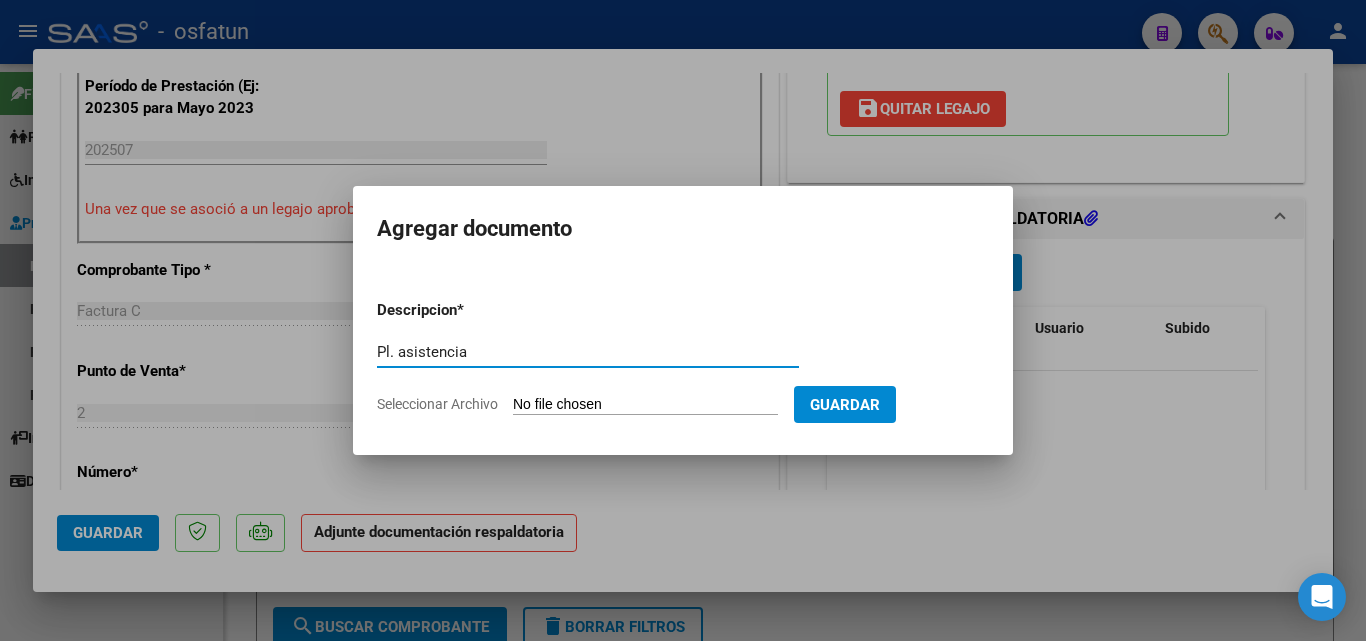 type on "Pl. asistencia" 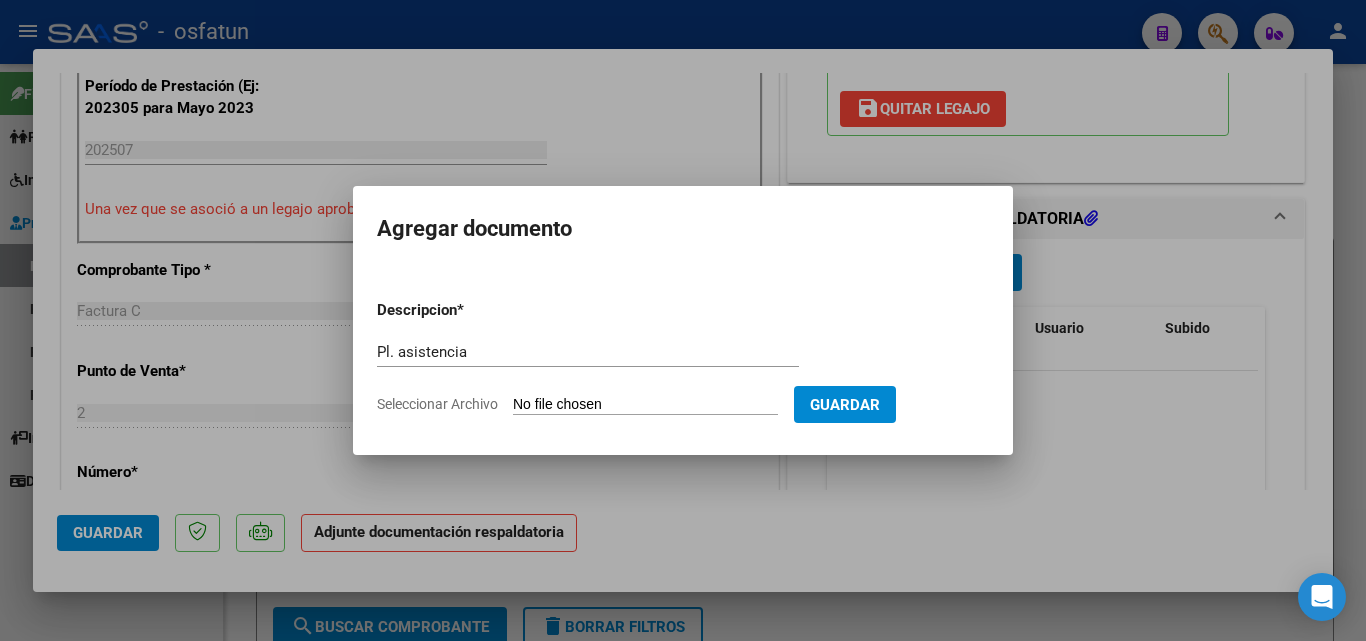 type on "C:\fakepath\[FILENAME].pdf" 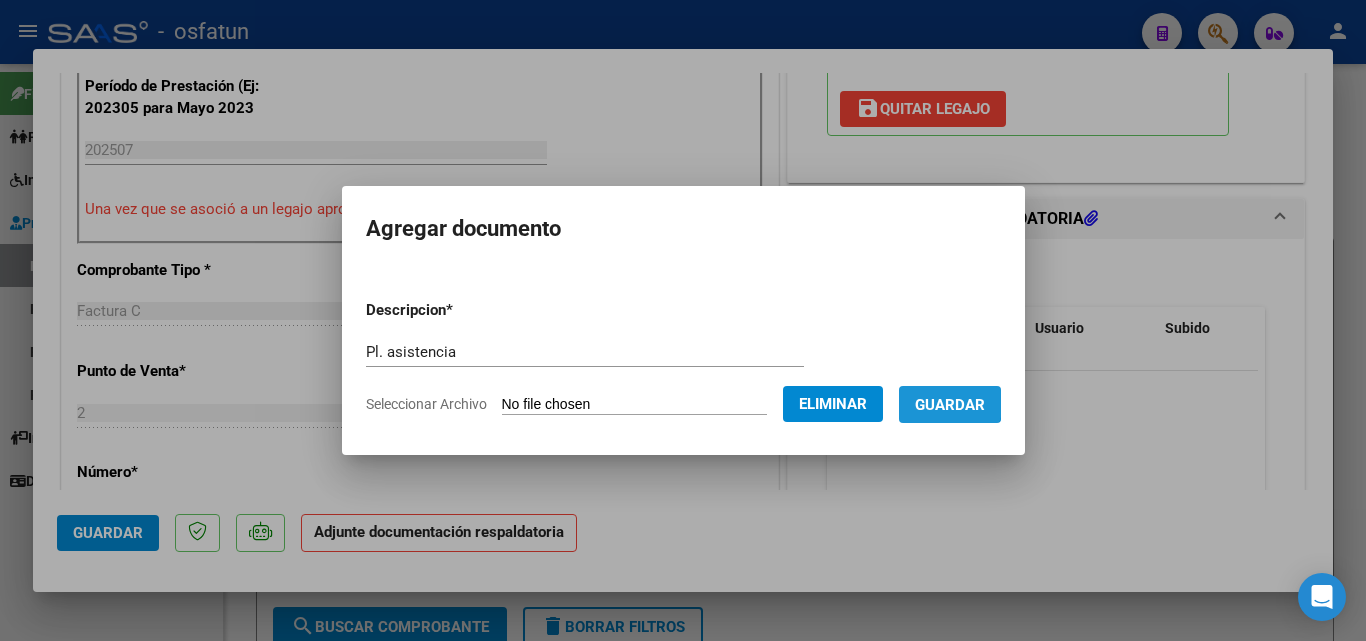 click on "Guardar" at bounding box center (950, 405) 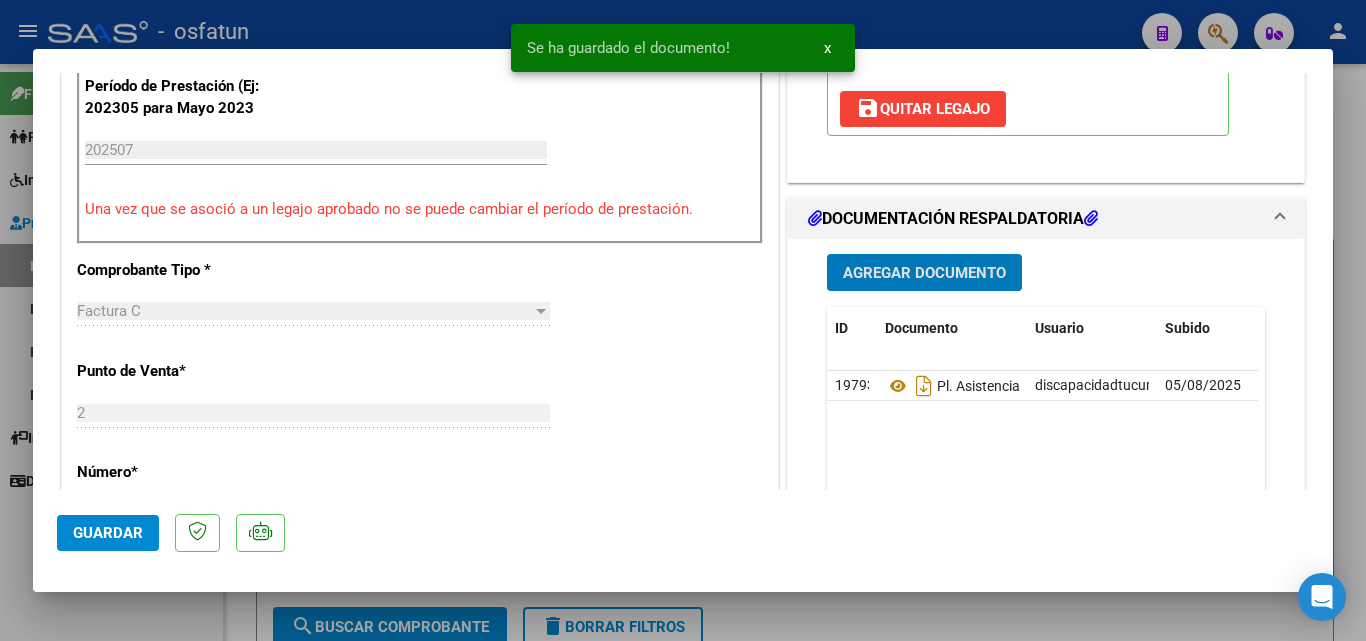click on "Agregar Documento" at bounding box center (924, 273) 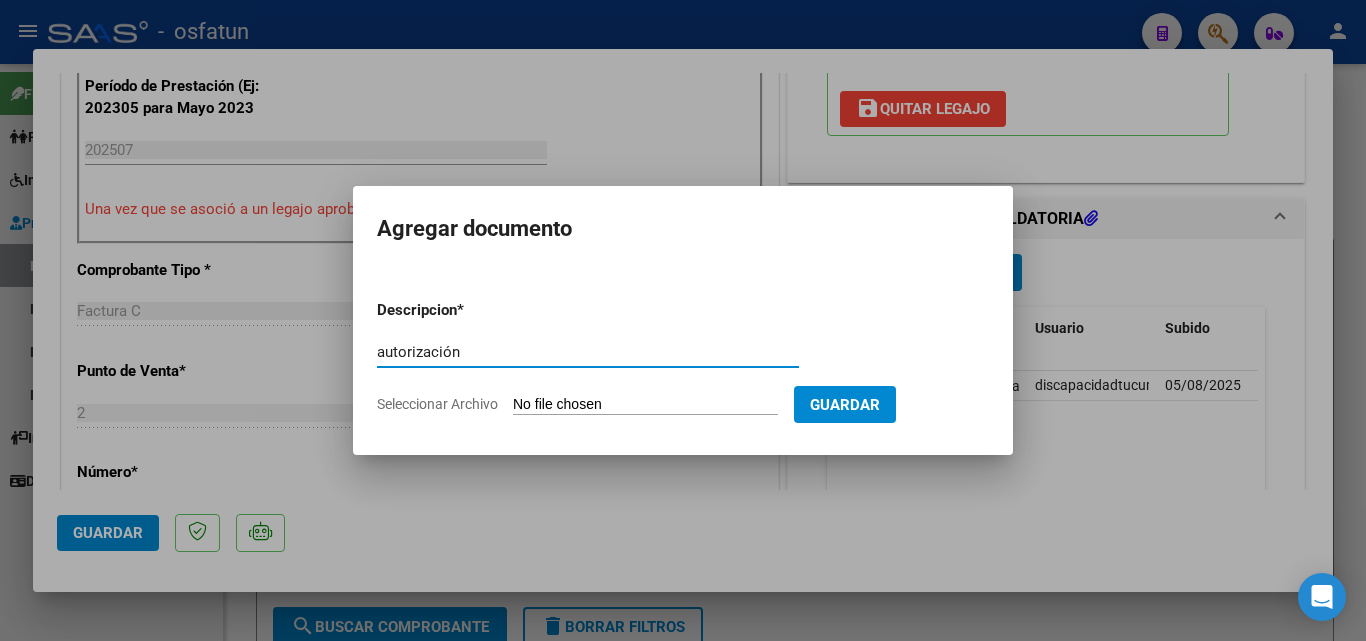 type on "autorización" 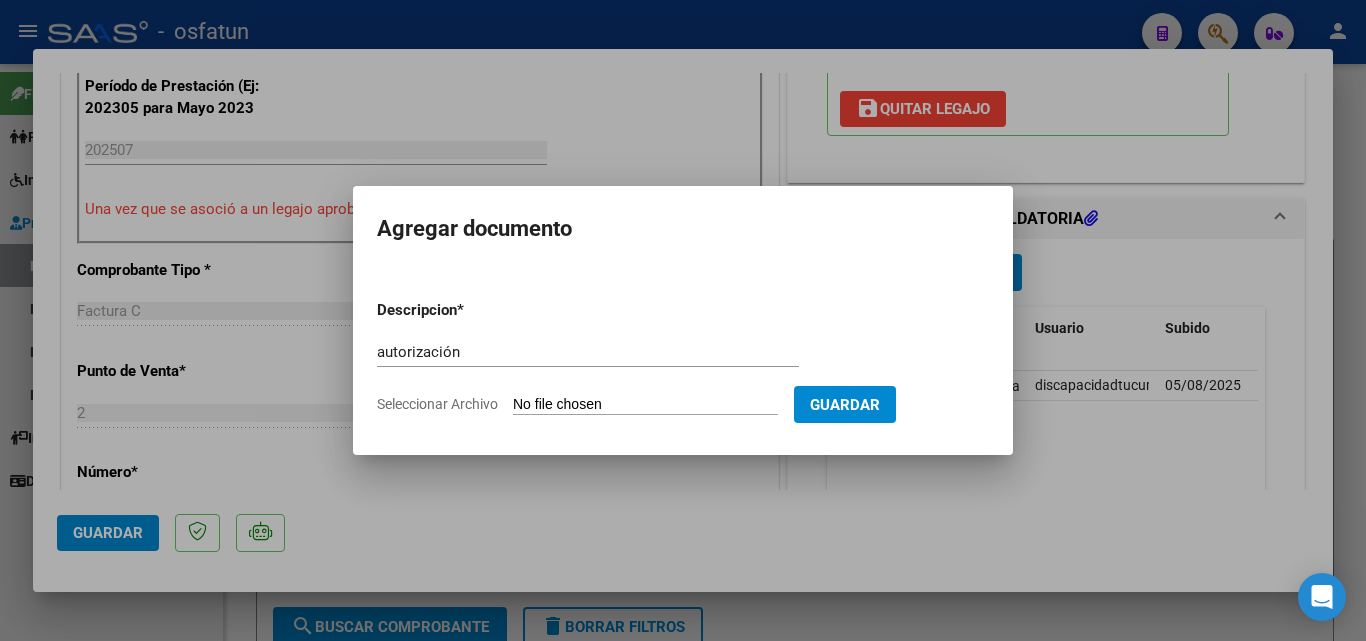 type on "C:\fakepath\[NAME] [NUMBER] [LAST].pdf" 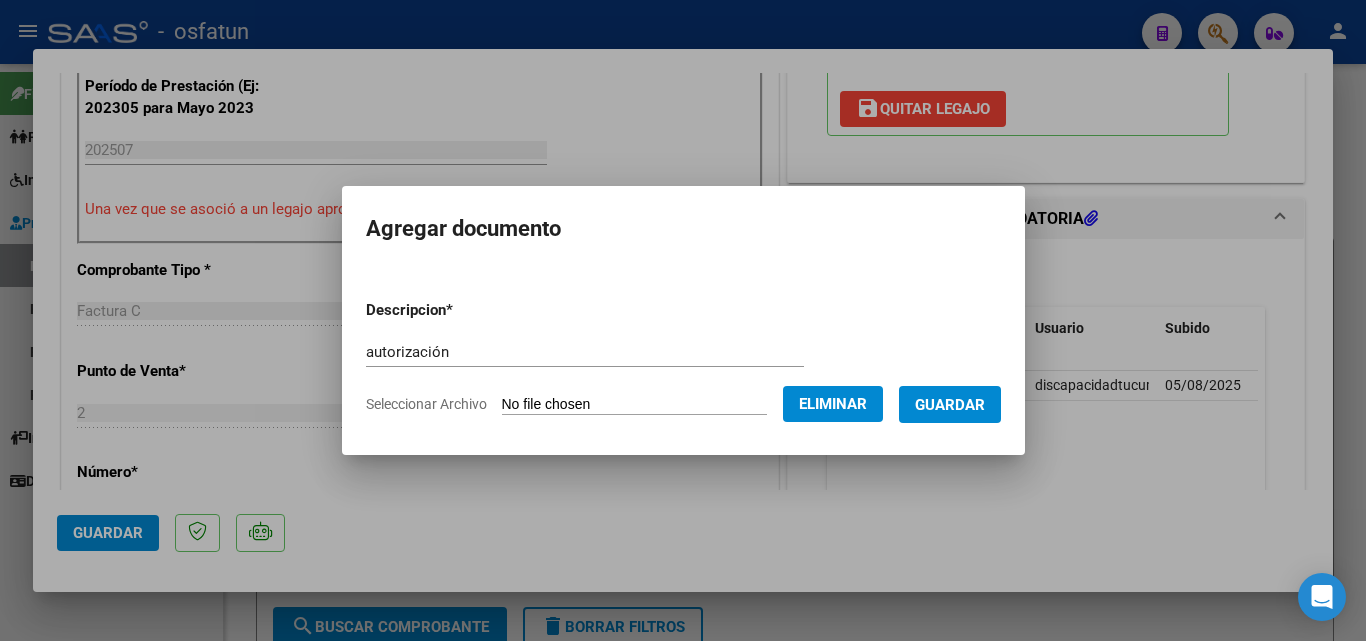 click on "Guardar" at bounding box center [950, 404] 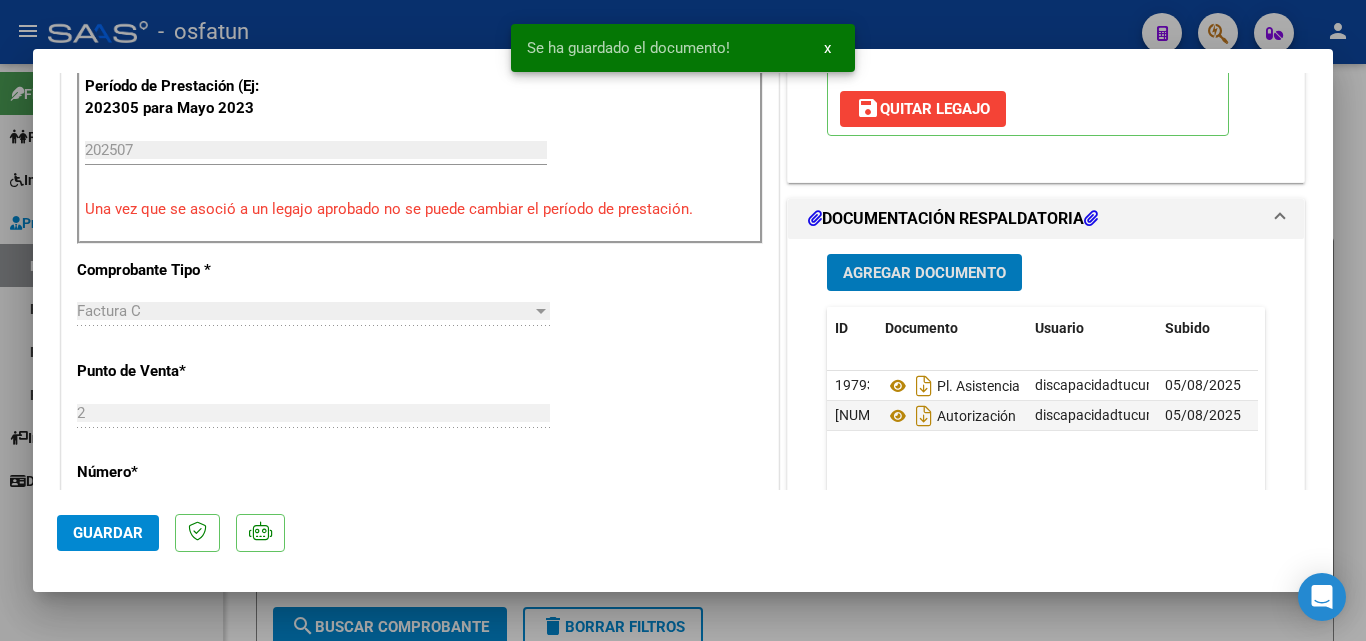 click on "Agregar Documento" at bounding box center [924, 273] 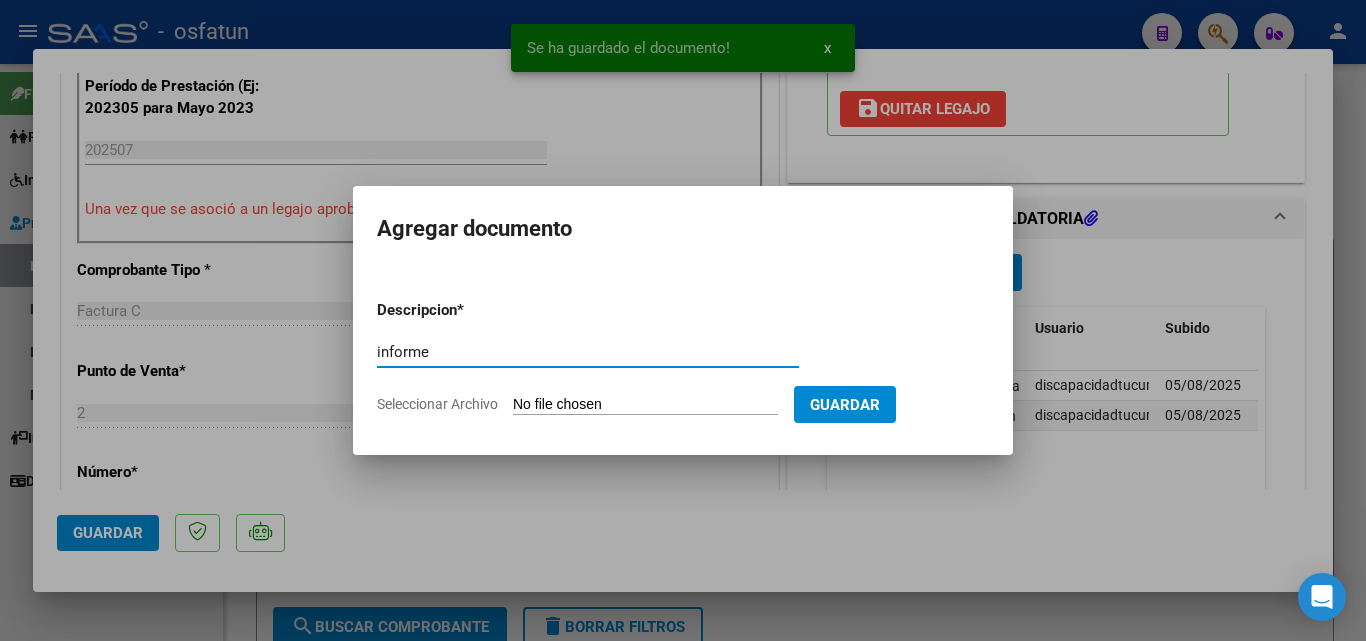 type on "informe" 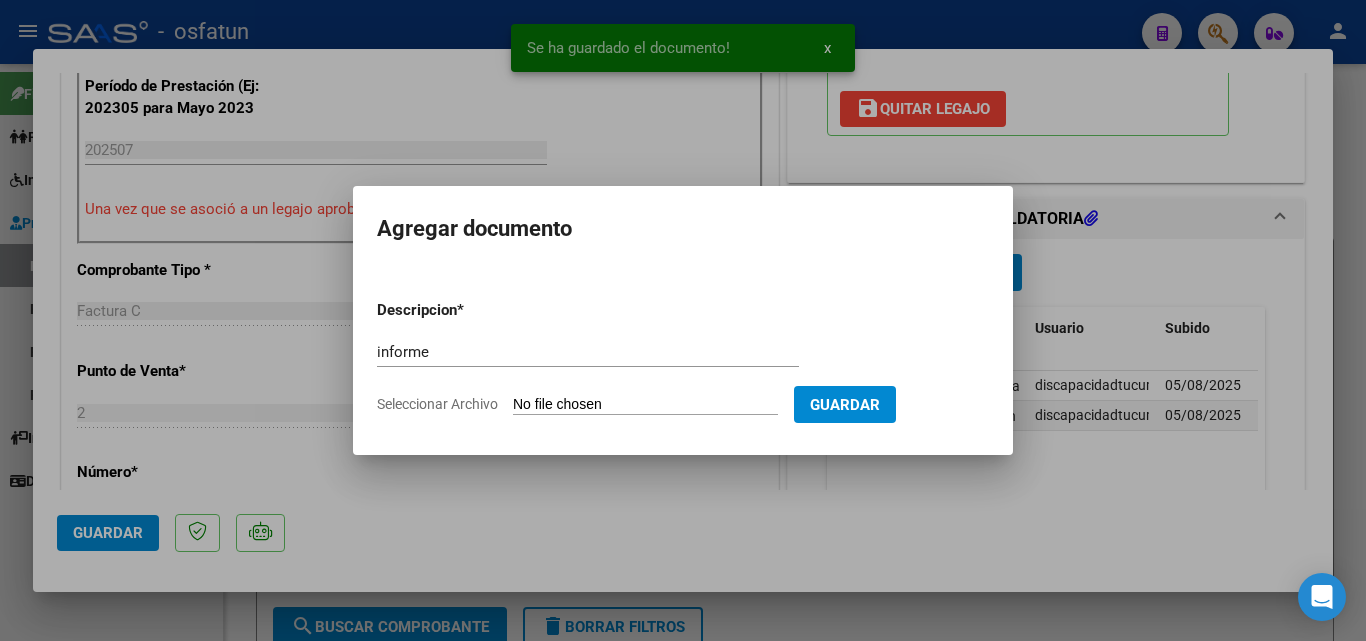 click on "Seleccionar Archivo" at bounding box center (645, 405) 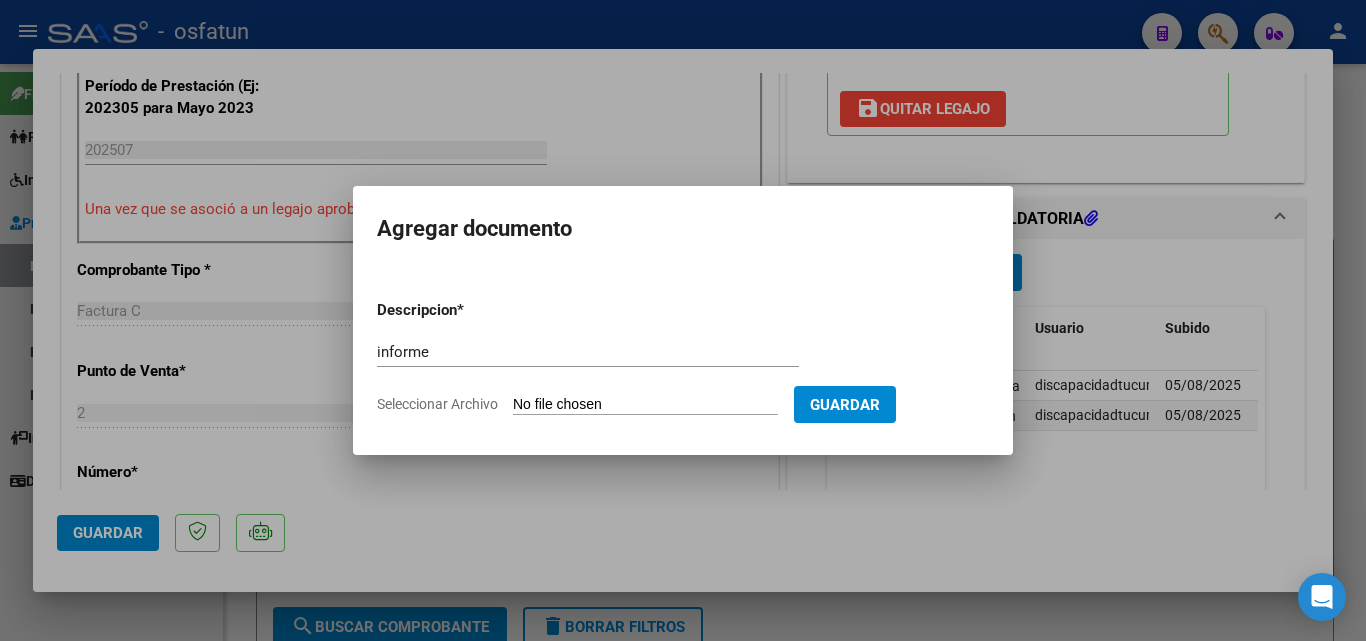 type on "C:\fakepath\Informe Iara Lizarraga- Julio 2025.pdf" 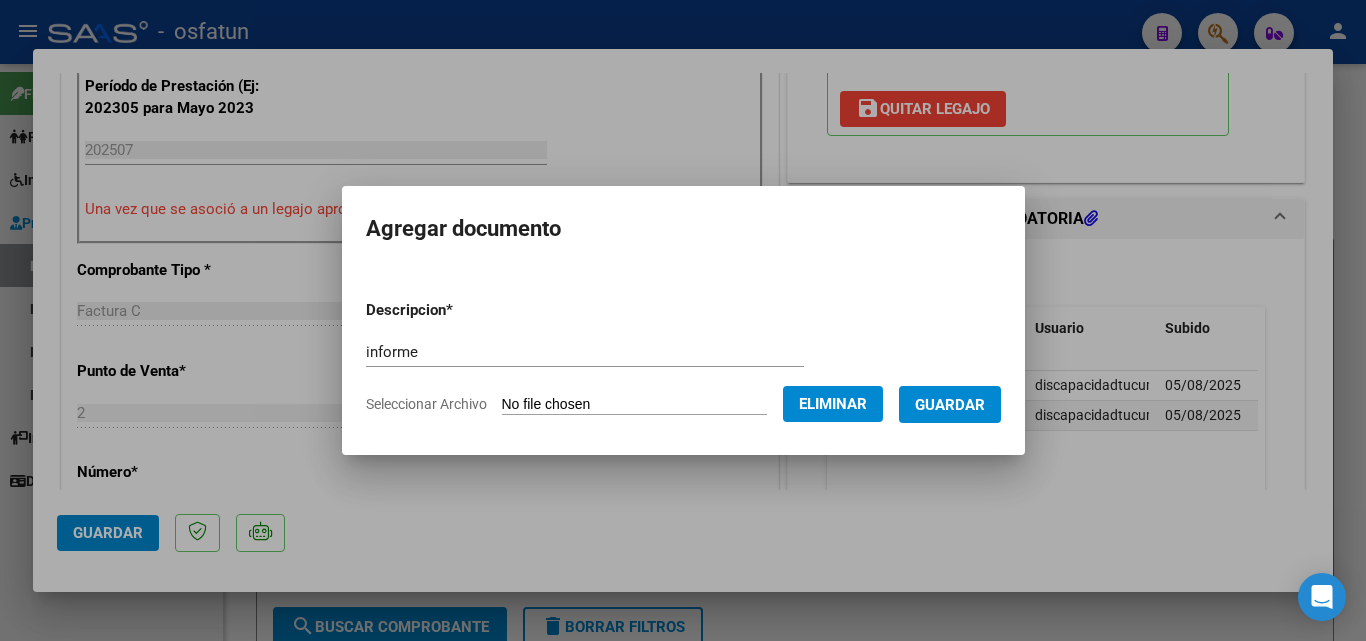 click on "Guardar" at bounding box center [950, 405] 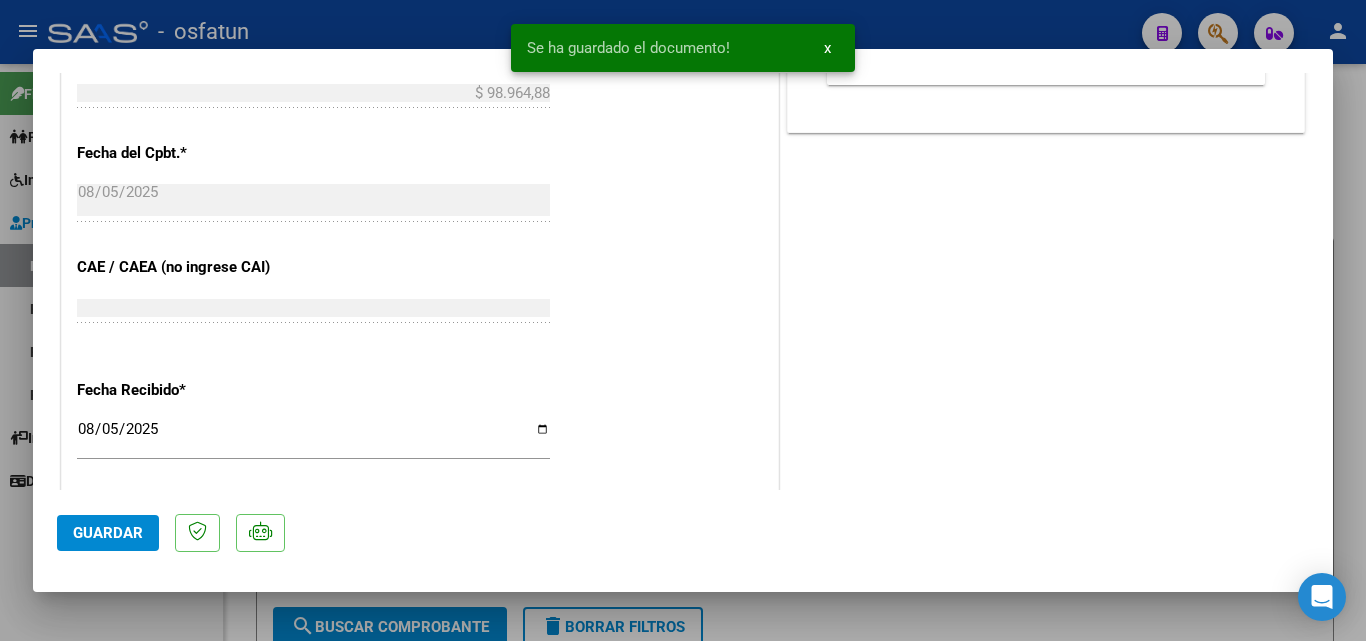 scroll, scrollTop: 1314, scrollLeft: 0, axis: vertical 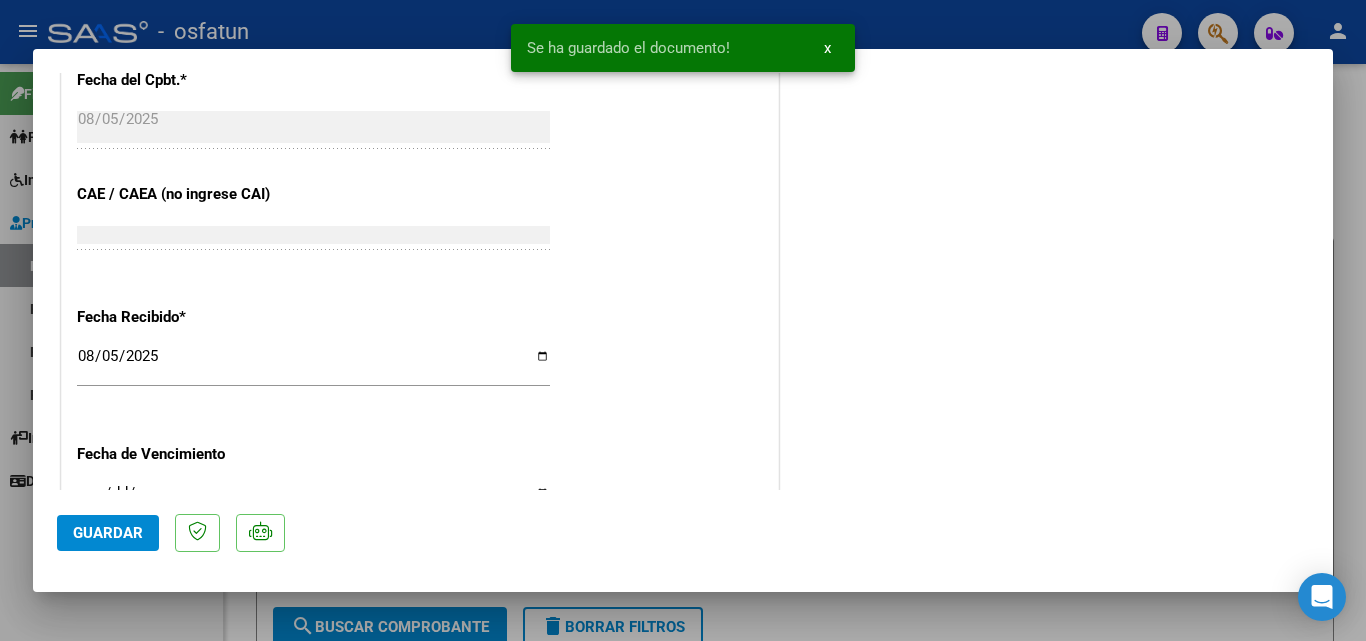 click on "Guardar" 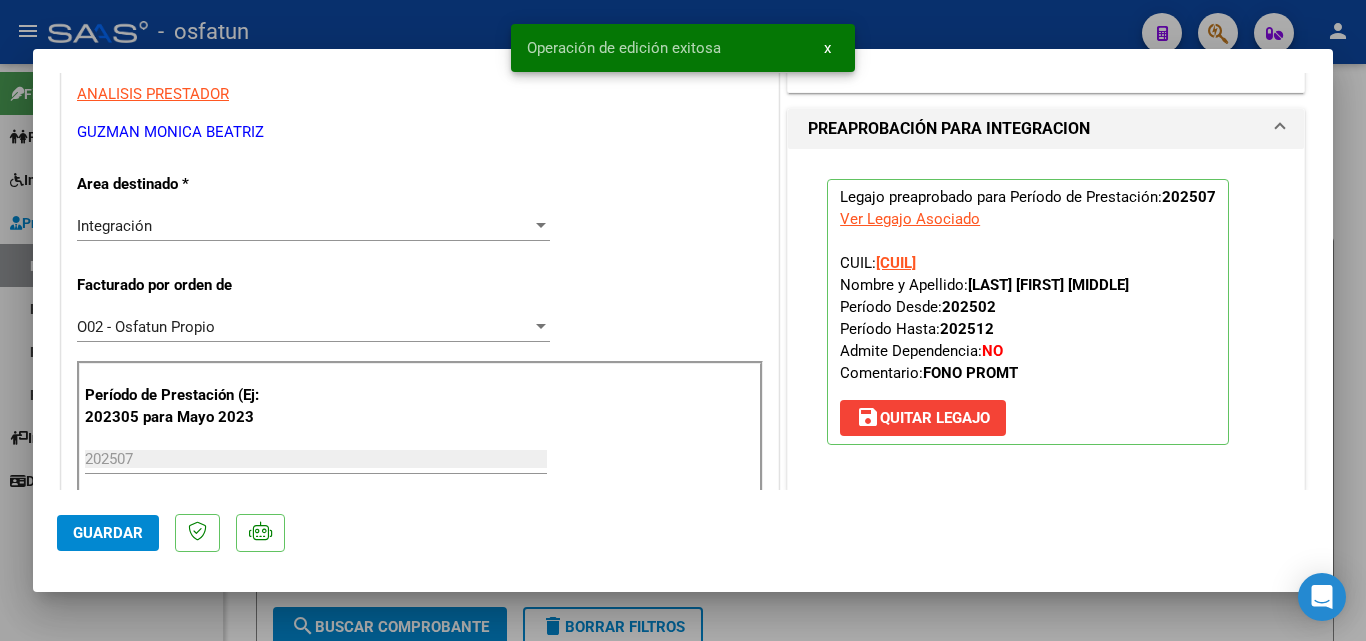 scroll, scrollTop: 400, scrollLeft: 0, axis: vertical 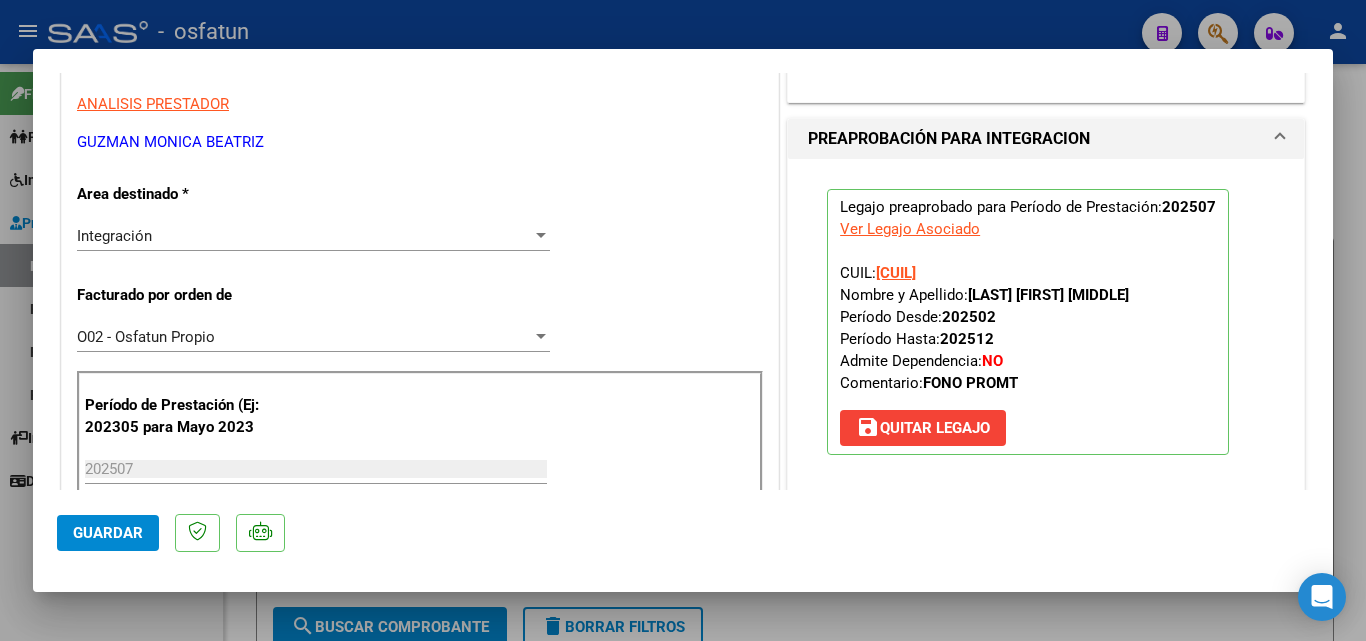 drag, startPoint x: 1173, startPoint y: 293, endPoint x: 961, endPoint y: 289, distance: 212.03773 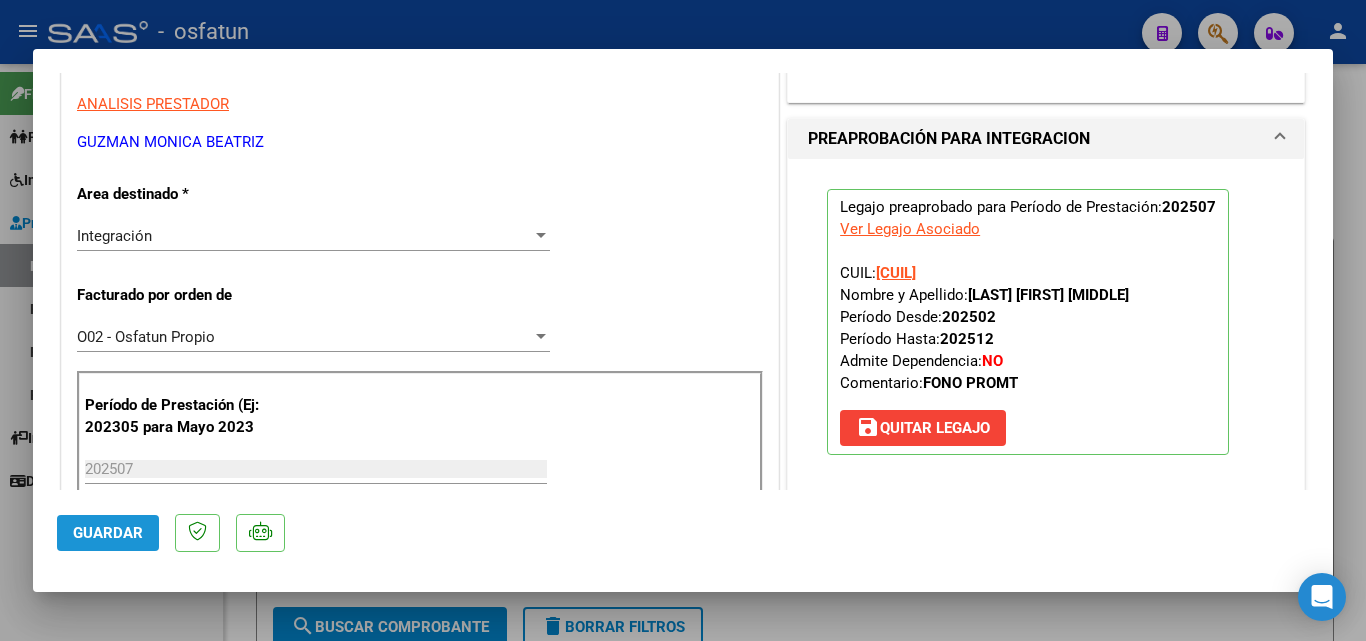 click on "Guardar" 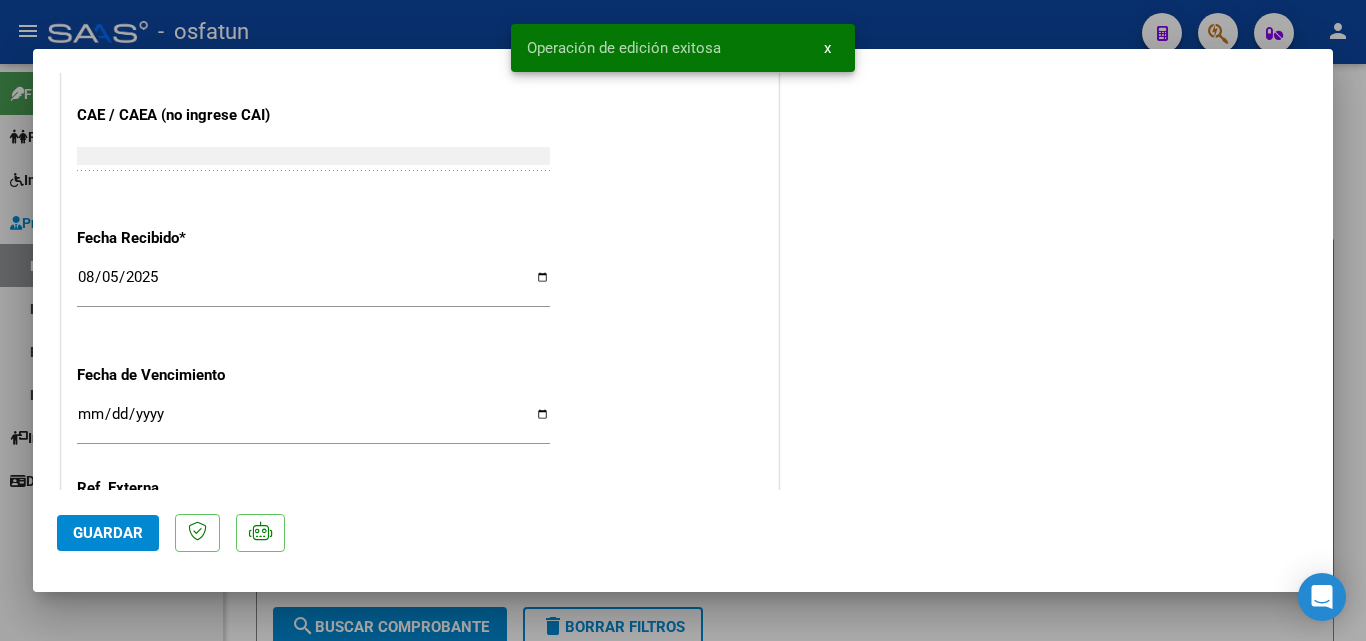scroll, scrollTop: 1588, scrollLeft: 0, axis: vertical 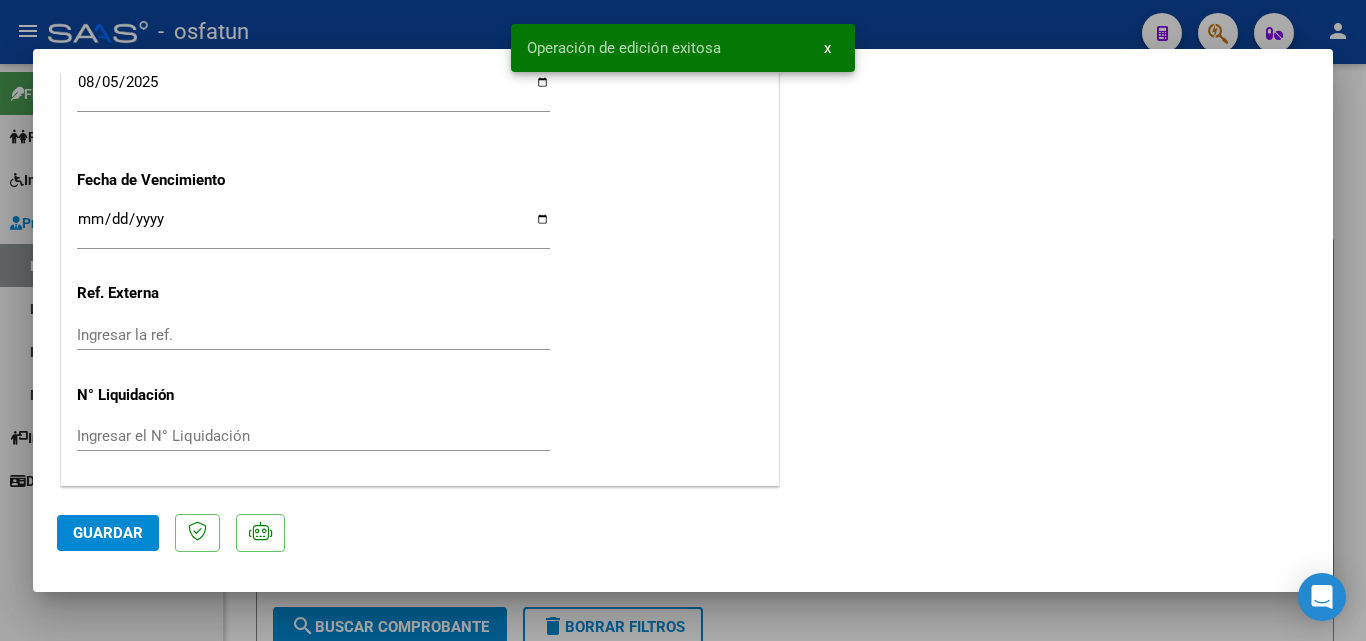 click at bounding box center [683, 320] 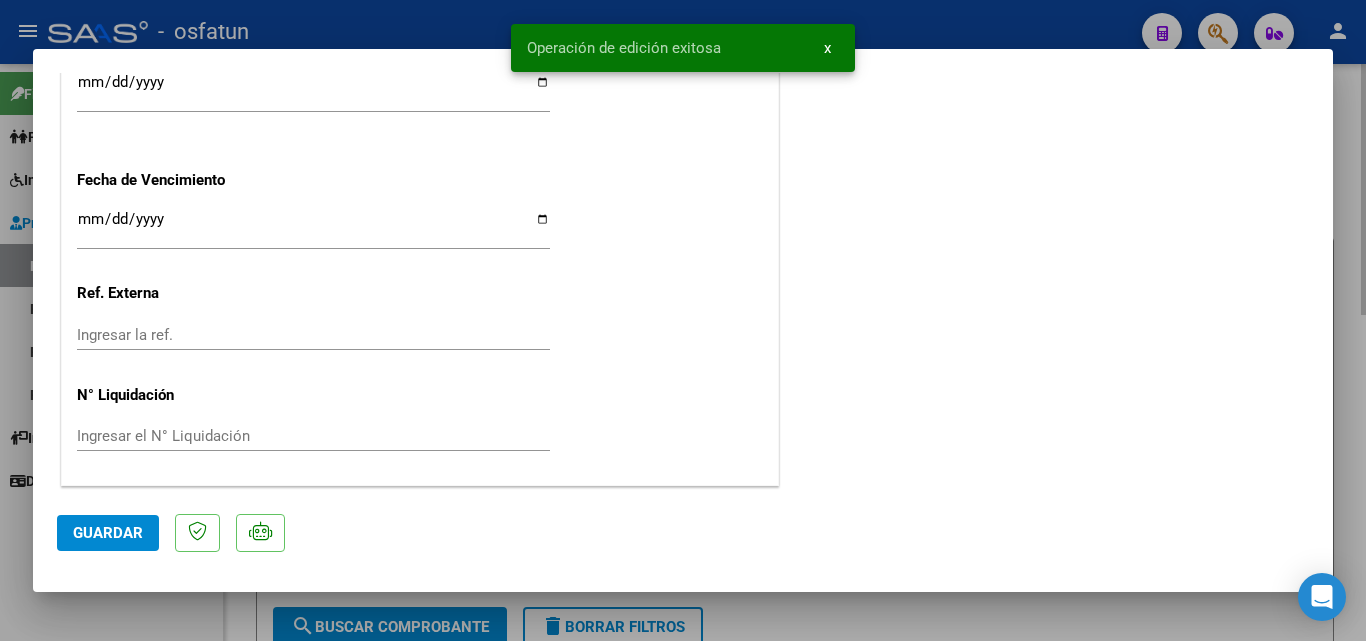 scroll, scrollTop: 0, scrollLeft: 0, axis: both 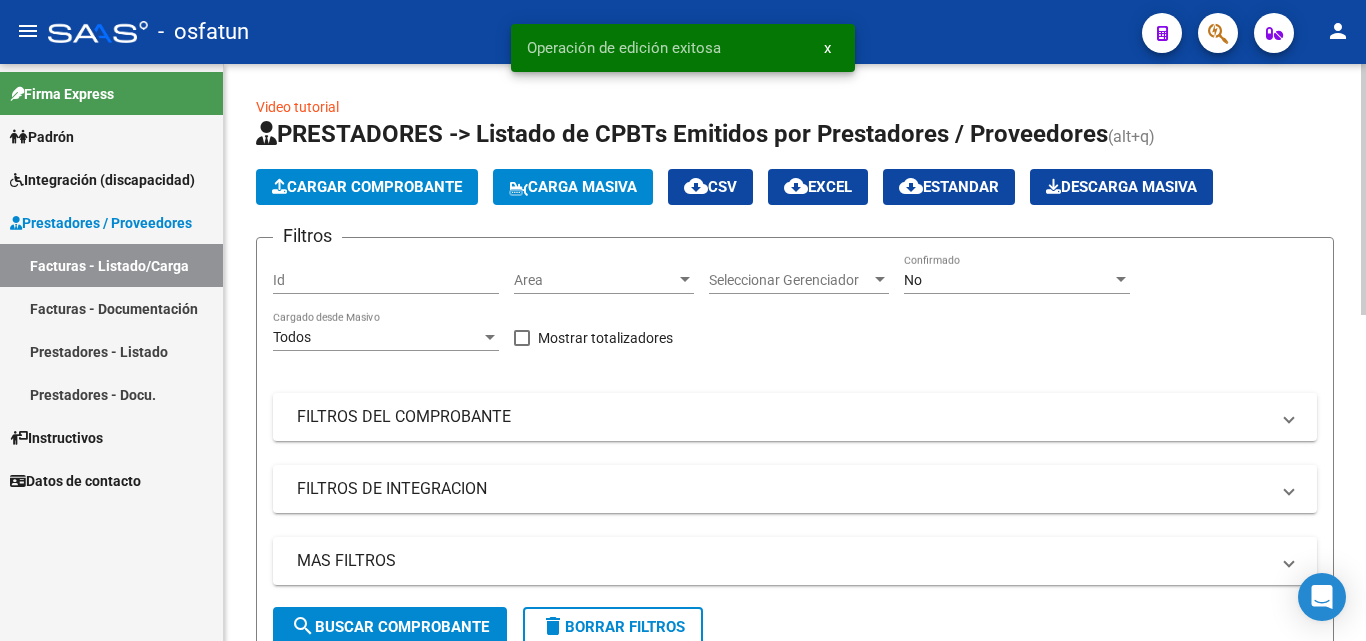 click on "Cargar Comprobante" 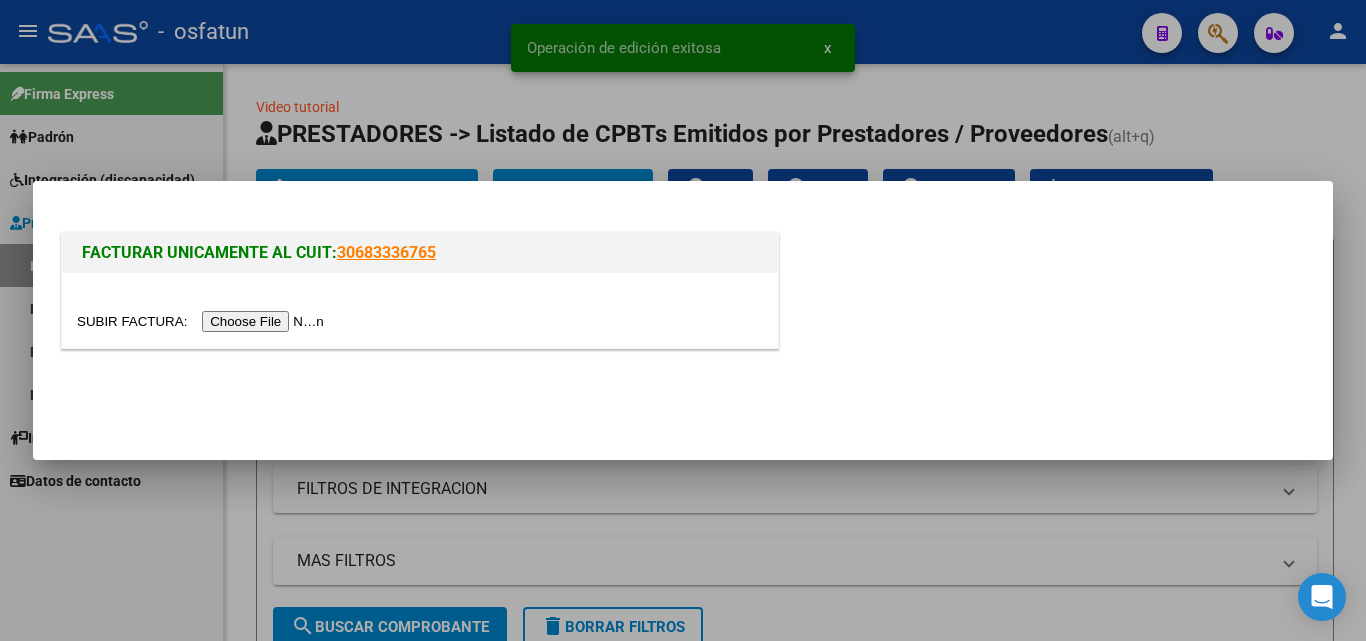 click at bounding box center (203, 321) 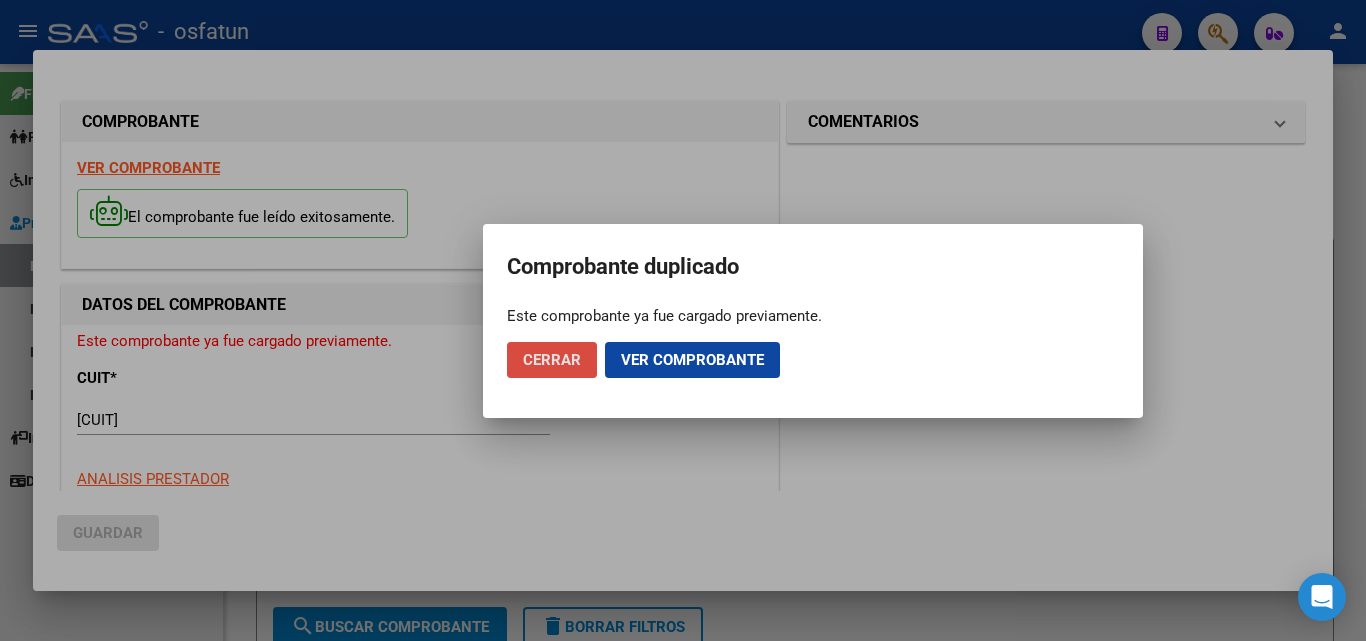 drag, startPoint x: 564, startPoint y: 349, endPoint x: 765, endPoint y: 437, distance: 219.4197 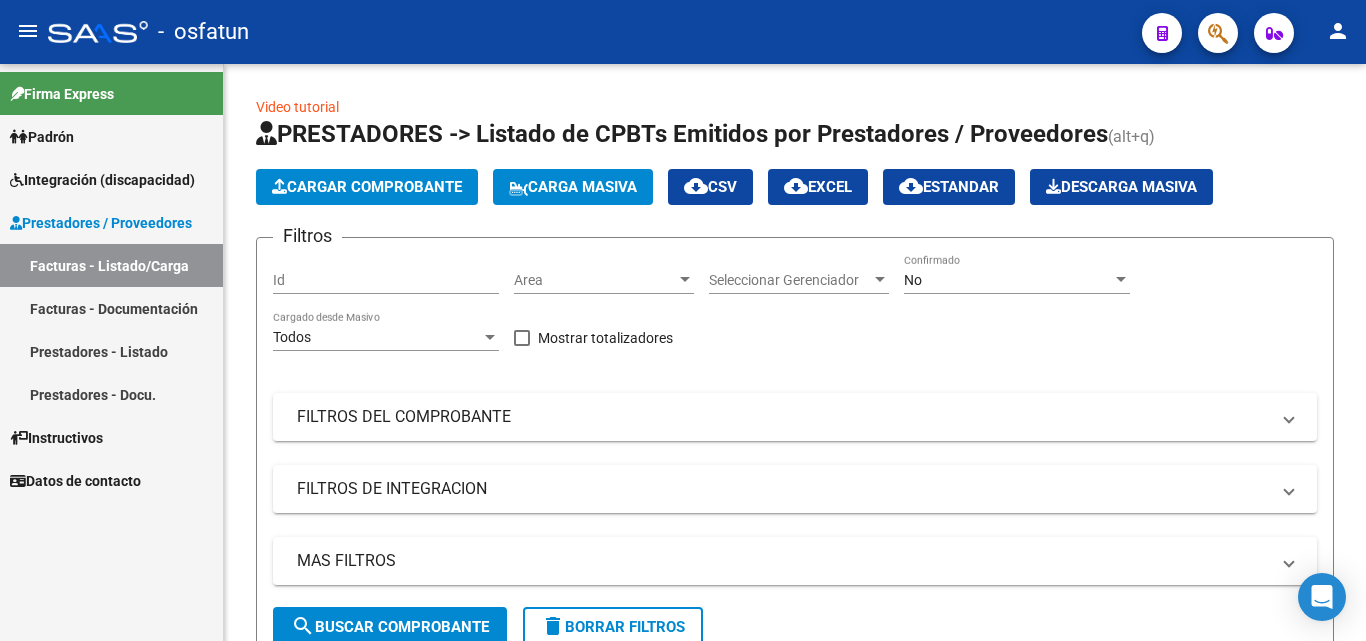 click on "Facturas - Listado/Carga" at bounding box center (111, 265) 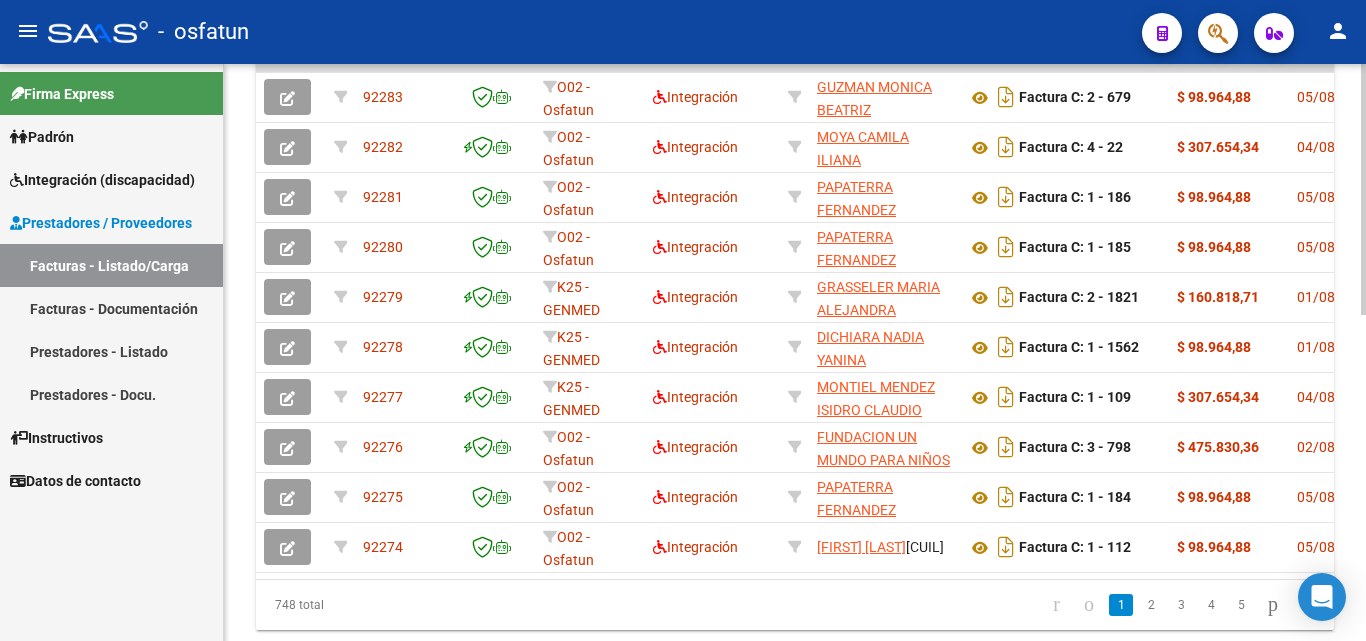 scroll, scrollTop: 0, scrollLeft: 0, axis: both 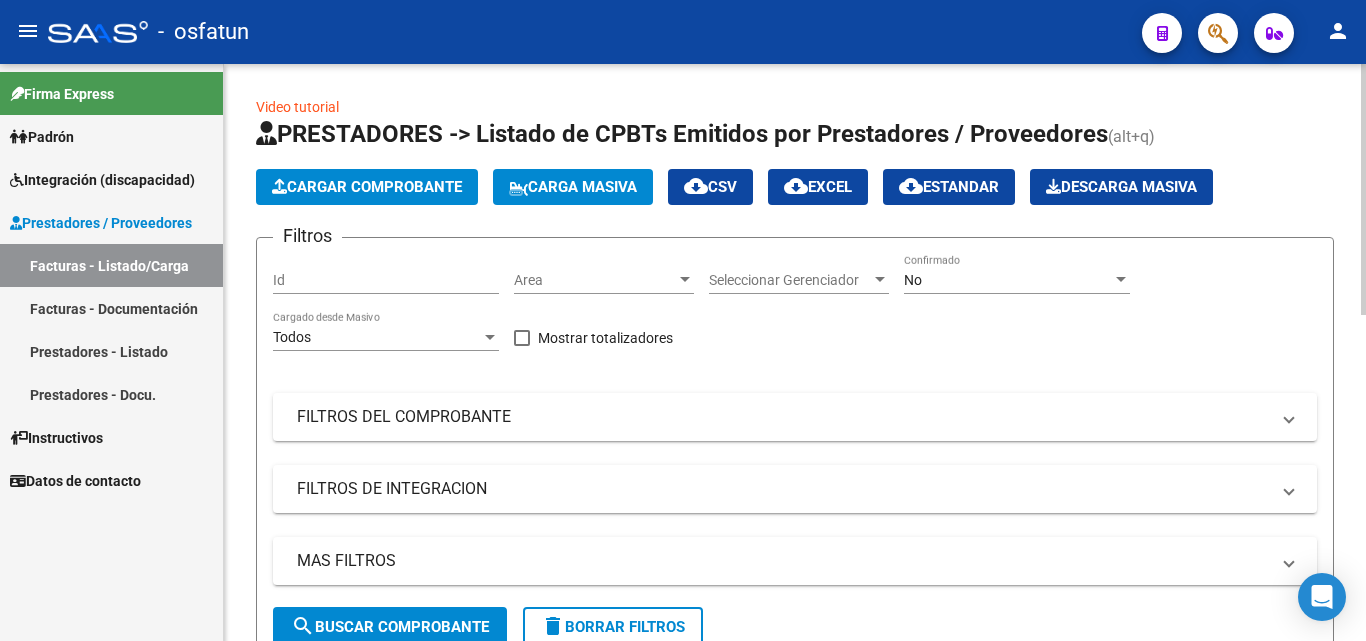 click on "Video tutorial   PRESTADORES -> Listado de CPBTs Emitidos por Prestadores / Proveedores (alt+q)   Cargar Comprobante
Carga Masiva  cloud_download  CSV  cloud_download  EXCEL  cloud_download  Estandar   Descarga Masiva
Filtros Id Area Area Seleccionar Gerenciador Seleccionar Gerenciador No Confirmado Todos Cargado desde Masivo   Mostrar totalizadores   FILTROS DEL COMPROBANTE  Comprobante Tipo Comprobante Tipo Start date – End date Fec. Comprobante Desde / Hasta Días Emisión Desde(cant. días) Días Emisión Hasta(cant. días) CUIT / Razón Social Pto. Venta Nro. Comprobante Código SSS CAE Válido CAE Válido Todos Cargado Módulo Hosp. Todos Tiene facturacion Apócrifa Hospital Refes  FILTROS DE INTEGRACION  Todos Cargado en Para Enviar SSS Período De Prestación Campos del Archivo de Rendición Devuelto x SSS (dr_envio) Todos Rendido x SSS (dr_envio) Tipo de Registro Tipo de Registro Período Presentación Período Presentación Campos del Legajo Asociado (preaprobación) Todos  MAS FILTROS  Op" 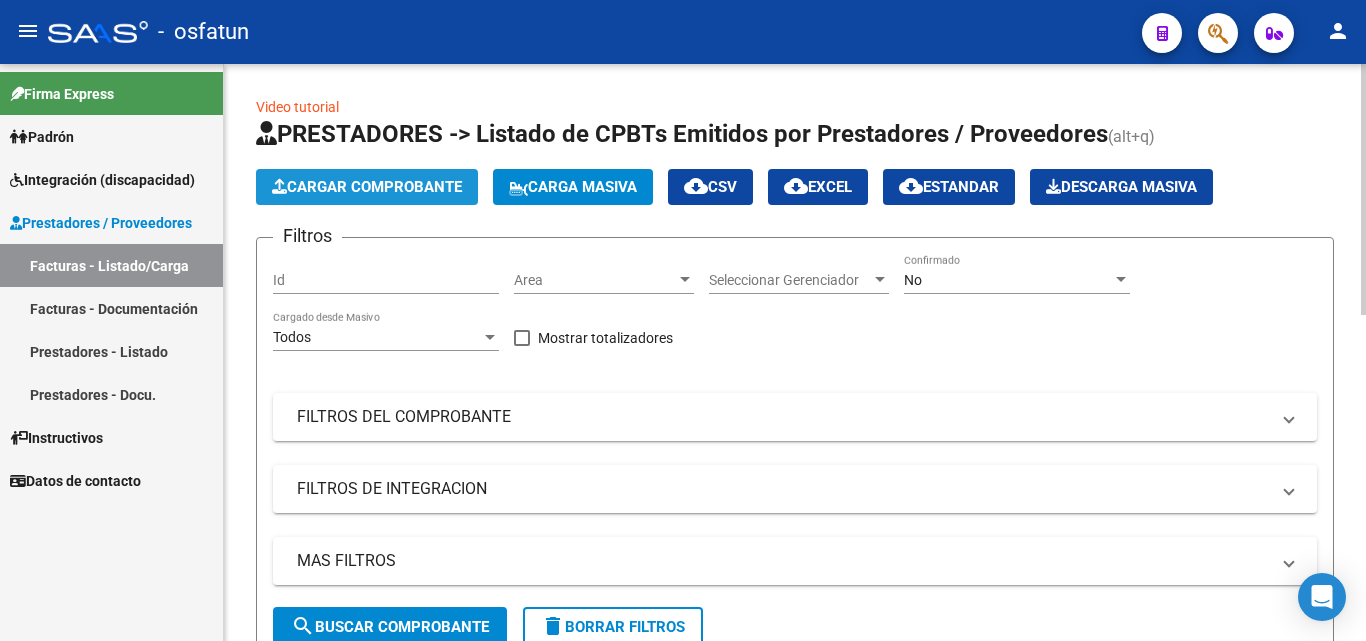 click on "Cargar Comprobante" 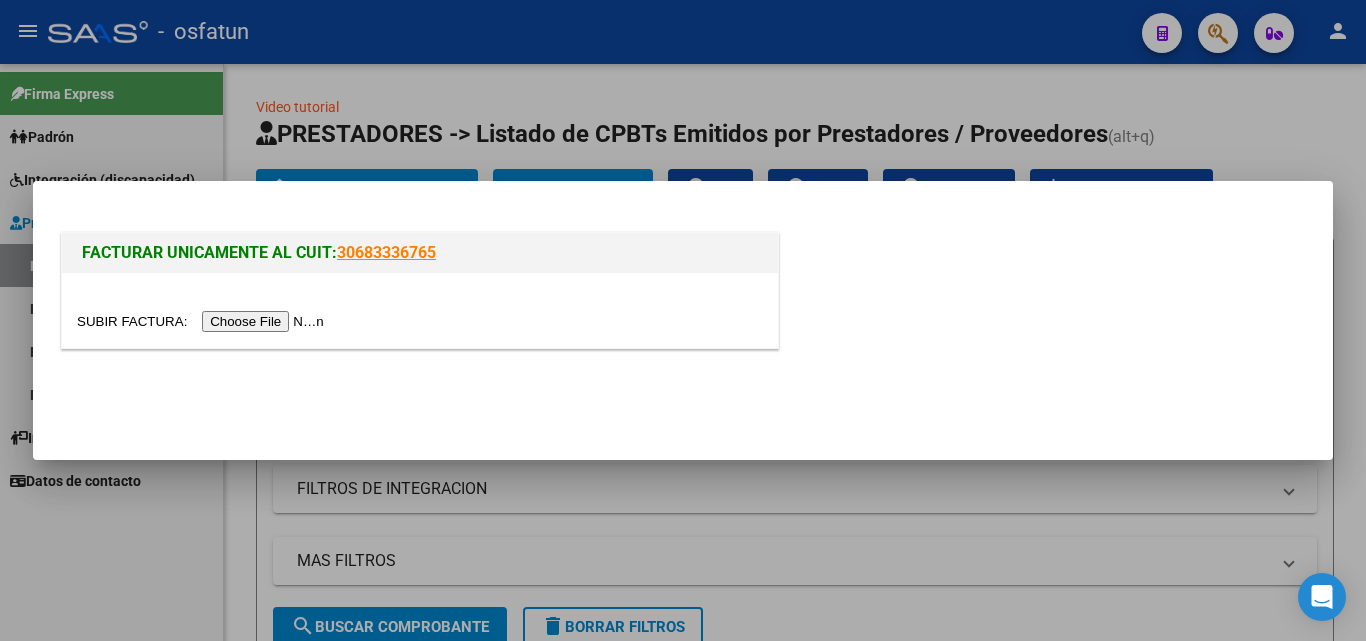 click at bounding box center [203, 321] 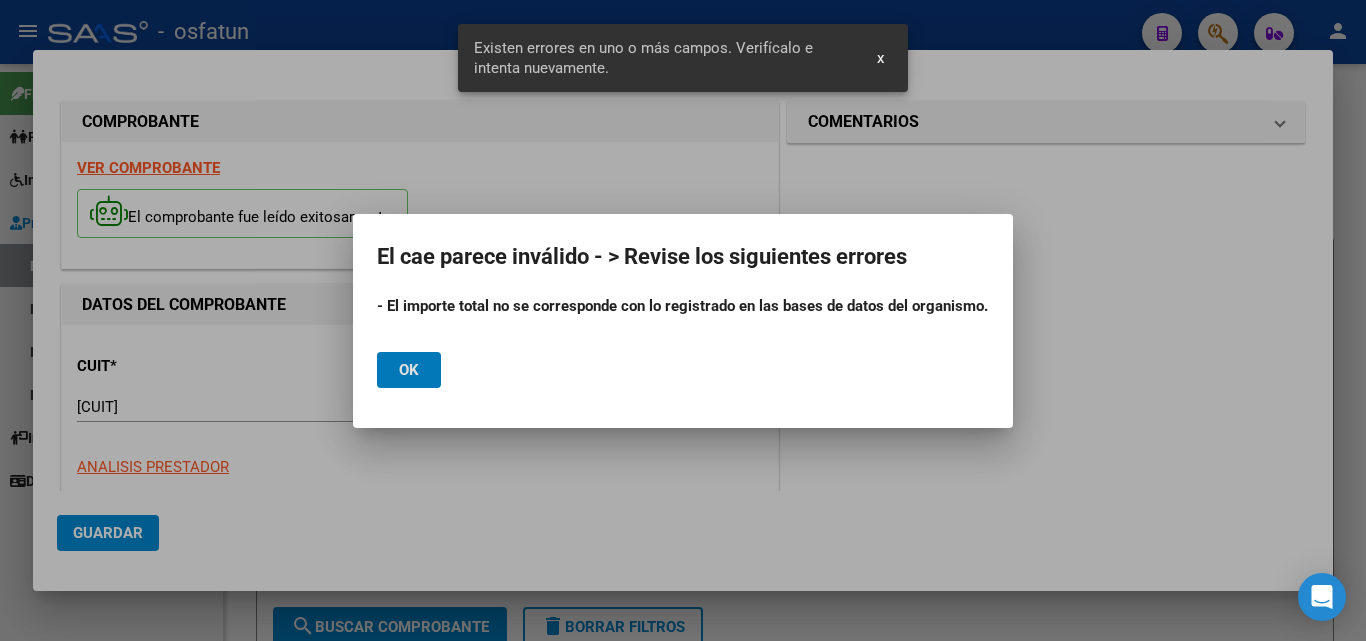 drag, startPoint x: 183, startPoint y: 409, endPoint x: 121, endPoint y: 418, distance: 62.649822 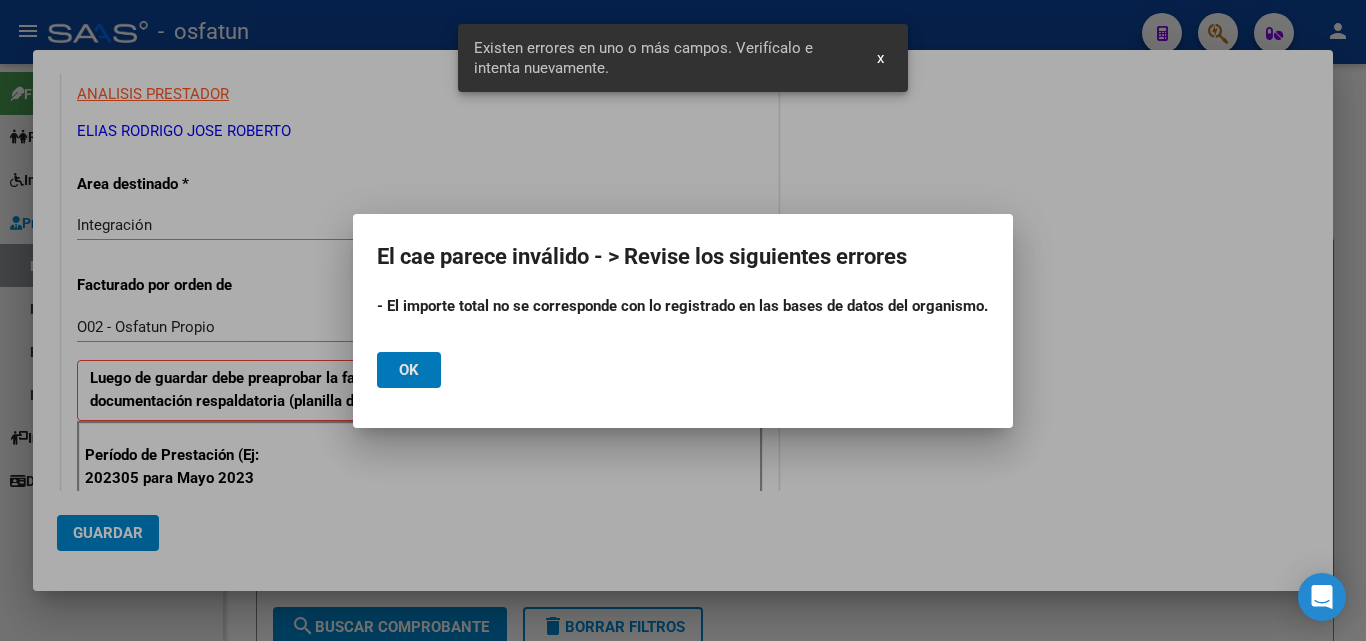 scroll, scrollTop: 589, scrollLeft: 0, axis: vertical 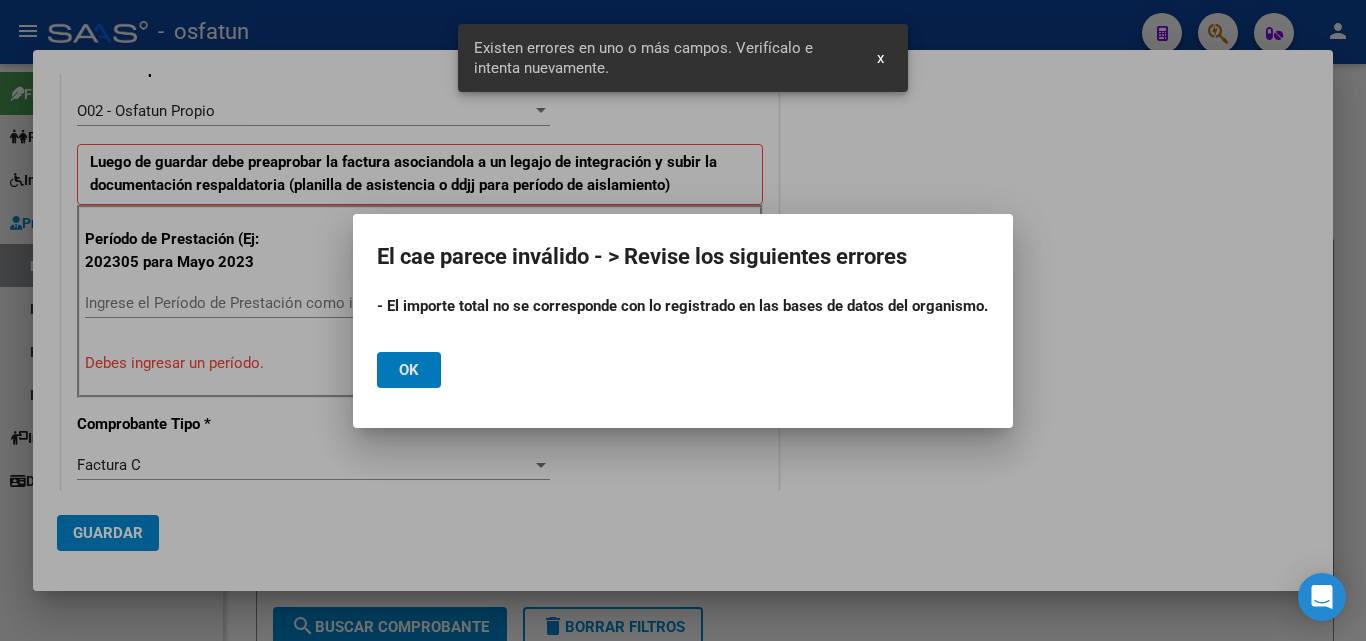 click on "Ok" 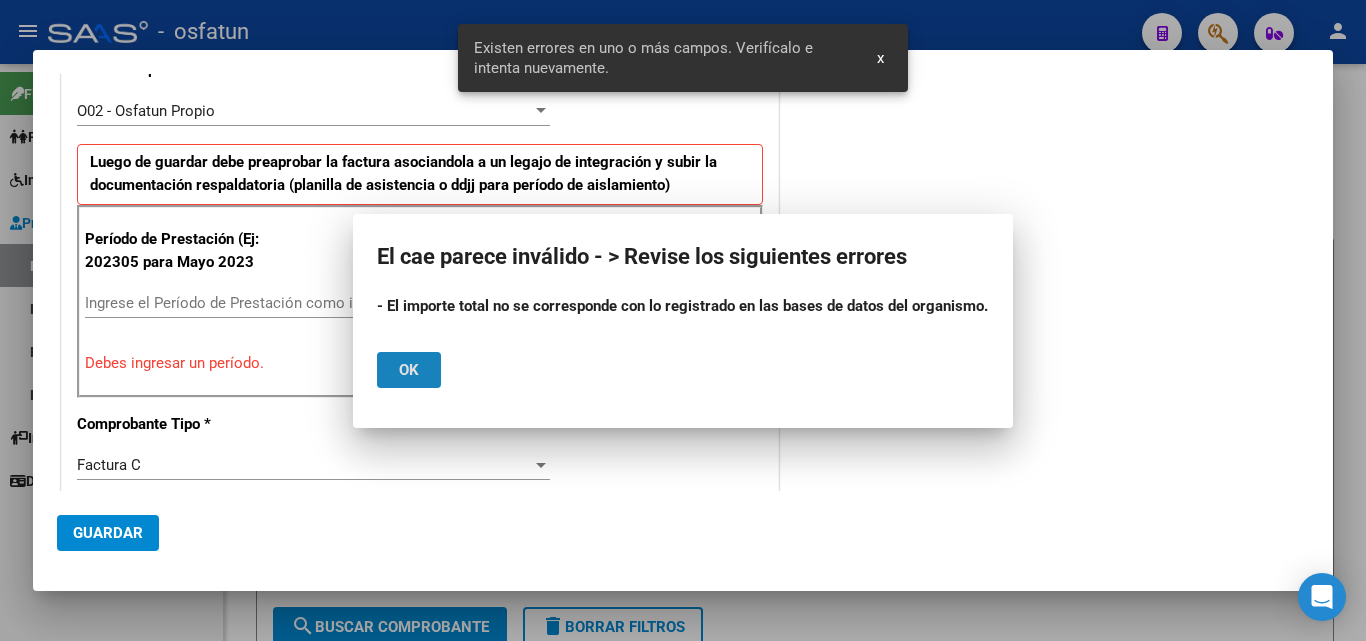 scroll, scrollTop: 125, scrollLeft: 0, axis: vertical 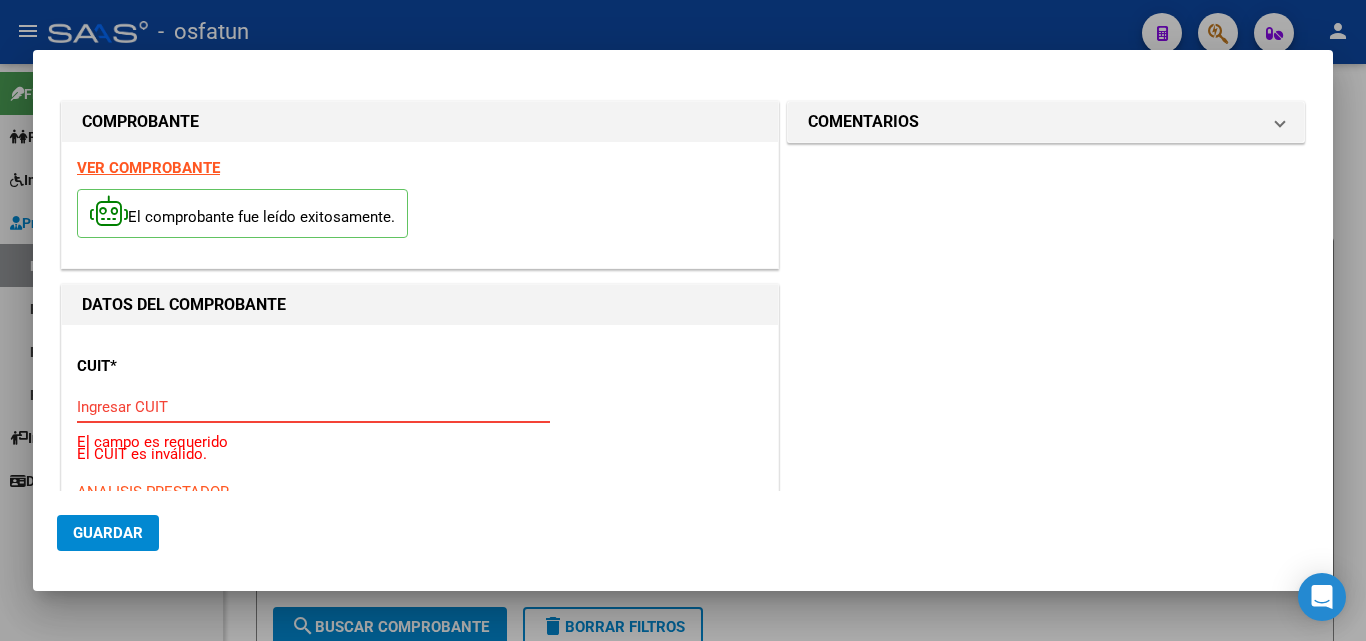 type on "2" 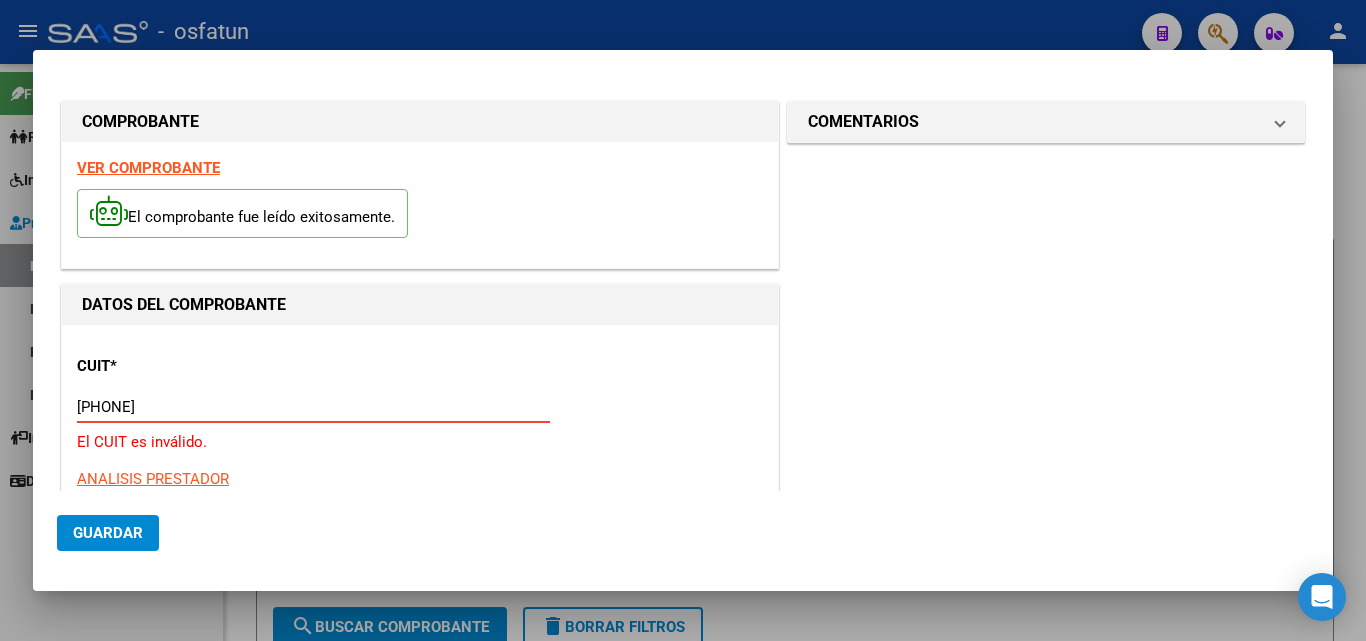 type on "[CUIT]" 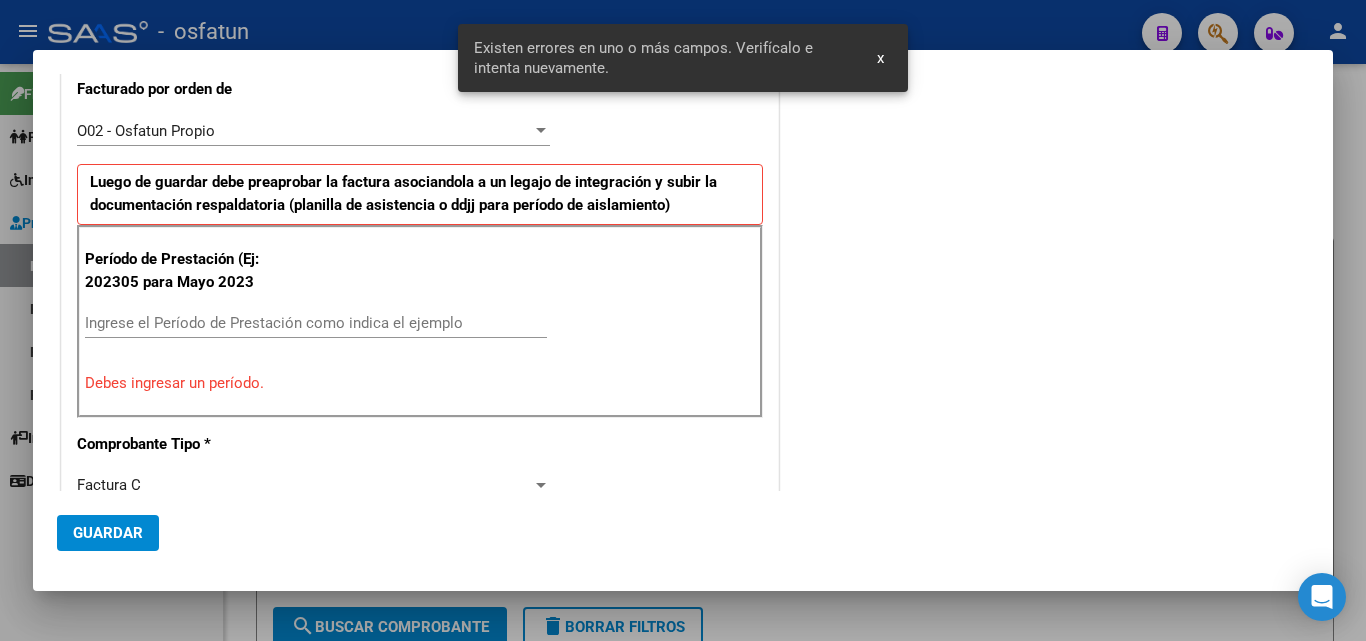 scroll, scrollTop: 589, scrollLeft: 0, axis: vertical 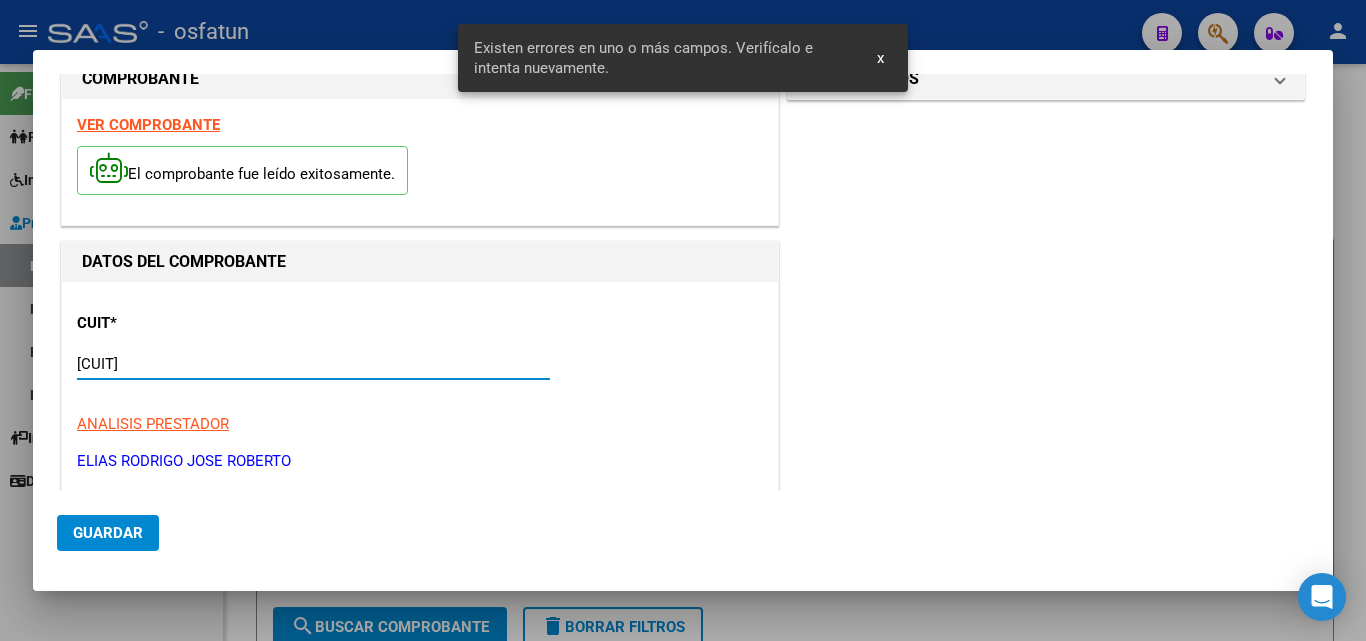 drag, startPoint x: 200, startPoint y: 369, endPoint x: 66, endPoint y: 372, distance: 134.03358 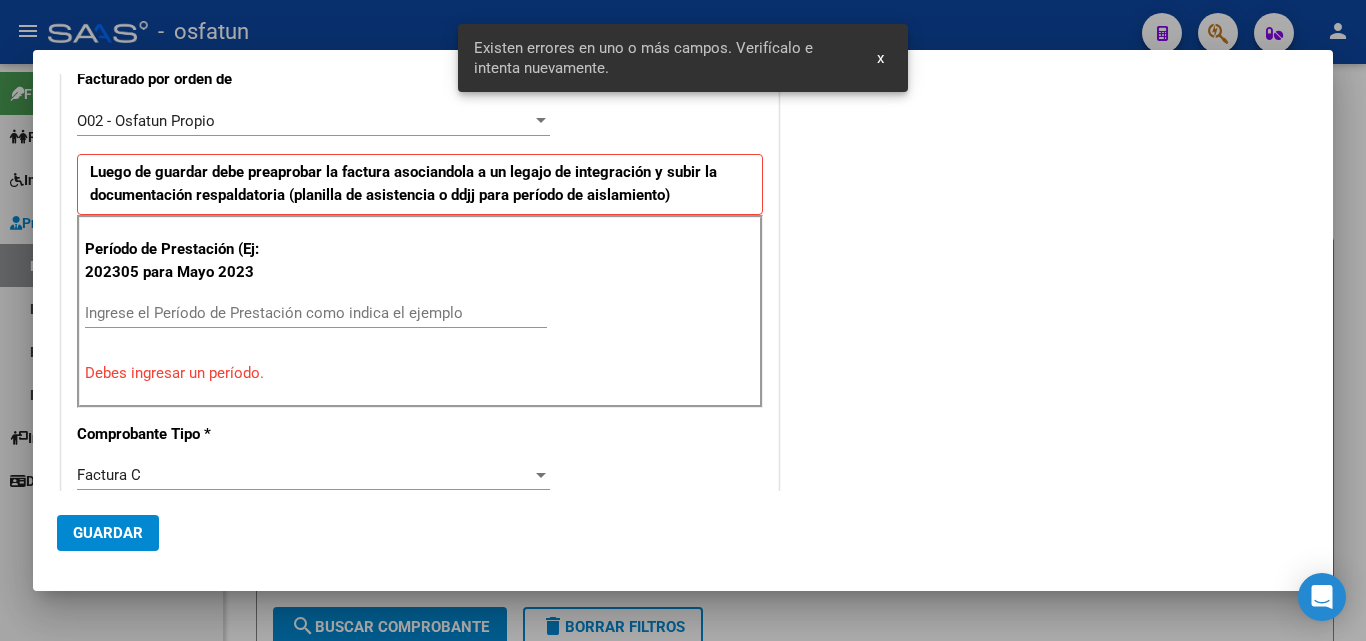 scroll, scrollTop: 589, scrollLeft: 0, axis: vertical 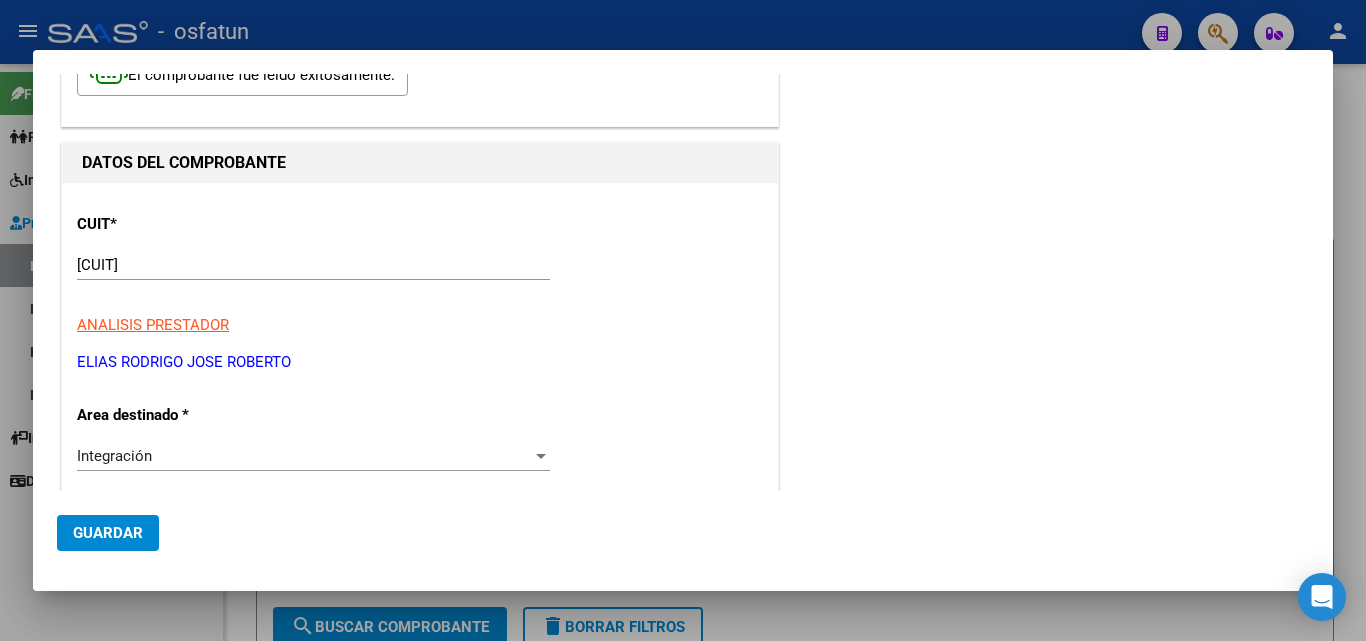 drag, startPoint x: 314, startPoint y: 361, endPoint x: 85, endPoint y: 361, distance: 229 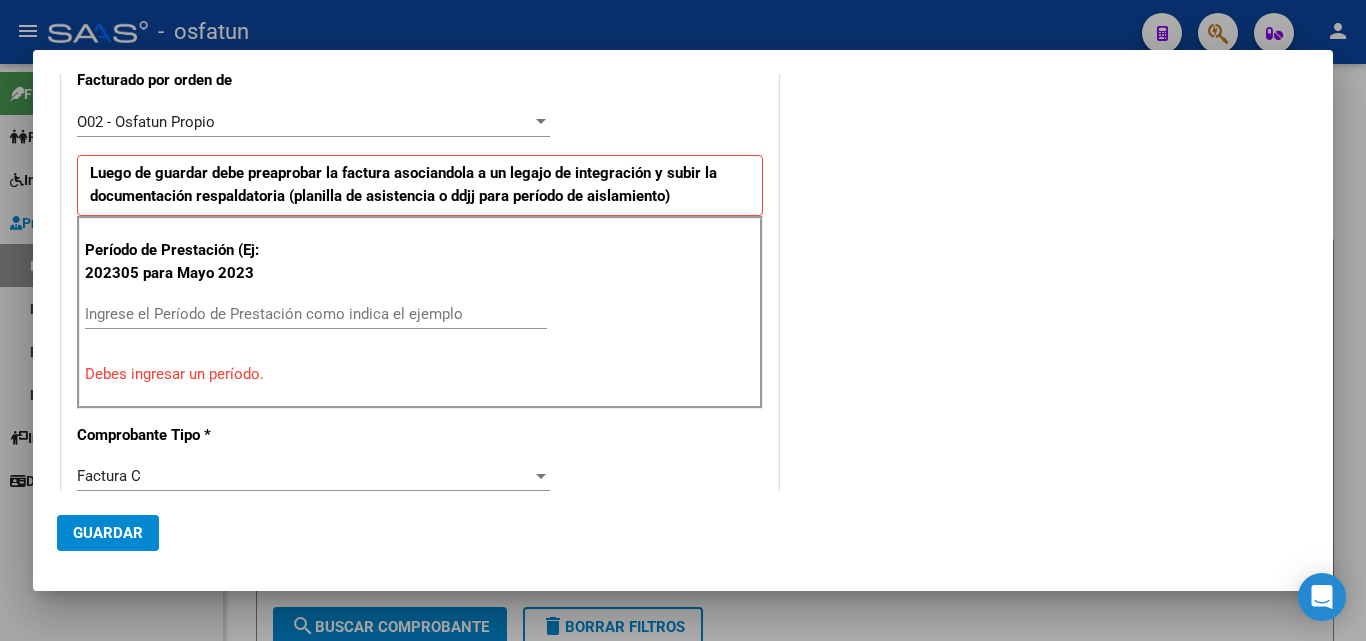 scroll, scrollTop: 594, scrollLeft: 0, axis: vertical 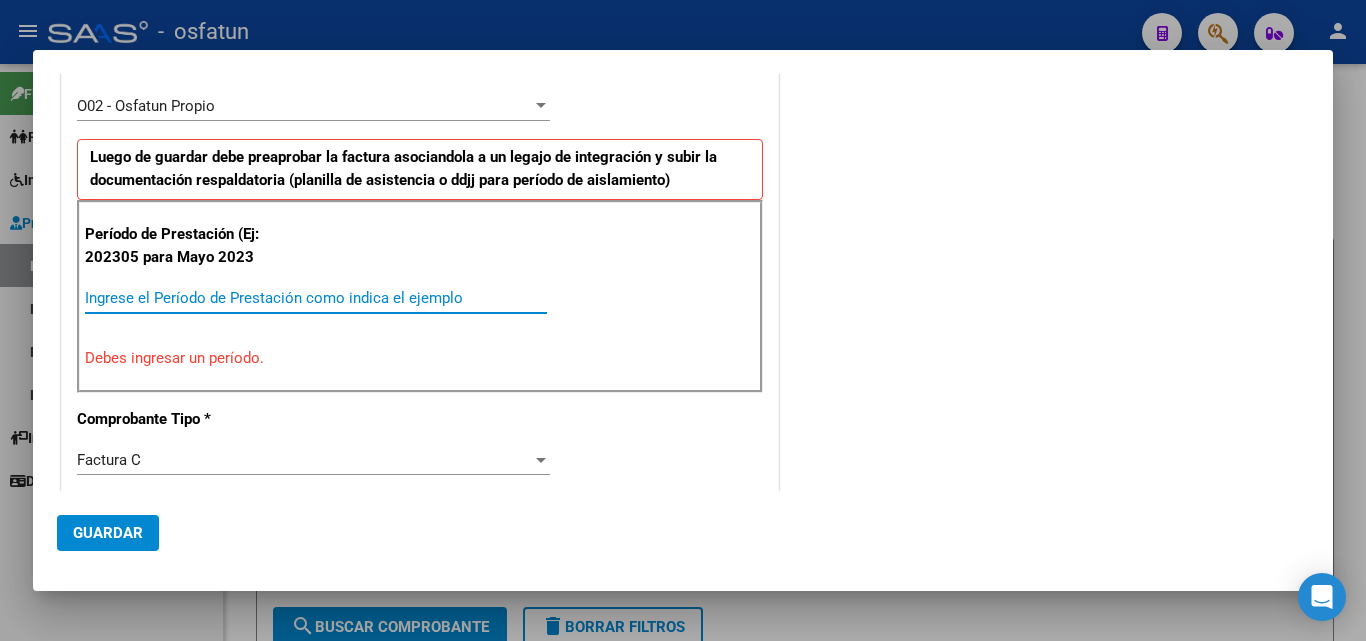click on "Ingrese el Período de Prestación como indica el ejemplo" at bounding box center (316, 298) 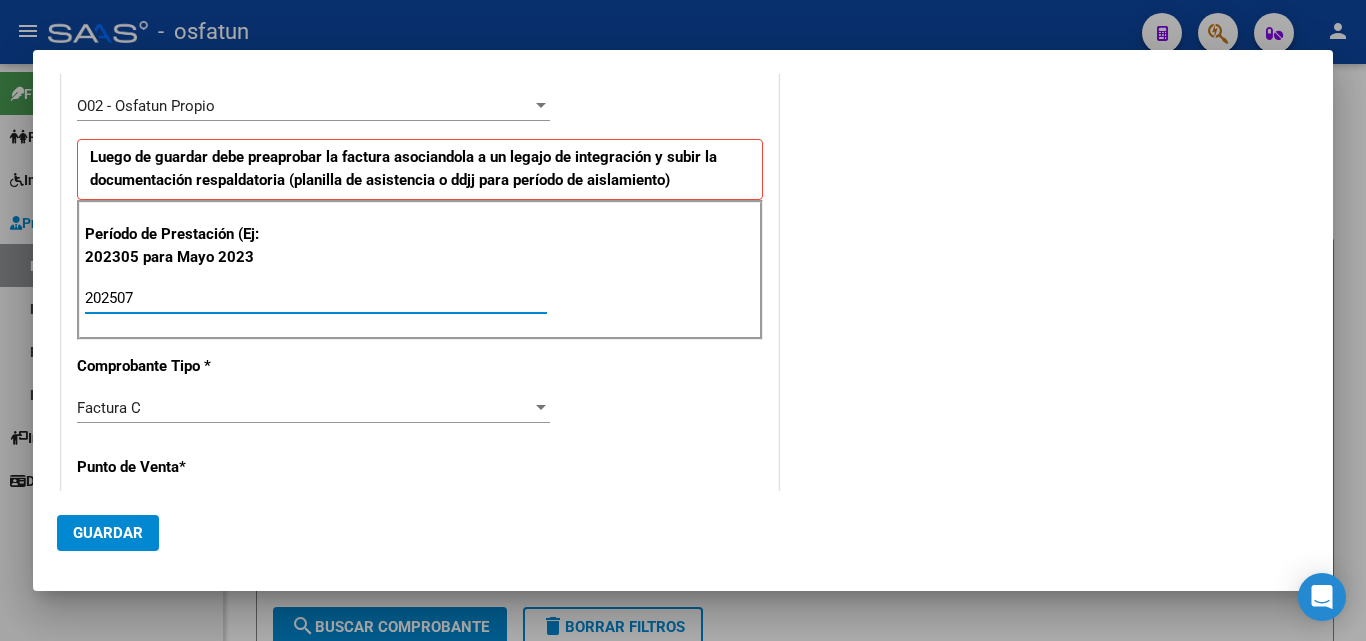 type on "202507" 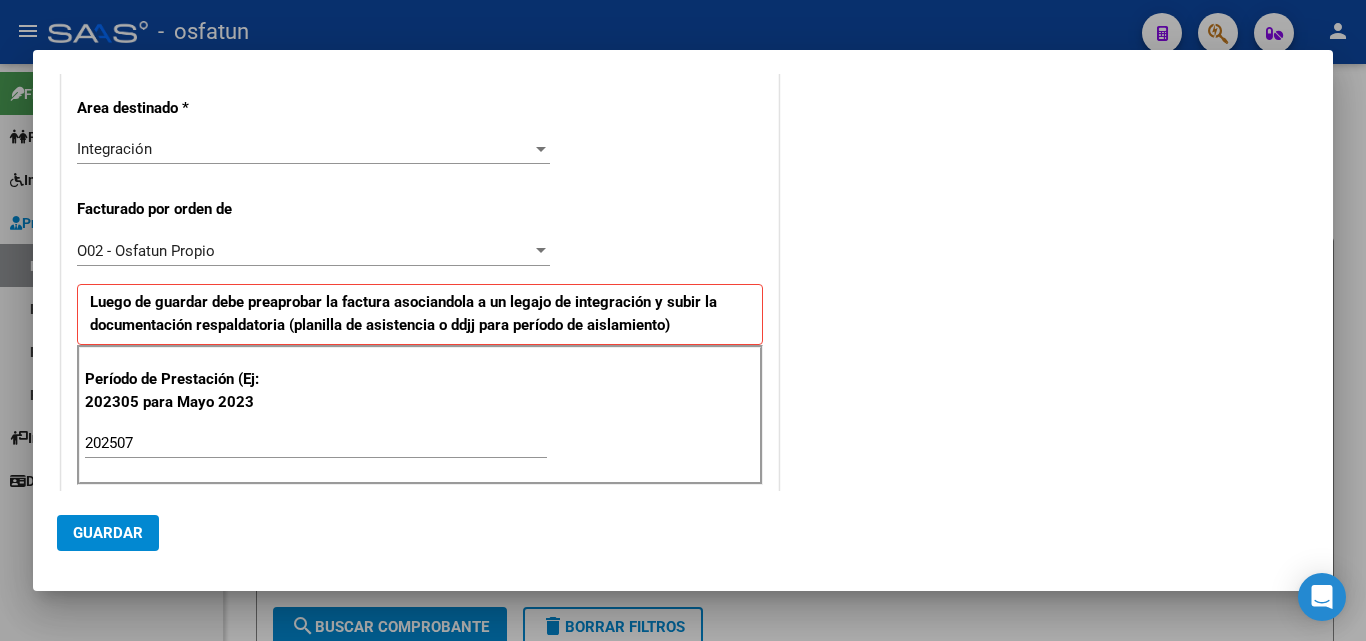 scroll, scrollTop: 1558, scrollLeft: 0, axis: vertical 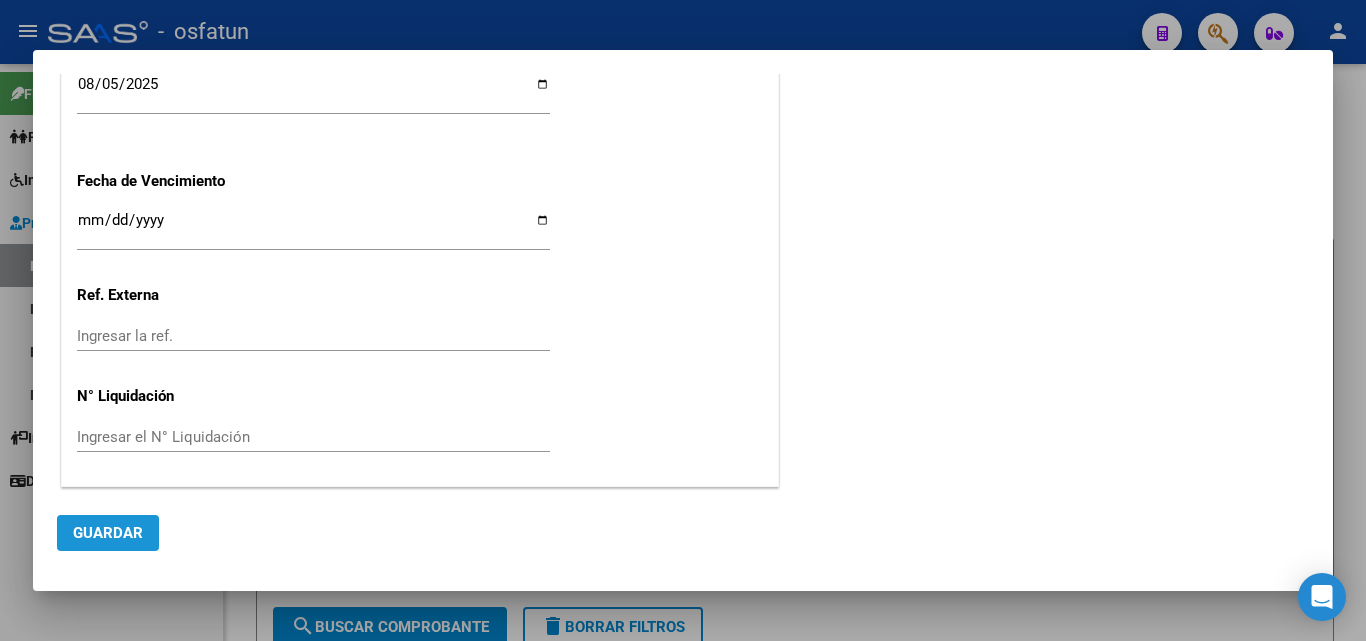 click on "Guardar" 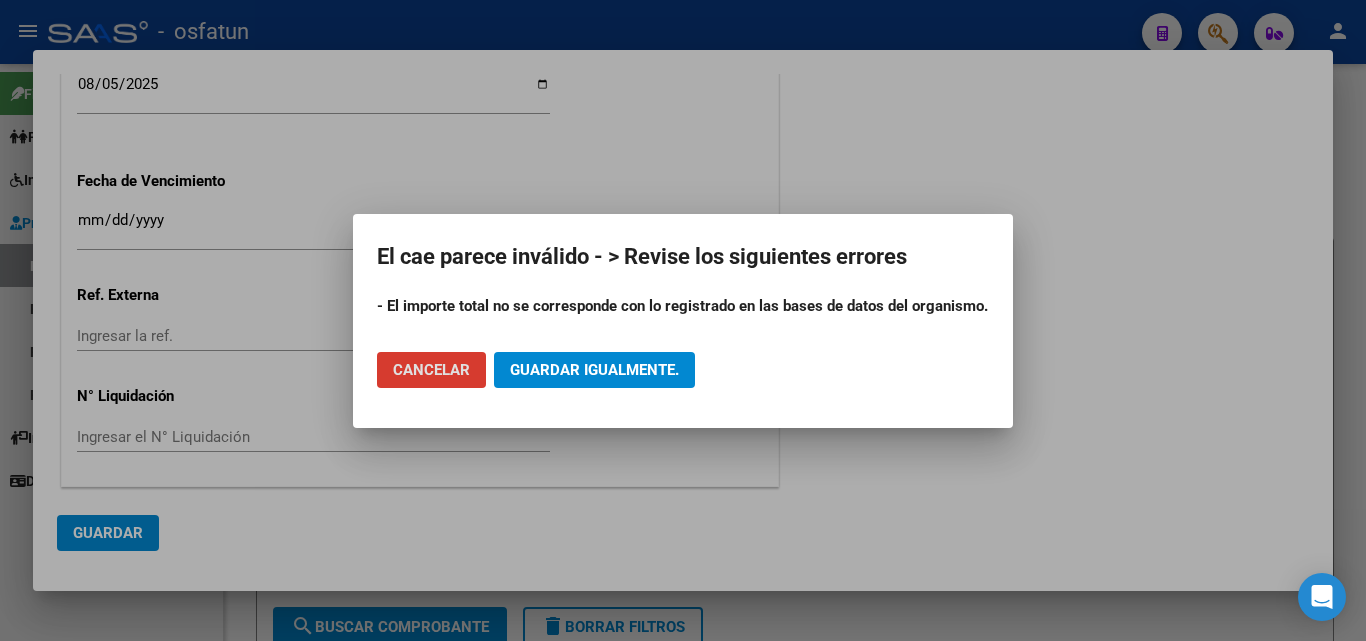 click on "Guardar igualmente." 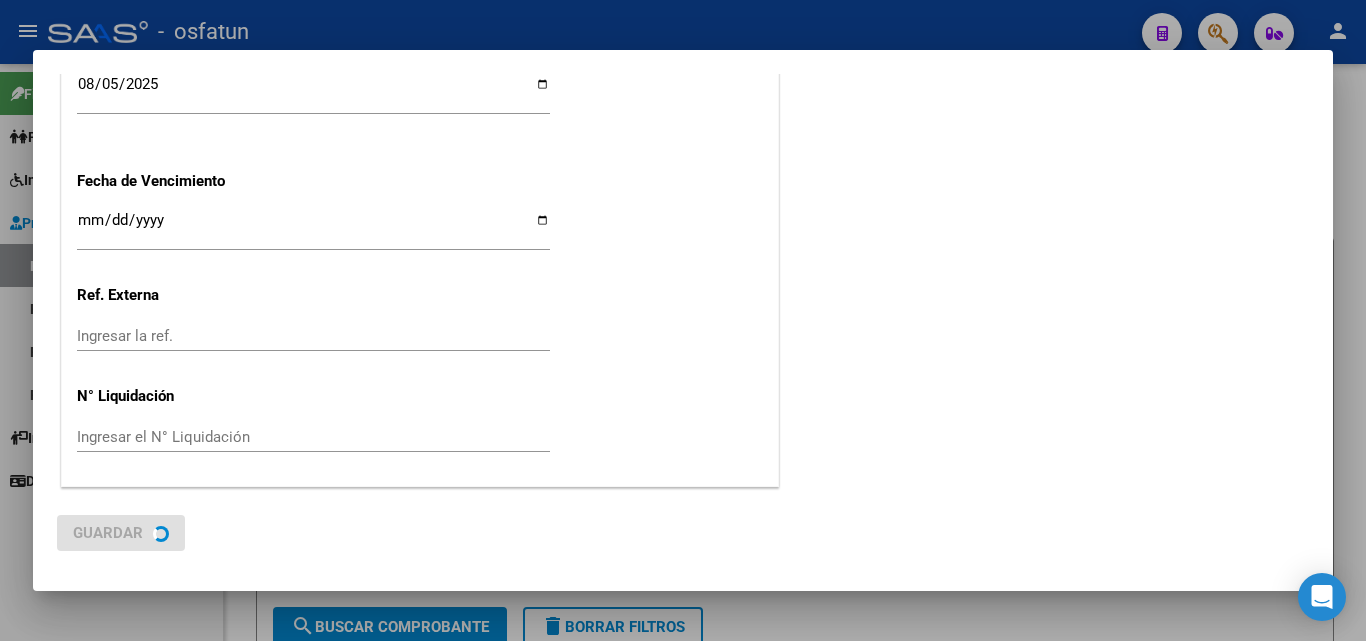 scroll, scrollTop: 0, scrollLeft: 0, axis: both 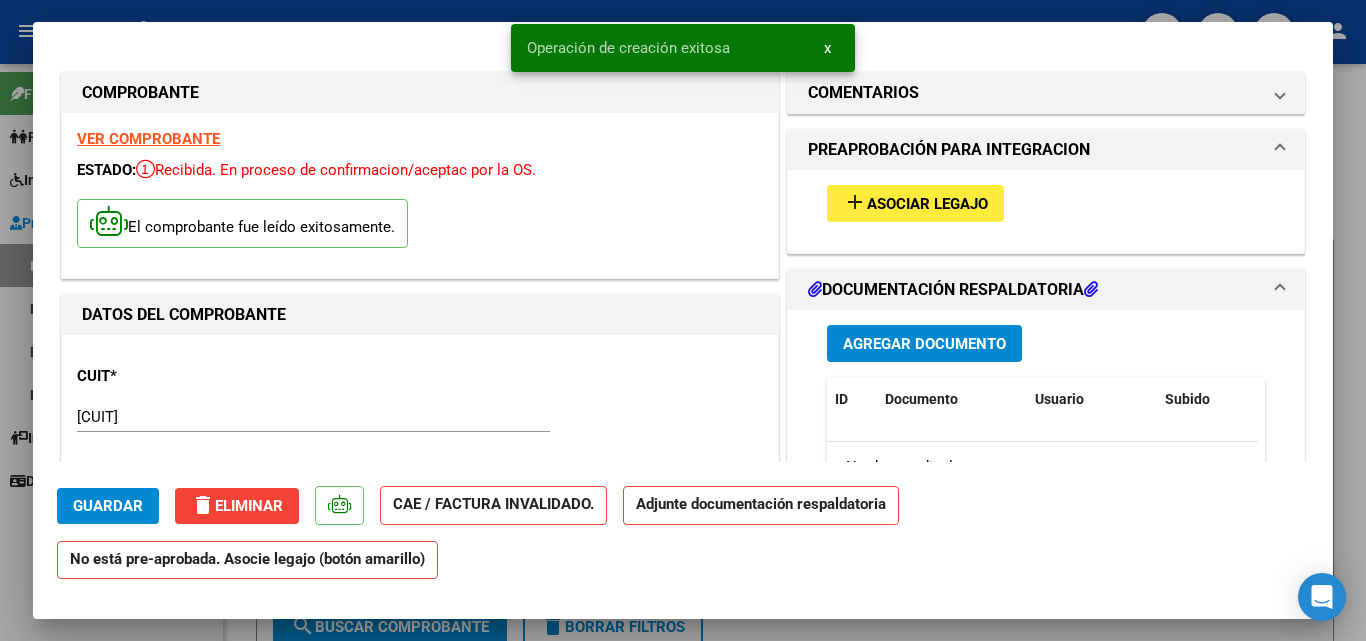 click on "Asociar Legajo" at bounding box center [927, 204] 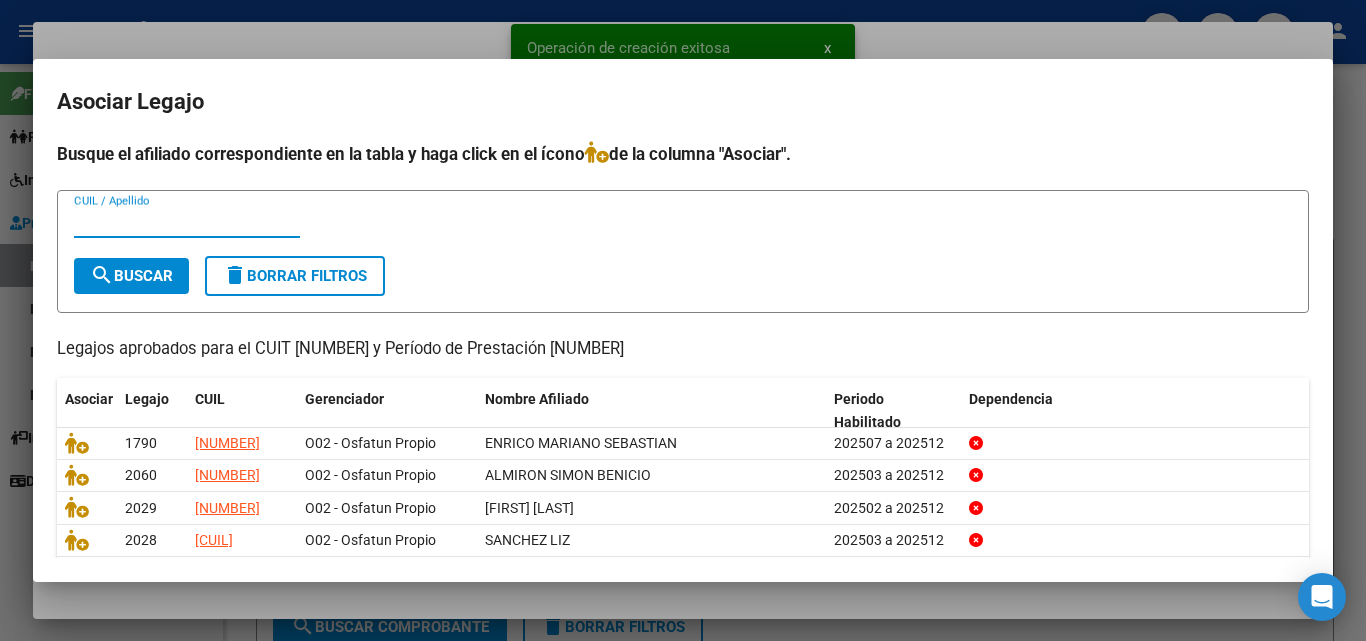 drag, startPoint x: 1361, startPoint y: 251, endPoint x: 1207, endPoint y: 211, distance: 159.11003 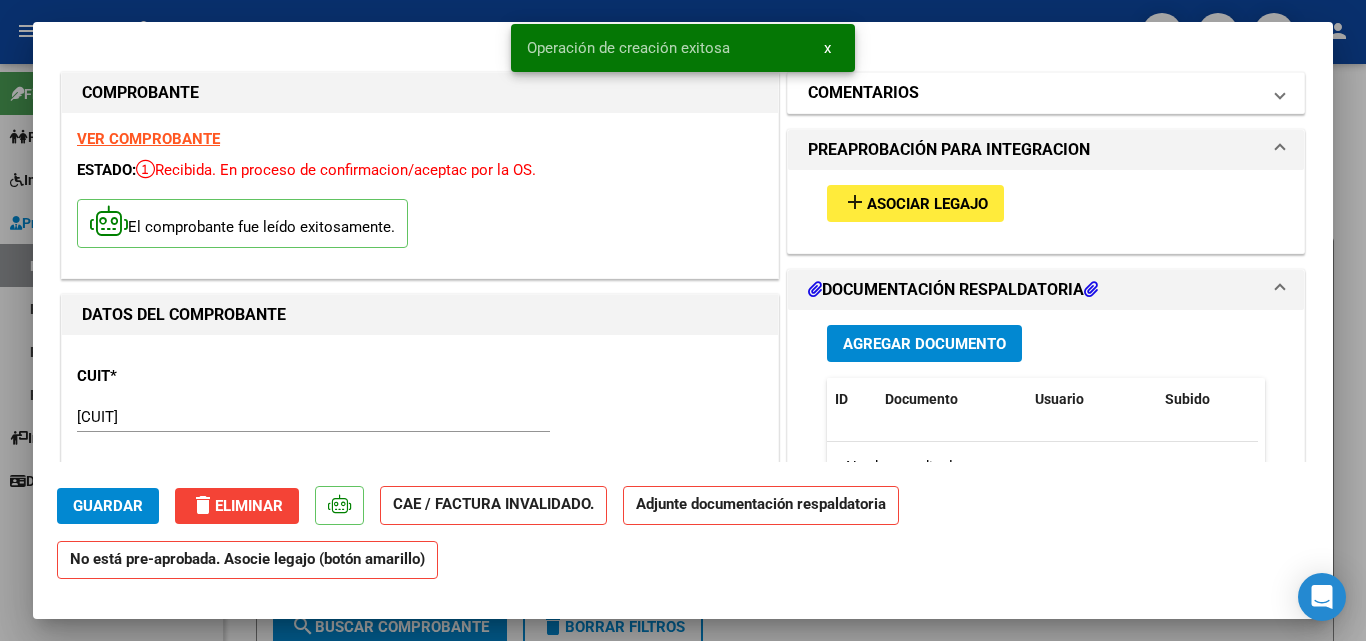 click on "COMENTARIOS" at bounding box center [1034, 93] 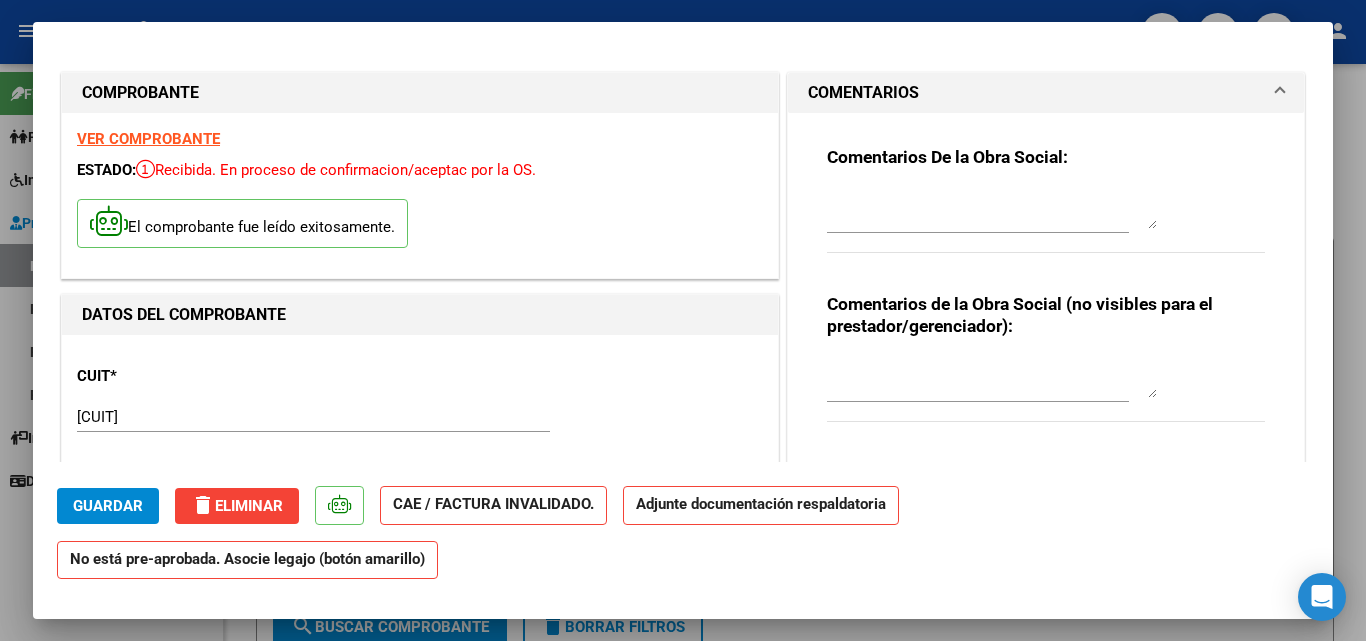 click on "Comentarios de la Obra Social (no visibles para el prestador/gerenciador):" at bounding box center (1046, 368) 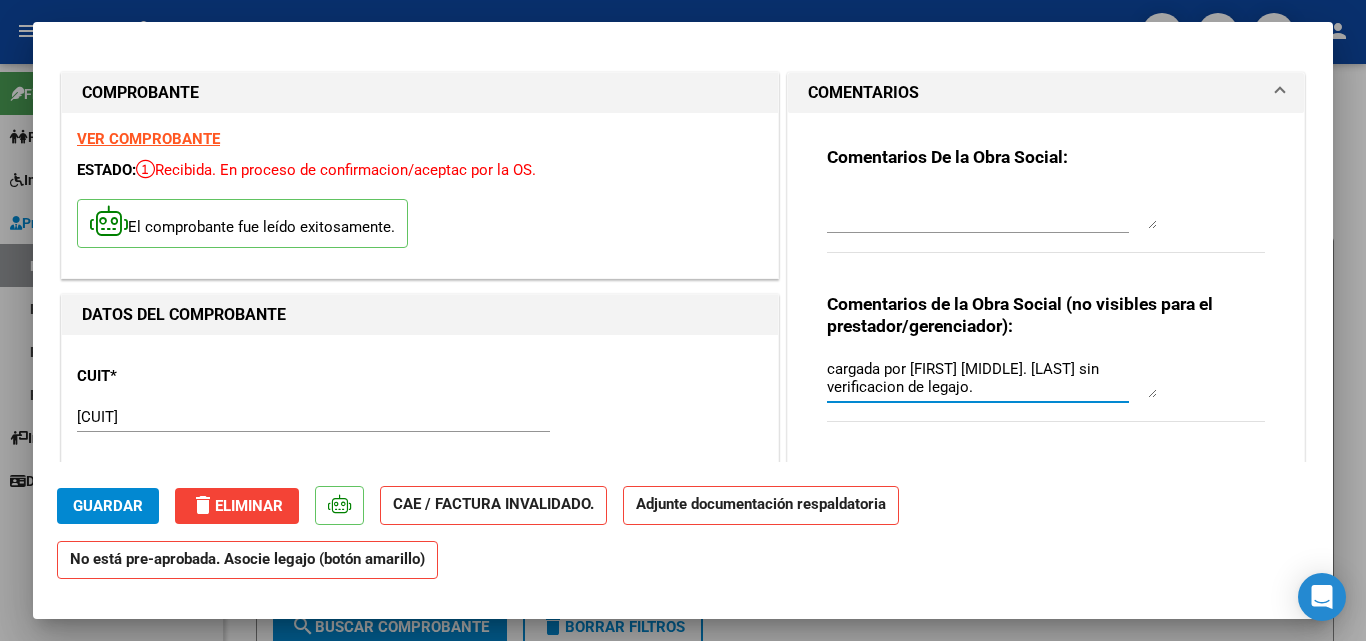 type on "cargada por [FIRST] [MIDDLE]. [LAST] sin verificacion de legajo." 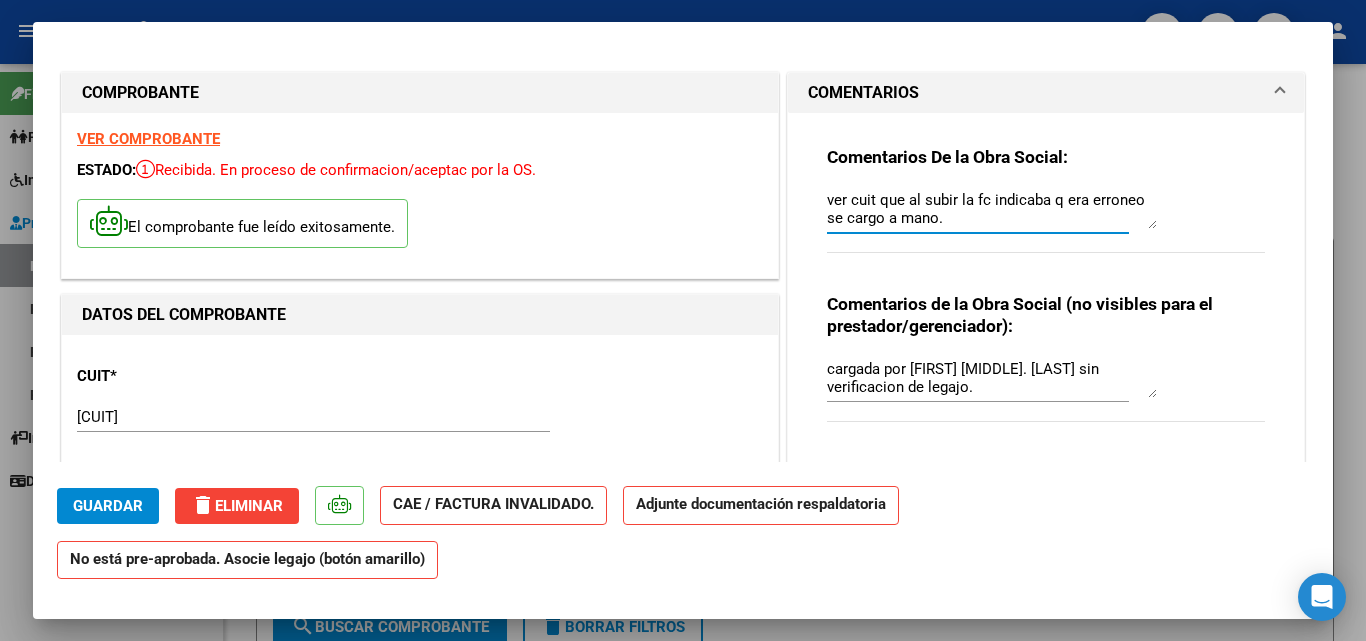 type on "ver cuit que al subir la fc indicaba q era erroneo se cargo a mano." 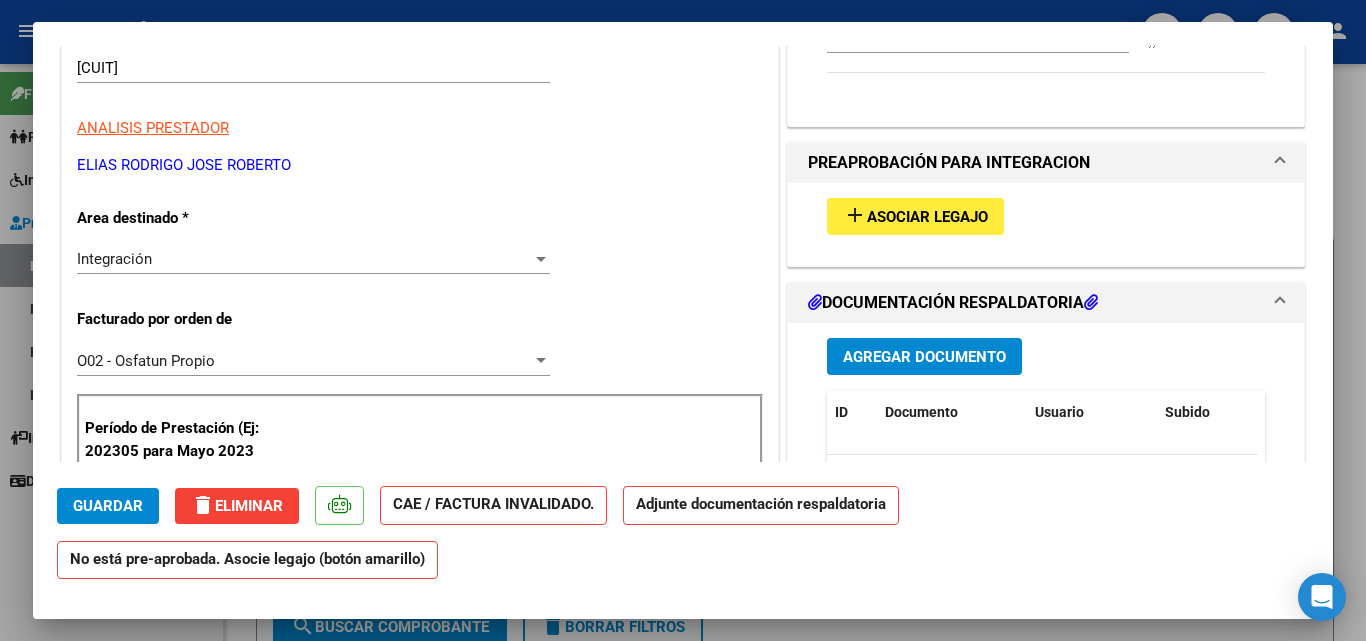scroll, scrollTop: 360, scrollLeft: 0, axis: vertical 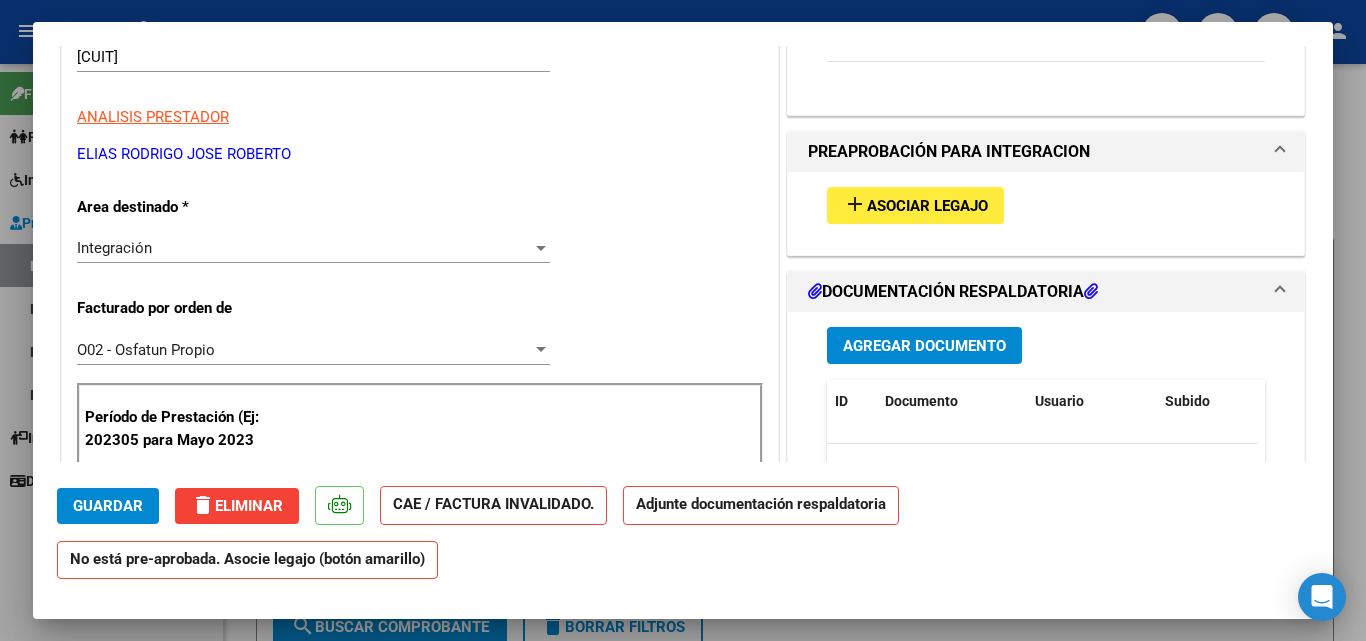 click on "Asociar Legajo" at bounding box center (927, 206) 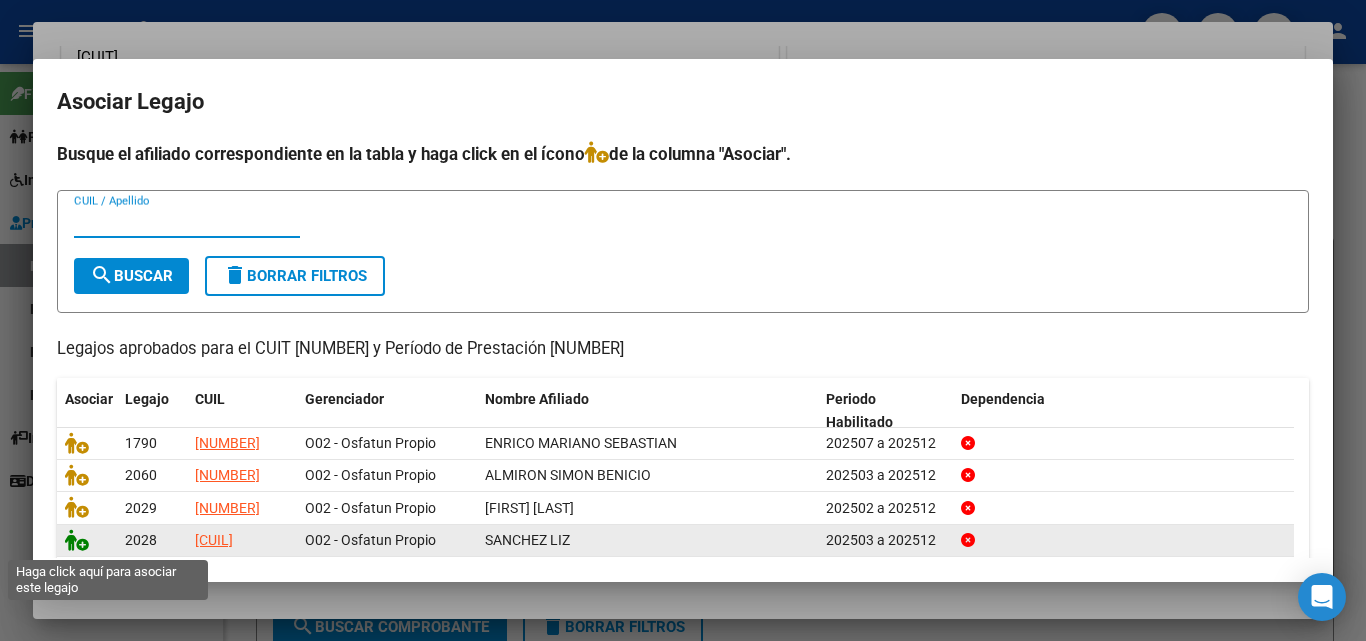 click 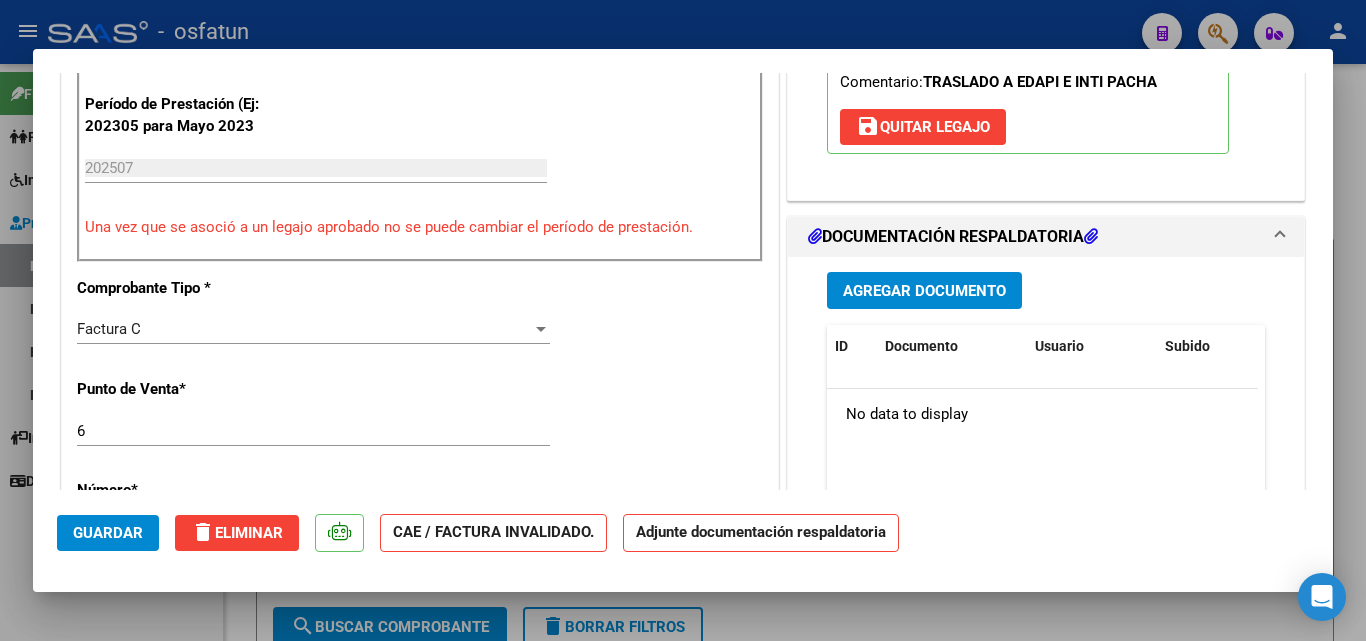 scroll, scrollTop: 786, scrollLeft: 0, axis: vertical 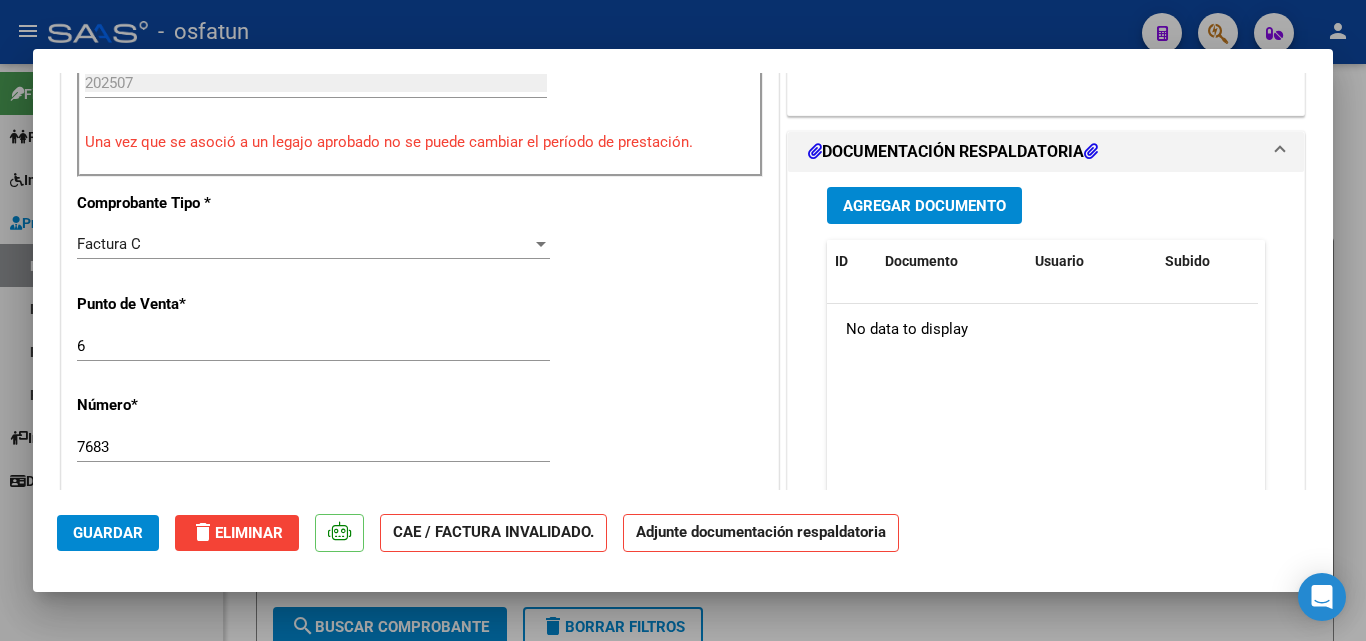 click on "Agregar Documento" at bounding box center [924, 206] 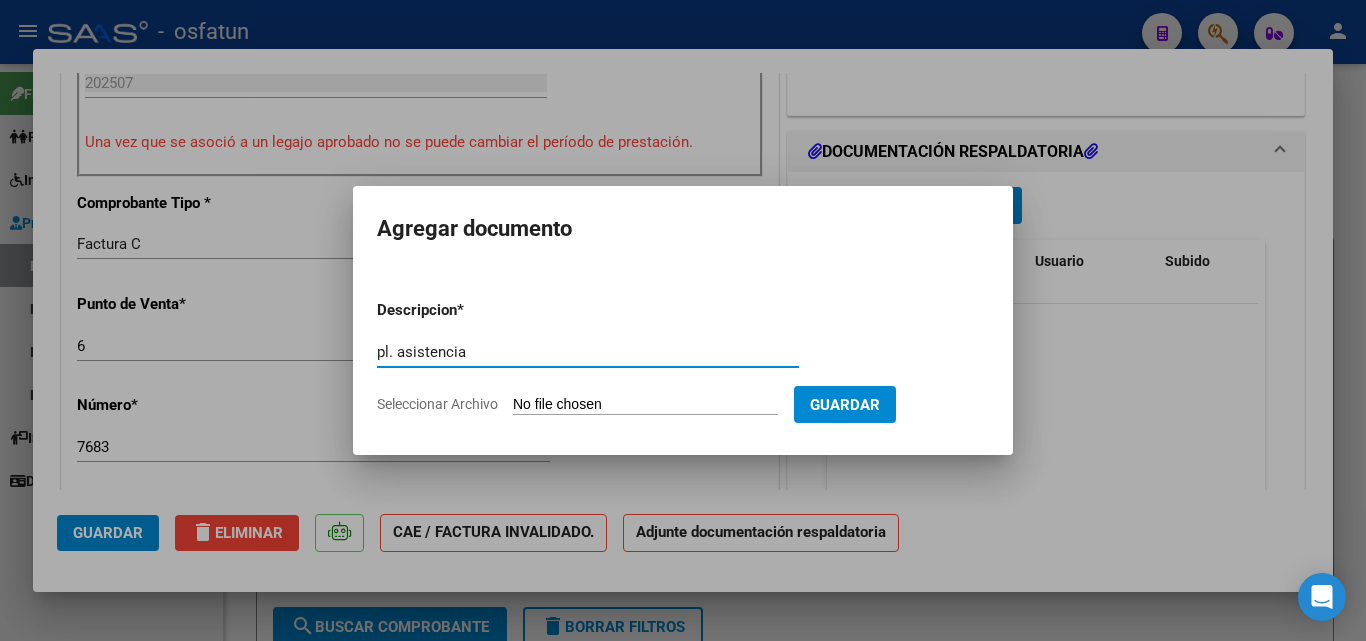 type on "pl. asistencia" 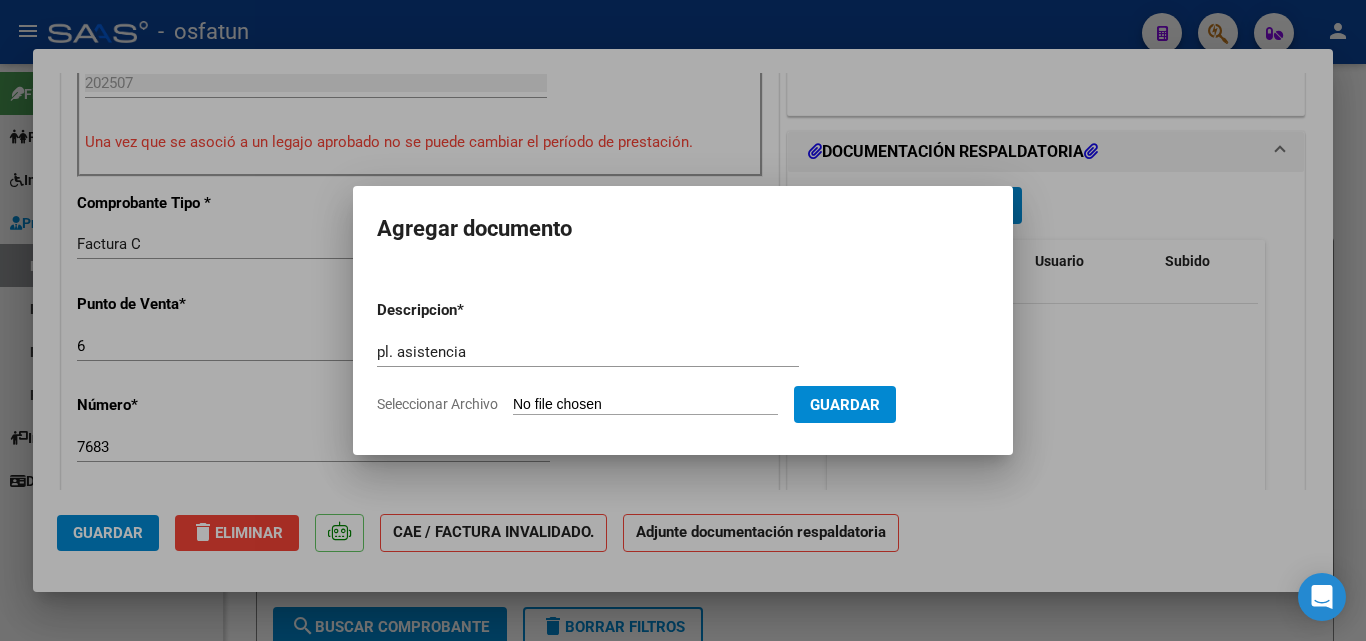 click on "Seleccionar Archivo" at bounding box center (645, 405) 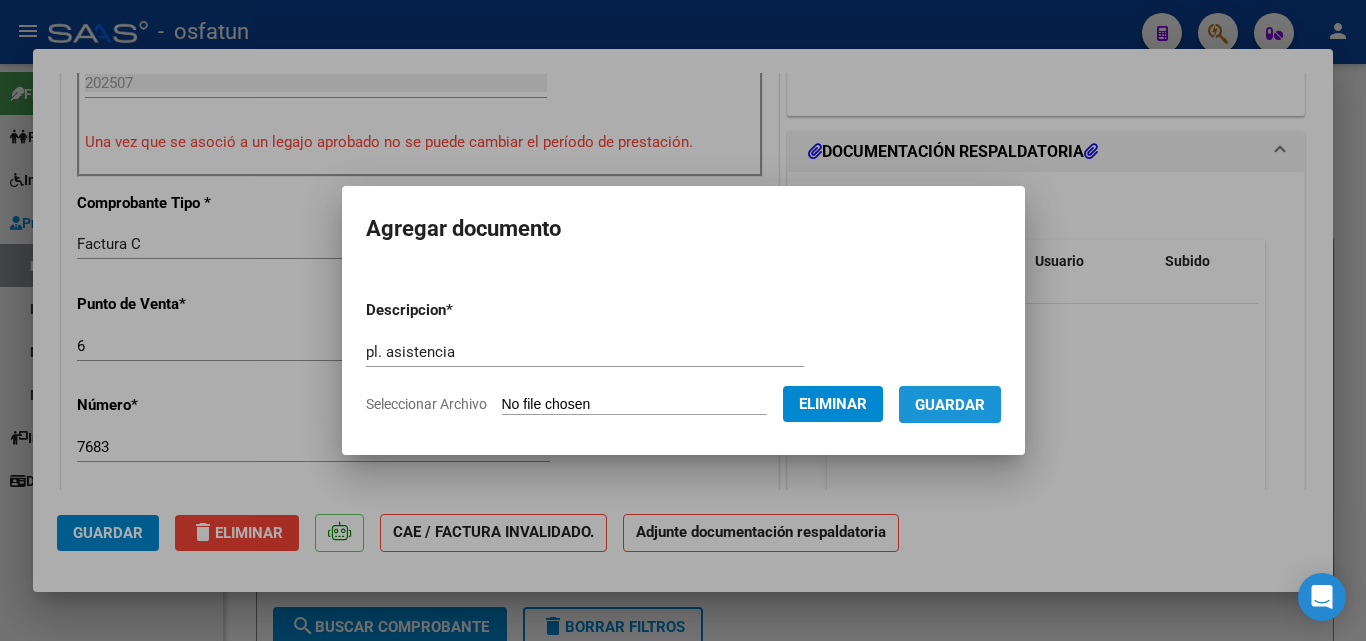 click on "Guardar" at bounding box center [950, 404] 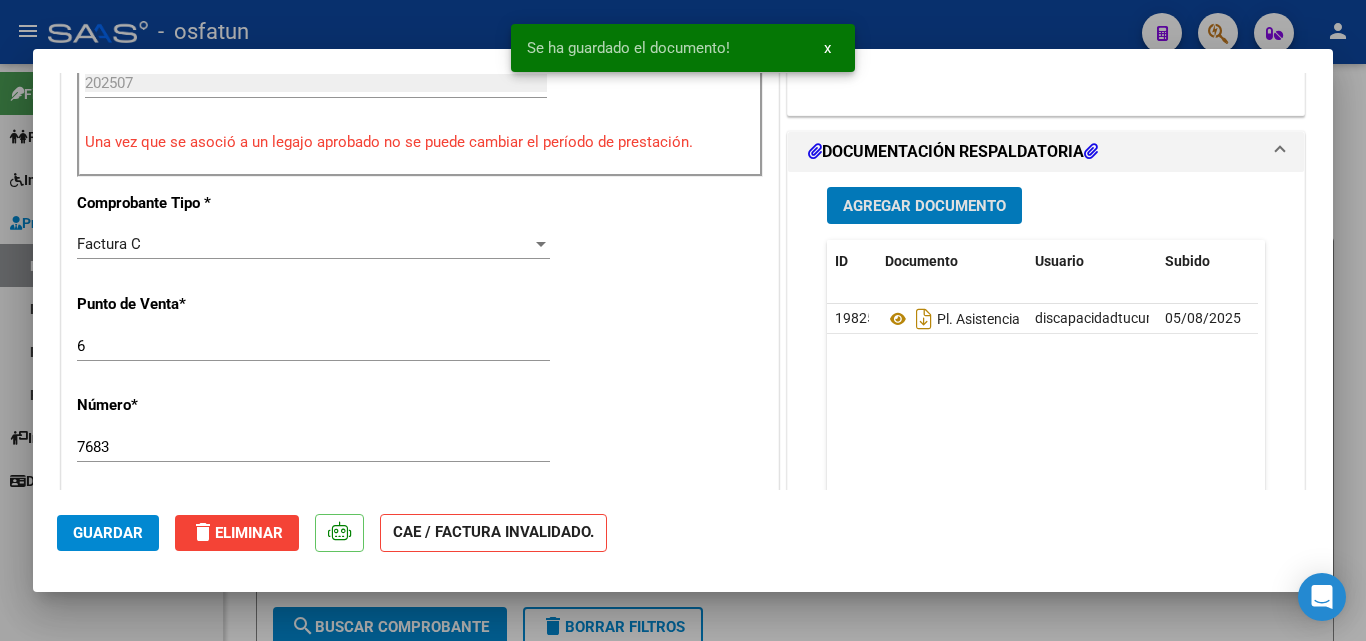 click on "Agregar Documento" at bounding box center (924, 206) 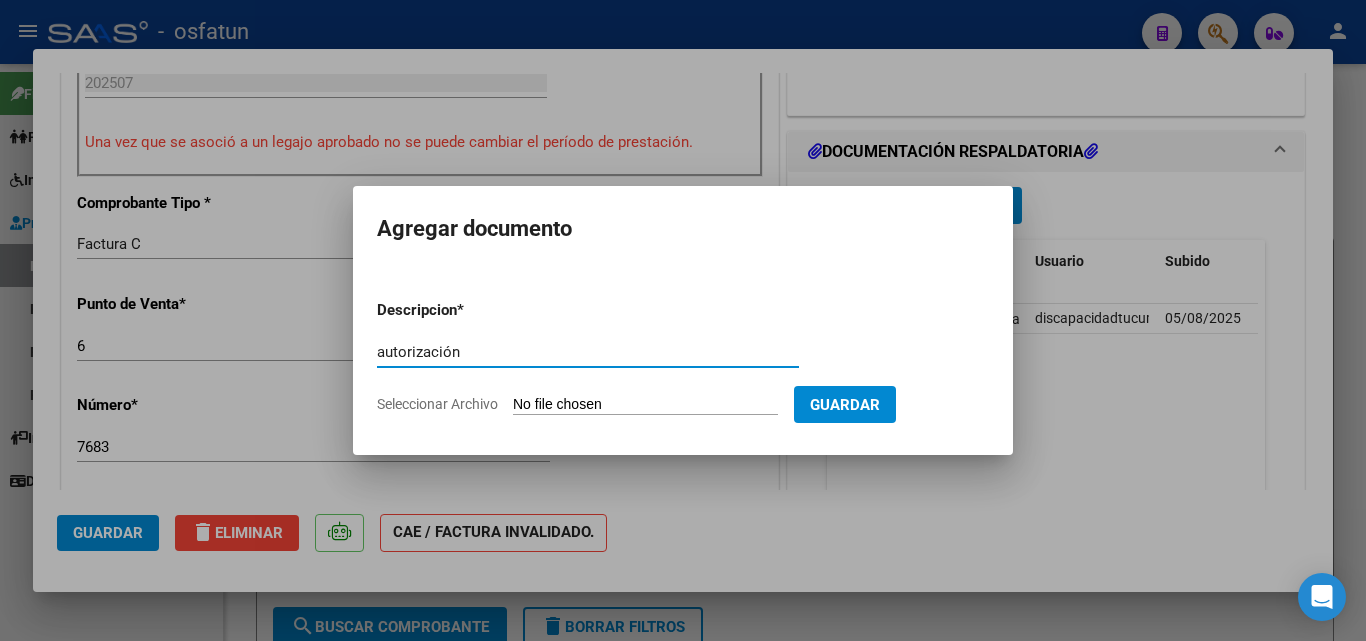 type on "autorización" 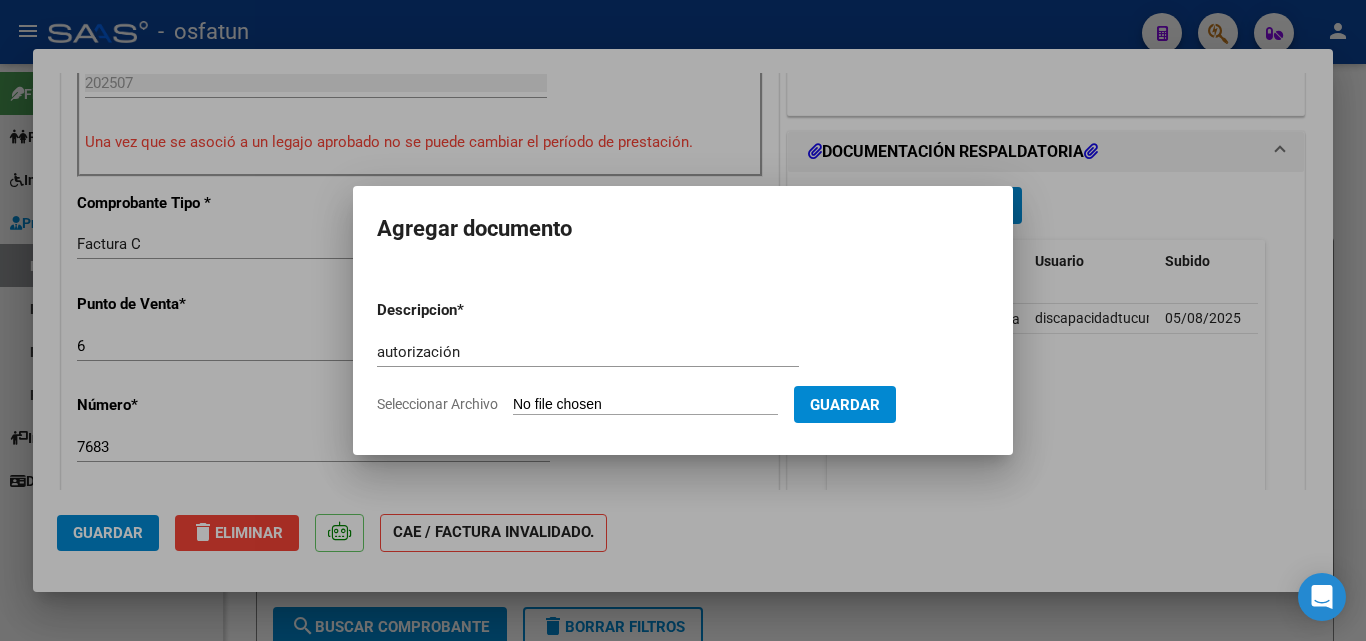 type on "C:\fakepath\order_3358523 autorizacion Elias Rodrigo.pdf" 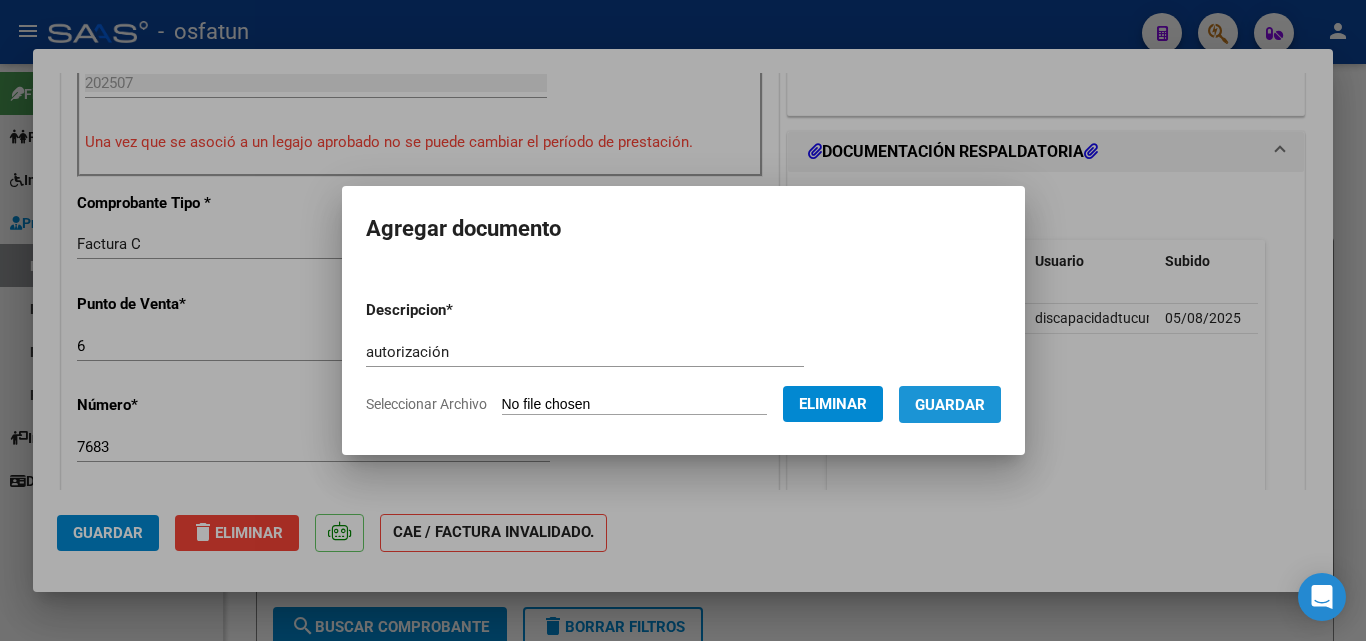 drag, startPoint x: 969, startPoint y: 408, endPoint x: 955, endPoint y: 421, distance: 19.104973 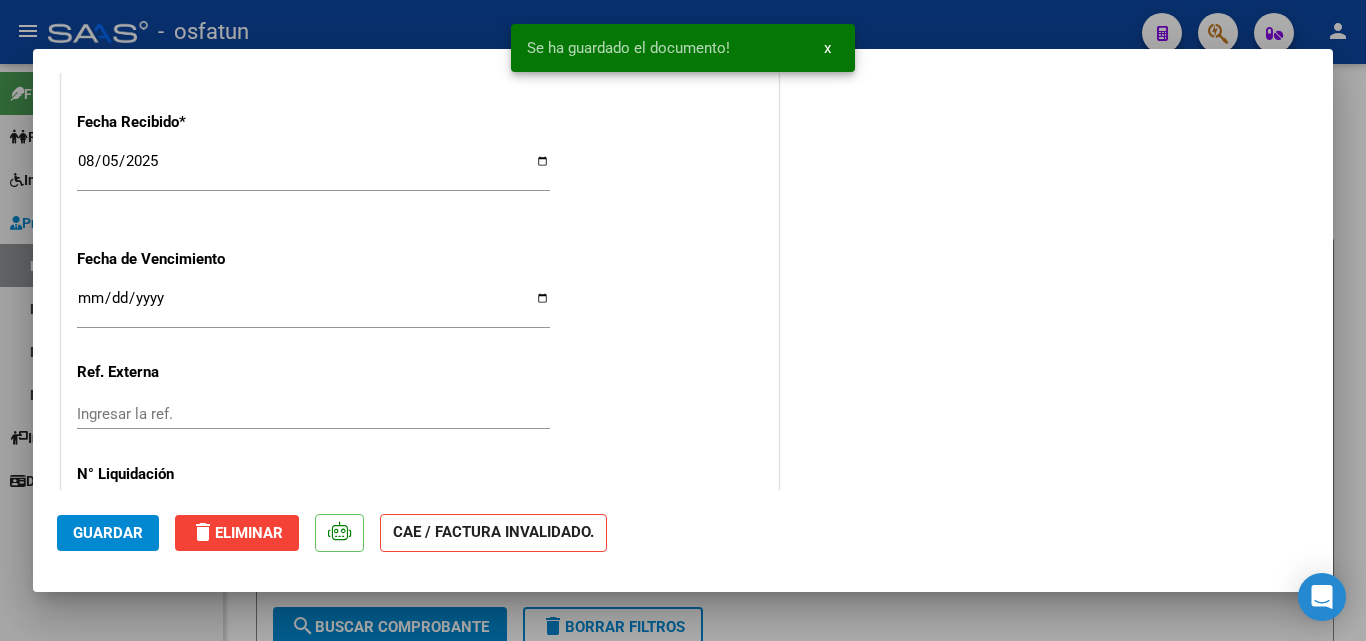 scroll, scrollTop: 1588, scrollLeft: 0, axis: vertical 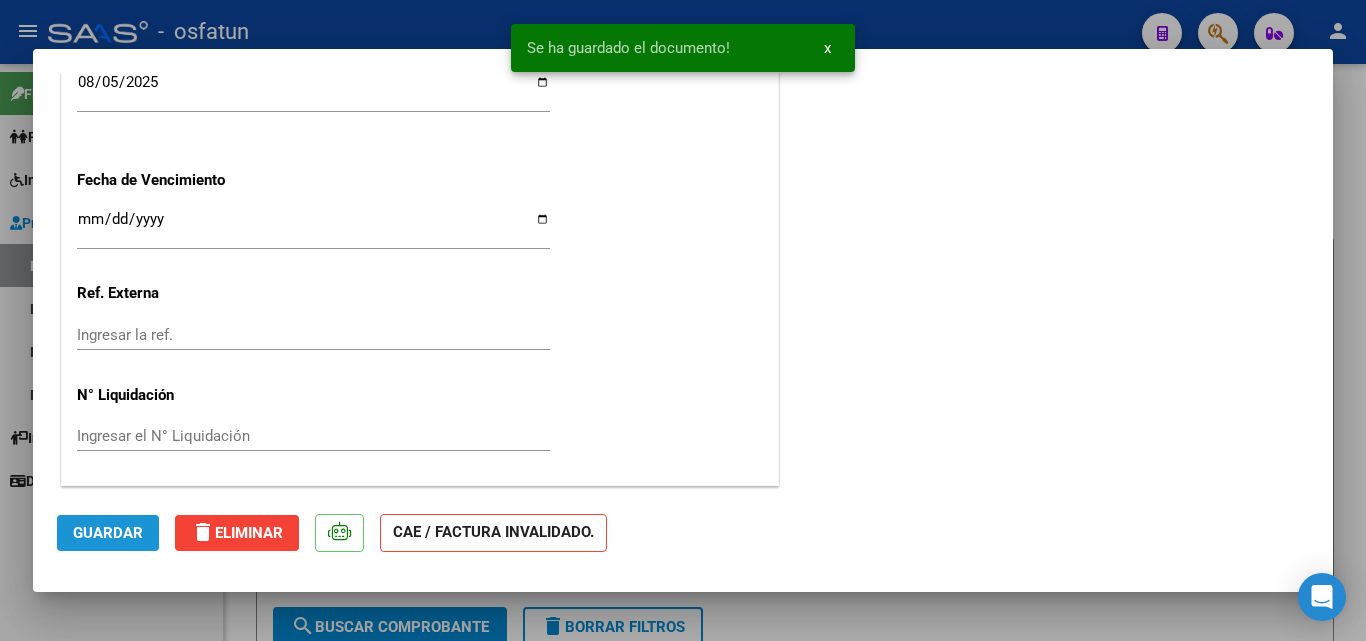 click on "Guardar" 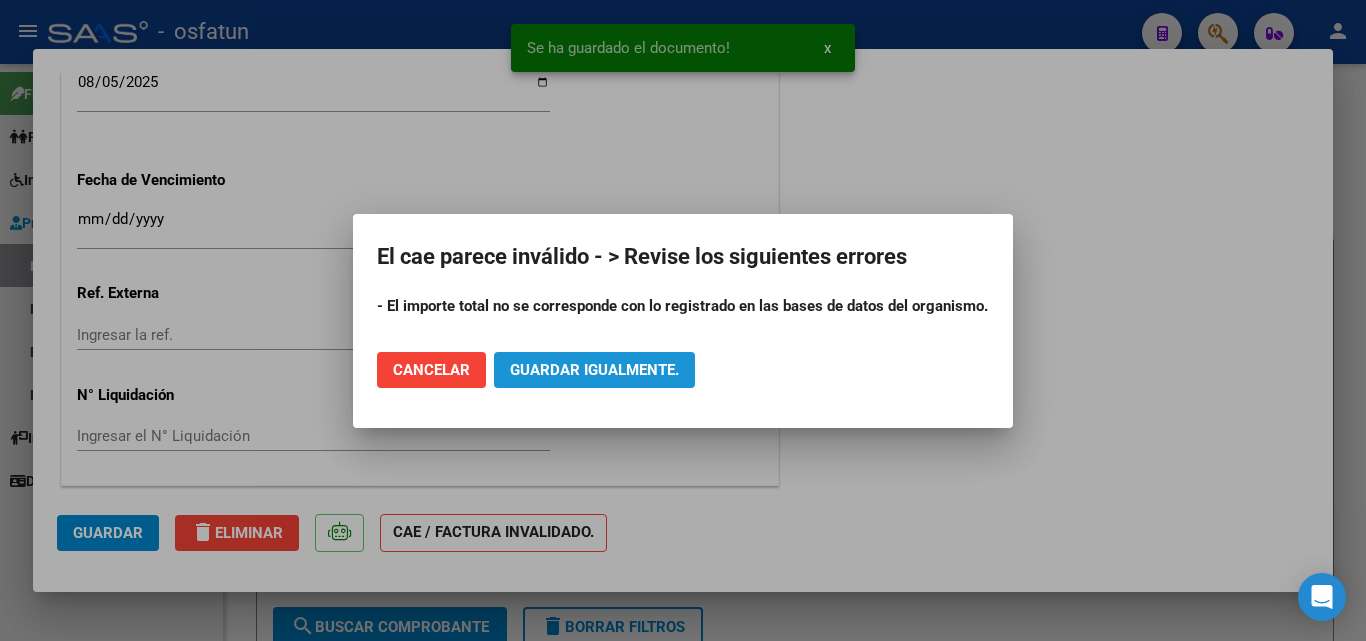 drag, startPoint x: 639, startPoint y: 370, endPoint x: 629, endPoint y: 386, distance: 18.867962 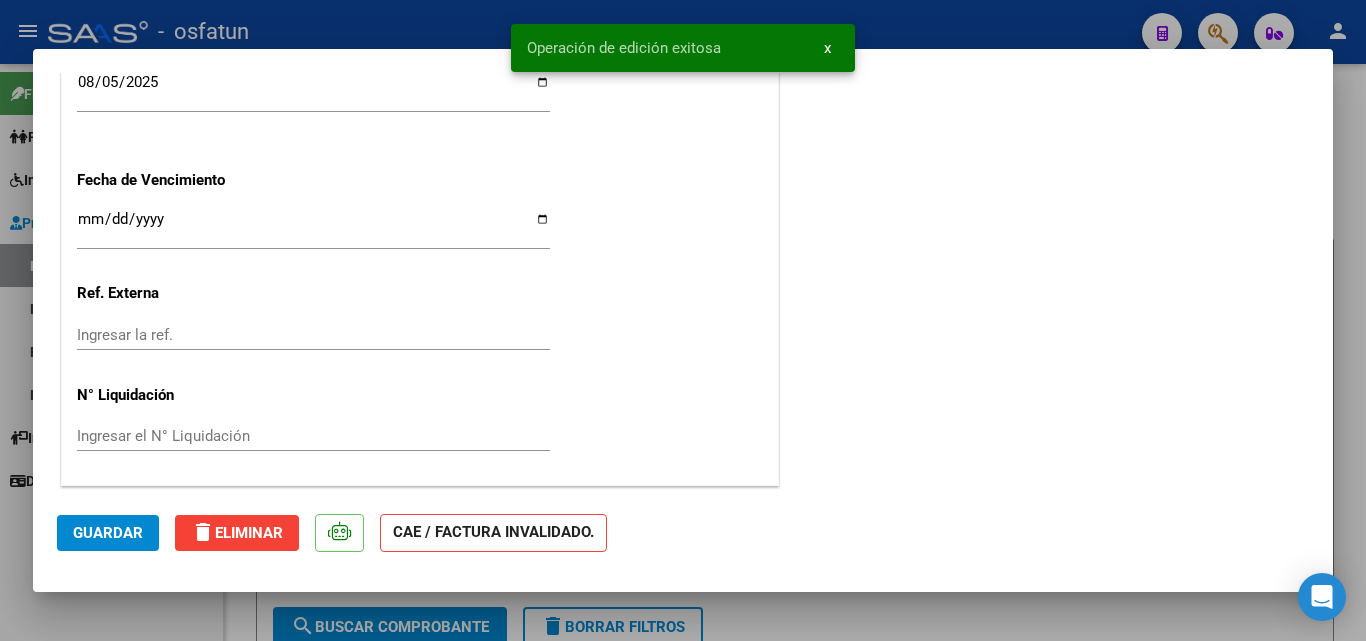 drag, startPoint x: 1353, startPoint y: 343, endPoint x: 1084, endPoint y: 452, distance: 290.24472 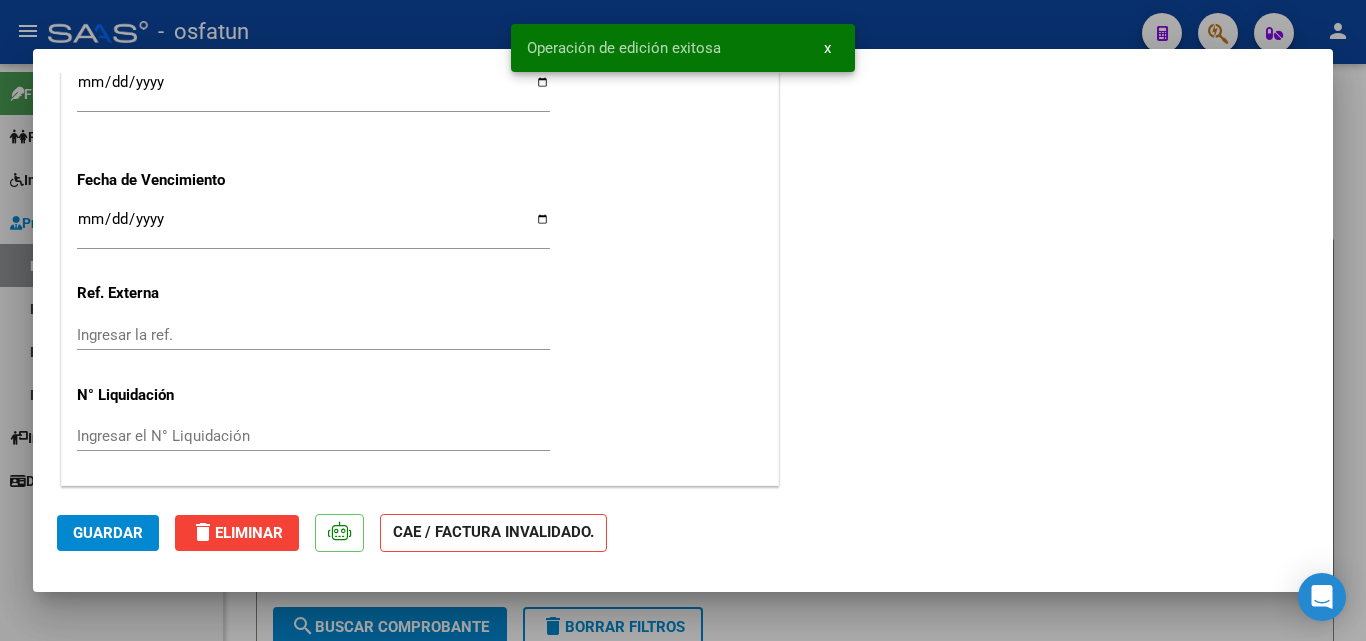 scroll, scrollTop: 1739, scrollLeft: 0, axis: vertical 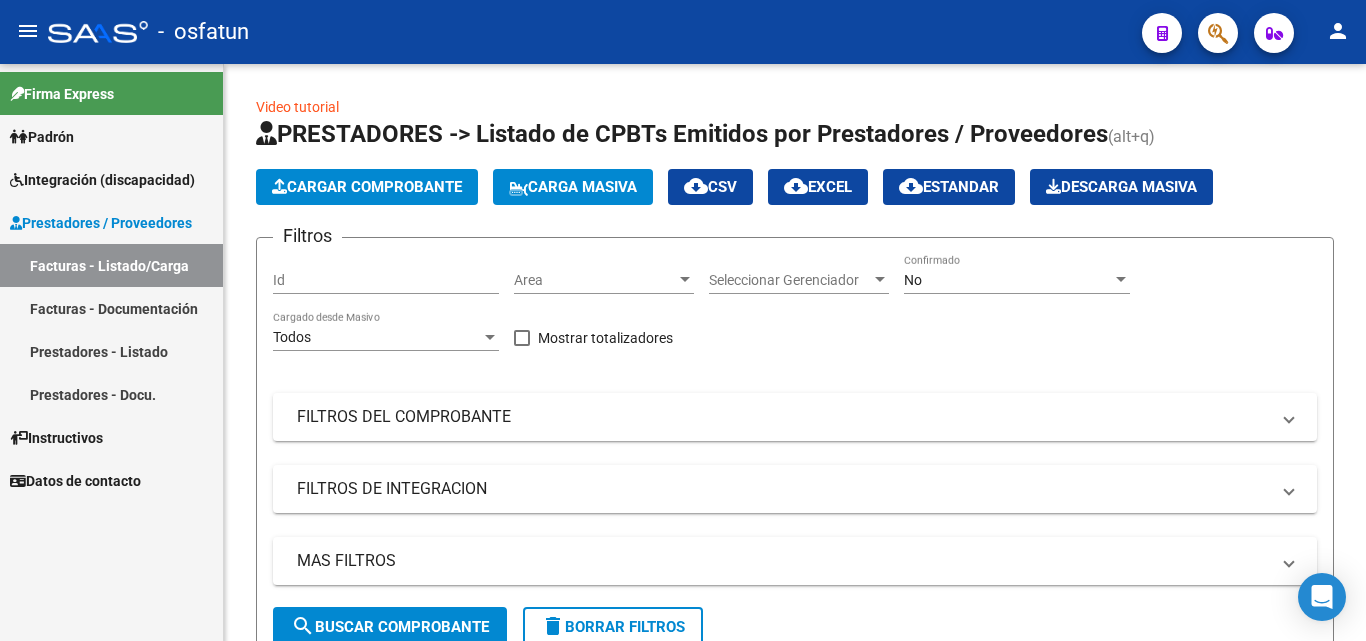 click on "Prestadores / Proveedores" at bounding box center (101, 223) 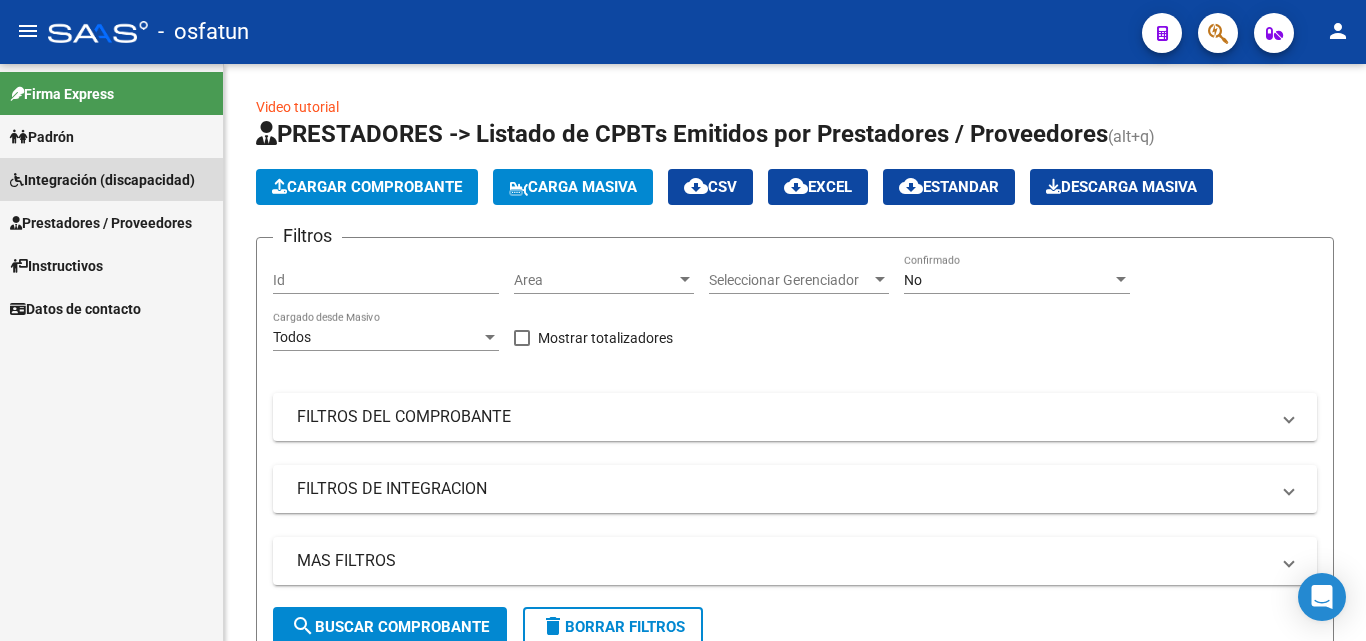 click on "Integración (discapacidad)" at bounding box center [102, 180] 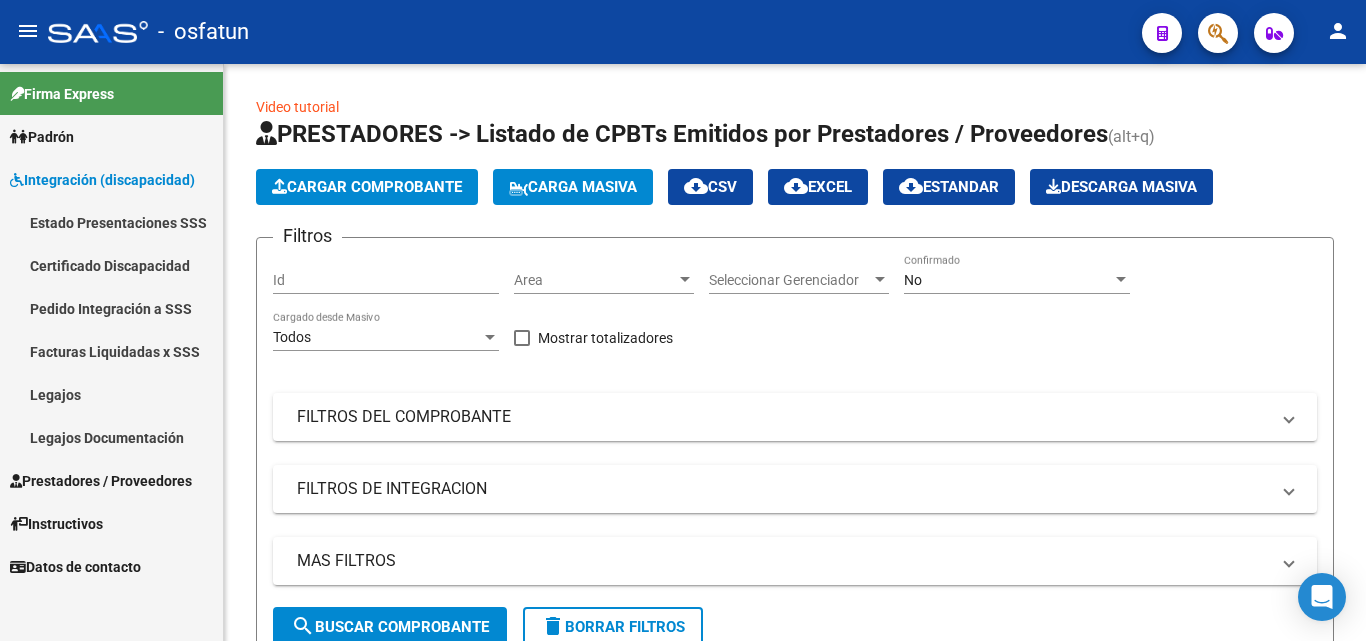 click on "Legajos" at bounding box center (111, 394) 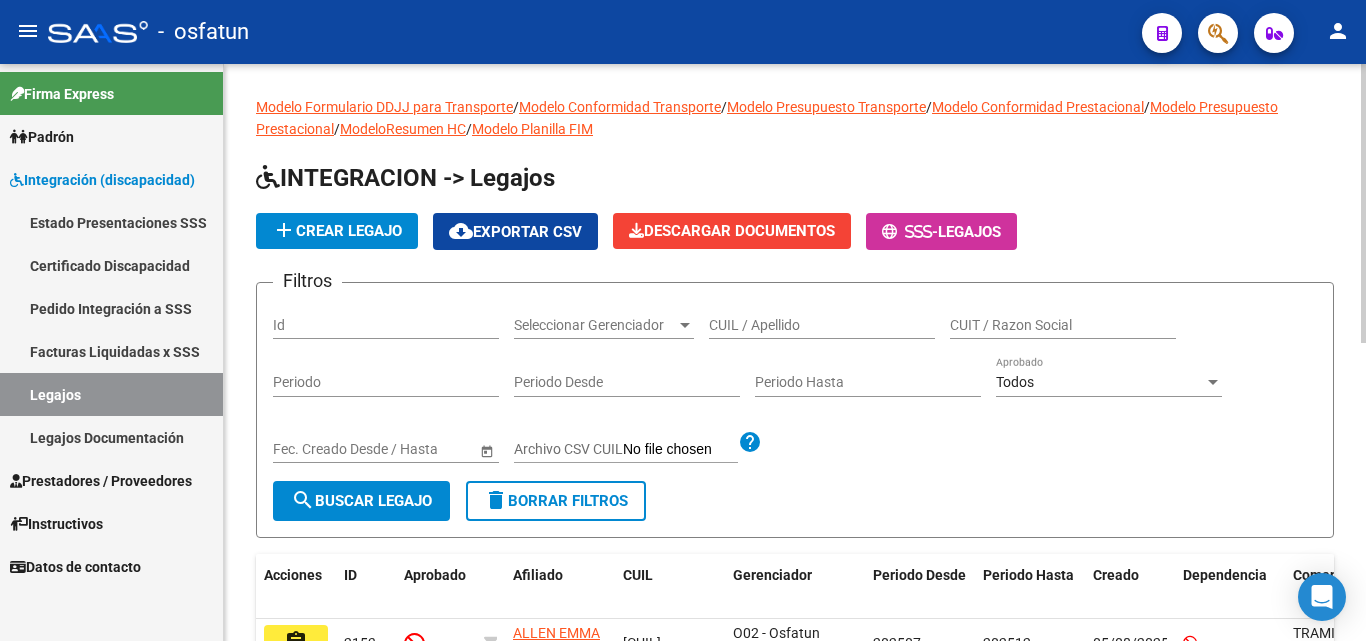 click on "CUIL / Apellido" at bounding box center (822, 325) 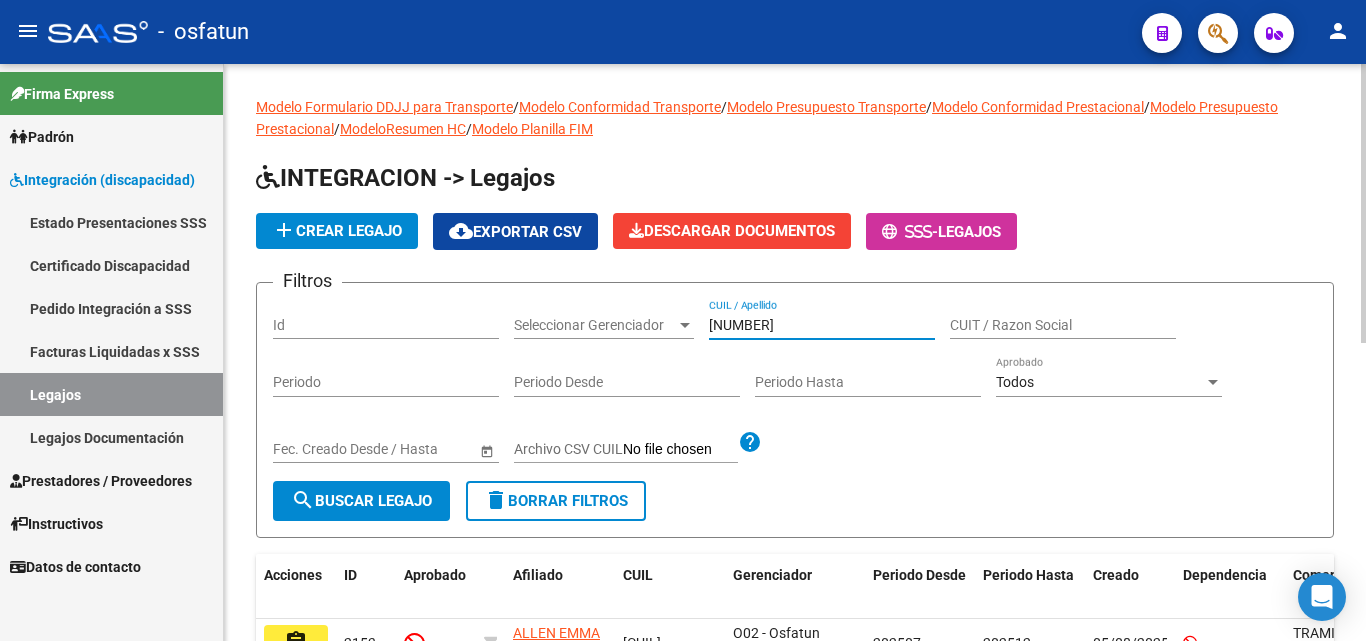 type on "[NUMBER]" 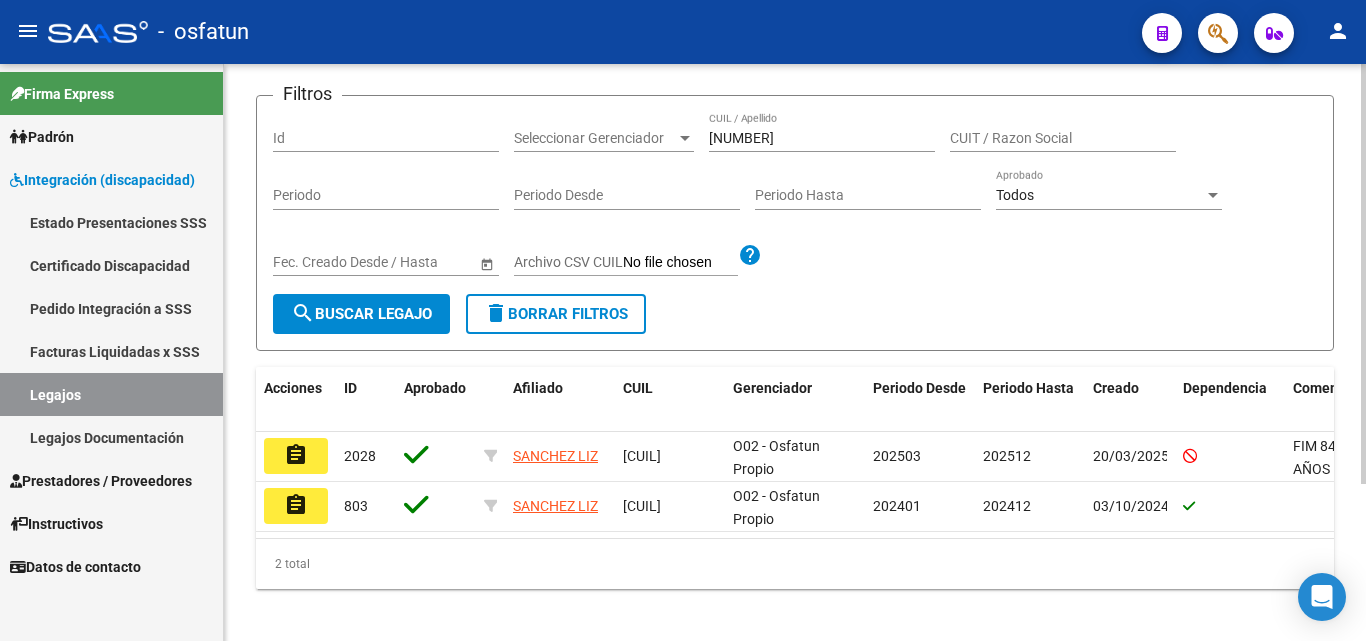 scroll, scrollTop: 216, scrollLeft: 0, axis: vertical 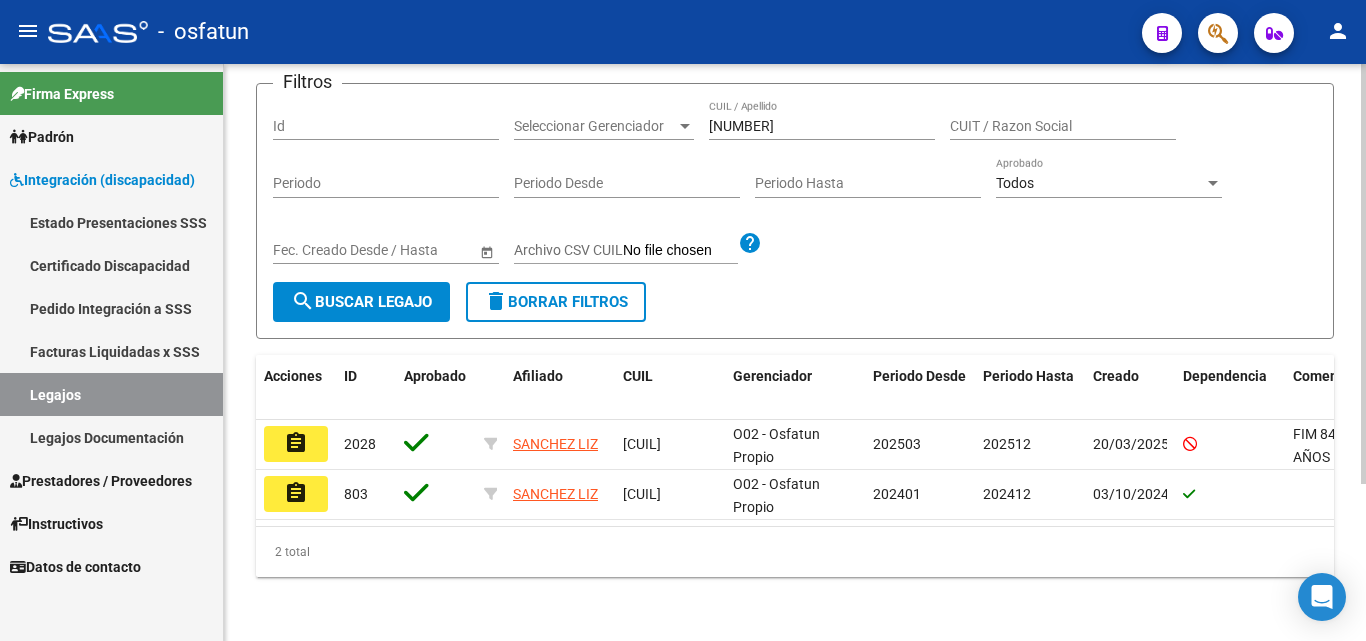 click 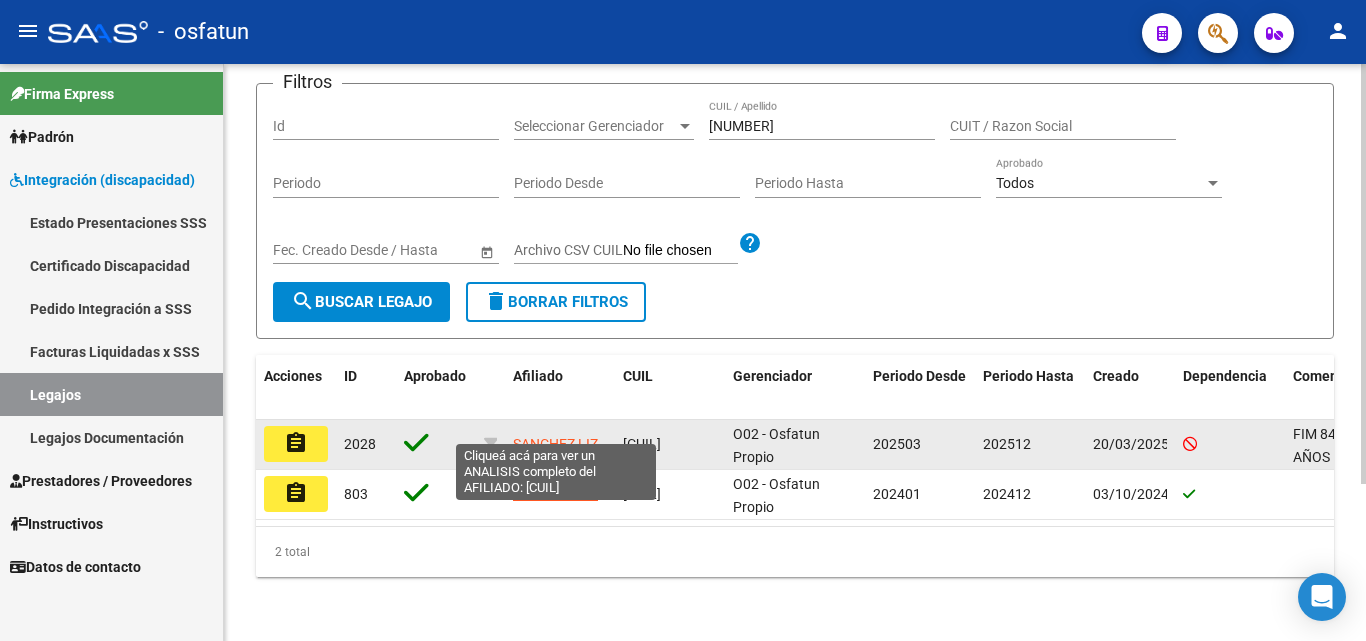 click on "SANCHEZ LIZ" 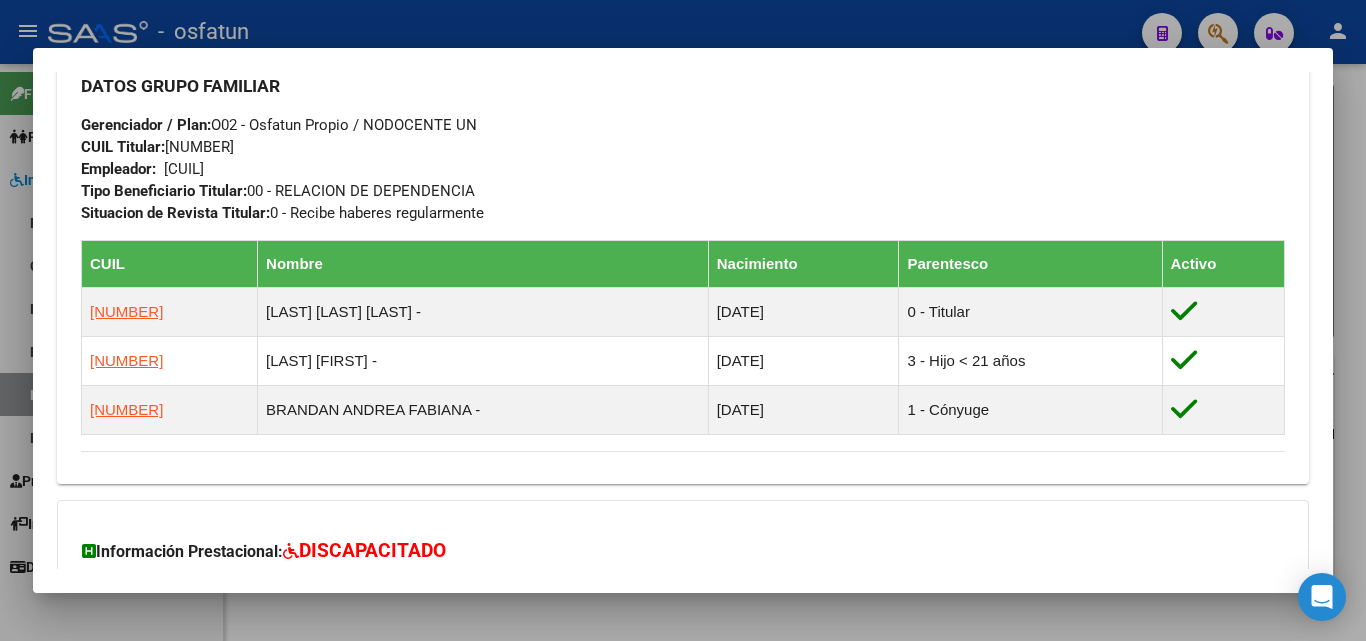 scroll, scrollTop: 1204, scrollLeft: 0, axis: vertical 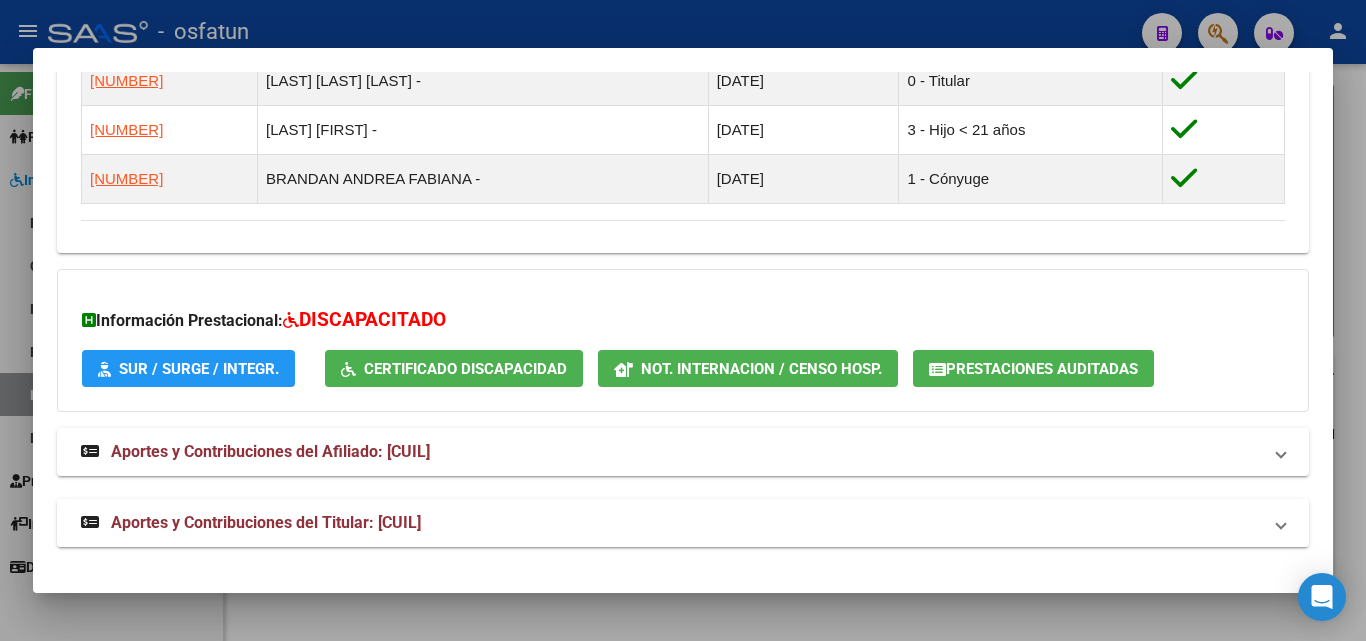 click on "Aportes y Contribuciones del Titular: [CUIL]" at bounding box center (683, 523) 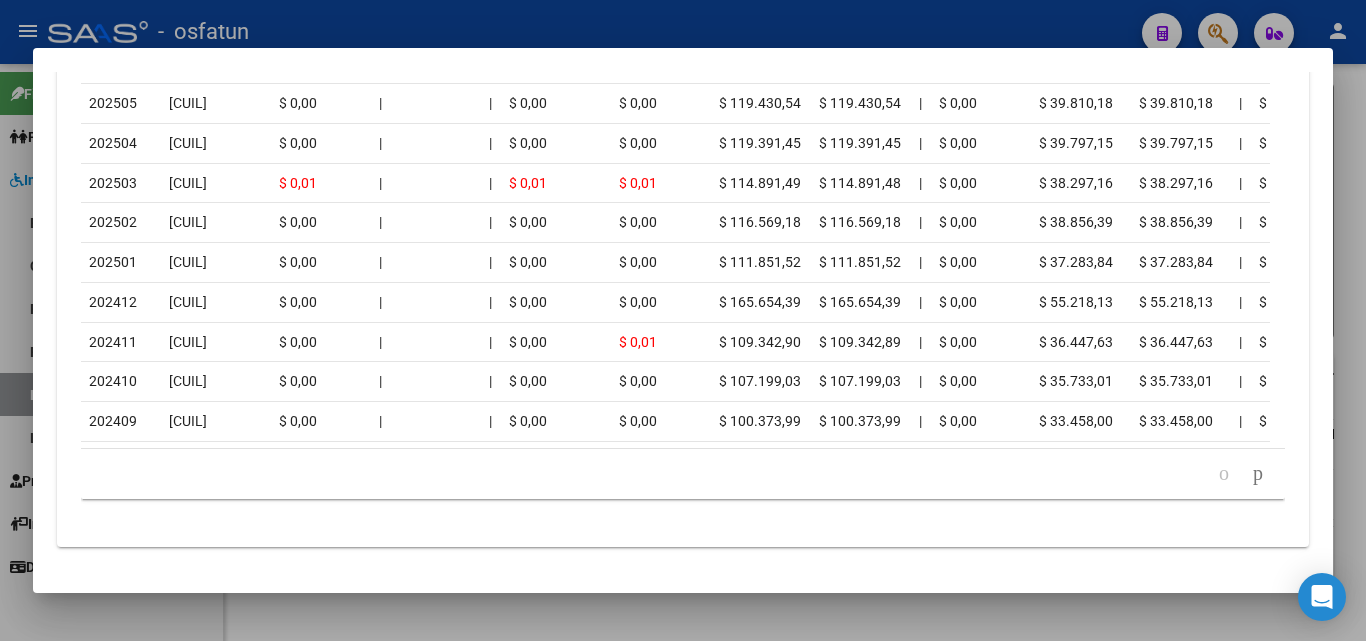 scroll, scrollTop: 2193, scrollLeft: 0, axis: vertical 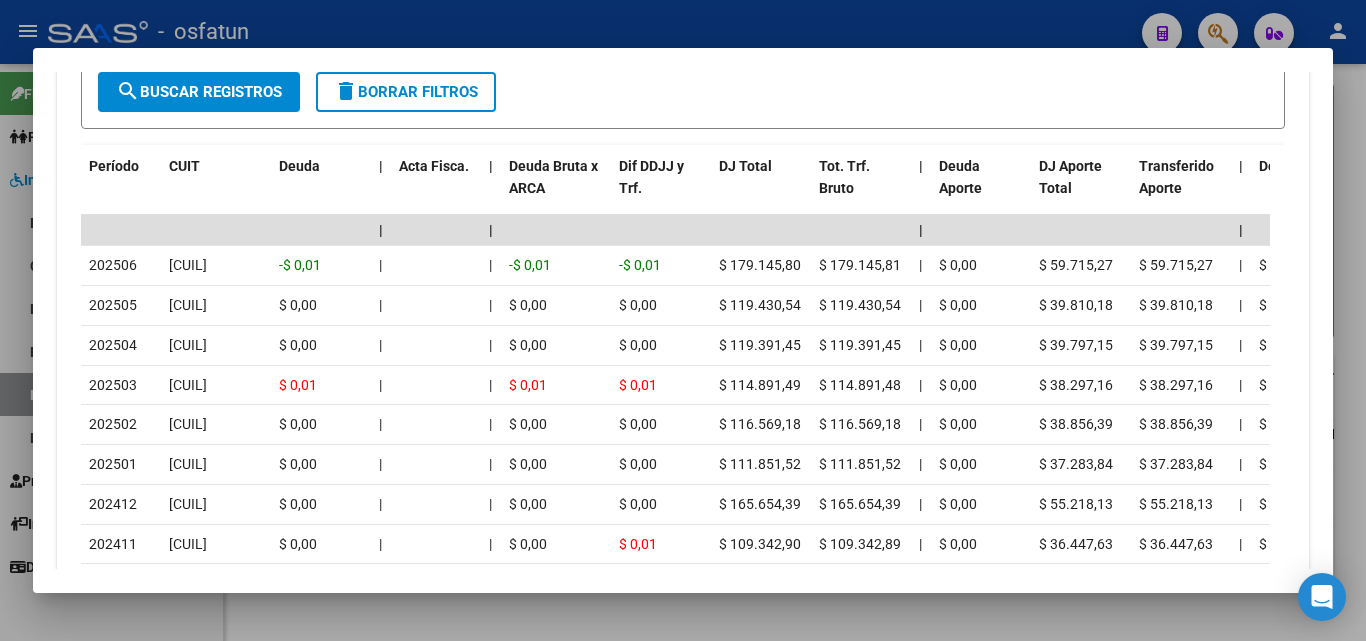 click at bounding box center [683, 320] 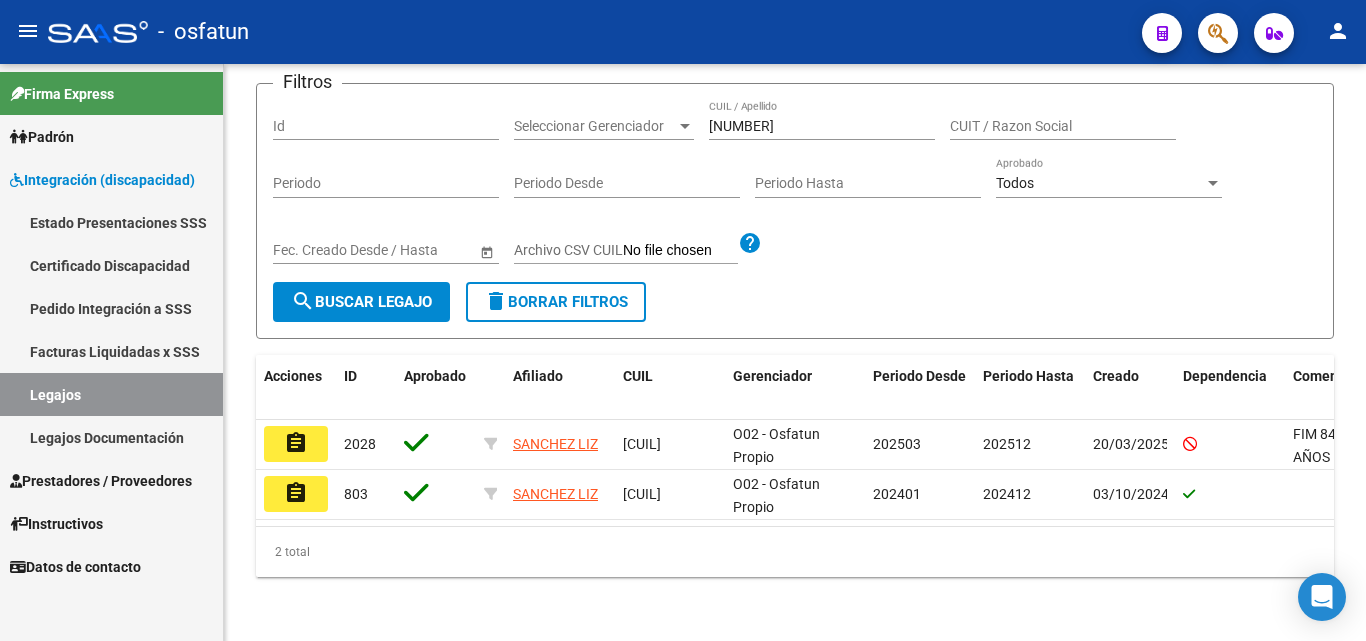 click on "Prestadores / Proveedores" at bounding box center [101, 481] 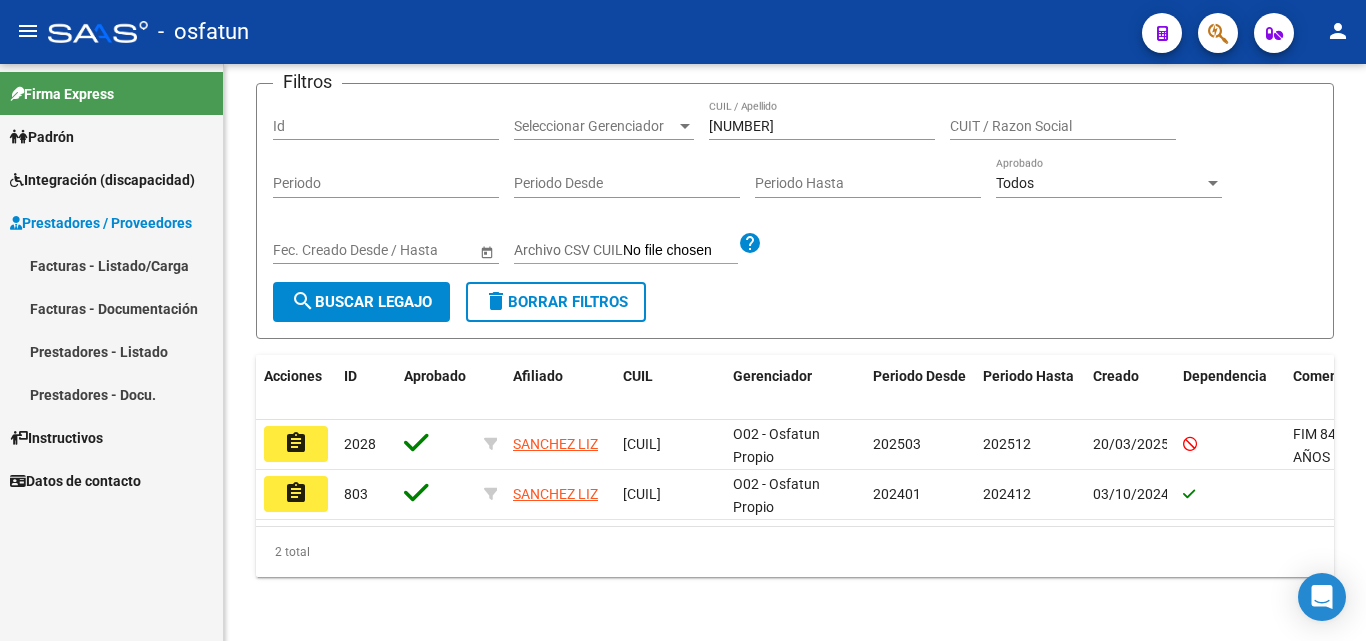 click on "Facturas - Listado/Carga" at bounding box center (111, 265) 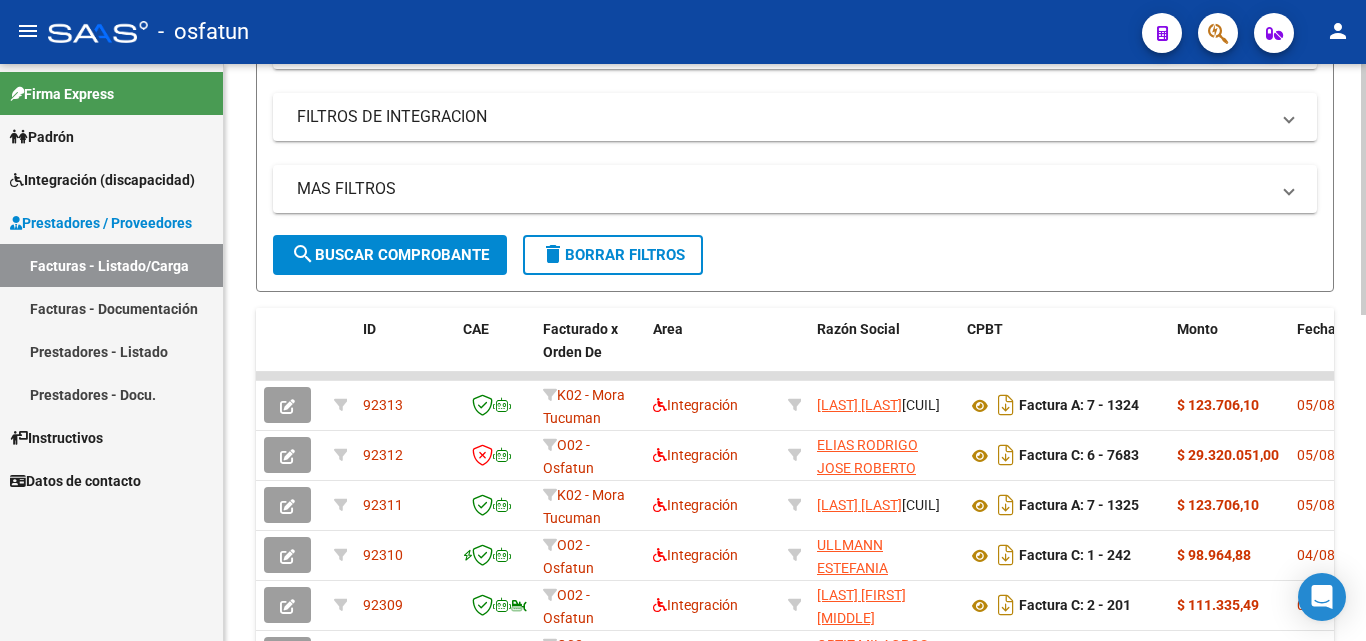 scroll, scrollTop: 377, scrollLeft: 0, axis: vertical 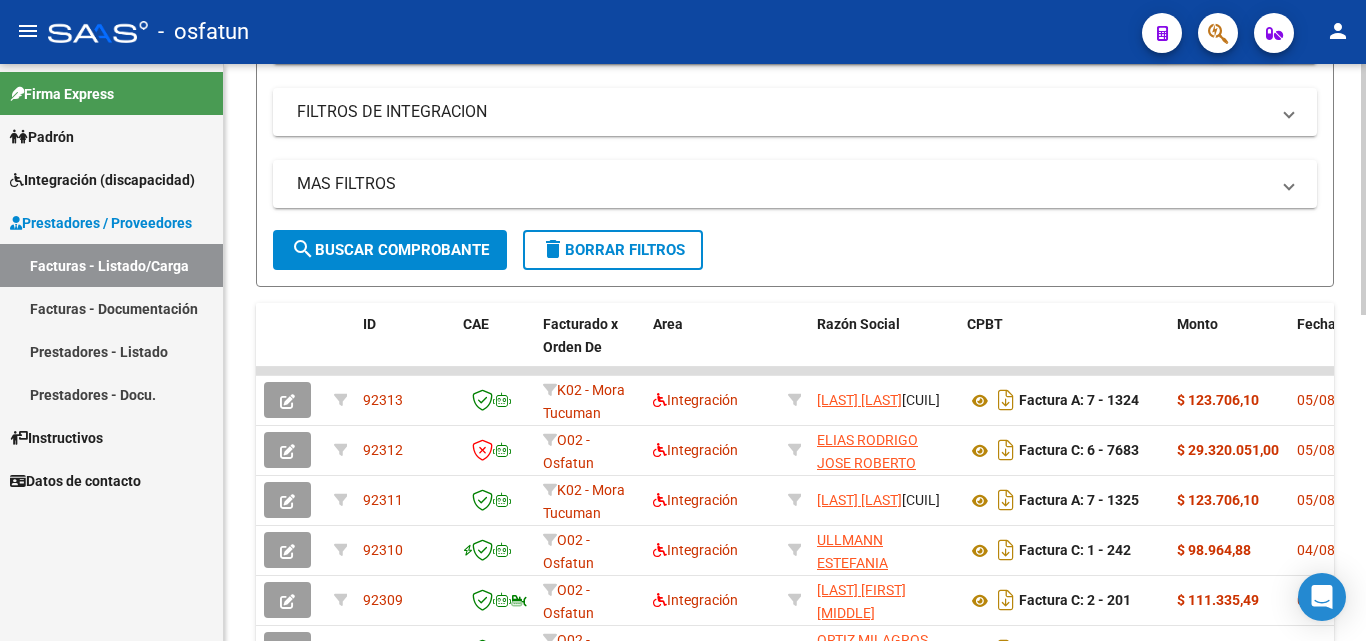 click 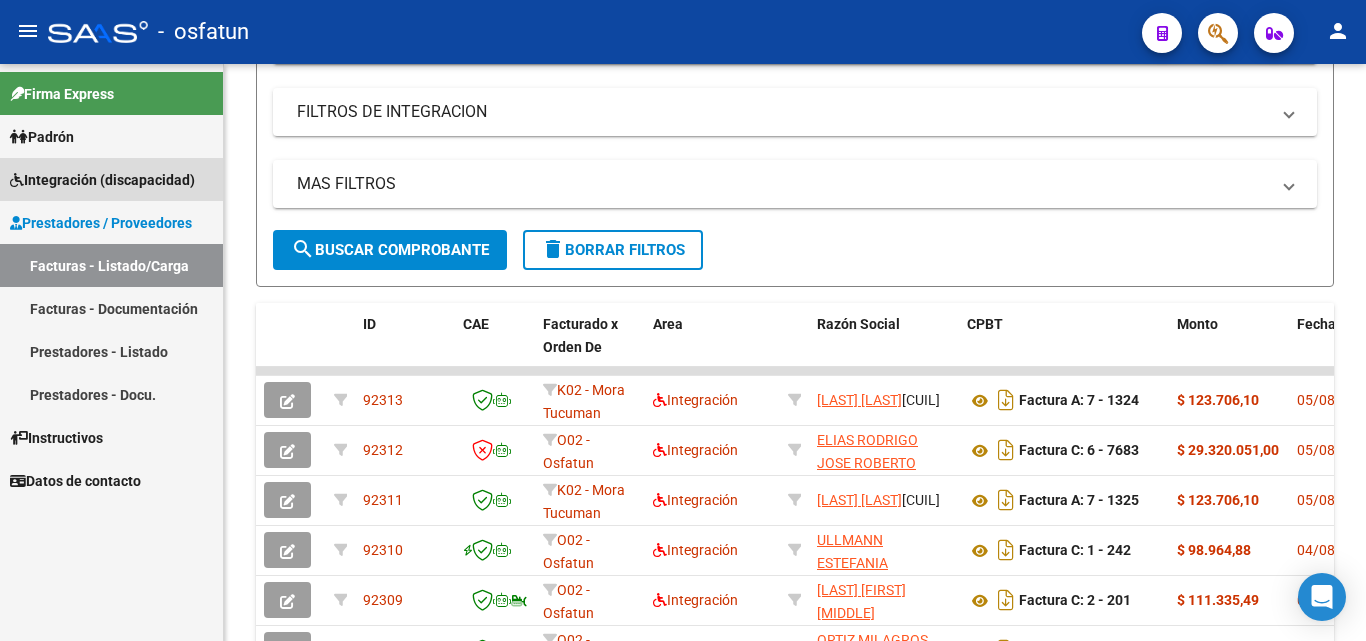 click on "Integración (discapacidad)" at bounding box center [102, 180] 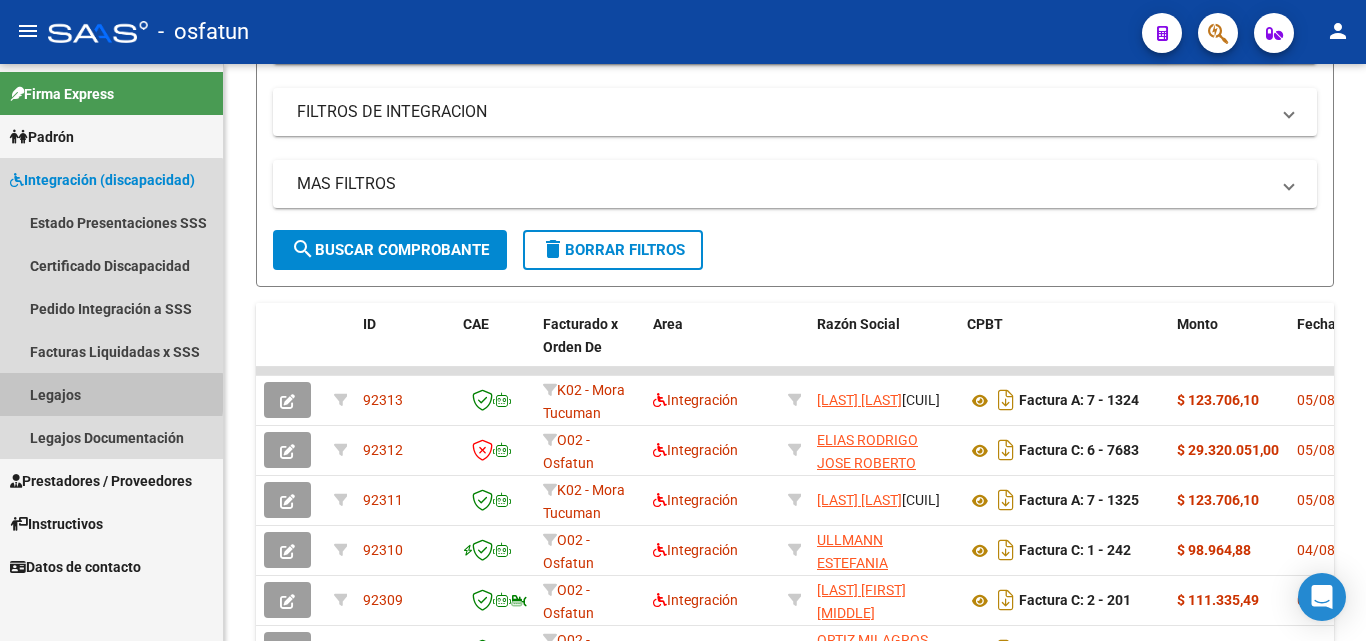 click on "Legajos" at bounding box center (111, 394) 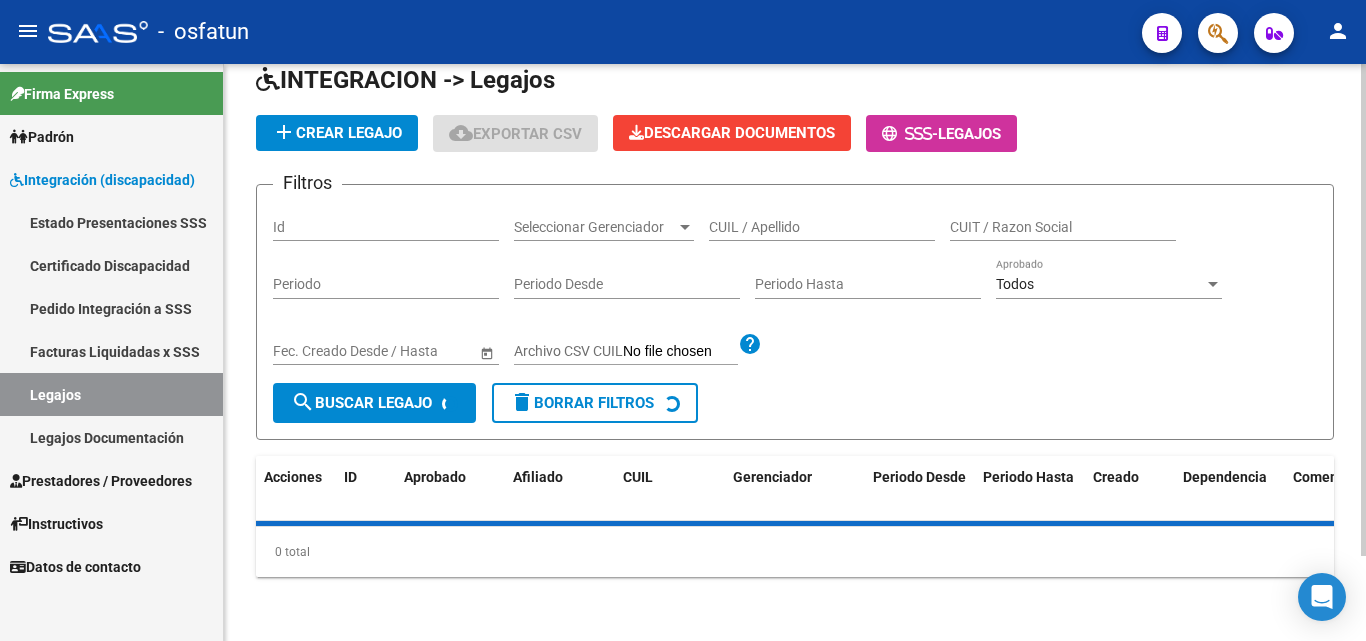 scroll, scrollTop: 377, scrollLeft: 0, axis: vertical 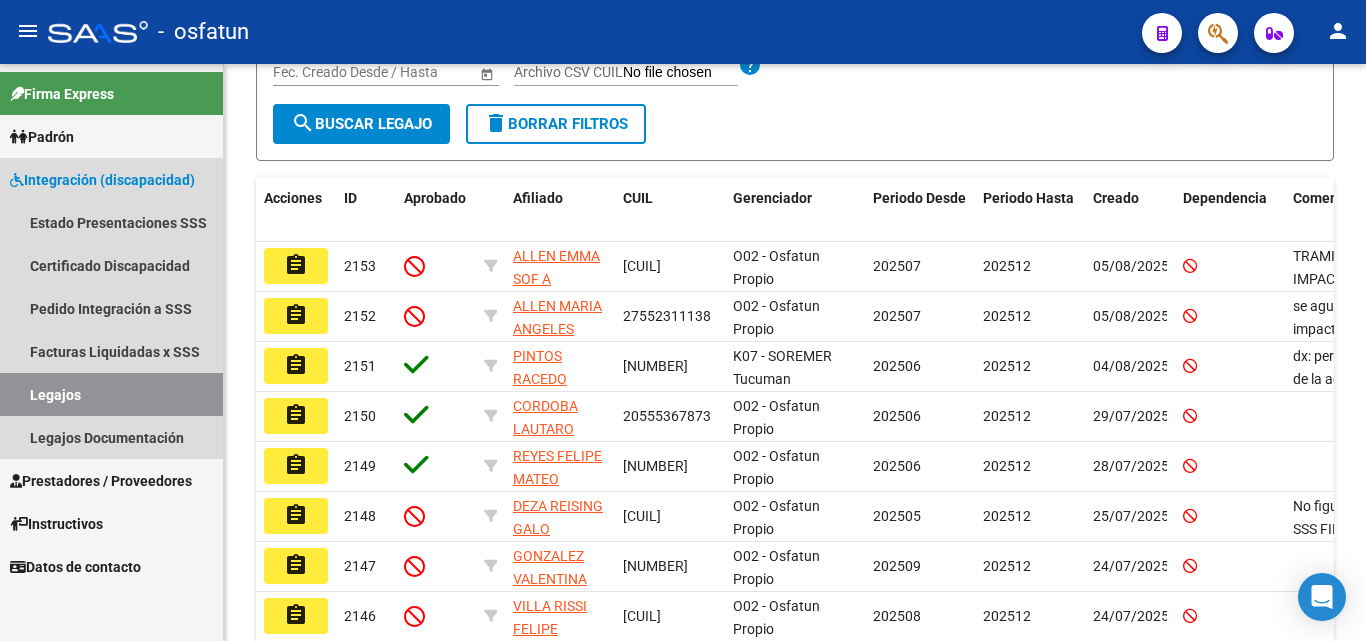 click on "Legajos" at bounding box center [111, 394] 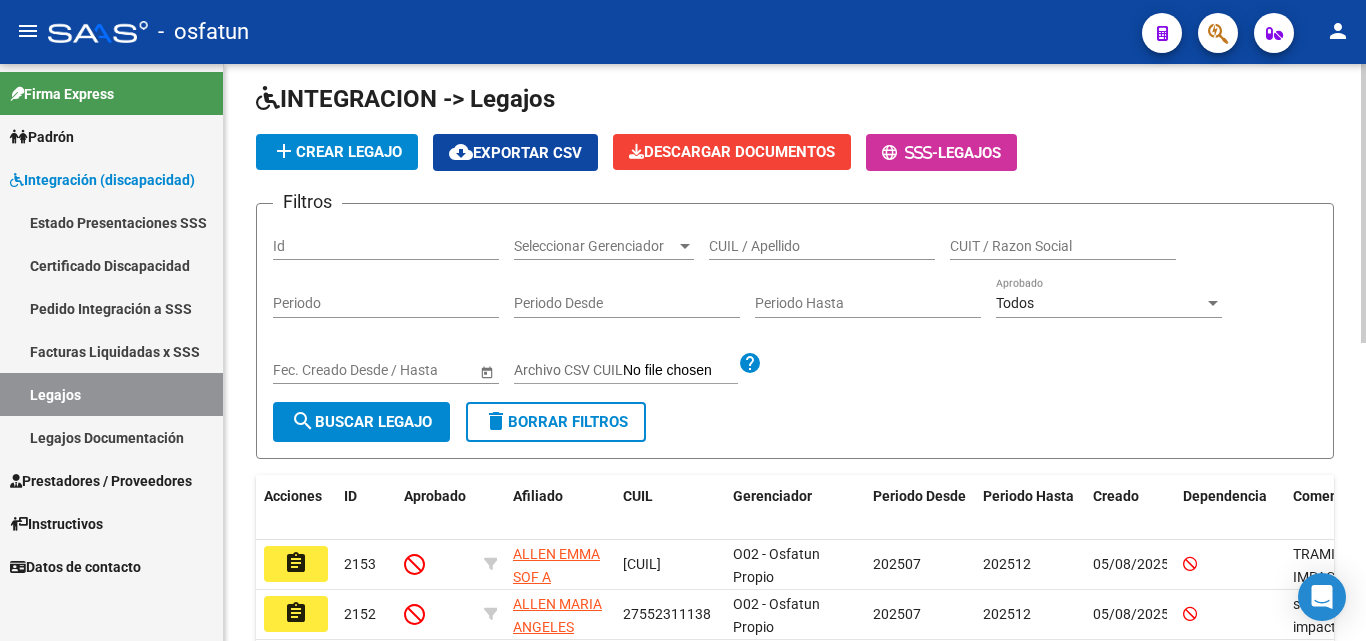 click on "Modelo Formulario DDJJ para Transporte  /  Modelo Conformidad Transporte  /  Modelo Presupuesto Transporte  /  Modelo Conformidad Prestacional  /  Modelo Presupuesto Prestacional  /  ModeloResumen HC  /  Modelo Planilla FIM  INTEGRACION -> Legajos add  Crear Legajo
cloud_download  Exportar CSV  Descargar Documentos
-  Legajos Filtros Id Seleccionar Gerenciador Seleccionar Gerenciador CUIL / Apellido CUIT / Razon Social Periodo Periodo Desde Periodo Hasta Todos Aprobado Start date – End date Fec. Creado Desde / Hasta Archivo CSV CUIL help search  Buscar Legajo  delete  Borrar Filtros  Acciones ID Aprobado Afiliado CUIL Gerenciador Periodo Desde Periodo Hasta Creado Dependencia Comentario Comentario Adm. assignment 2153 [LAST] [FIRST] [NUMBER] O02 - Osfatun Propio 202507 202512 05/08/2025 TRAMITE SIN IMPACTAR EN LA SSSALUD // SIN documentacion de los prestadores hasta que la af. no reciba la confirmacion de que  sera cubiertas las prestaciones de marzo a Dic 2025 assignment 2152 [NUMBER] 202507" 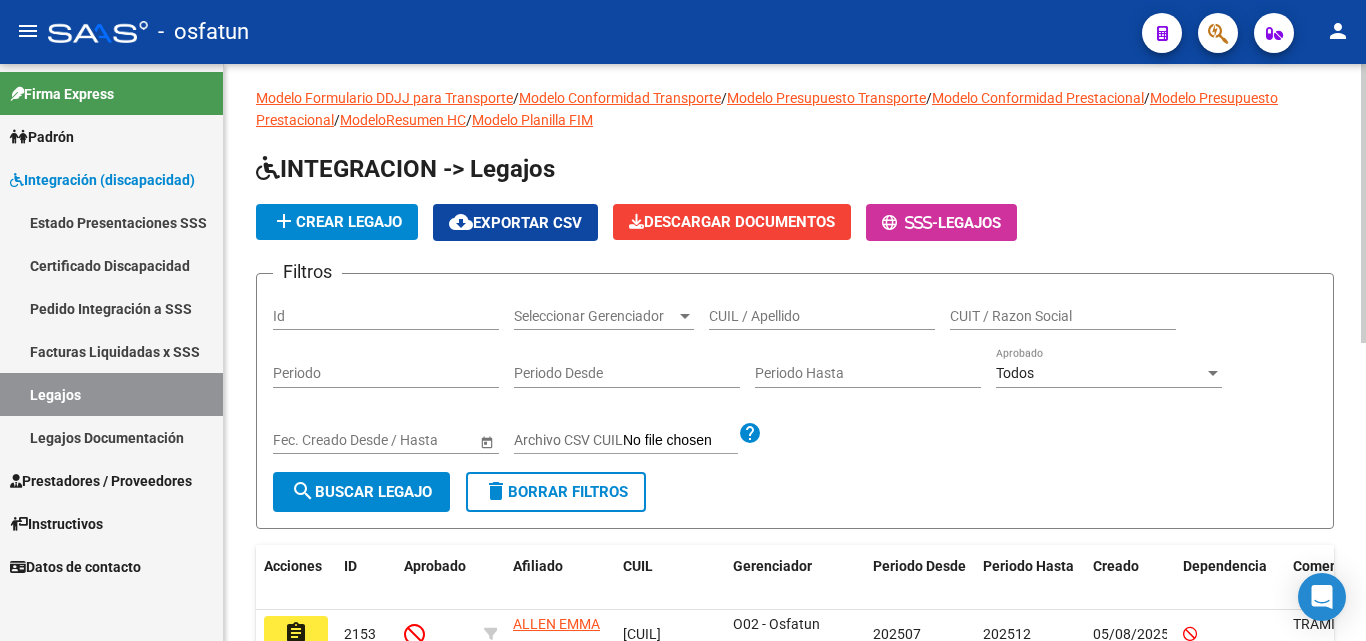 click on "CUIL / Apellido" at bounding box center (822, 316) 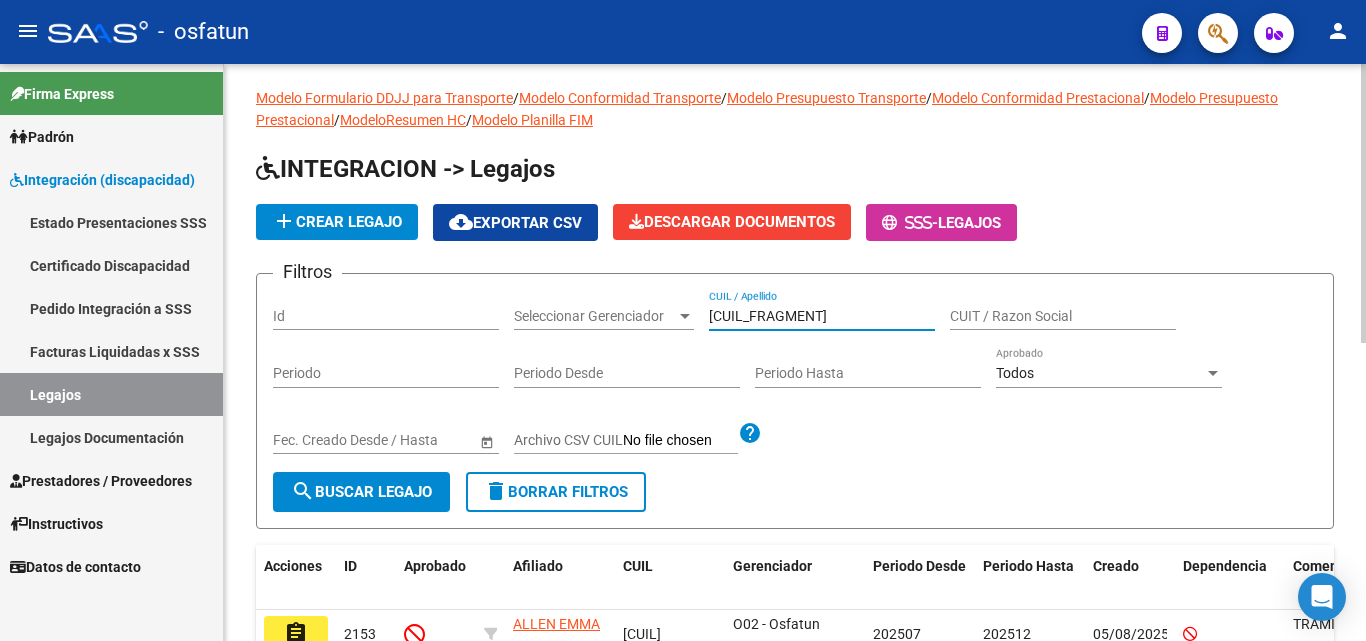 type on "[CUIL_FRAGMENT]" 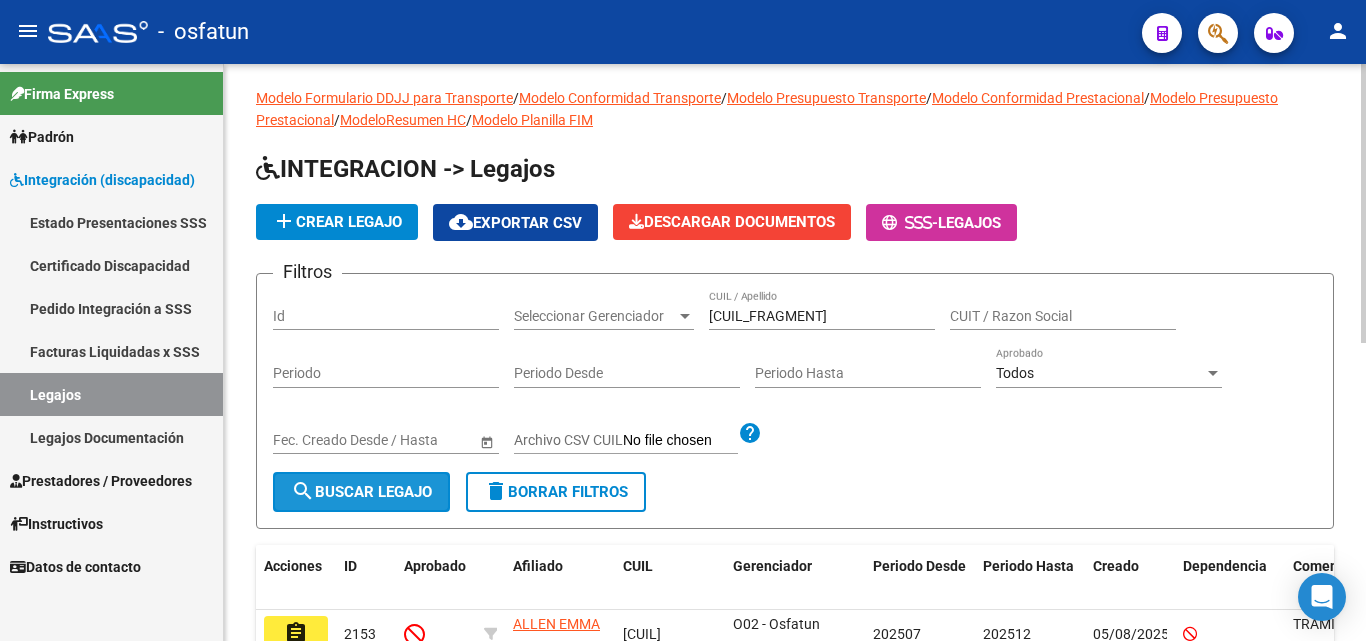 click on "search  Buscar Legajo" 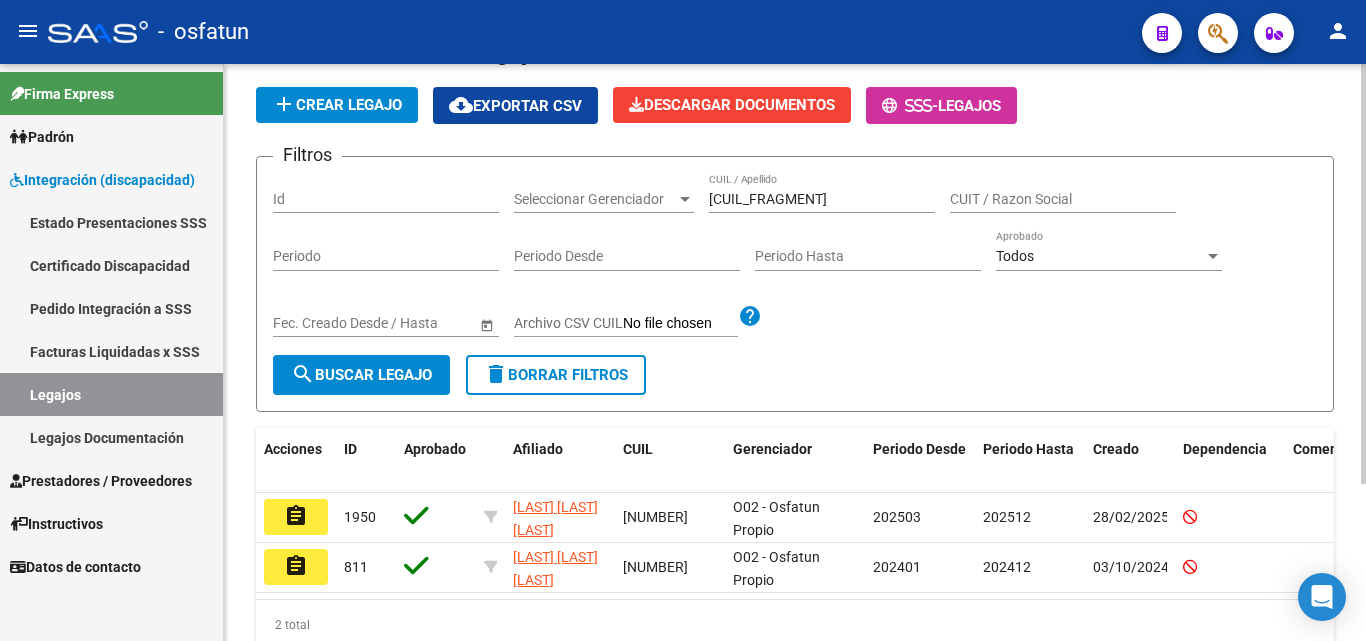 click on "Modelo Formulario DDJJ para Transporte  /  Modelo Conformidad Transporte  /  Modelo Presupuesto Transporte  /  Modelo Conformidad Prestacional  /  Modelo Presupuesto Prestacional  /  ModeloResumen HC  /  Modelo Planilla FIM  INTEGRACION -> Legajos add  Crear Legajo
cloud_download  Exportar CSV  Descargar Documentos
-  Legajos Filtros Id Seleccionar Gerenciador Seleccionar Gerenciador 48665769 CUIL / Apellido CUIT / Razon Social Periodo Periodo Desde Periodo Hasta Todos Aprobado Start date – End date Fec. Creado Desde / Hasta Archivo CSV CUIL help search  Buscar Legajo  delete  Borrar Filtros  Acciones ID Aprobado Afiliado CUIL Gerenciador Periodo Desde Periodo Hasta Creado Dependencia Comentario Comentario Adm. assignment 1950 ROMANO HELAINE ROCIO [NUMBER] O02 - Osfatun Propio 202503 202512 28/02/2025 assignment 811 ROMANO HELAINE ROCIO           [NUMBER] O02 - Osfatun Propio 202401 202412 03/10/2024  2 total   1" 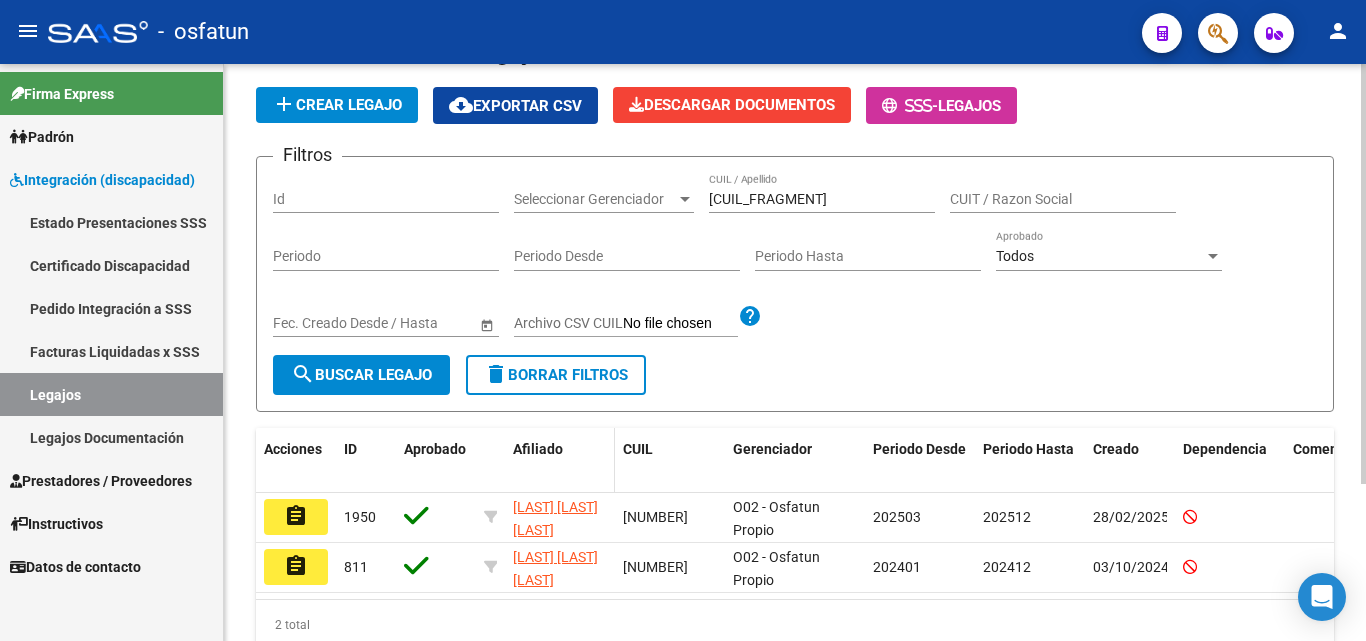 scroll, scrollTop: 146, scrollLeft: 0, axis: vertical 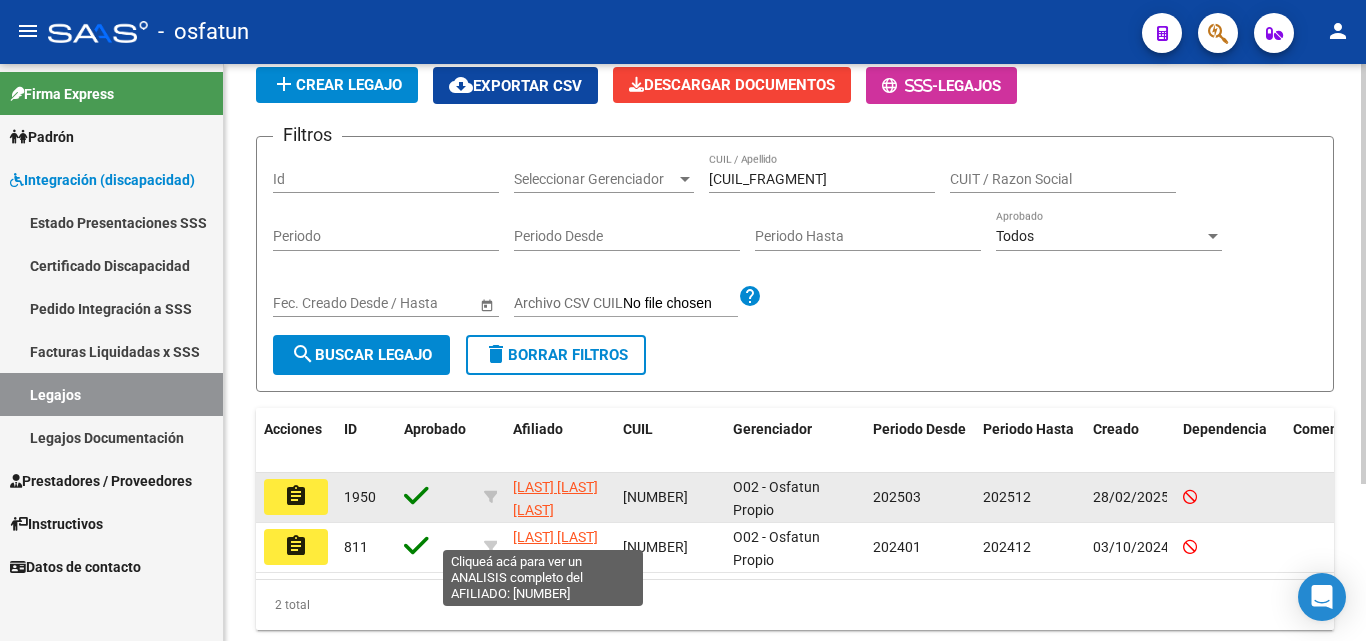 click on "[LAST] [LAST] [LAST]" 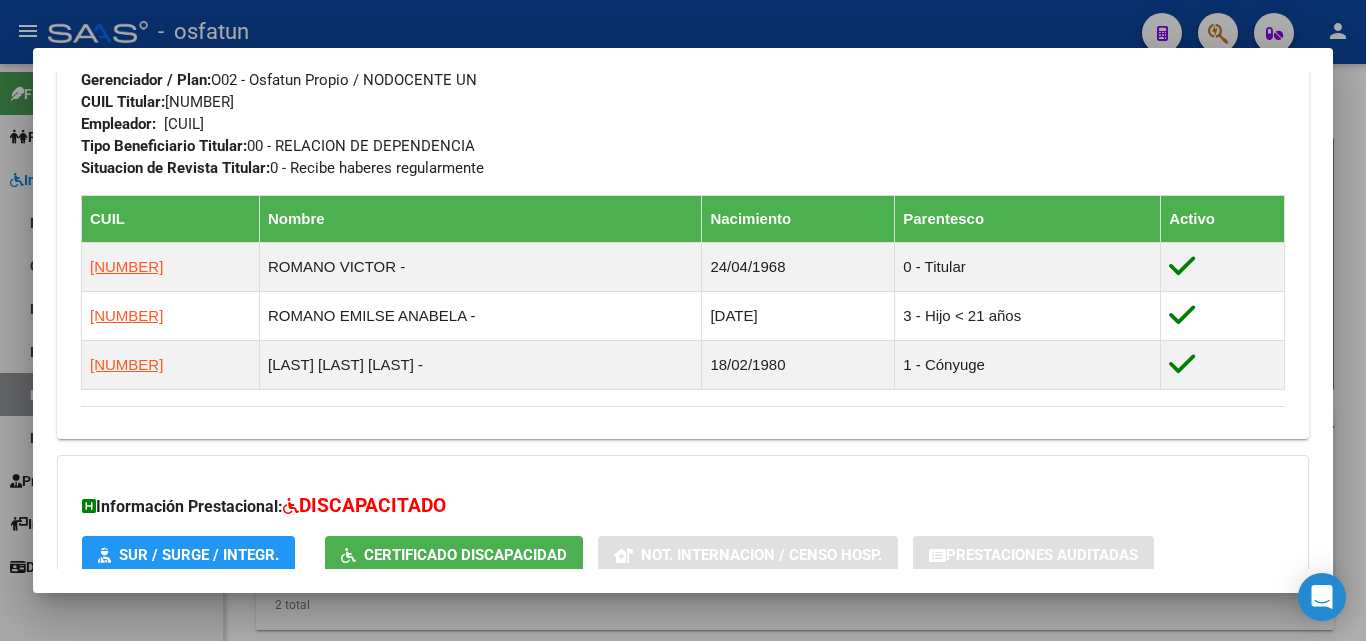 scroll, scrollTop: 1204, scrollLeft: 0, axis: vertical 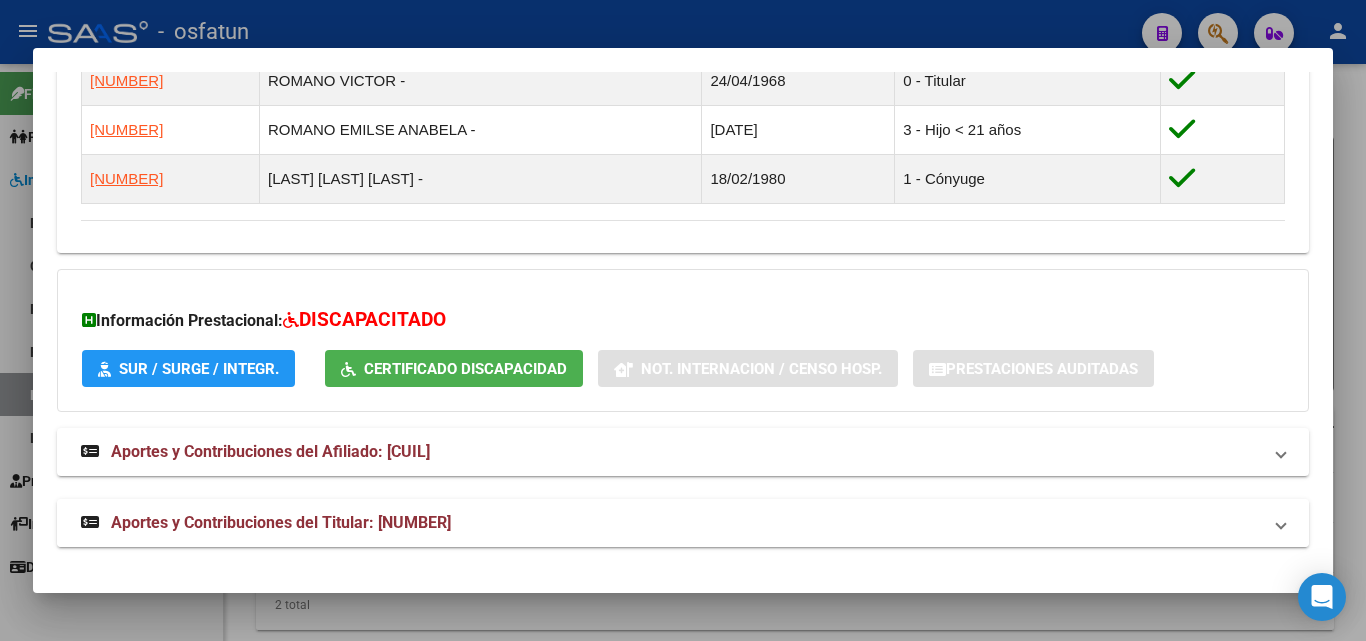 click on "Aportes y Contribuciones del Titular: [NUMBER]" at bounding box center [281, 522] 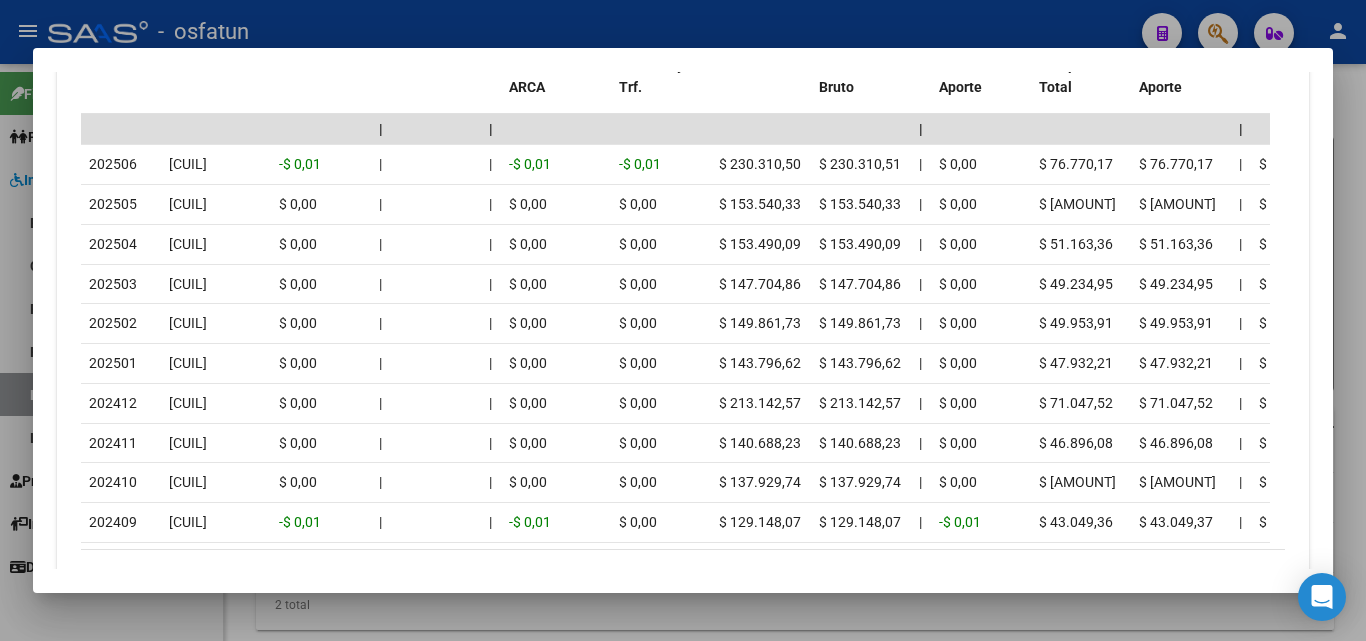 scroll, scrollTop: 2193, scrollLeft: 0, axis: vertical 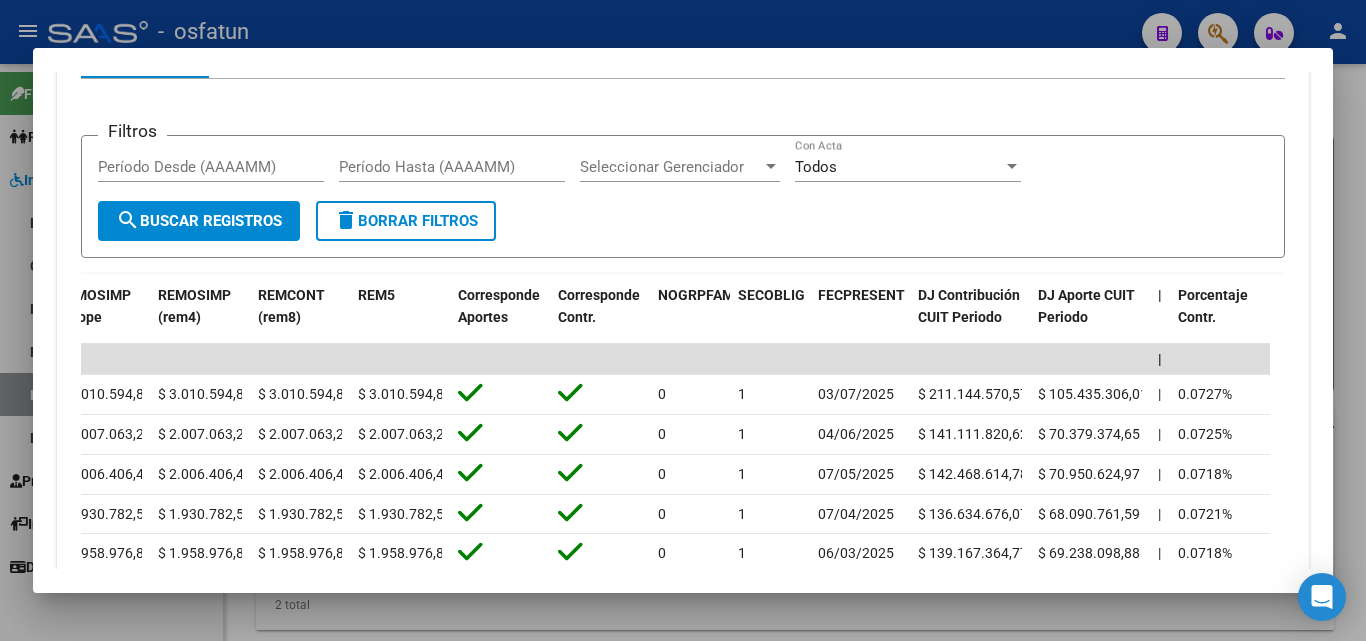 drag, startPoint x: 1365, startPoint y: 423, endPoint x: 1051, endPoint y: 595, distance: 358.02234 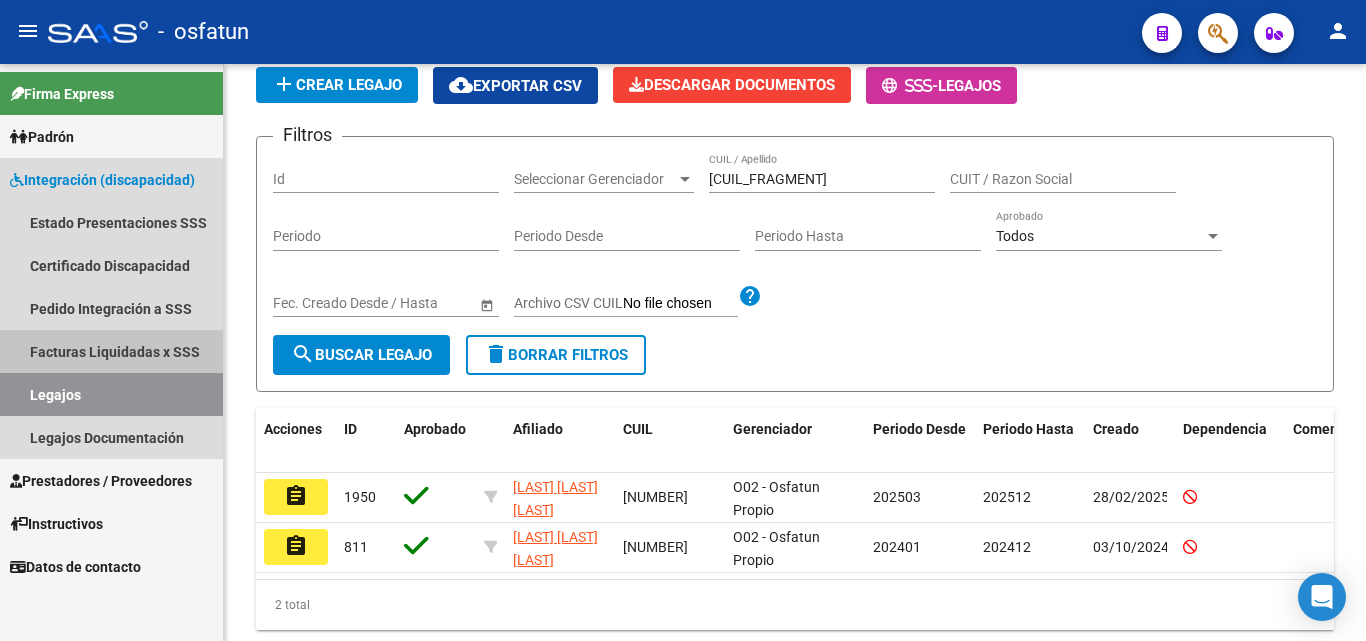 click on "Facturas Liquidadas x SSS" at bounding box center (111, 351) 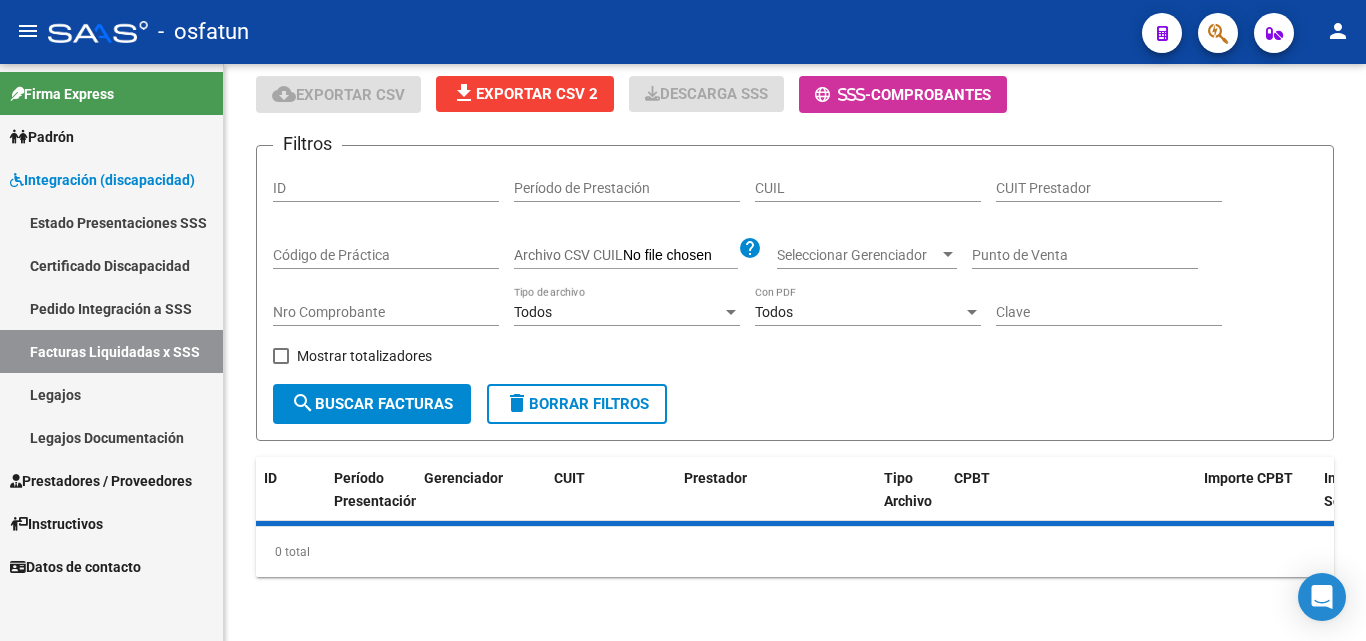scroll, scrollTop: 146, scrollLeft: 0, axis: vertical 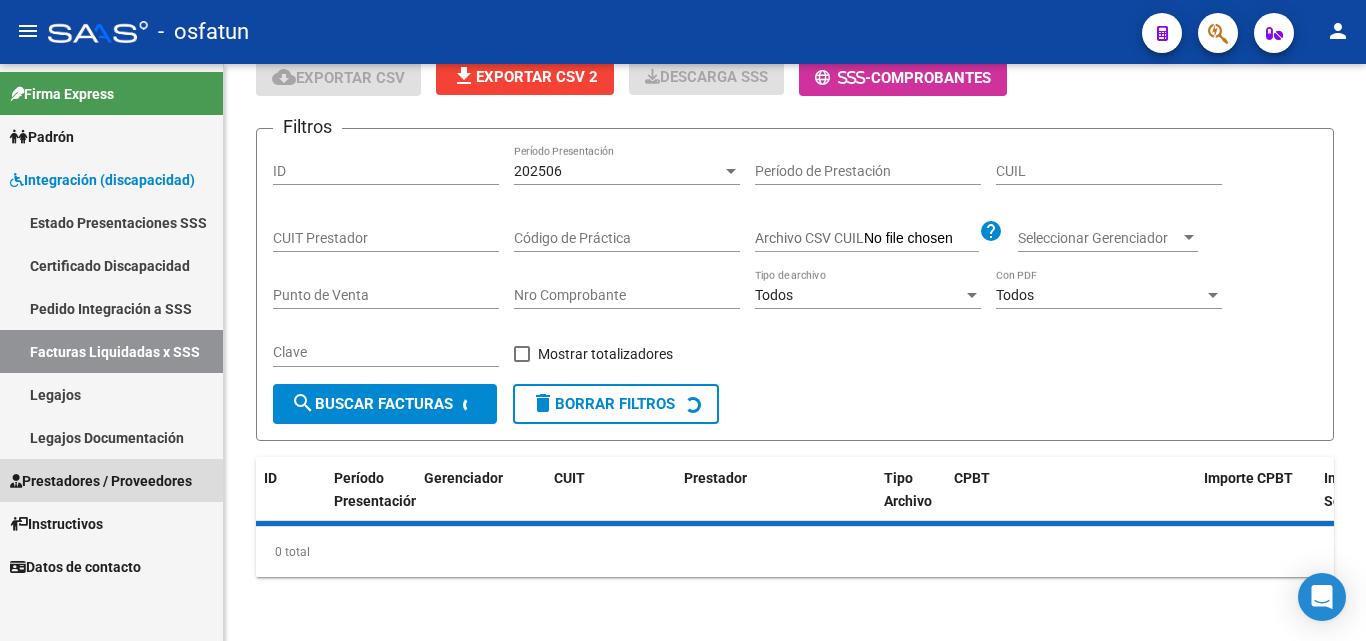 click on "Prestadores / Proveedores" at bounding box center [101, 481] 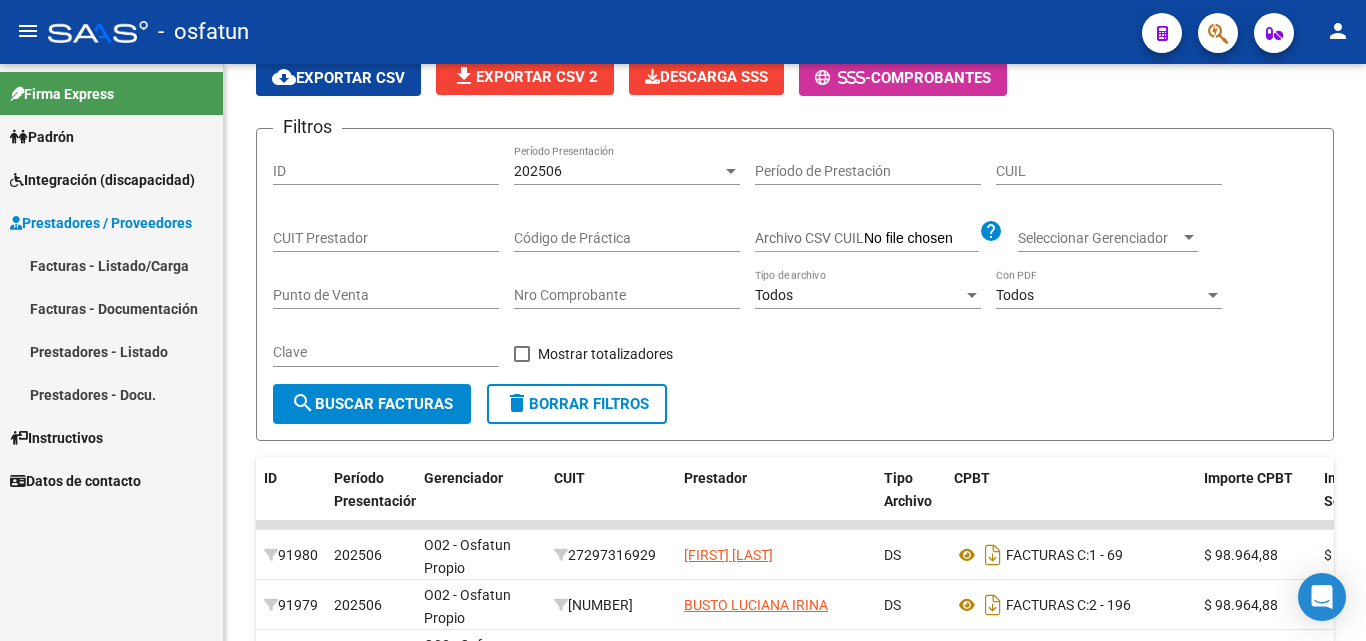 click on "Facturas - Listado/Carga" at bounding box center (111, 265) 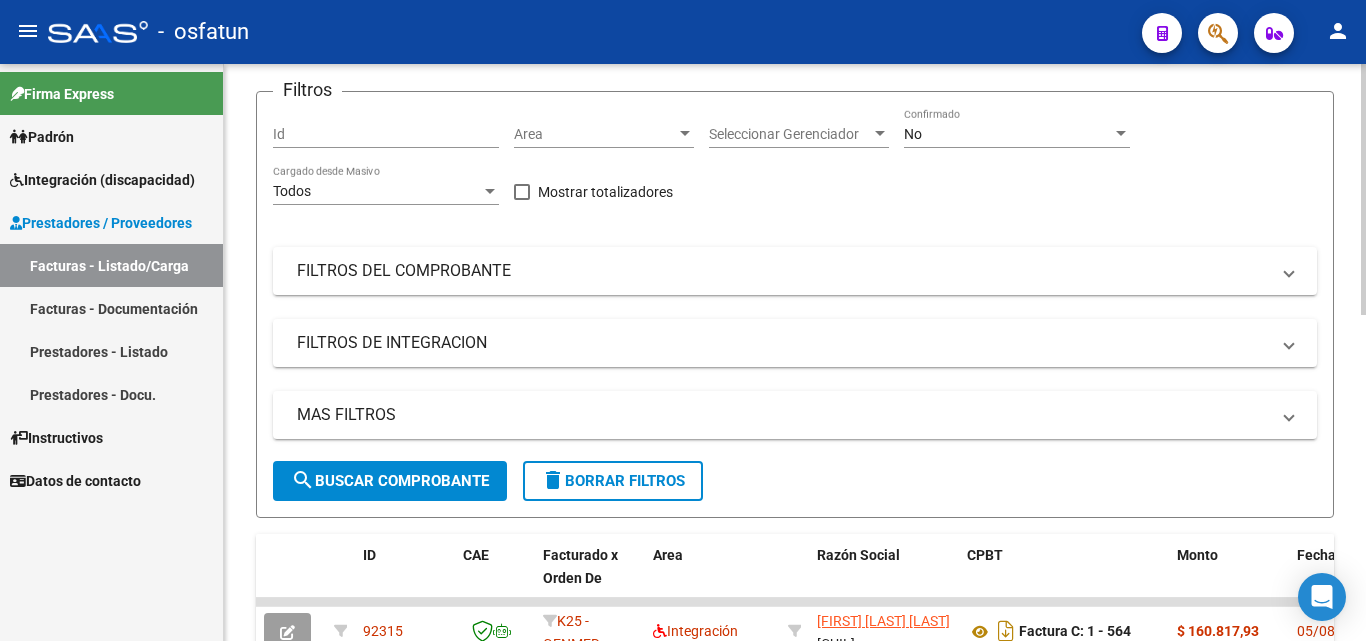 click on "Video tutorial   PRESTADORES -> Listado de CPBTs Emitidos por Prestadores / Proveedores (alt+q)   Cargar Comprobante
Carga Masiva  cloud_download  CSV  cloud_download  EXCEL  cloud_download  Estandar   Descarga Masiva
Filtros Id Area Area Seleccionar Gerenciador Seleccionar Gerenciador No Confirmado Todos Cargado desde Masivo   Mostrar totalizadores   FILTROS DEL COMPROBANTE  Comprobante Tipo Comprobante Tipo Start date – End date Fec. Comprobante Desde / Hasta Días Emisión Desde(cant. días) Días Emisión Hasta(cant. días) CUIT / Razón Social Pto. Venta Nro. Comprobante Código SSS CAE Válido CAE Válido Todos Cargado Módulo Hosp. Todos Tiene facturacion Apócrifa Hospital Refes  FILTROS DE INTEGRACION  Todos Cargado en Para Enviar SSS Período De Prestación Campos del Archivo de Rendición Devuelto x SSS (dr_envio) Todos Rendido x SSS (dr_envio) Tipo de Registro Tipo de Registro Período Presentación Período Presentación Campos del Legajo Asociado (preaprobación) Todos  MAS FILTROS  Op" 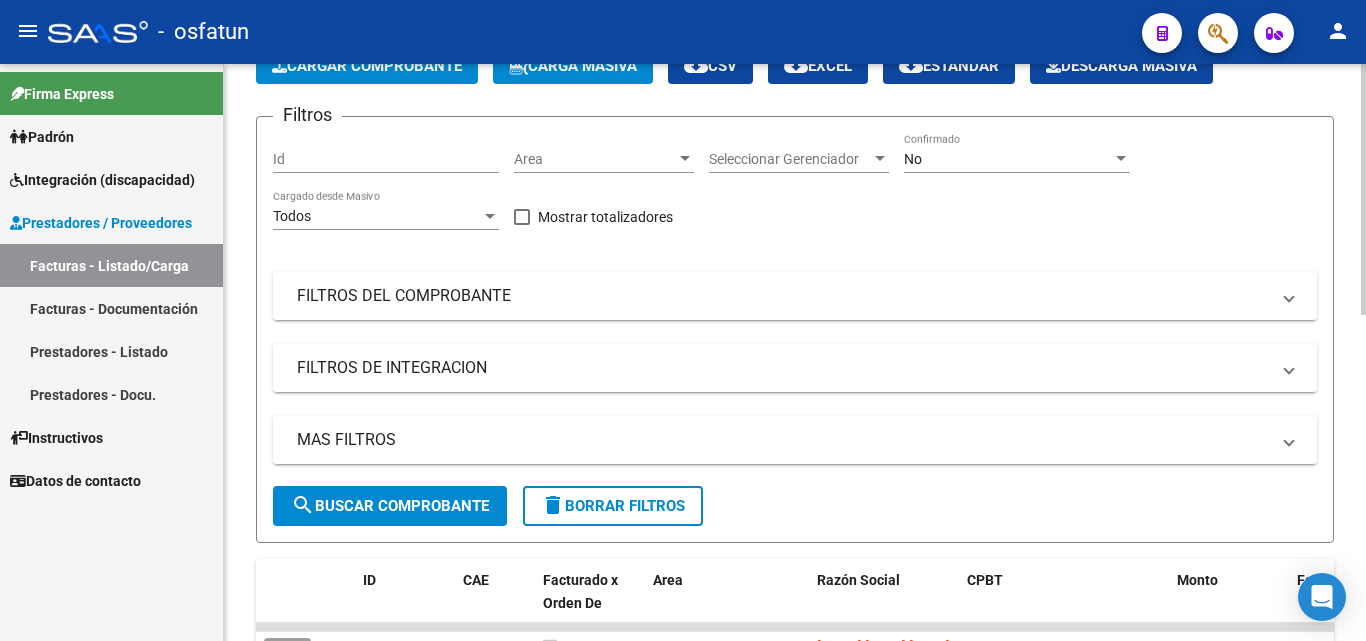 scroll, scrollTop: 0, scrollLeft: 0, axis: both 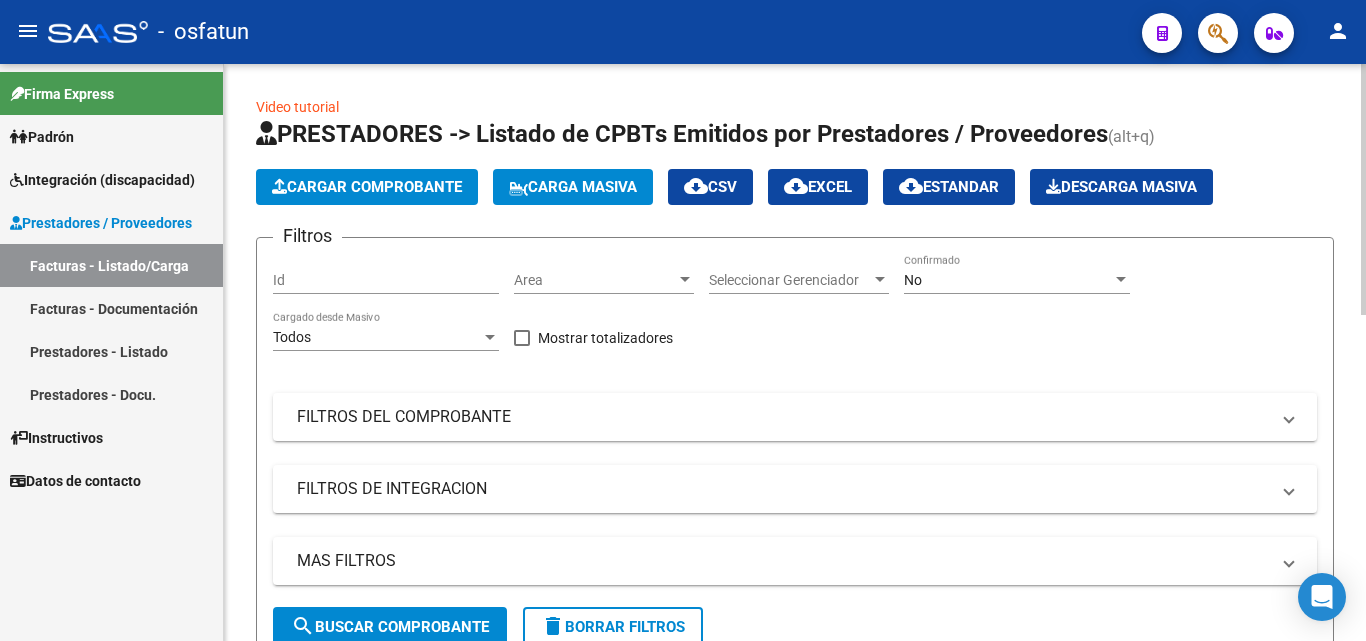 click on "Video tutorial   PRESTADORES -> Listado de CPBTs Emitidos por Prestadores / Proveedores (alt+q)   Cargar Comprobante
Carga Masiva  cloud_download  CSV  cloud_download  EXCEL  cloud_download  Estandar   Descarga Masiva
Filtros Id Area Area Seleccionar Gerenciador Seleccionar Gerenciador No Confirmado Todos Cargado desde Masivo   Mostrar totalizadores   FILTROS DEL COMPROBANTE  Comprobante Tipo Comprobante Tipo Start date – End date Fec. Comprobante Desde / Hasta Días Emisión Desde(cant. días) Días Emisión Hasta(cant. días) CUIT / Razón Social Pto. Venta Nro. Comprobante Código SSS CAE Válido CAE Válido Todos Cargado Módulo Hosp. Todos Tiene facturacion Apócrifa Hospital Refes  FILTROS DE INTEGRACION  Todos Cargado en Para Enviar SSS Período De Prestación Campos del Archivo de Rendición Devuelto x SSS (dr_envio) Todos Rendido x SSS (dr_envio) Tipo de Registro Tipo de Registro Período Presentación Período Presentación Campos del Legajo Asociado (preaprobación) Todos  MAS FILTROS  Op" 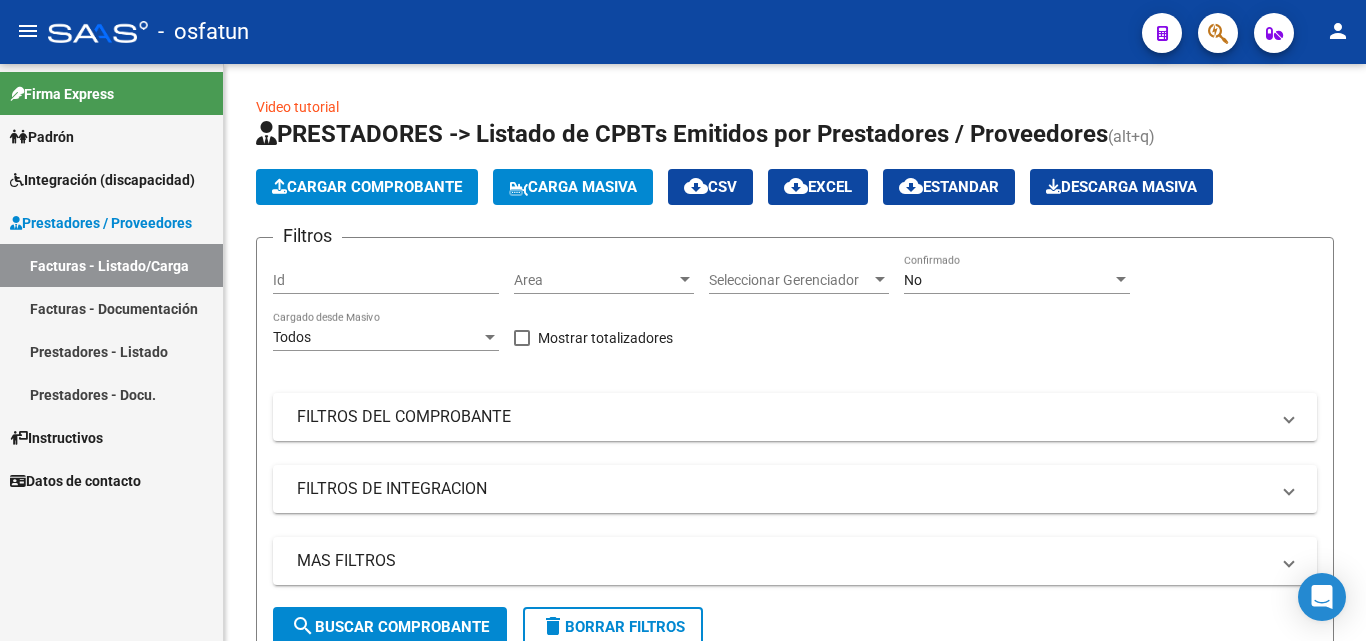 click on "Facturas - Listado/Carga" at bounding box center [111, 265] 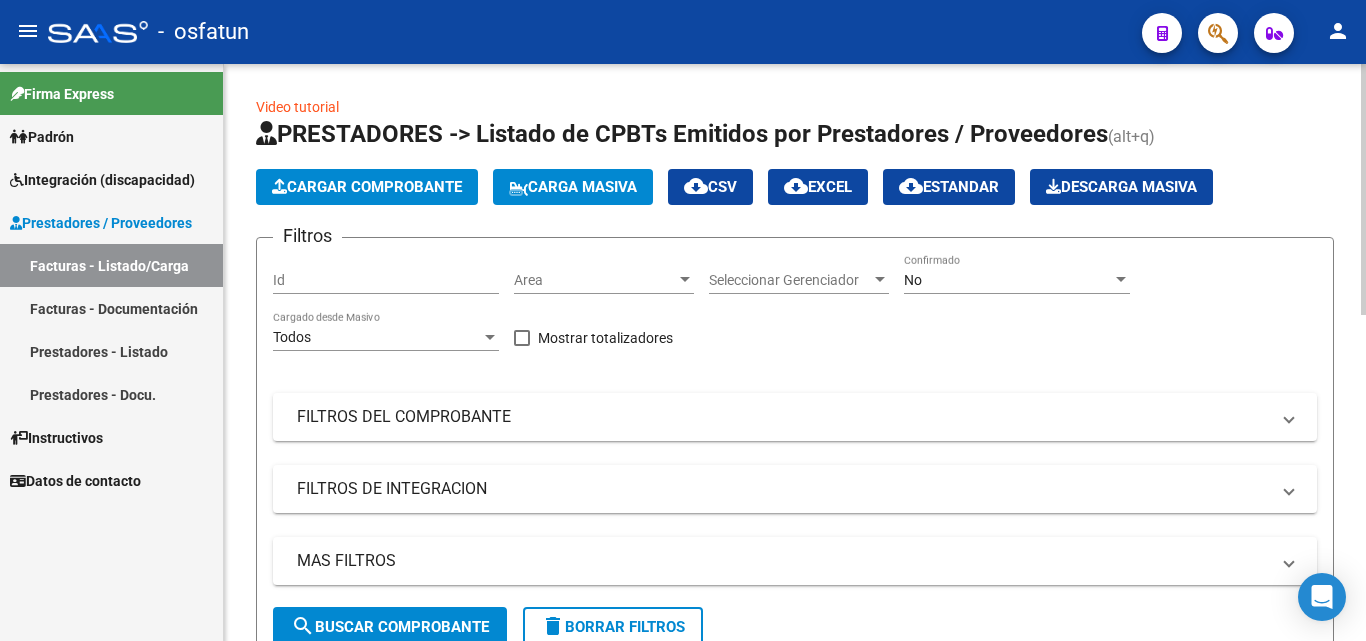 click on "Cargar Comprobante" 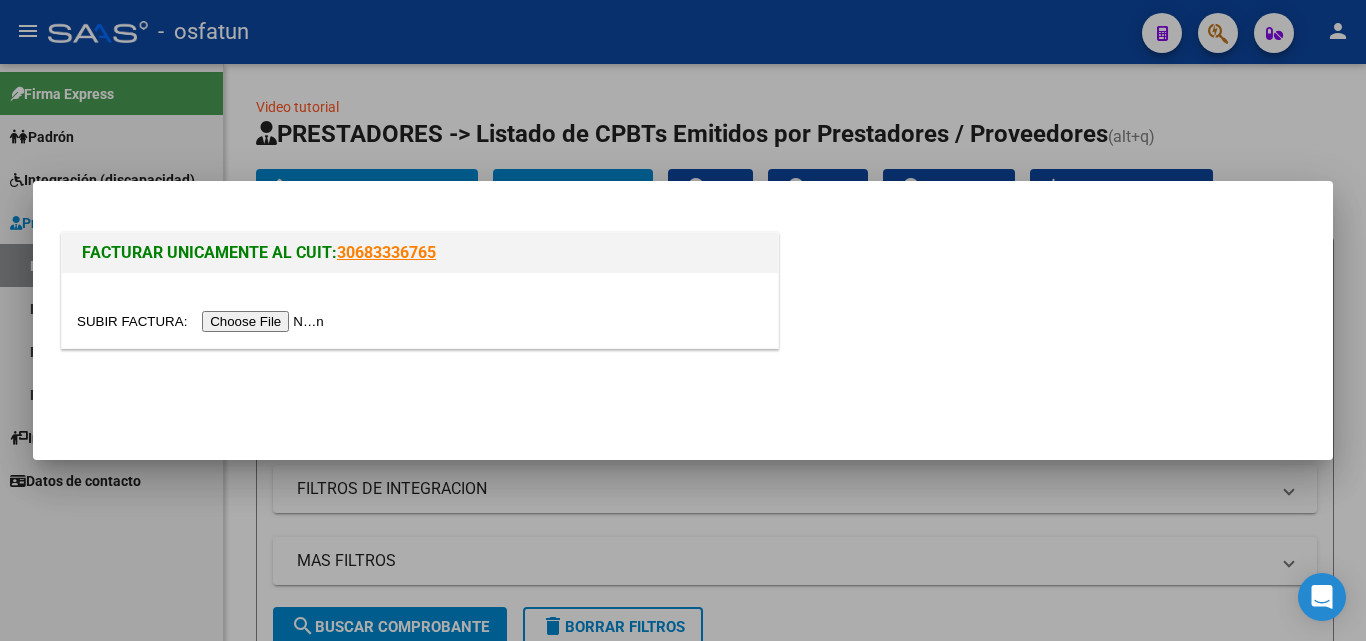 click at bounding box center [203, 321] 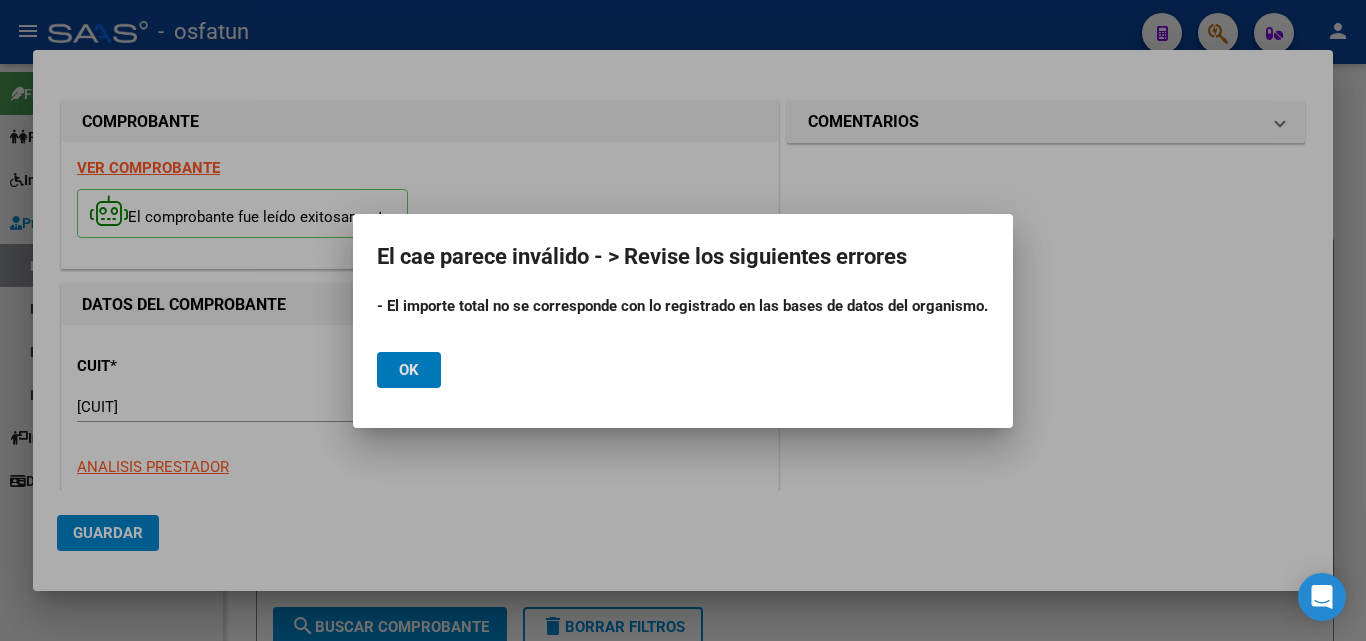 click on "Ok" 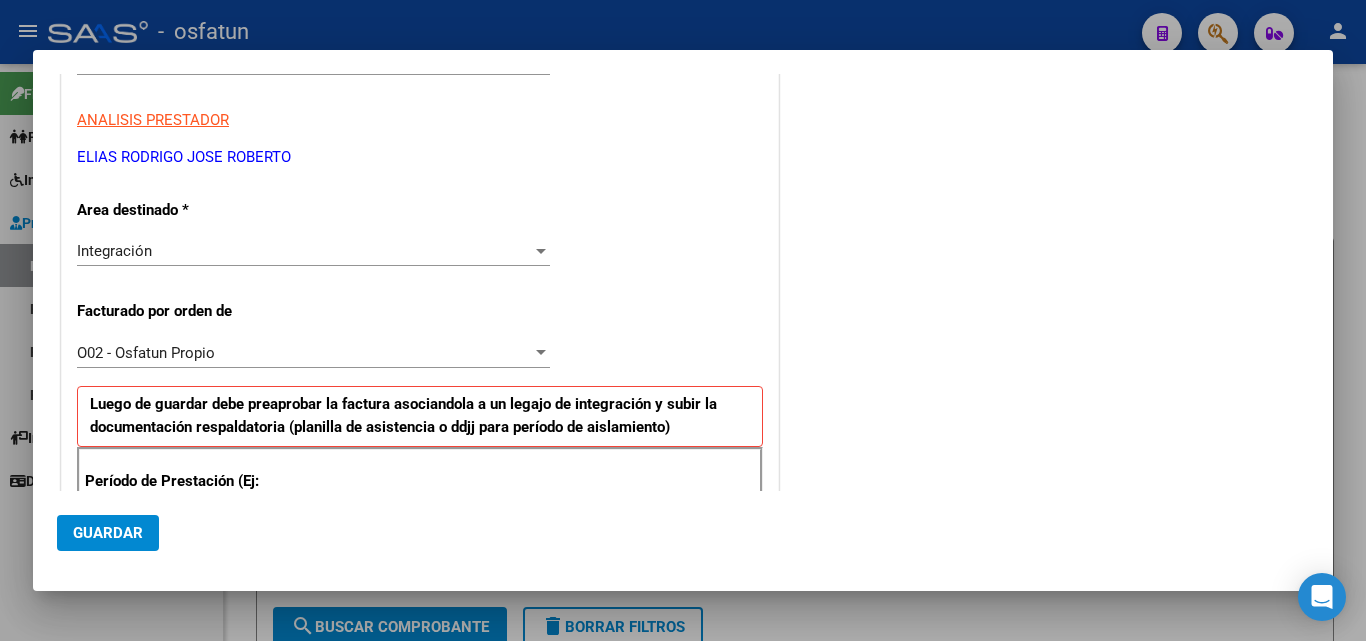 scroll, scrollTop: 373, scrollLeft: 0, axis: vertical 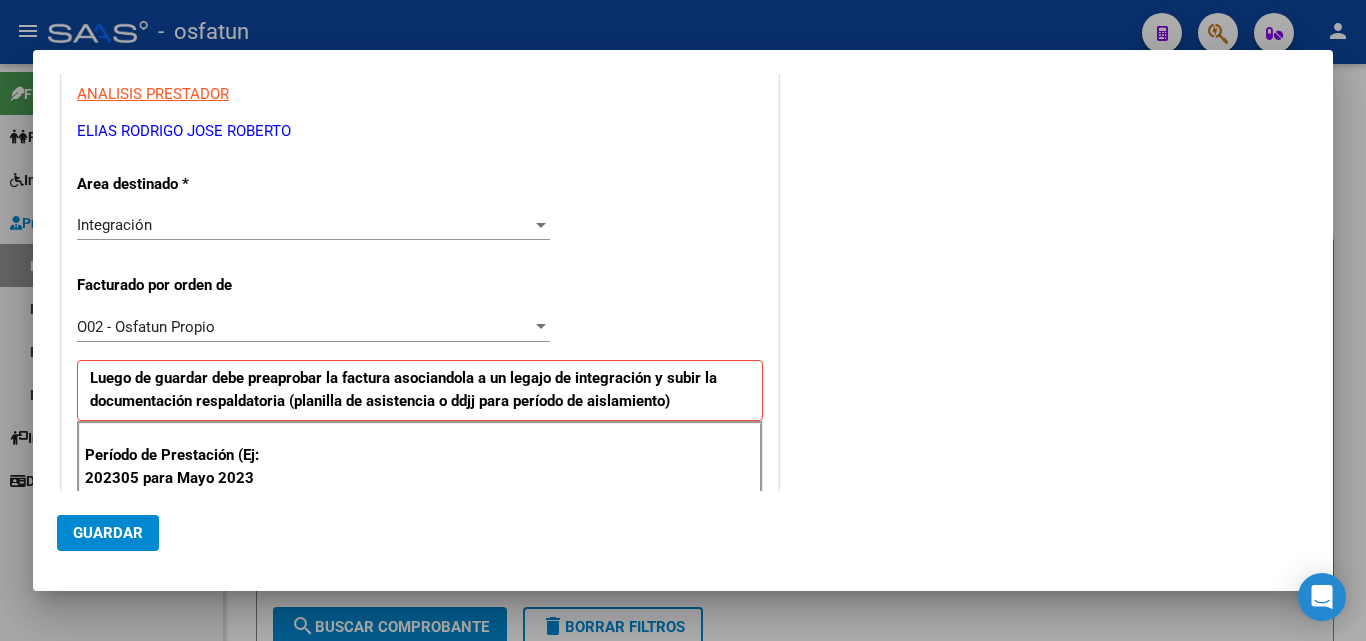drag, startPoint x: 1334, startPoint y: 211, endPoint x: 1319, endPoint y: 148, distance: 64.7611 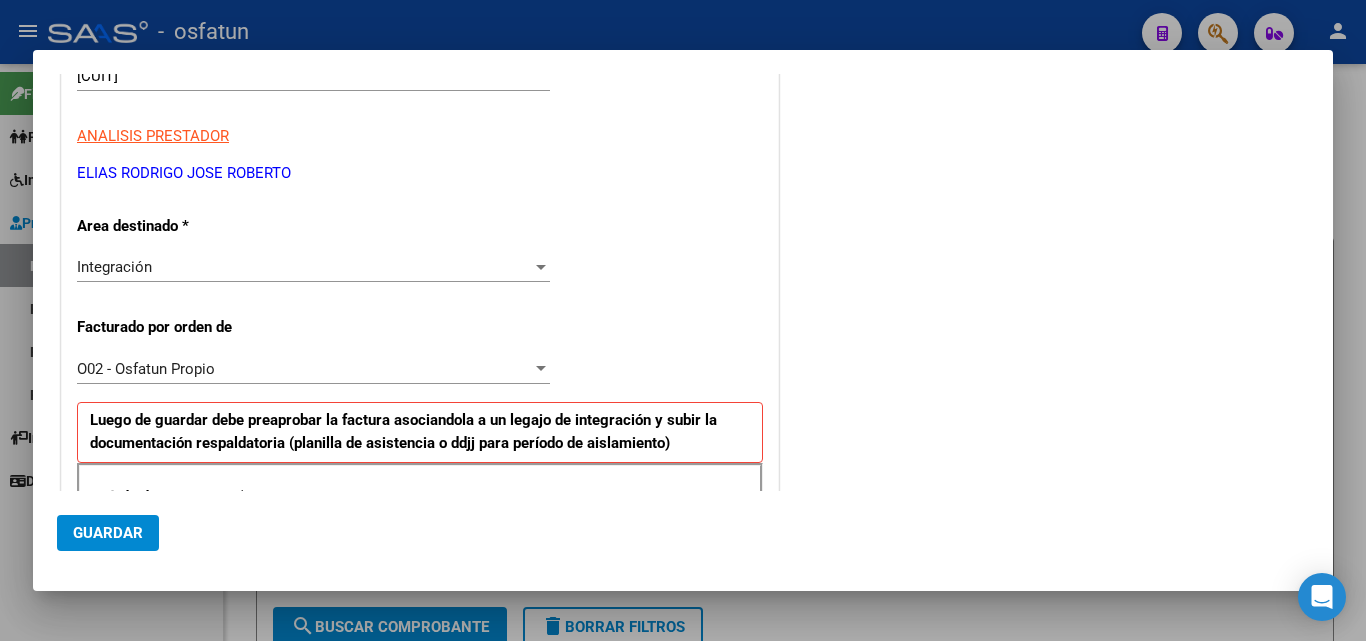 scroll, scrollTop: 342, scrollLeft: 0, axis: vertical 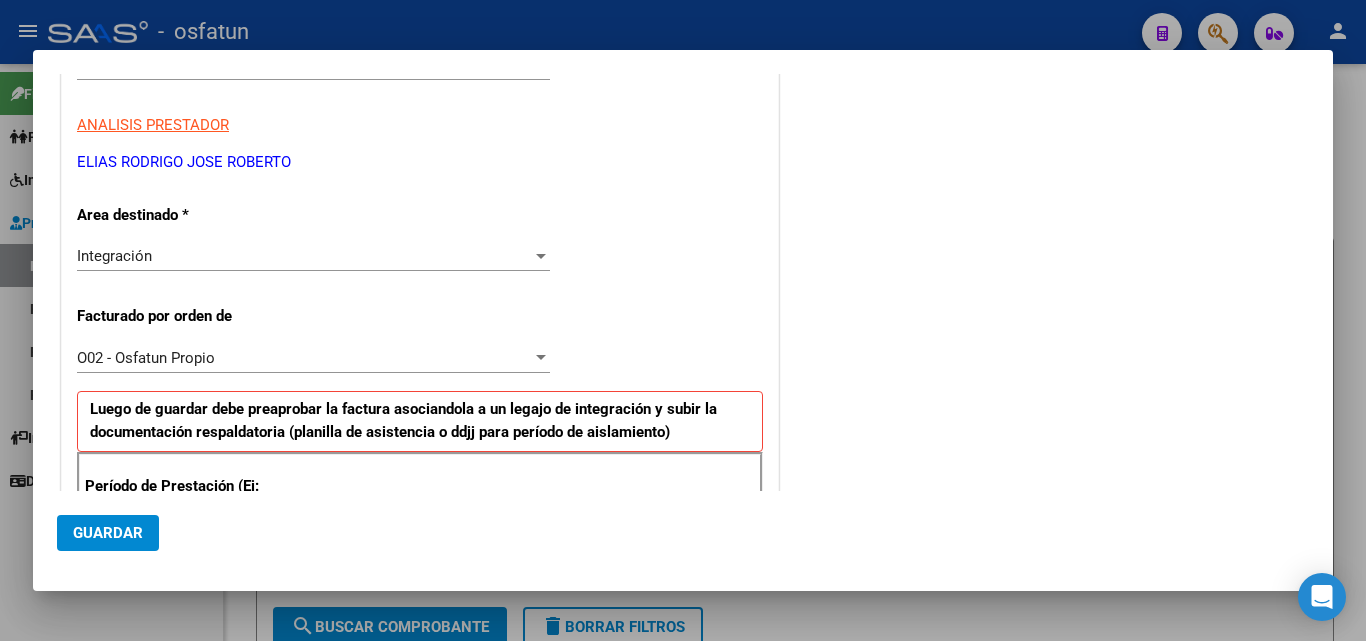click on "COMENTARIOS Comentarios De la Obra Social: Comentarios de la Obra Social (no visibles para el prestador/gerenciador):" at bounding box center [1046, 731] 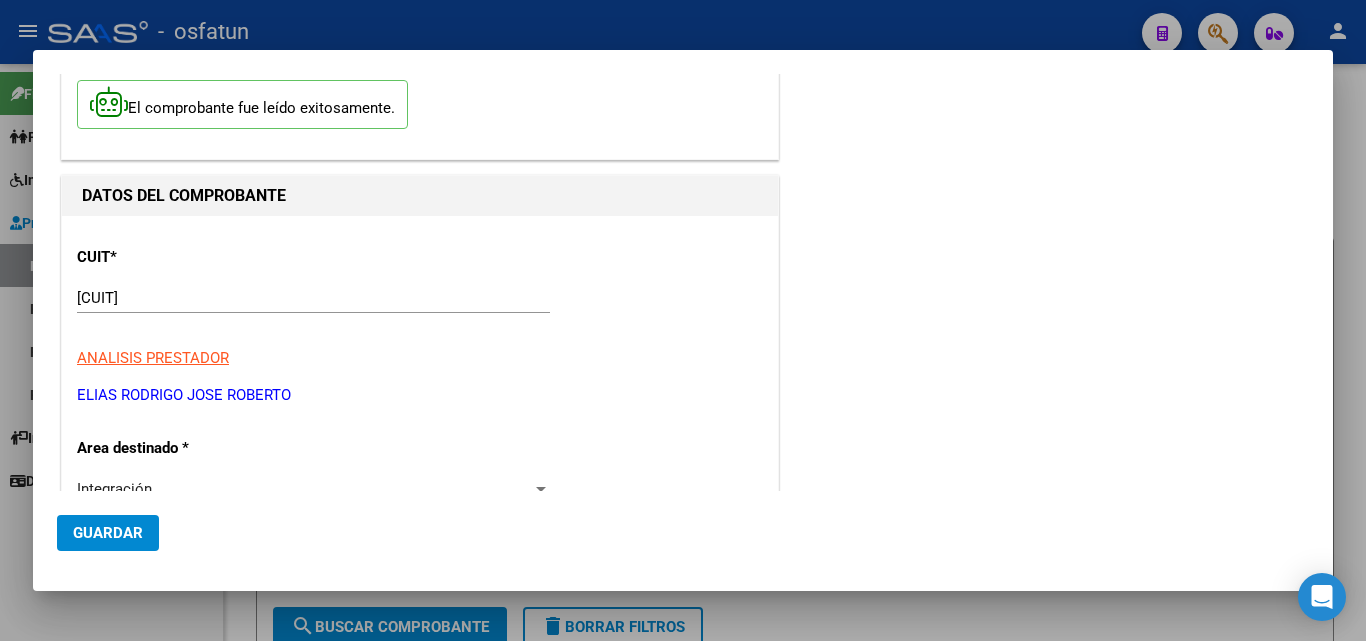 scroll, scrollTop: 52, scrollLeft: 0, axis: vertical 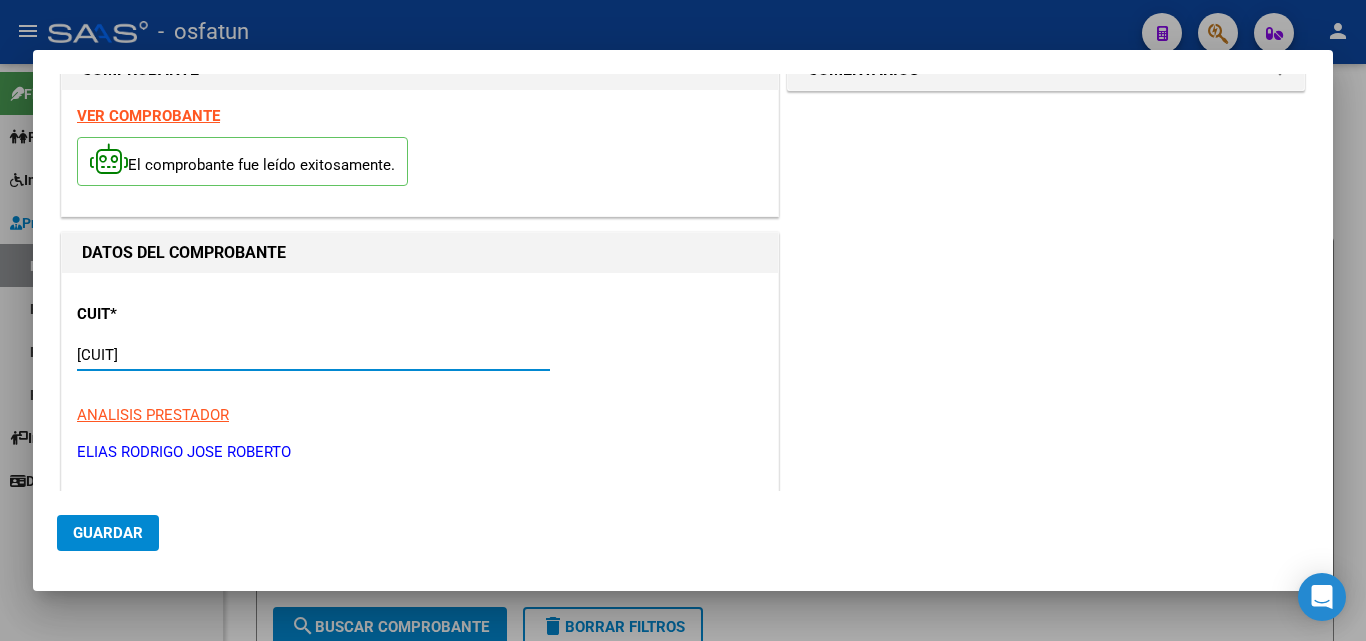drag, startPoint x: 194, startPoint y: 346, endPoint x: 62, endPoint y: 352, distance: 132.13629 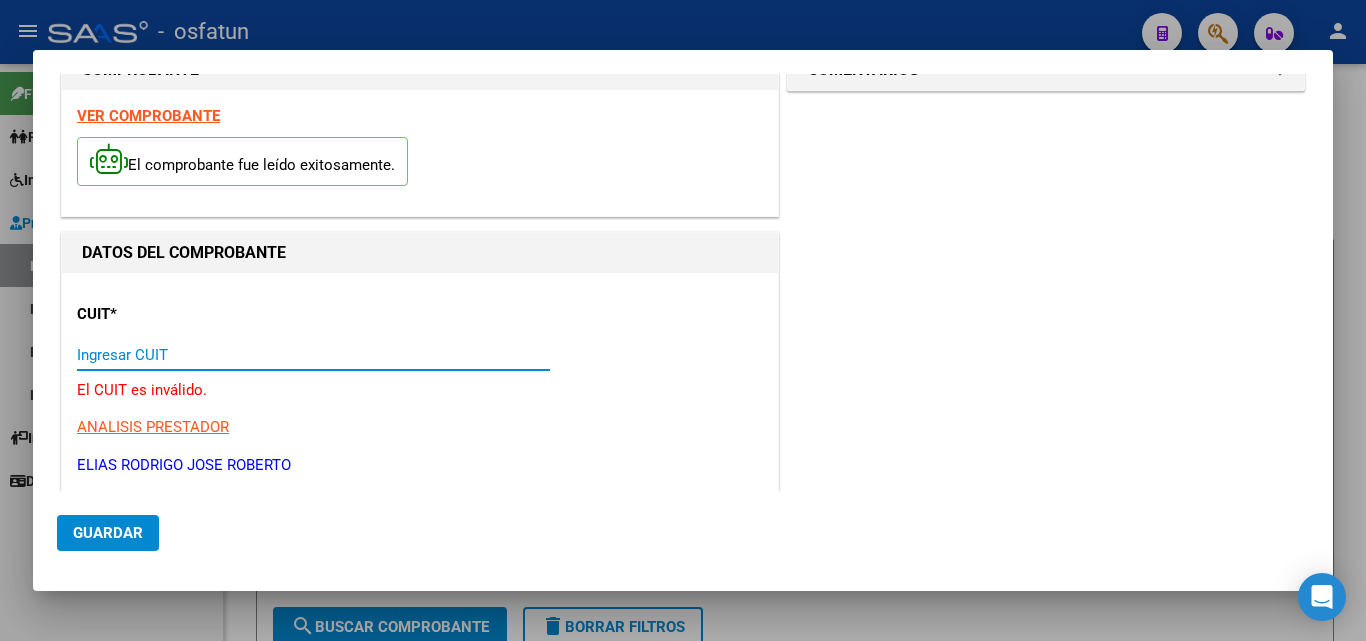 paste on "[CUIT]" 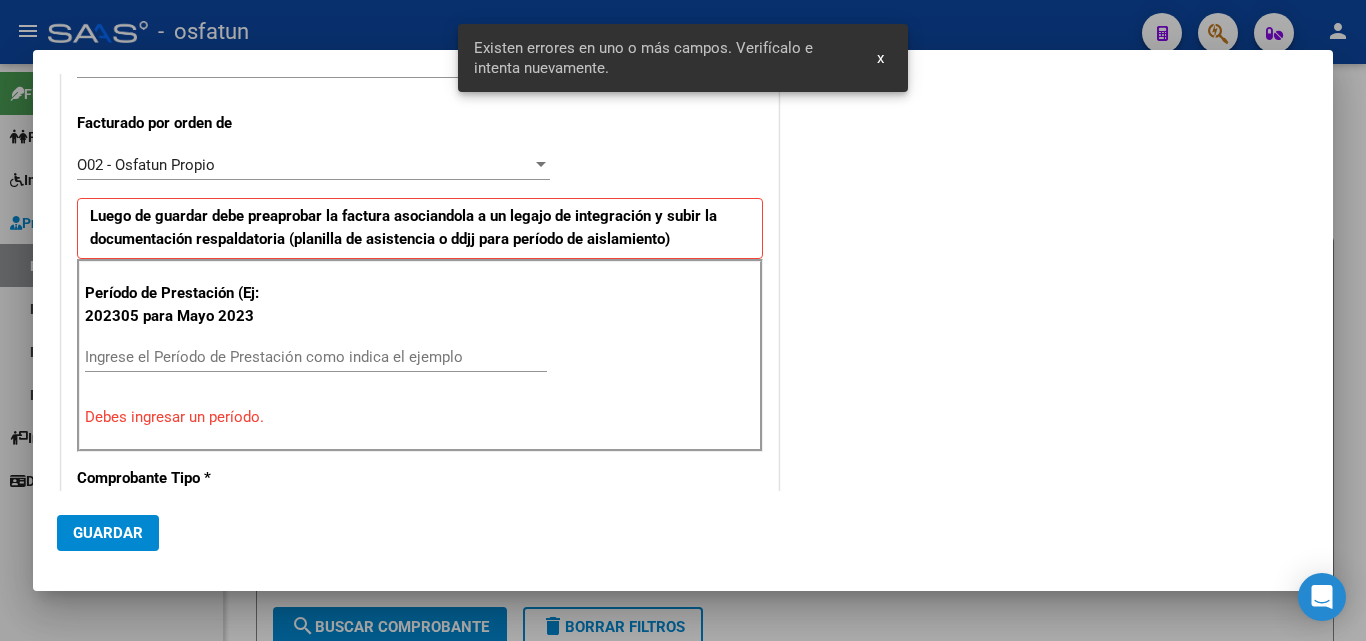 drag, startPoint x: 195, startPoint y: 356, endPoint x: 74, endPoint y: 348, distance: 121.264175 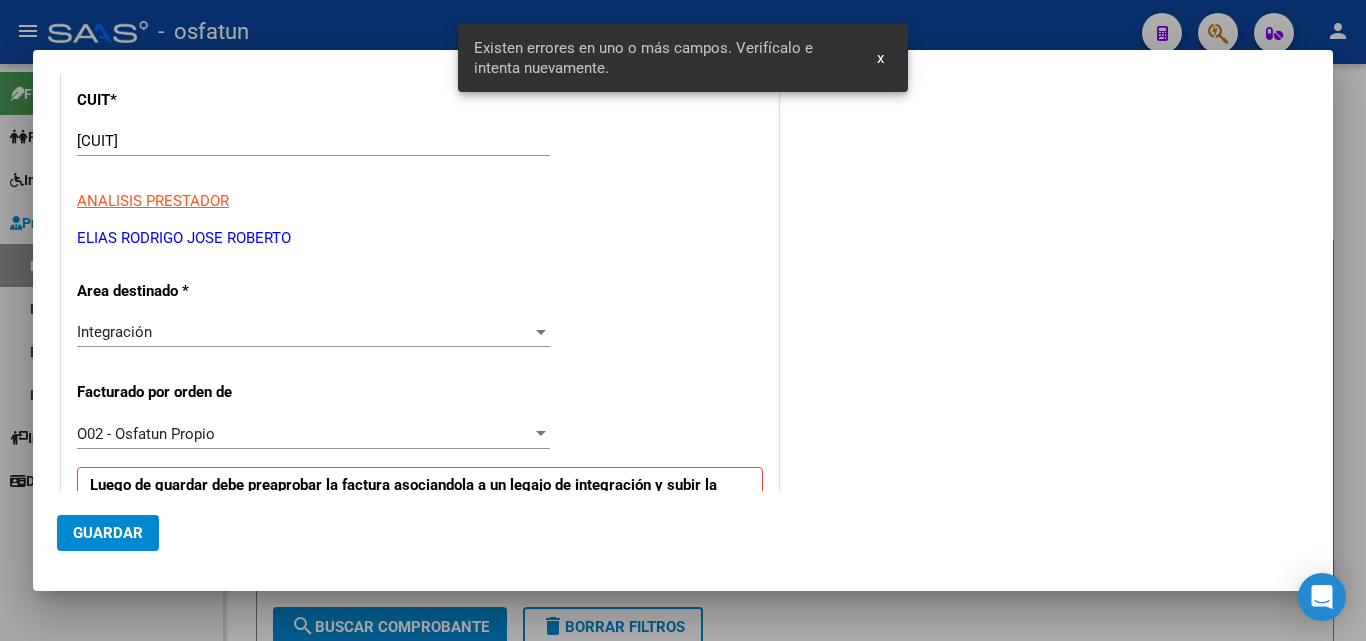 scroll, scrollTop: 255, scrollLeft: 0, axis: vertical 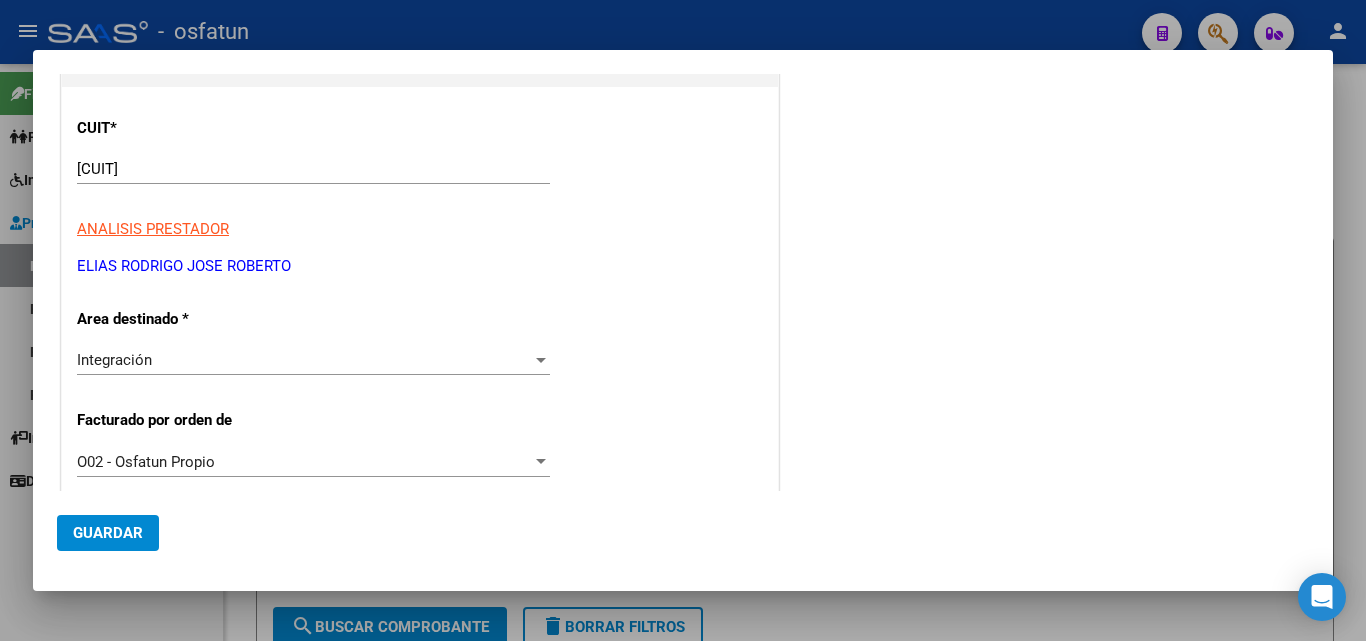 click on "ELIAS RODRIGO JOSE ROBERTO" at bounding box center (420, 266) 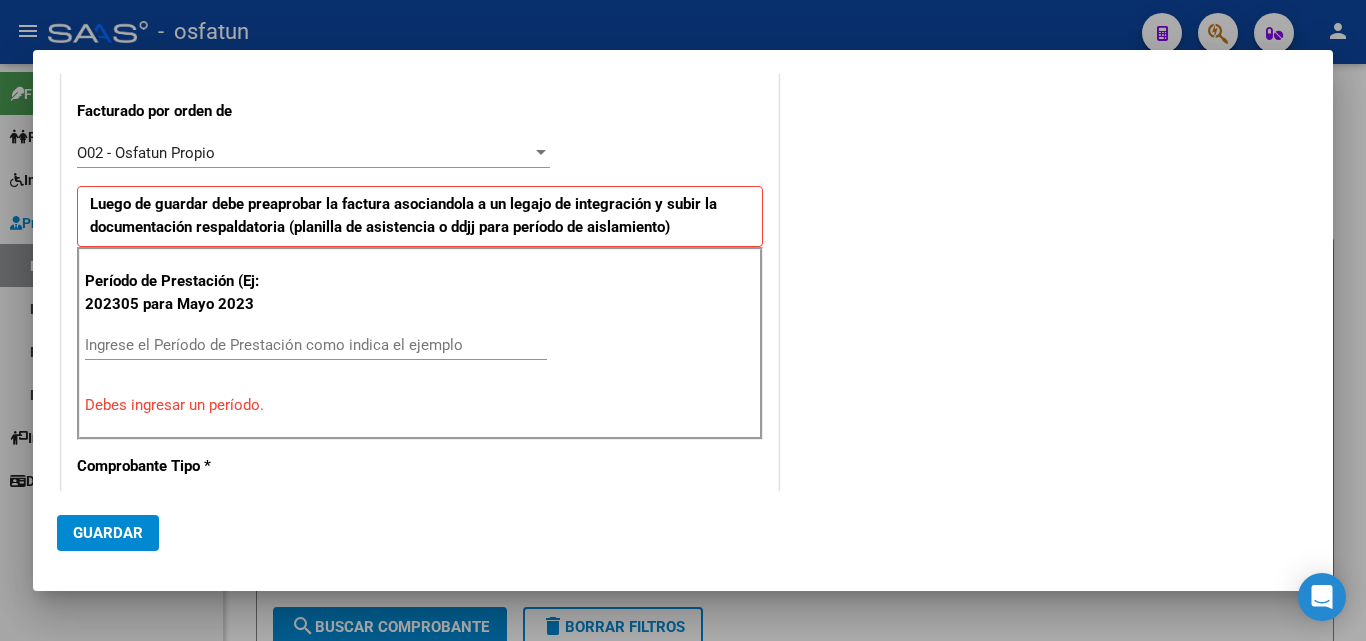 scroll, scrollTop: 568, scrollLeft: 0, axis: vertical 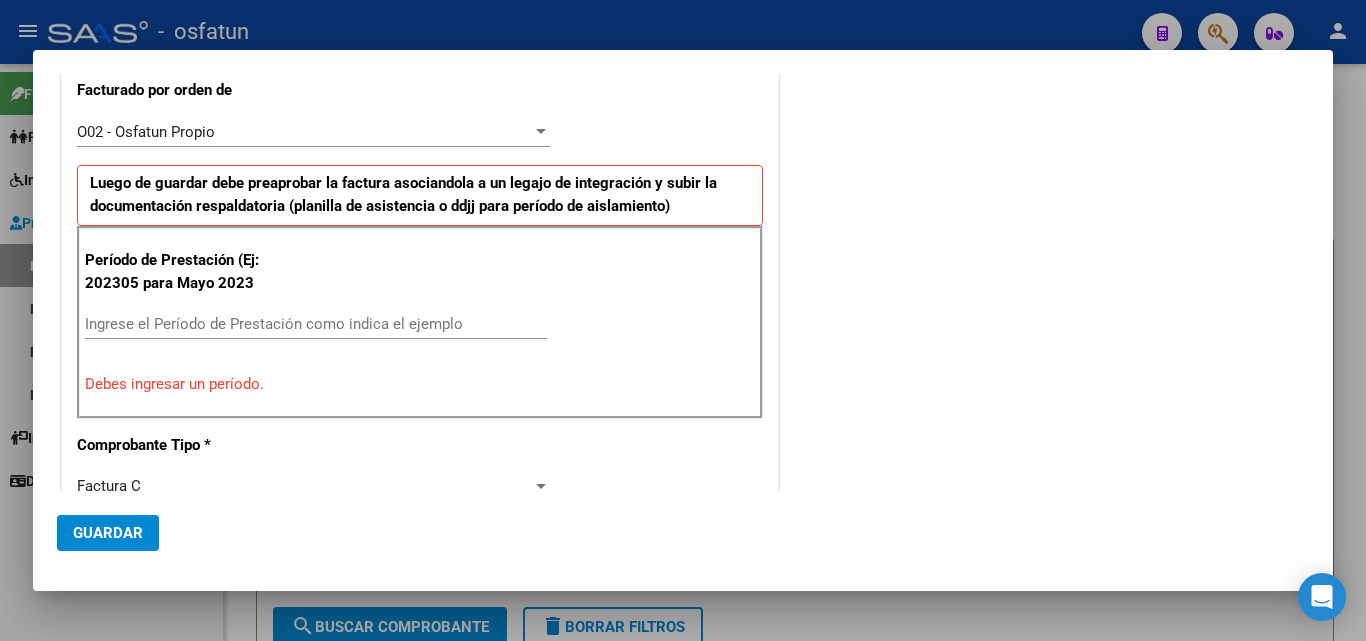 click on "Período de Prestación (Ej: 202305 para Mayo 2023    Ingrese el Período de Prestación como indica el ejemplo   Debes ingresar un período." at bounding box center (420, 322) 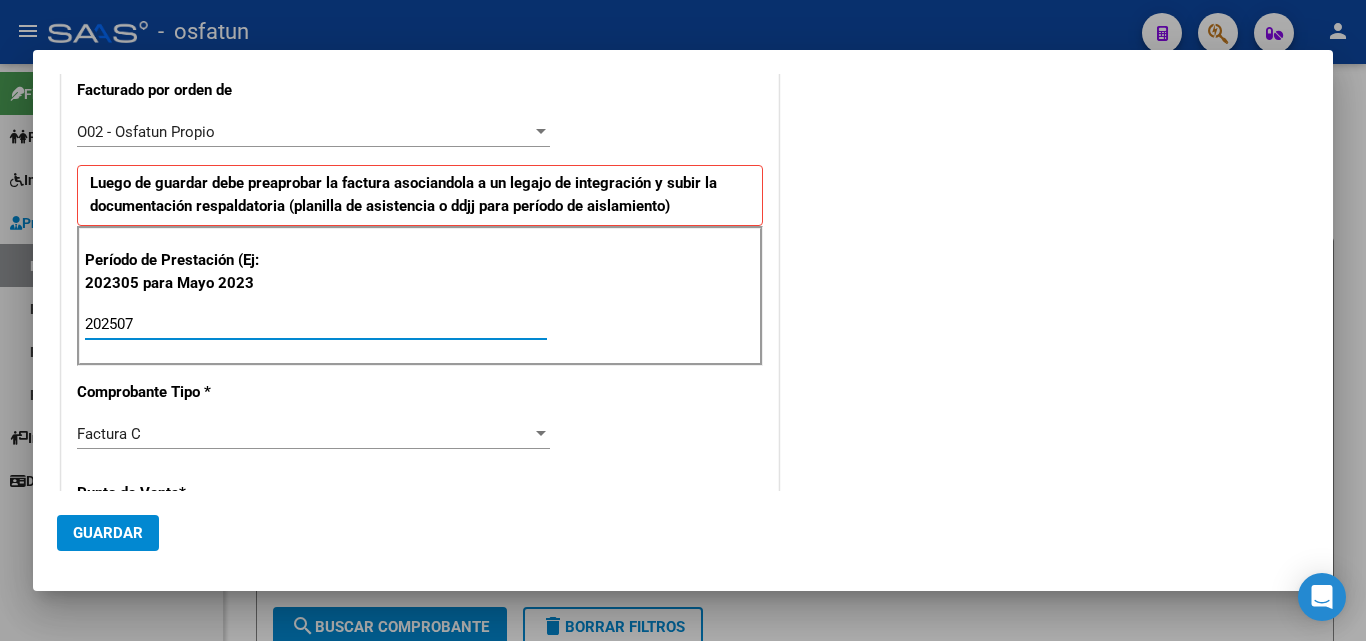 type on "202507" 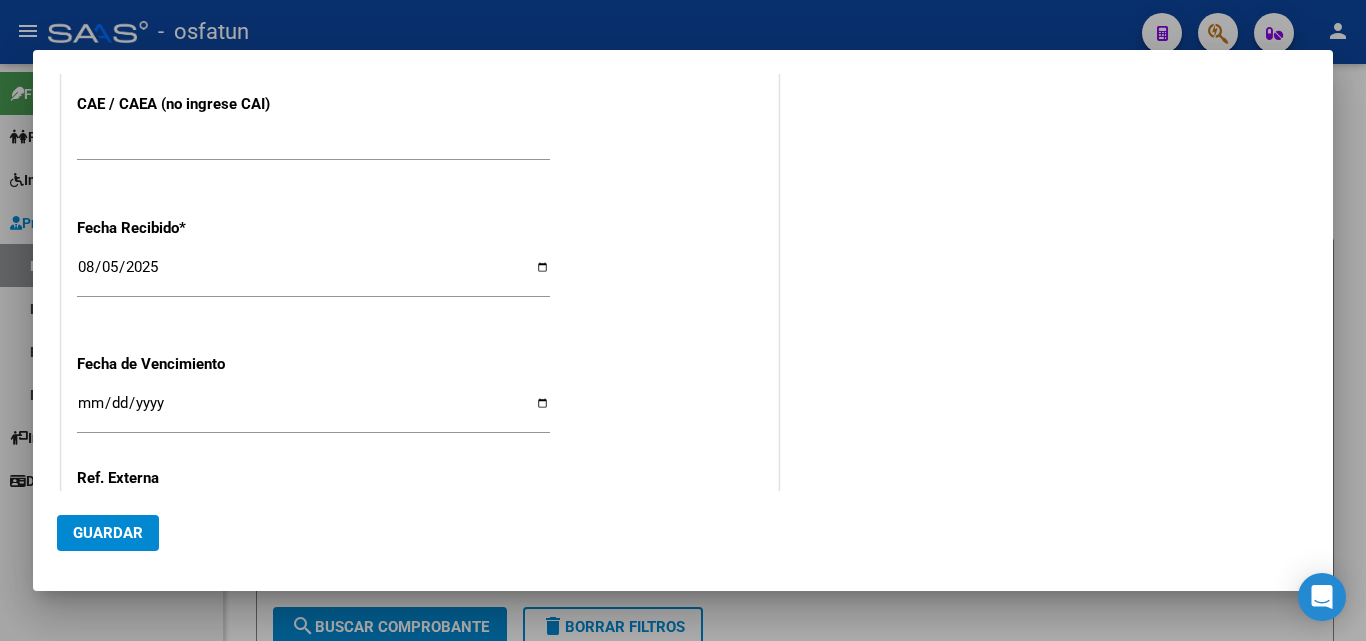 scroll, scrollTop: 1558, scrollLeft: 0, axis: vertical 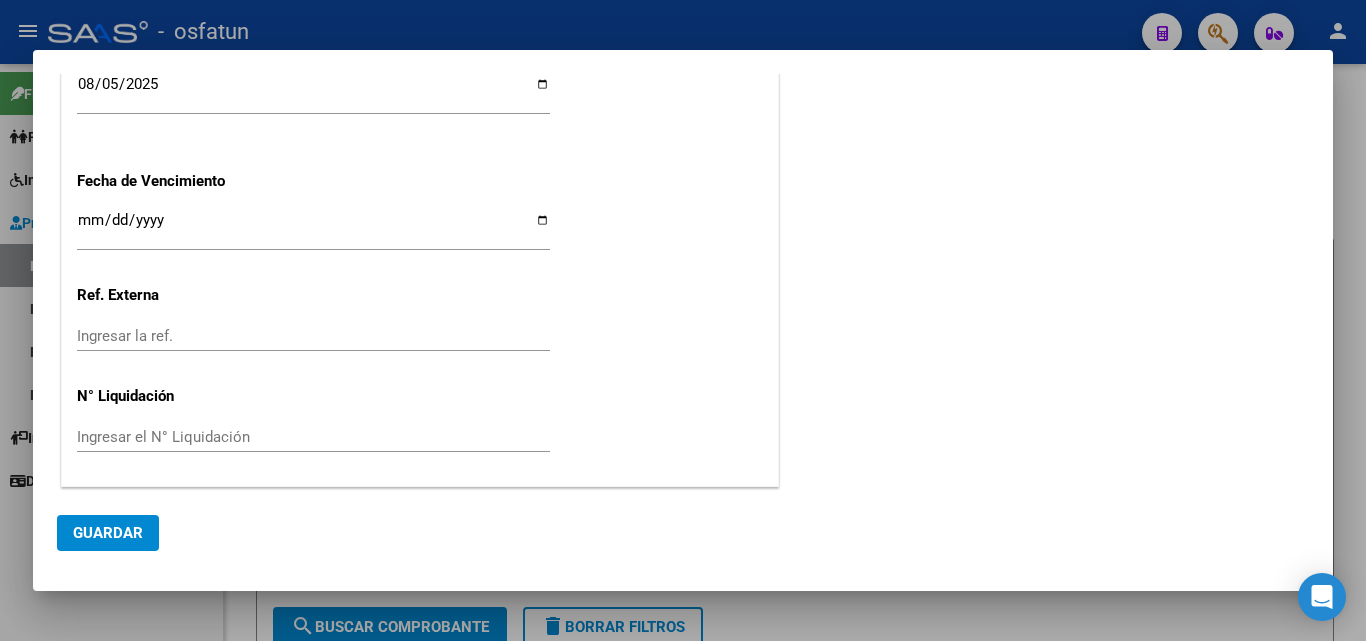 click on "Guardar" 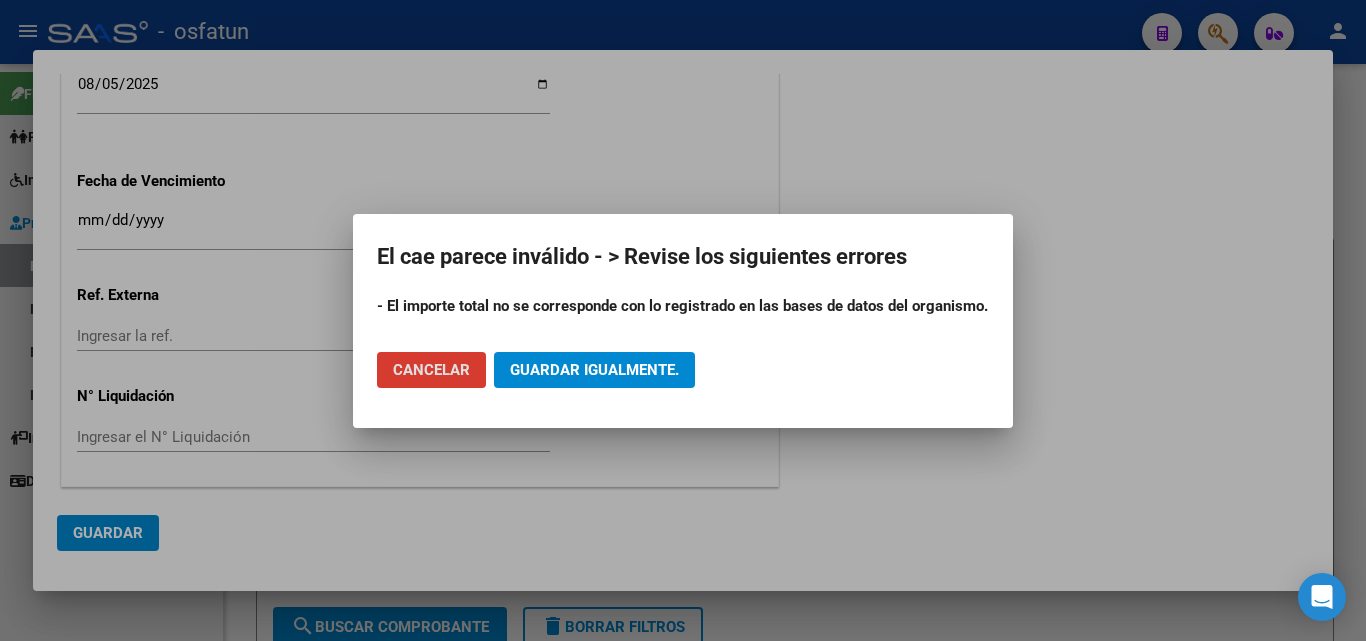 drag, startPoint x: 572, startPoint y: 375, endPoint x: 580, endPoint y: 384, distance: 12.0415945 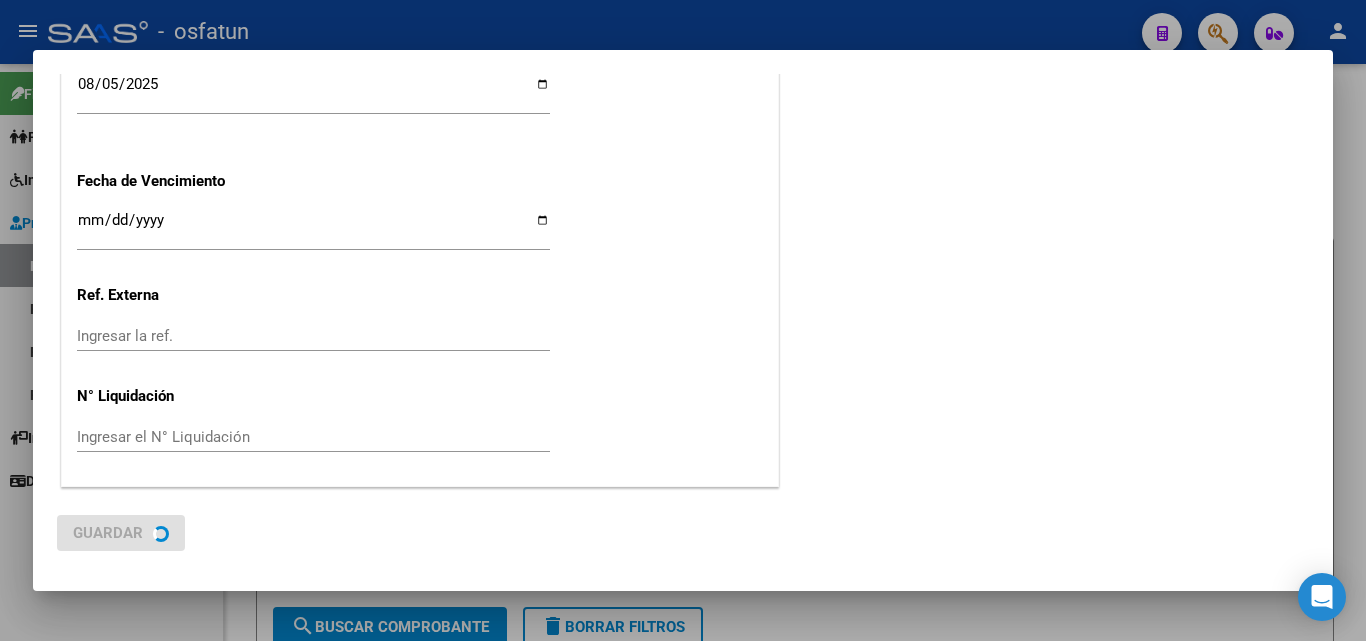 scroll, scrollTop: 0, scrollLeft: 0, axis: both 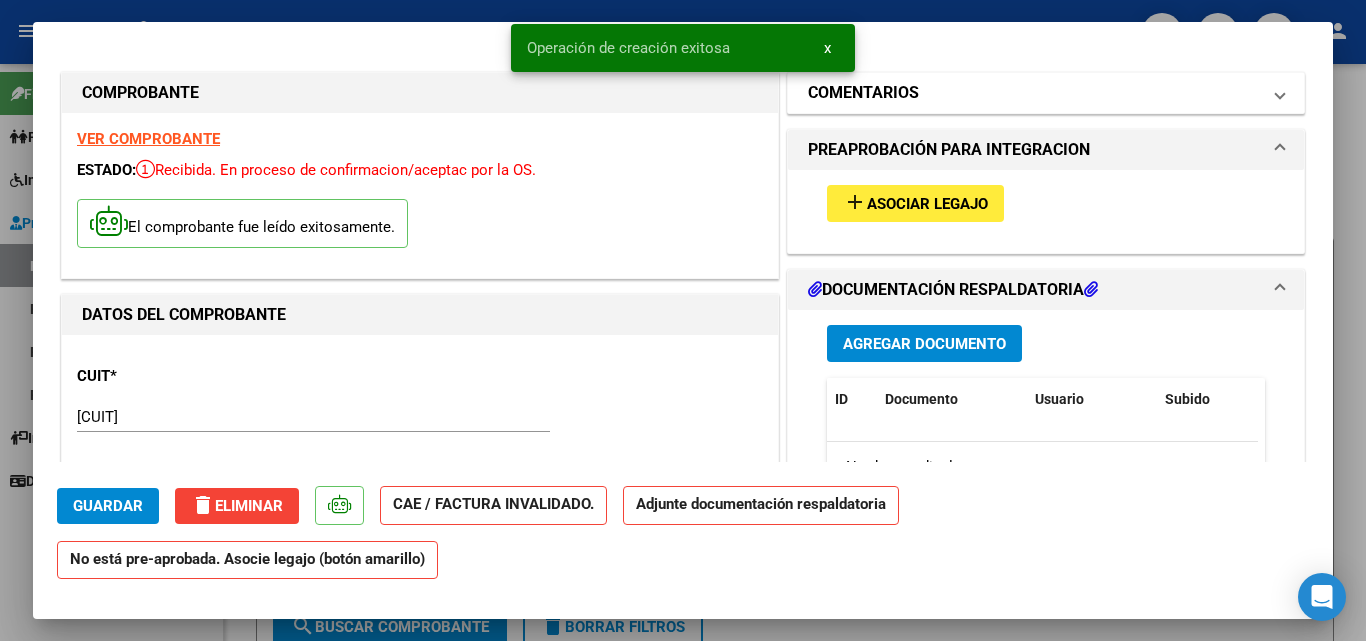 click on "COMENTARIOS" at bounding box center [1034, 93] 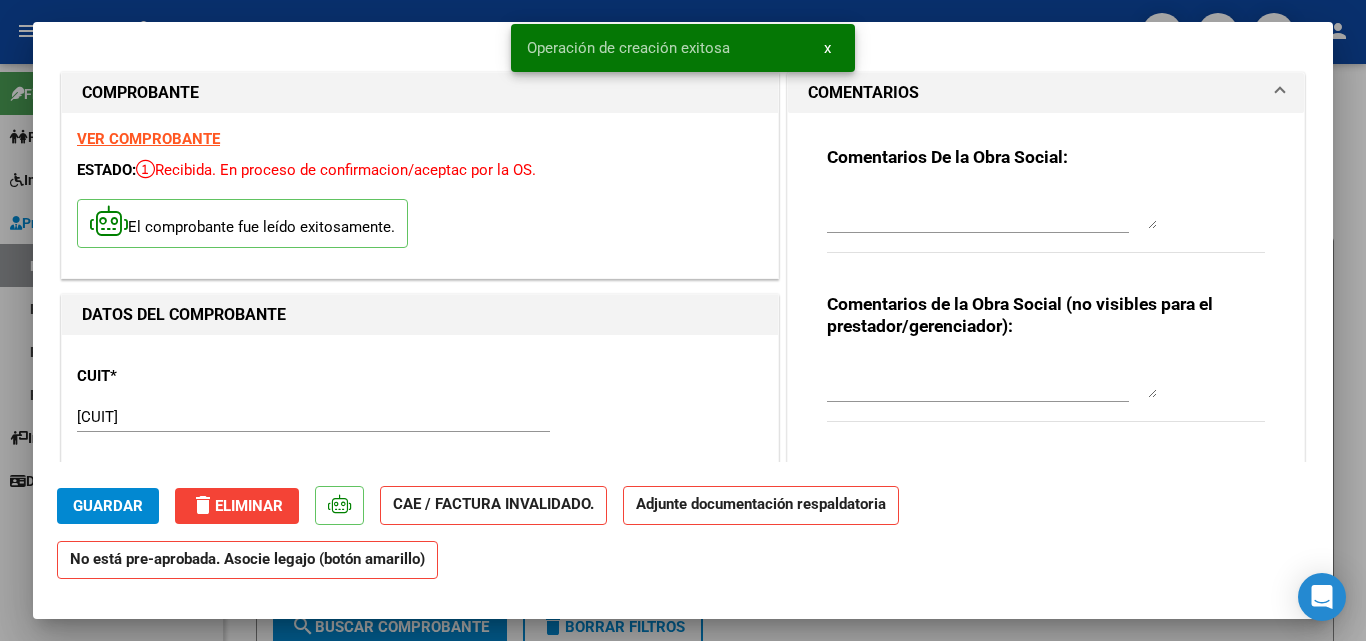 click at bounding box center [992, 209] 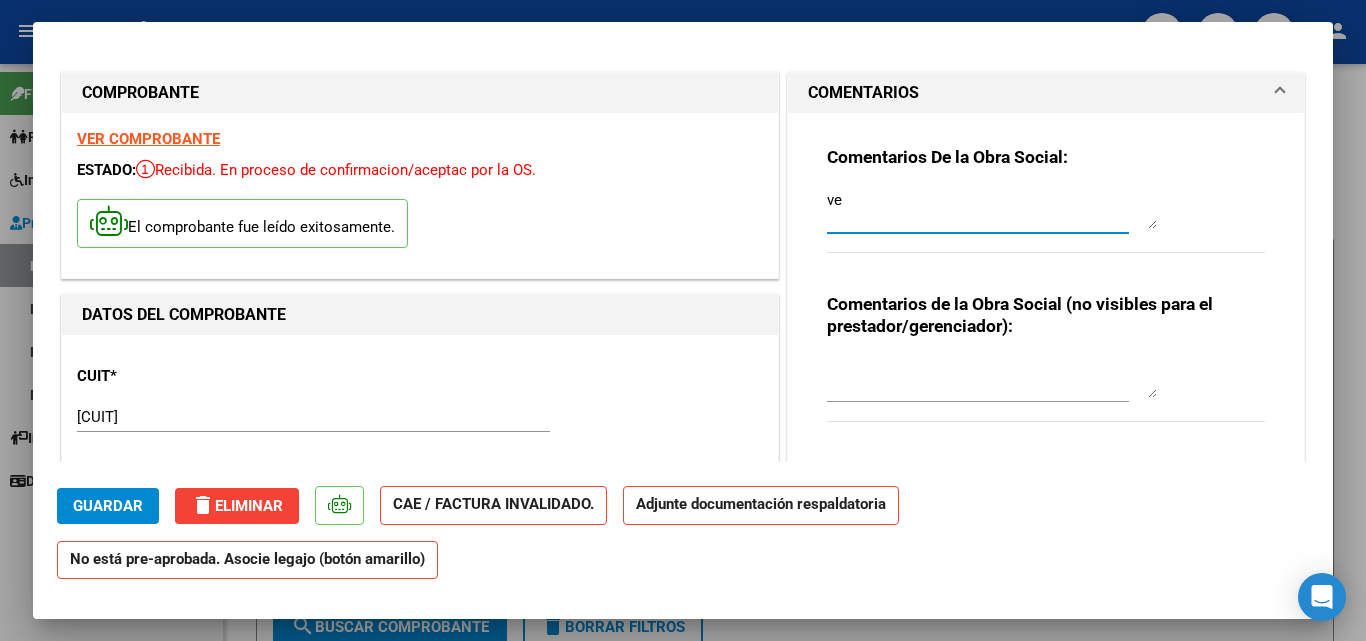 type on "v" 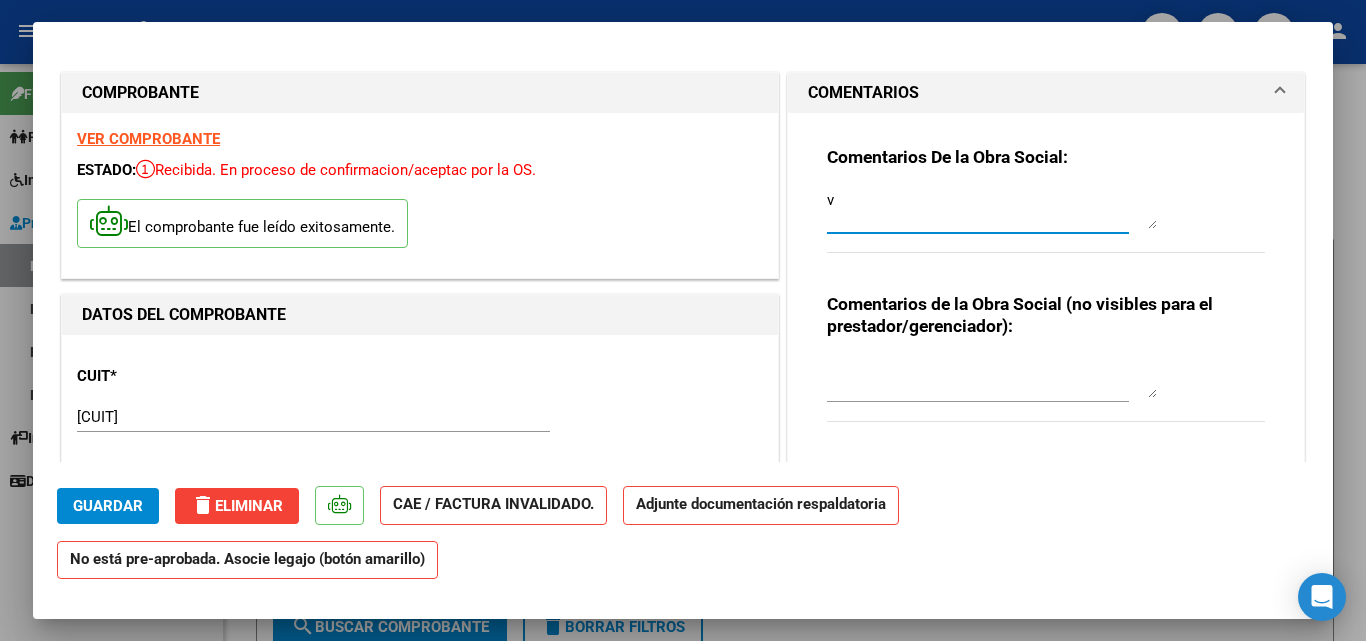 type 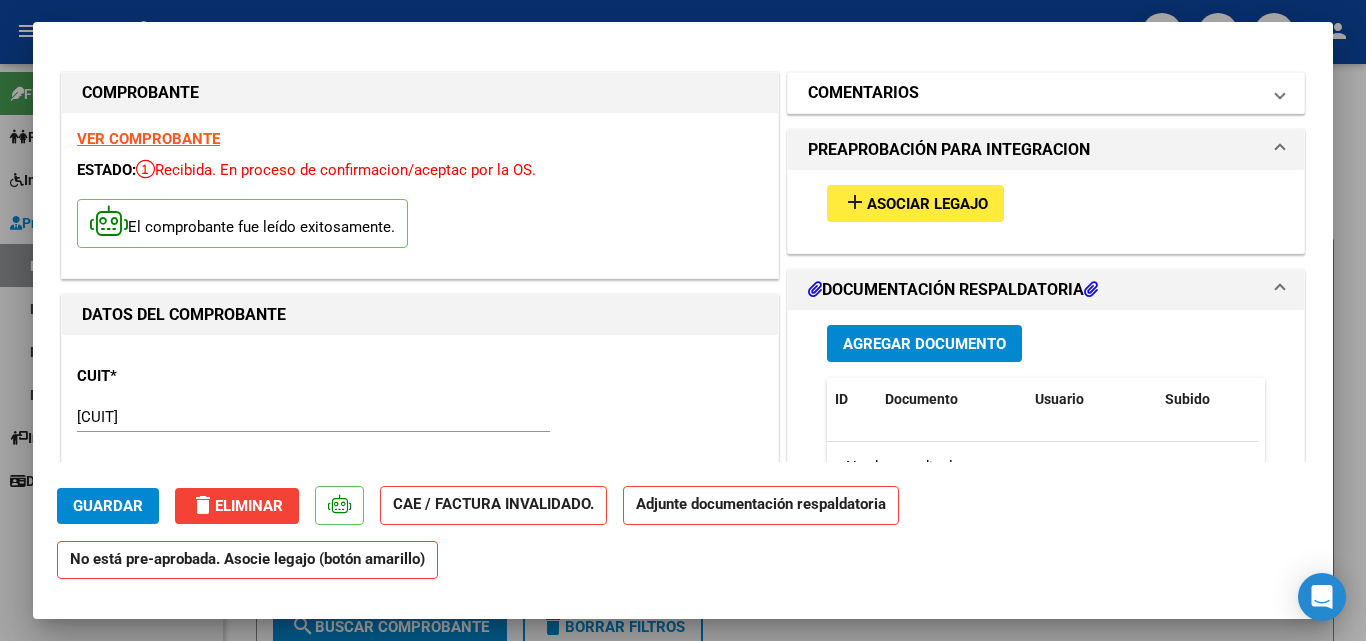 click on "COMENTARIOS" at bounding box center (1034, 93) 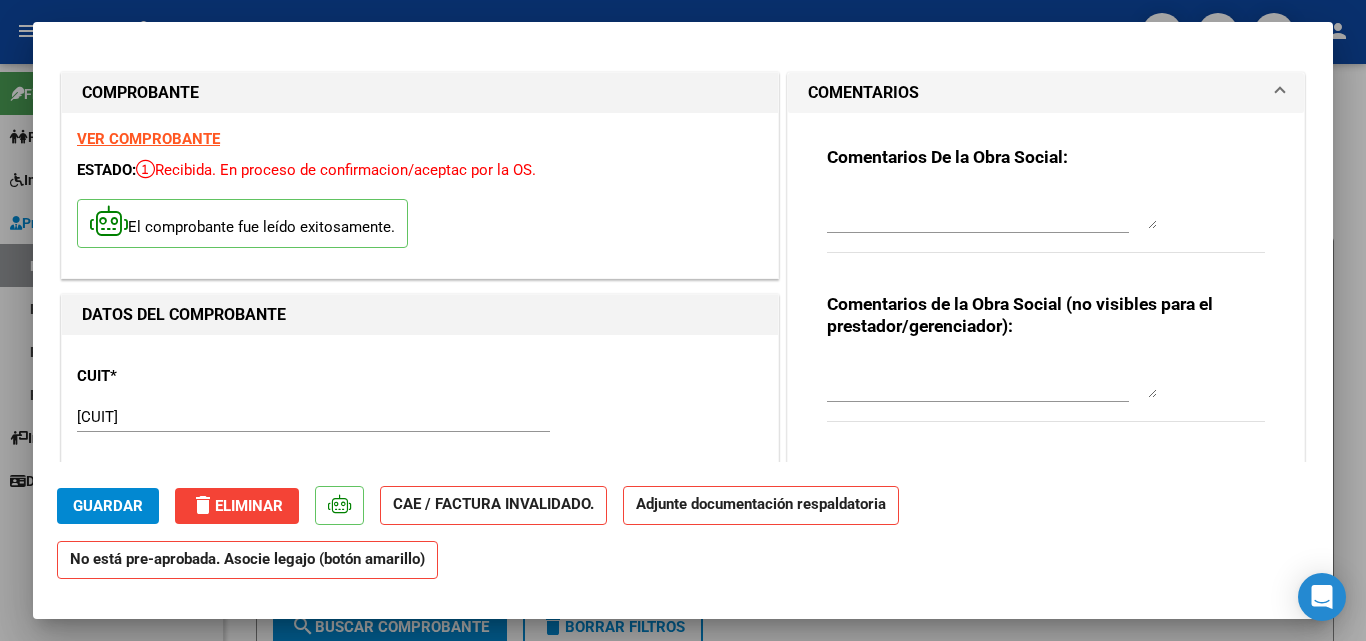 click at bounding box center (992, 378) 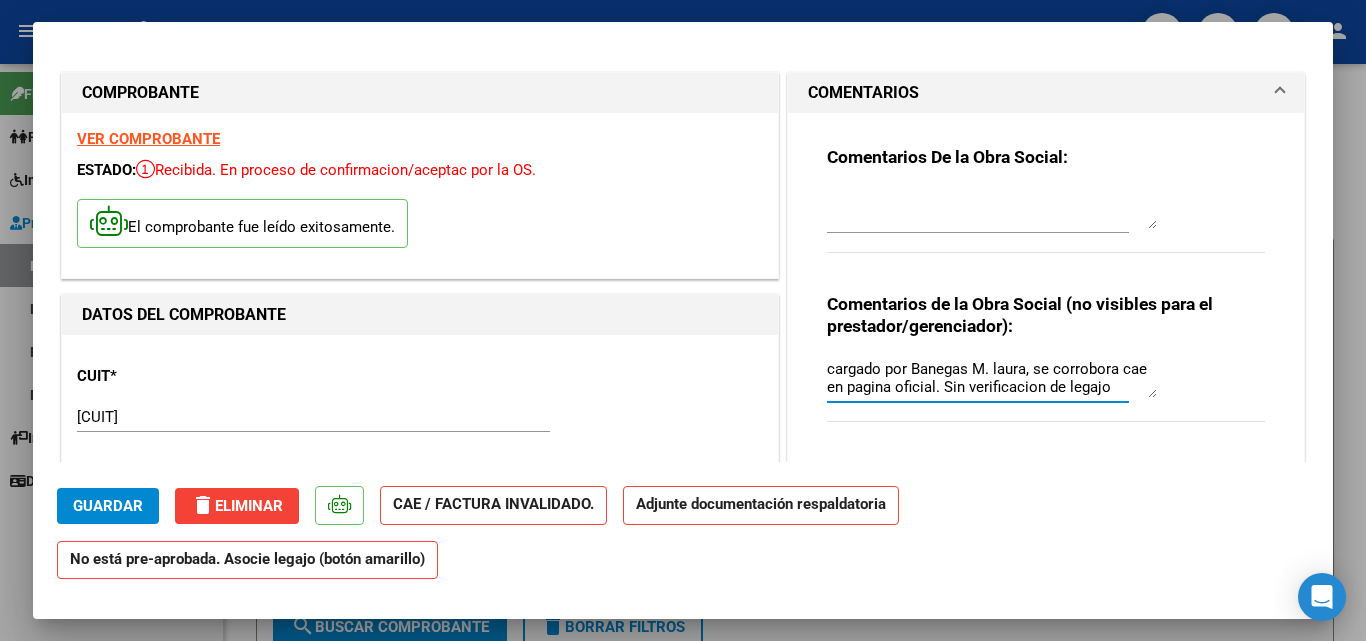 scroll, scrollTop: 17, scrollLeft: 0, axis: vertical 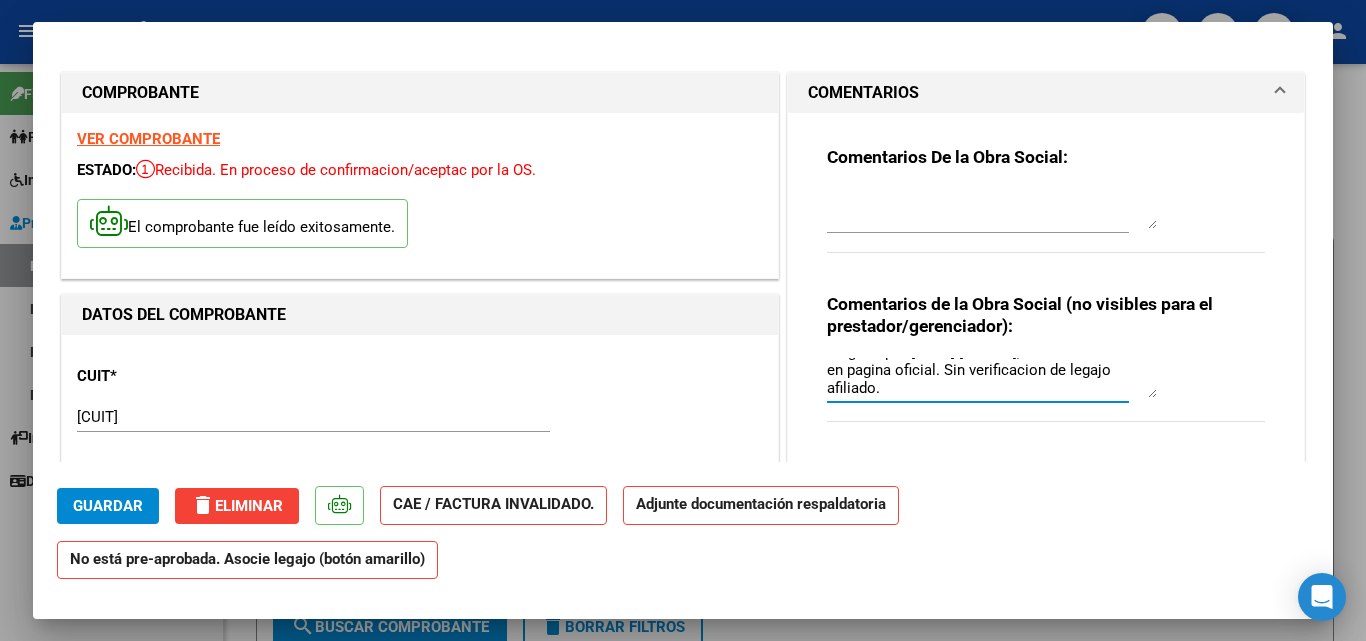click on "cargado por [LAST] [INITIAL], se corrobora cae en pagina oficial. Sin verificacion de legajo afiliado." at bounding box center [992, 378] 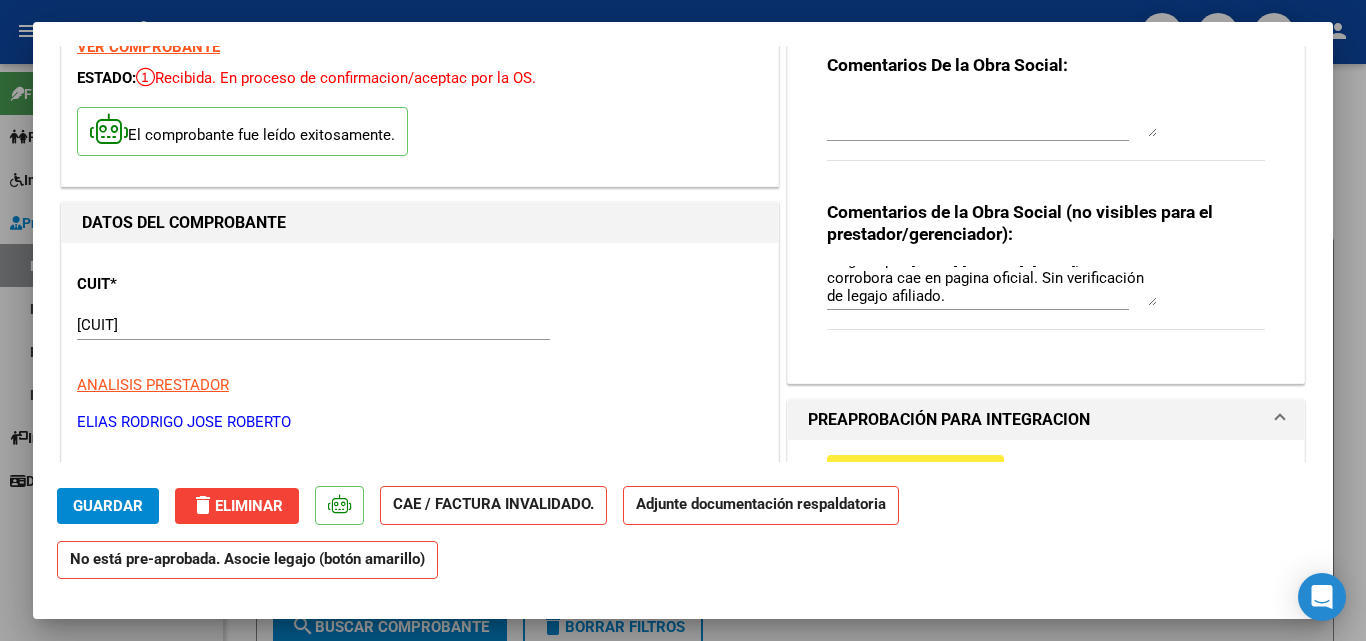 scroll, scrollTop: 82, scrollLeft: 0, axis: vertical 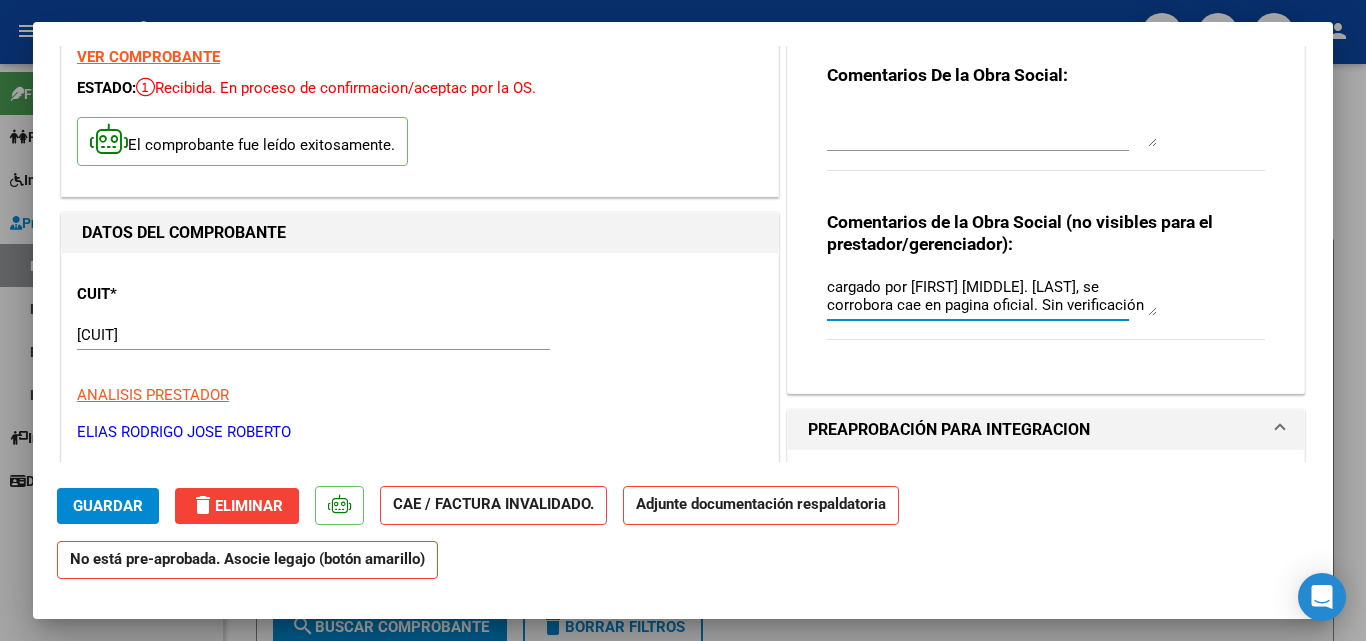 click on "cargado por [FIRST] [MIDDLE]. [LAST], se corrobora cae en pagina oficial. Sin verificación de legajo afiliado." at bounding box center (992, 296) 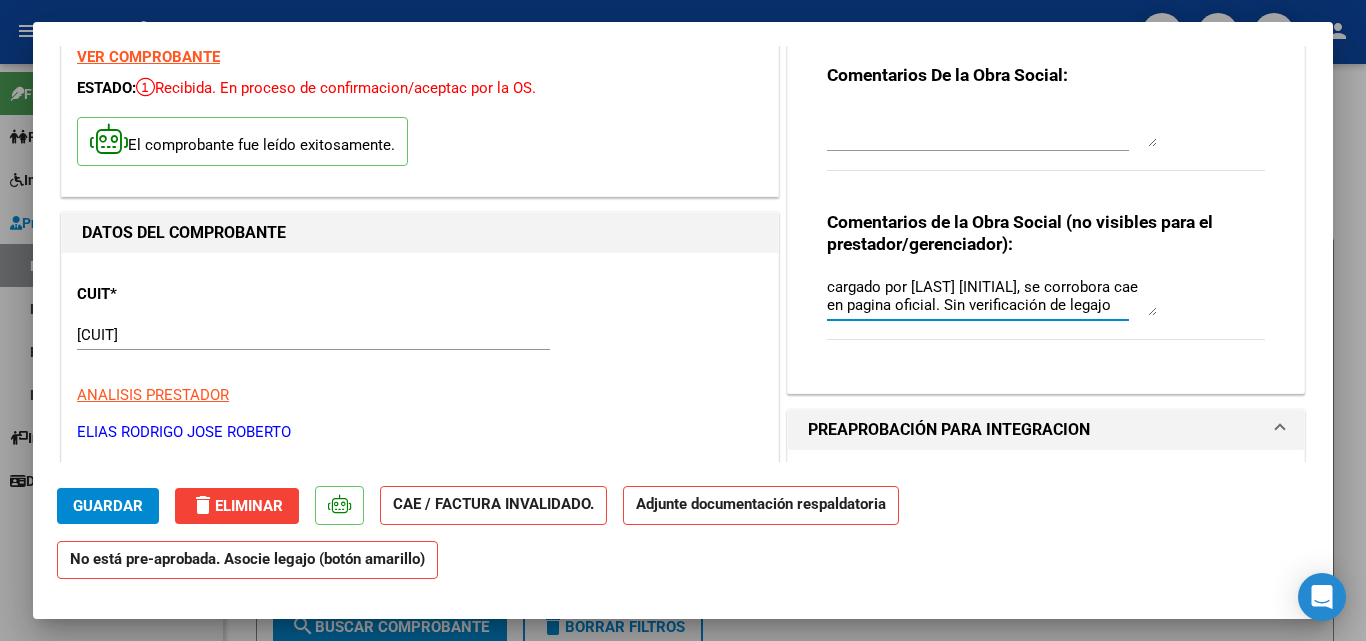 type on "cargado por [LAST] [INITIAL], se corrobora cae en pagina oficial. Sin verificación de legajo afiliado." 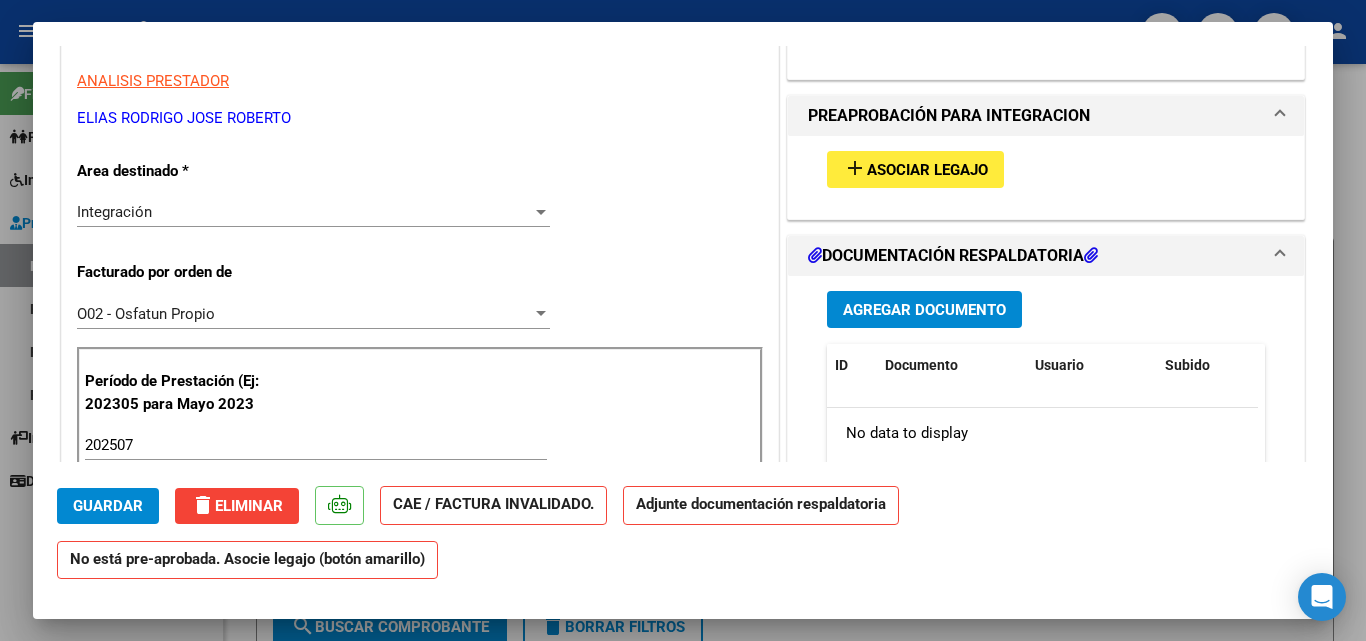 scroll, scrollTop: 411, scrollLeft: 0, axis: vertical 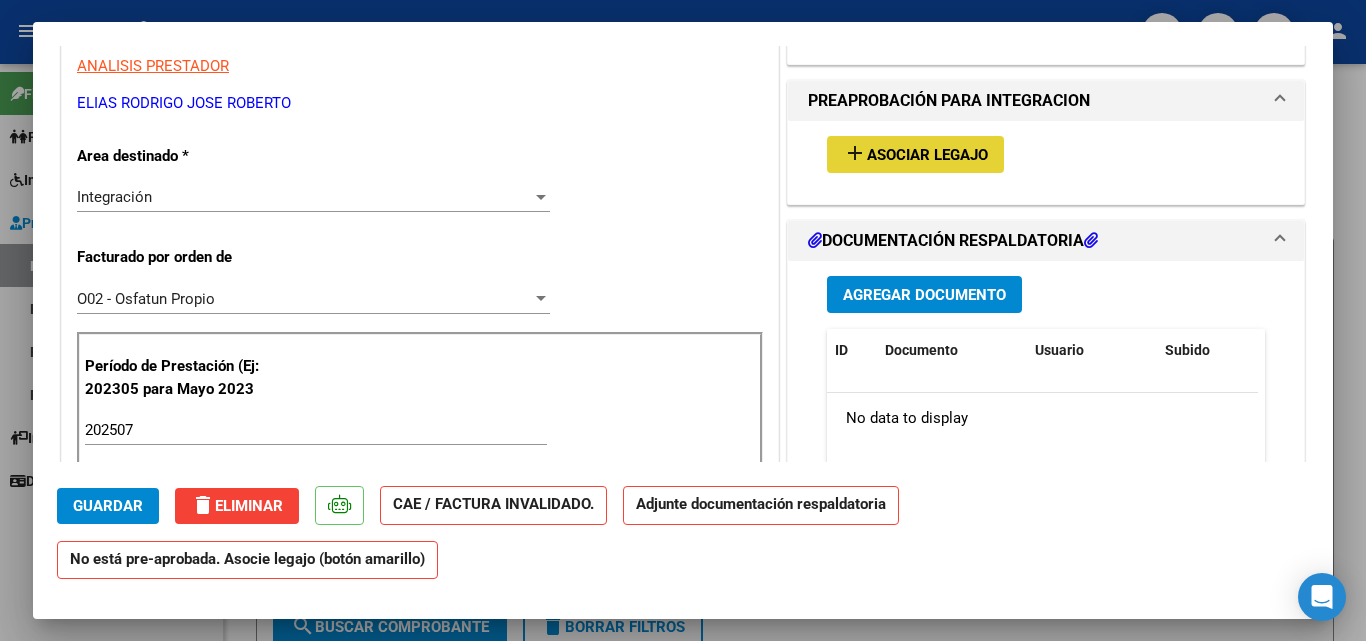 click on "Asociar Legajo" at bounding box center (927, 155) 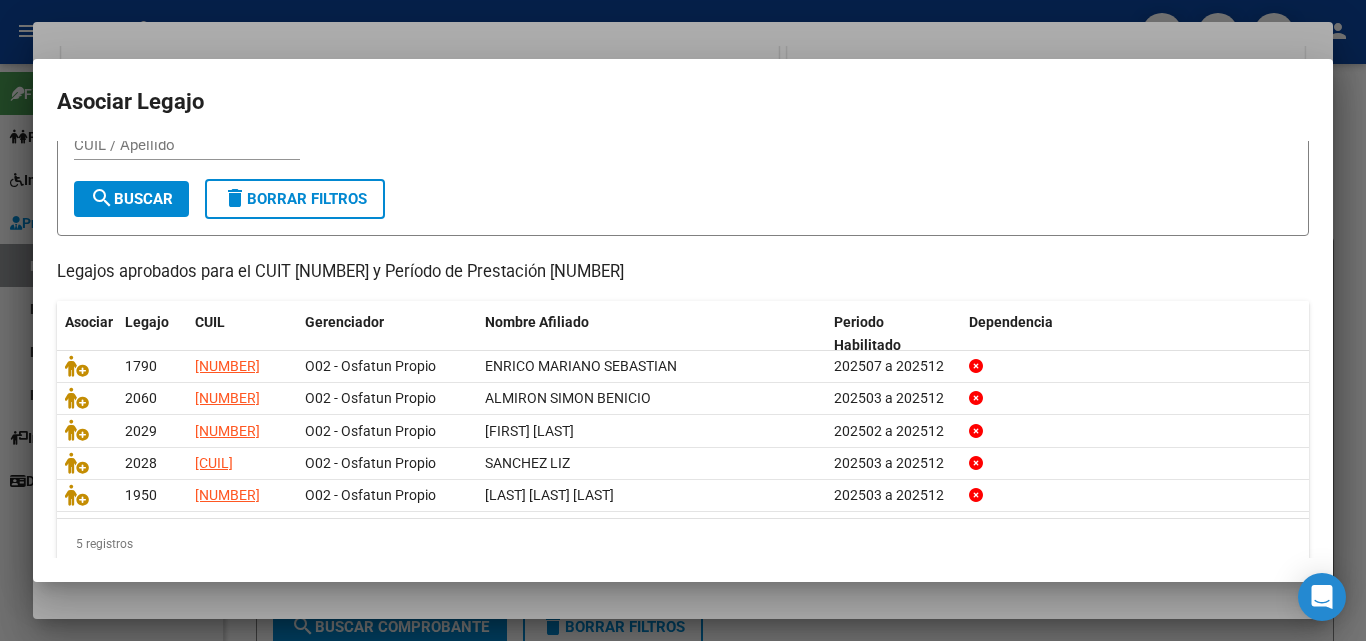 scroll, scrollTop: 109, scrollLeft: 0, axis: vertical 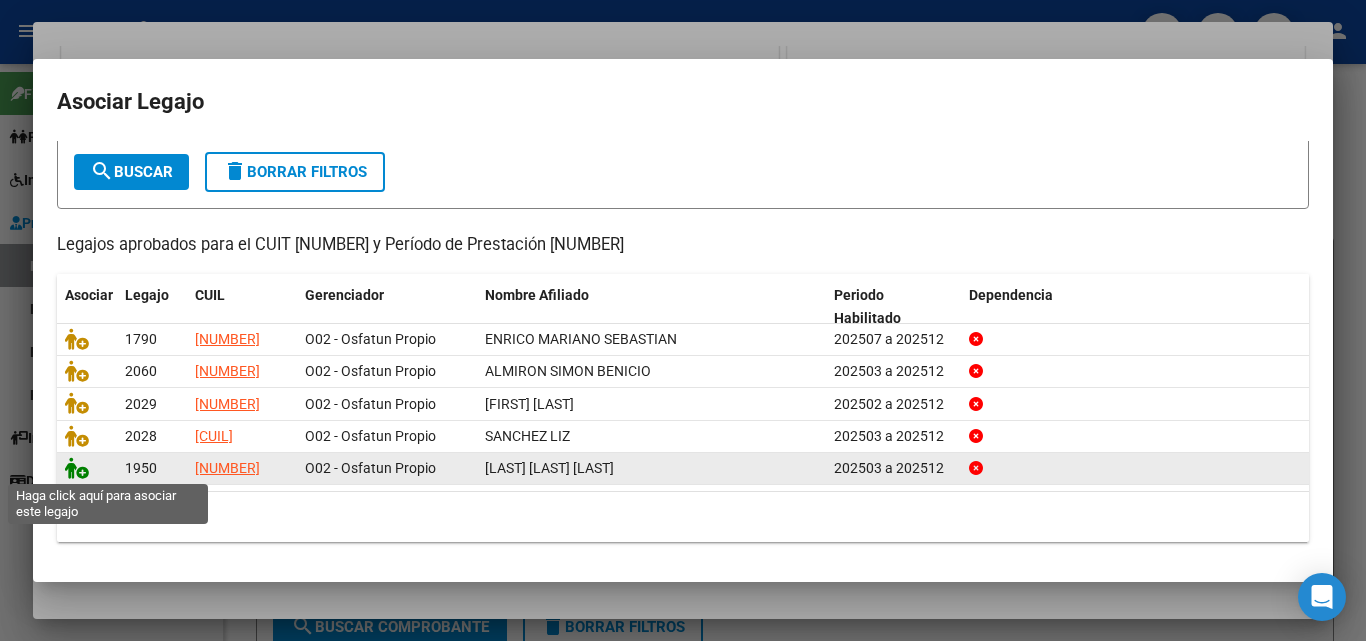 click 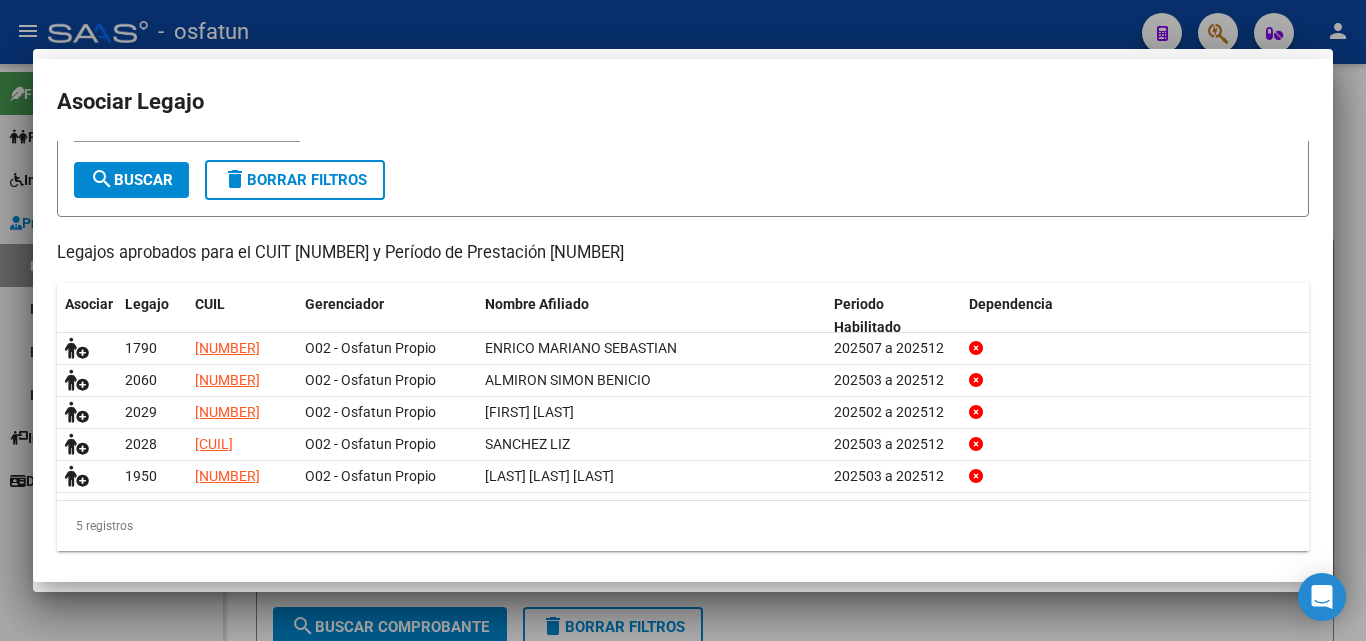scroll, scrollTop: 0, scrollLeft: 0, axis: both 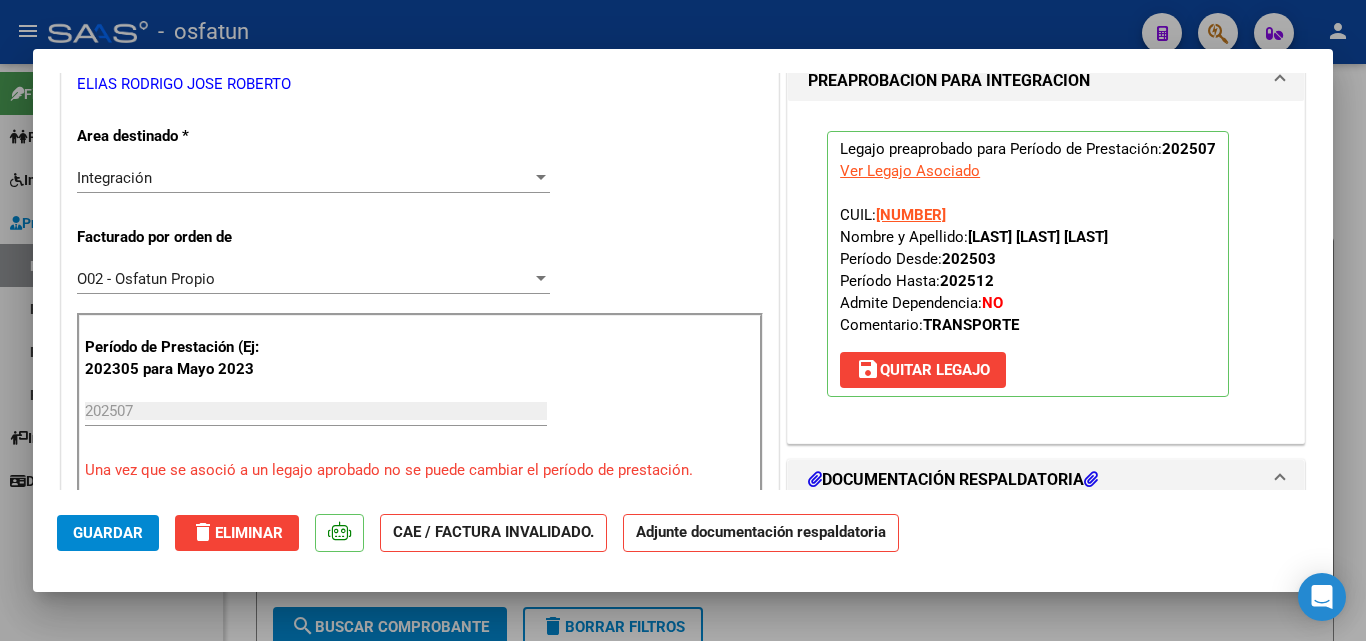 drag, startPoint x: 1139, startPoint y: 236, endPoint x: 962, endPoint y: 241, distance: 177.0706 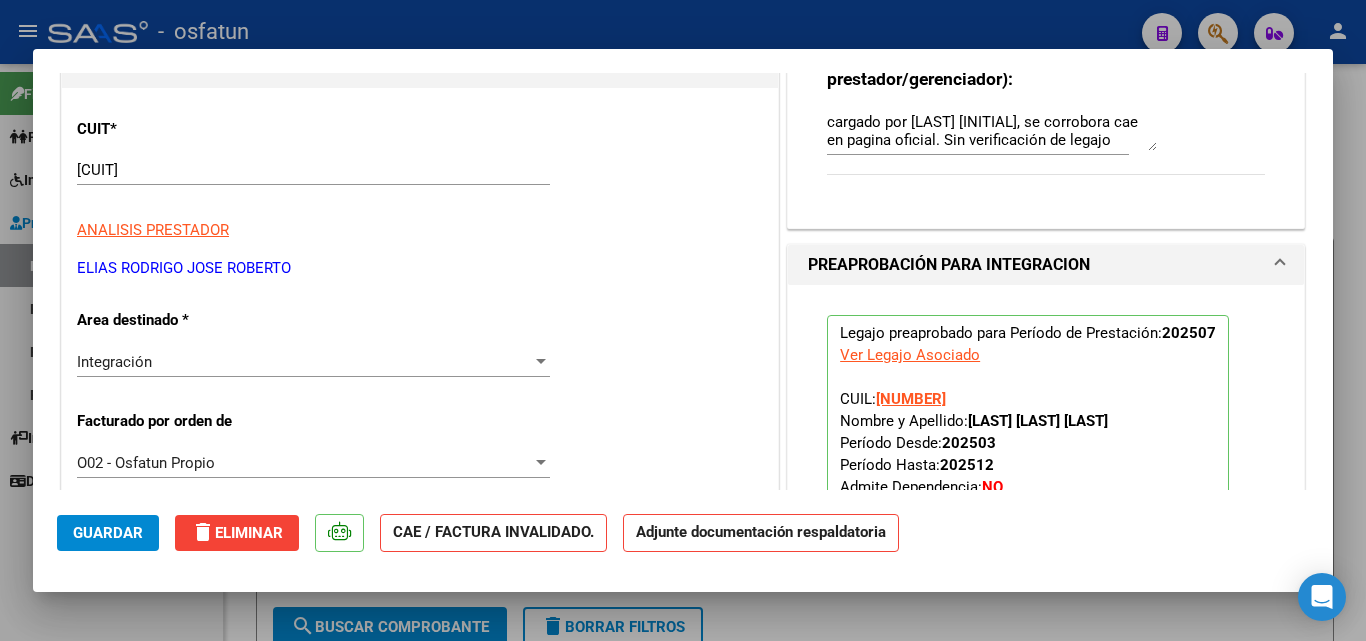 scroll, scrollTop: 306, scrollLeft: 0, axis: vertical 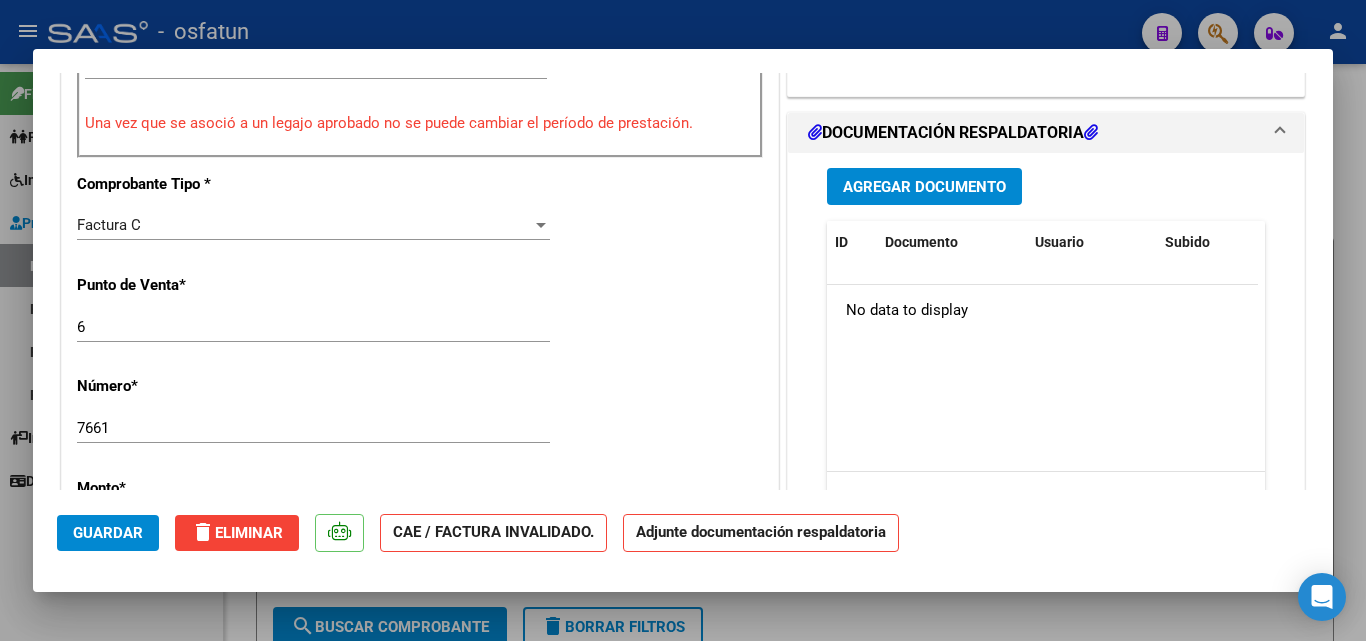 click on "Agregar Documento" at bounding box center [924, 187] 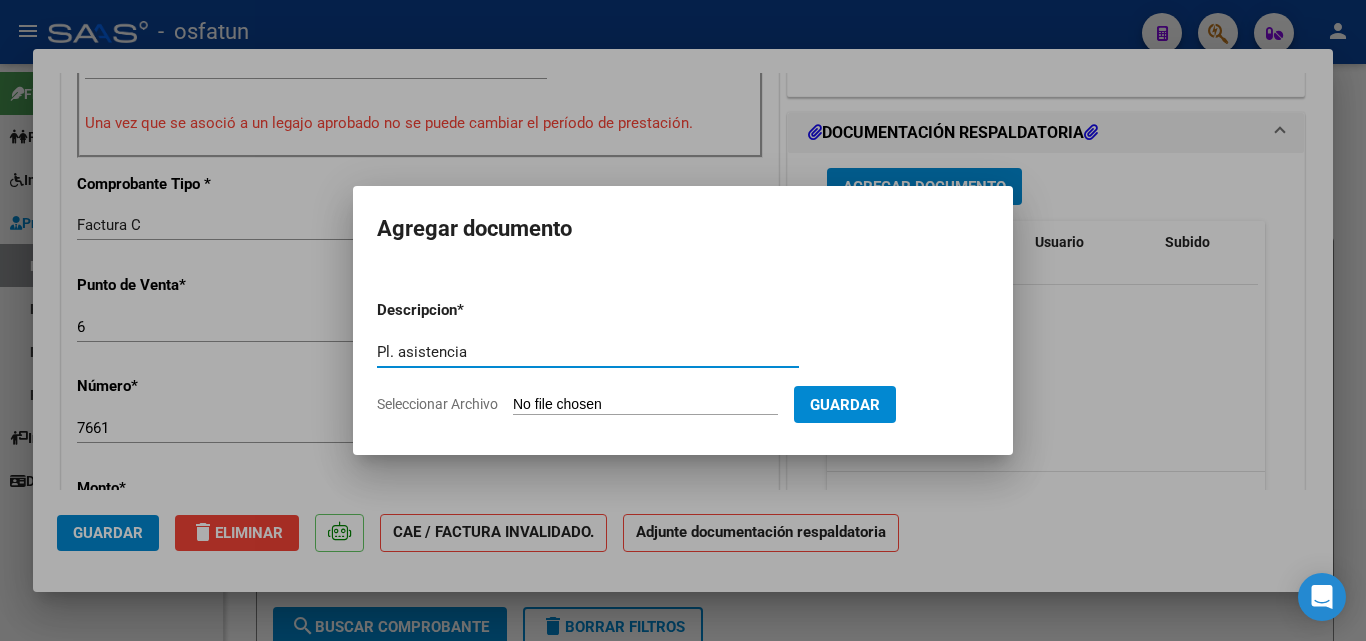 type on "Pl. asistencia" 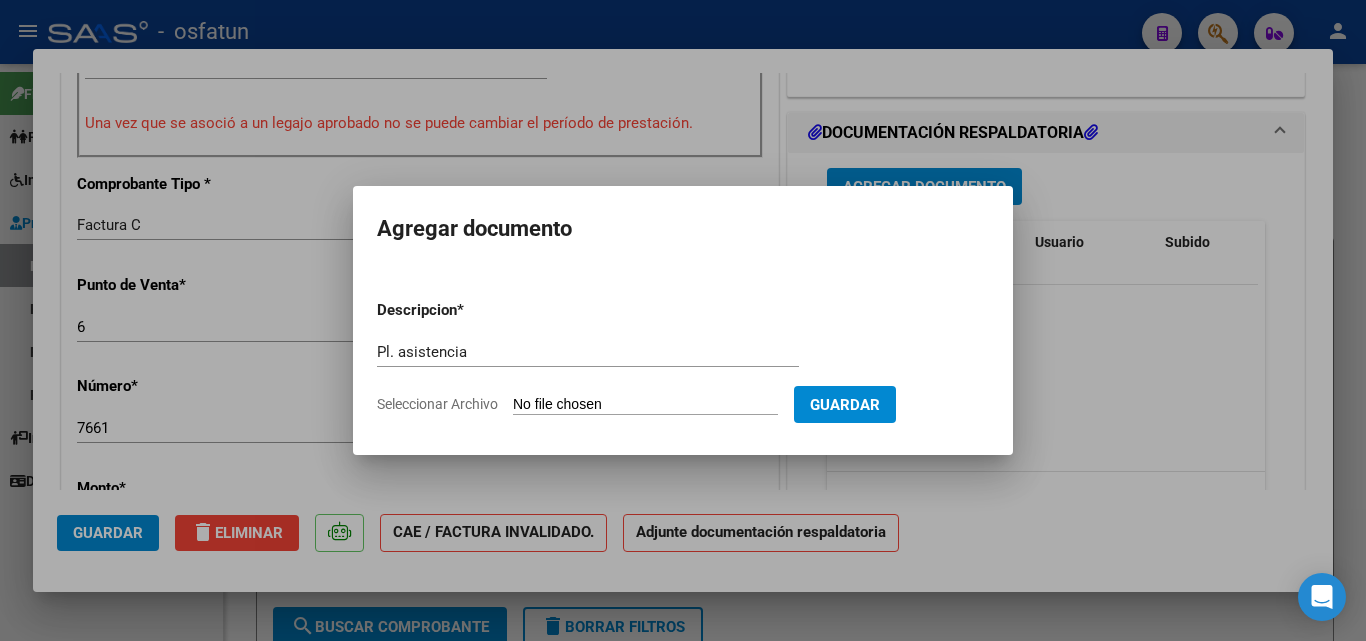 click on "Seleccionar Archivo" at bounding box center [645, 405] 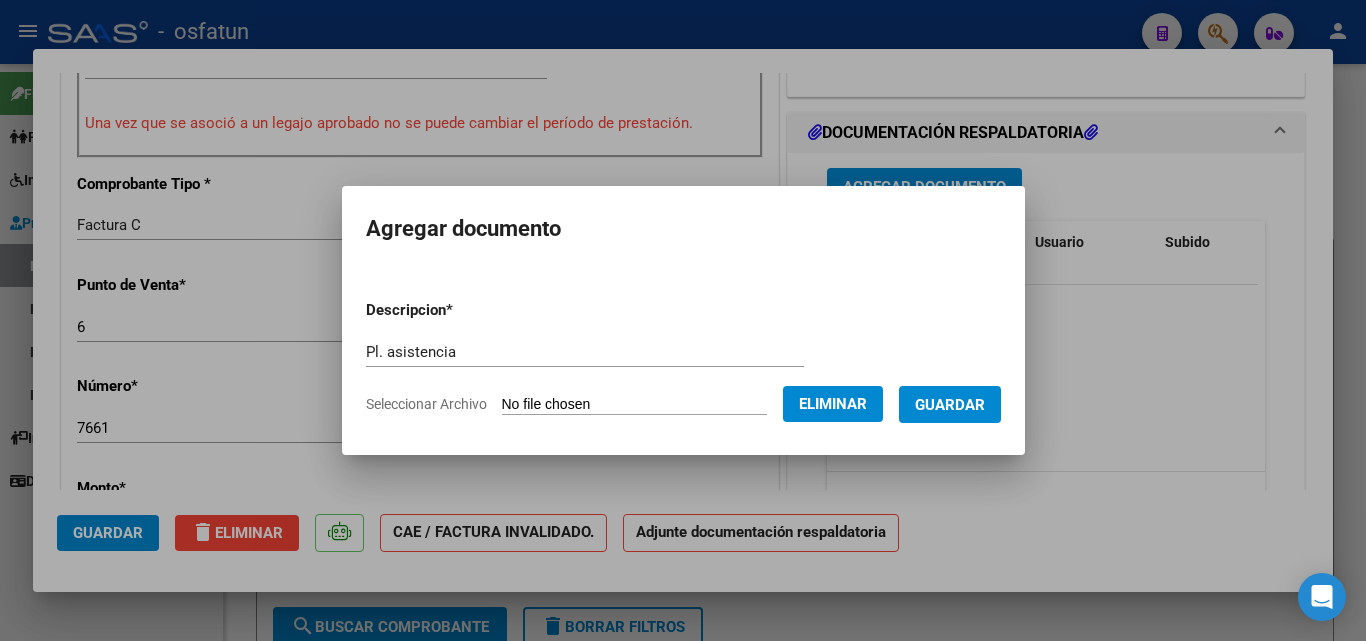drag, startPoint x: 1004, startPoint y: 395, endPoint x: 974, endPoint y: 409, distance: 33.105892 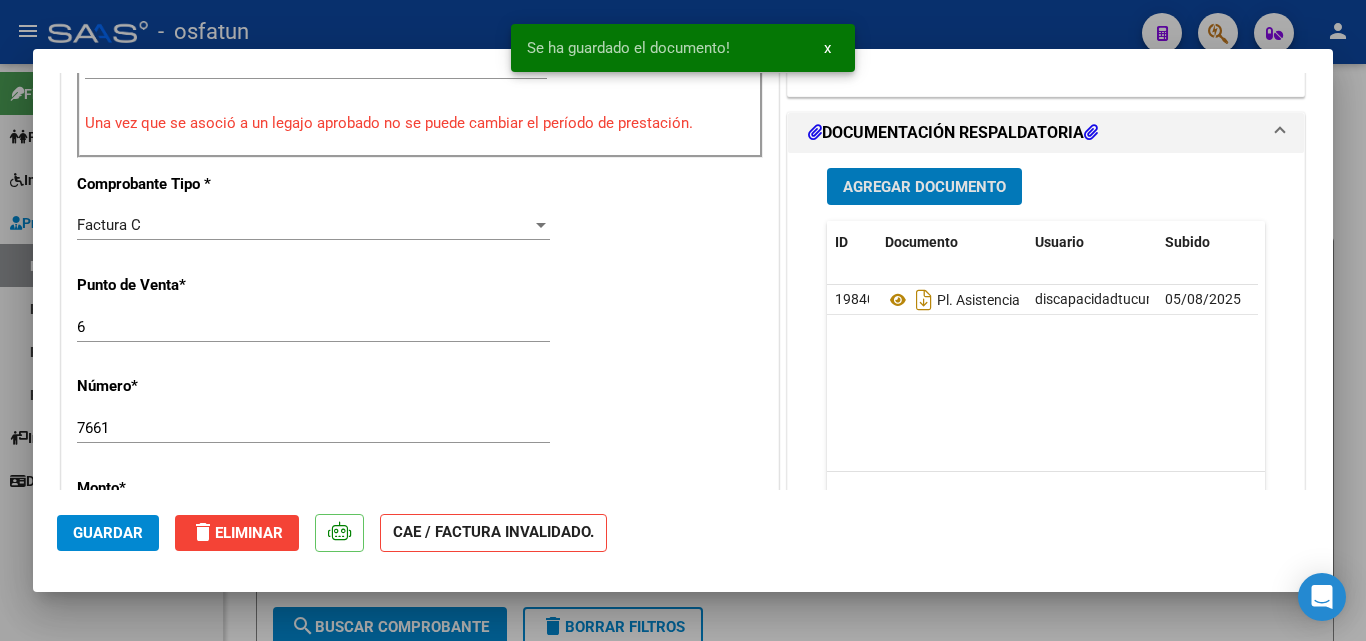 click on "Agregar Documento" at bounding box center [924, 187] 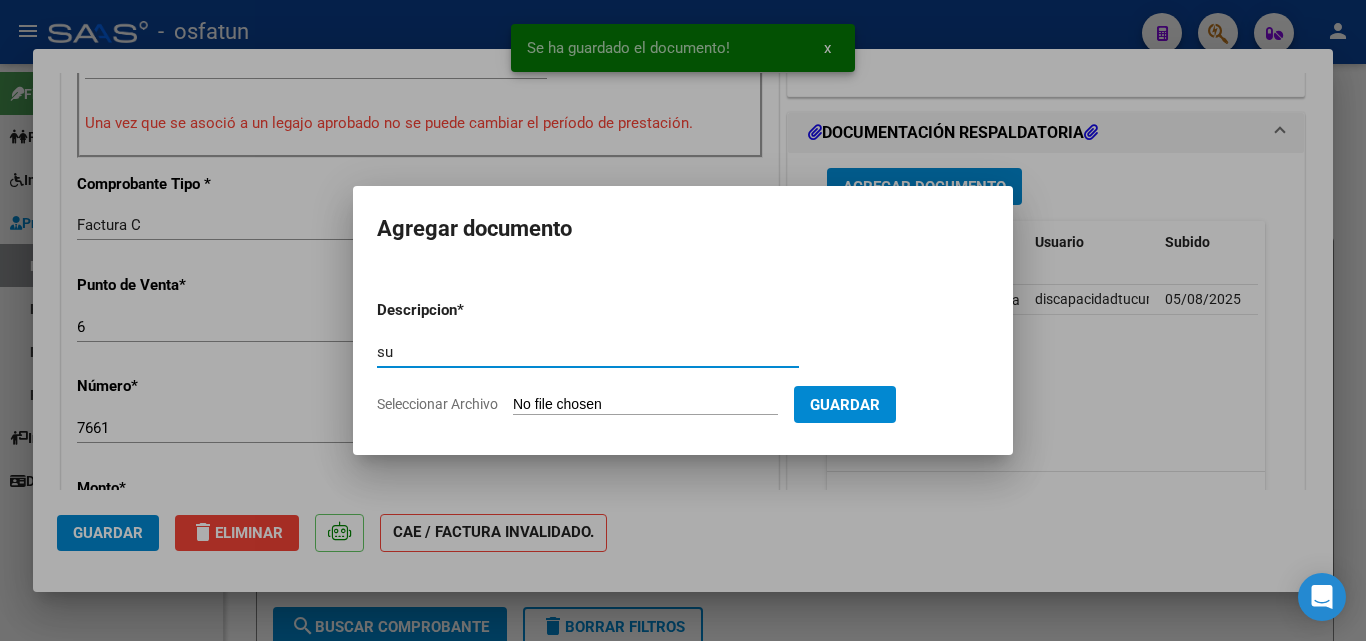 type on "s" 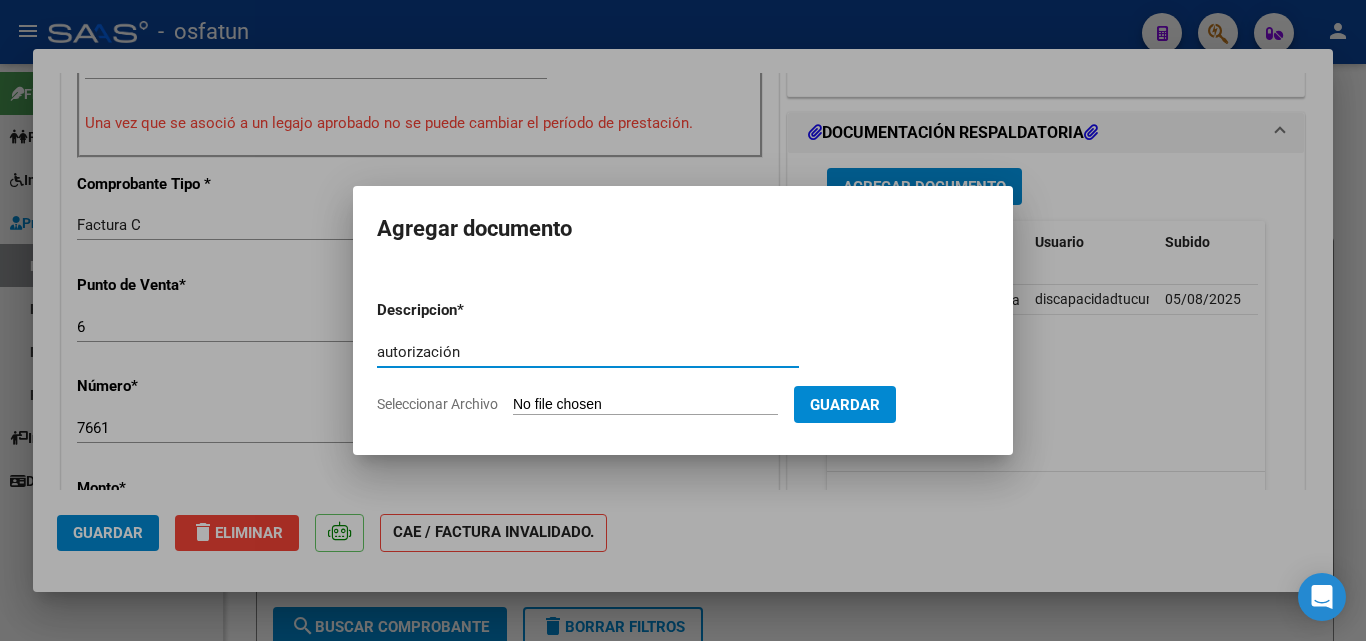type on "autorización" 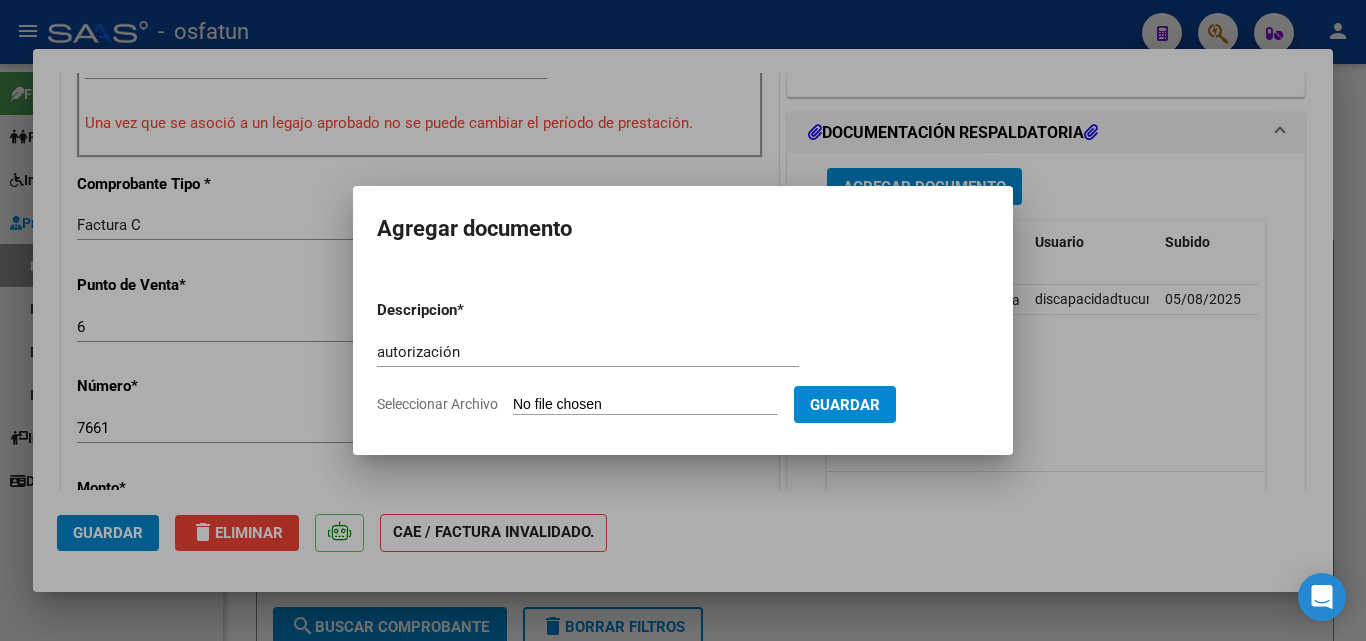 click on "Seleccionar Archivo" at bounding box center (645, 405) 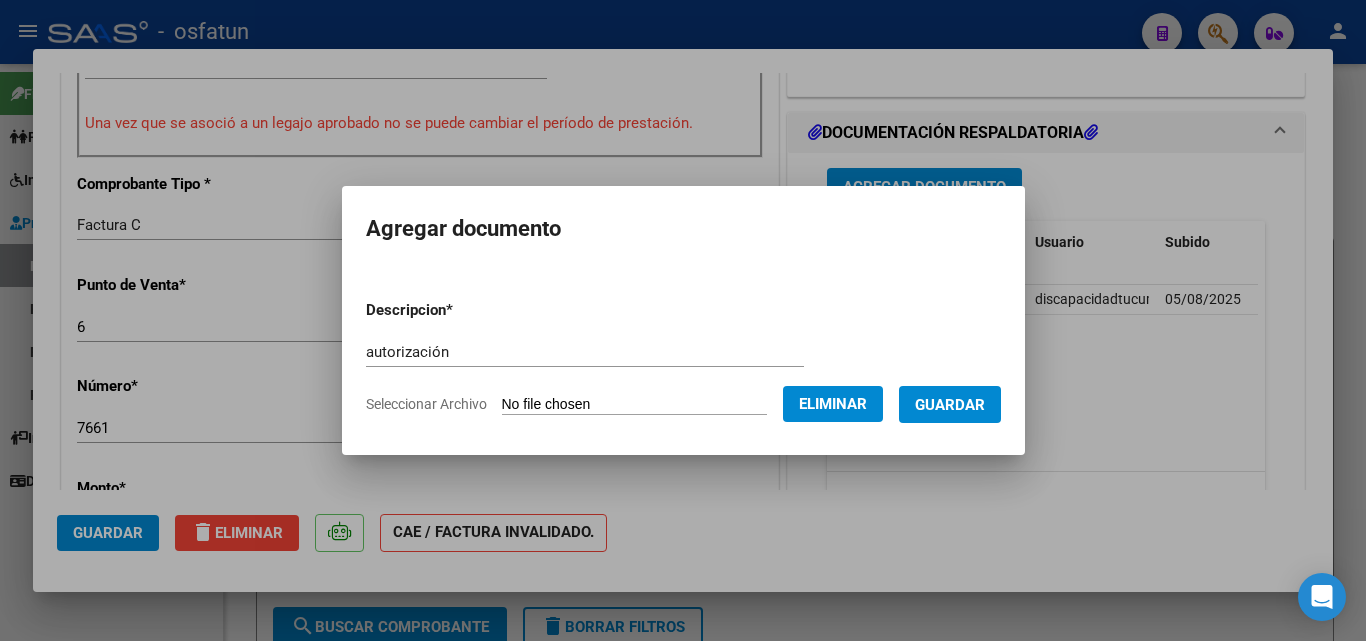 drag, startPoint x: 997, startPoint y: 406, endPoint x: 906, endPoint y: 419, distance: 91.92388 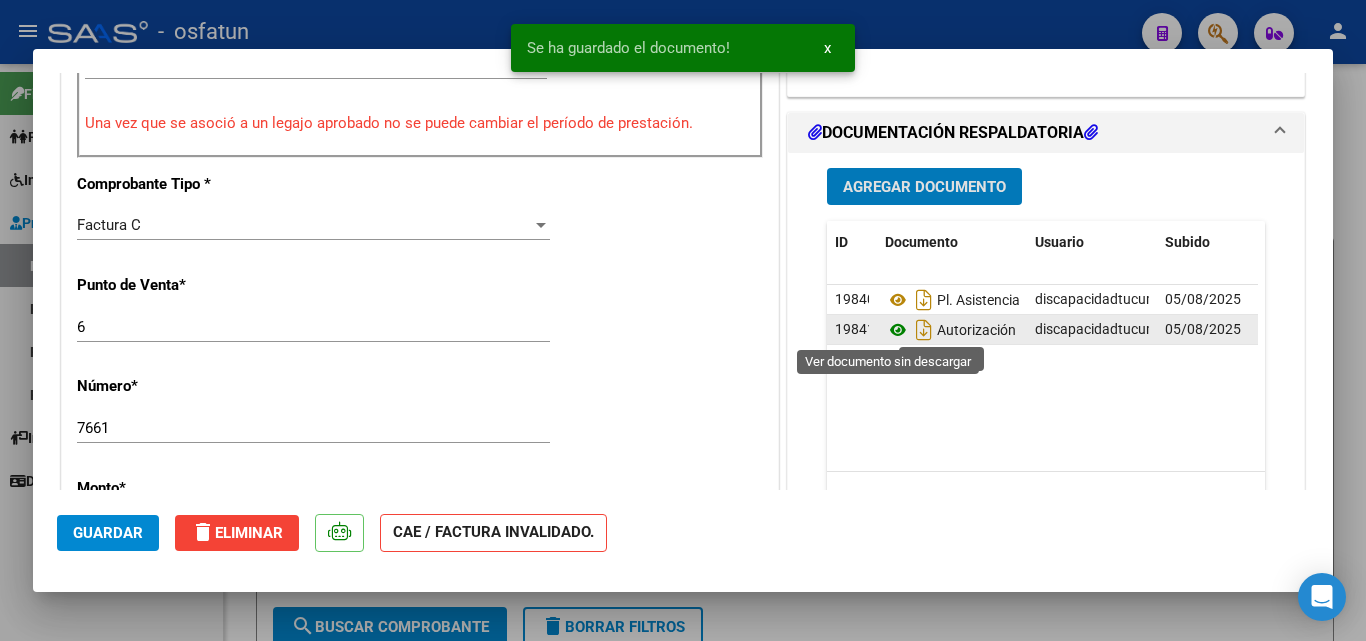 click 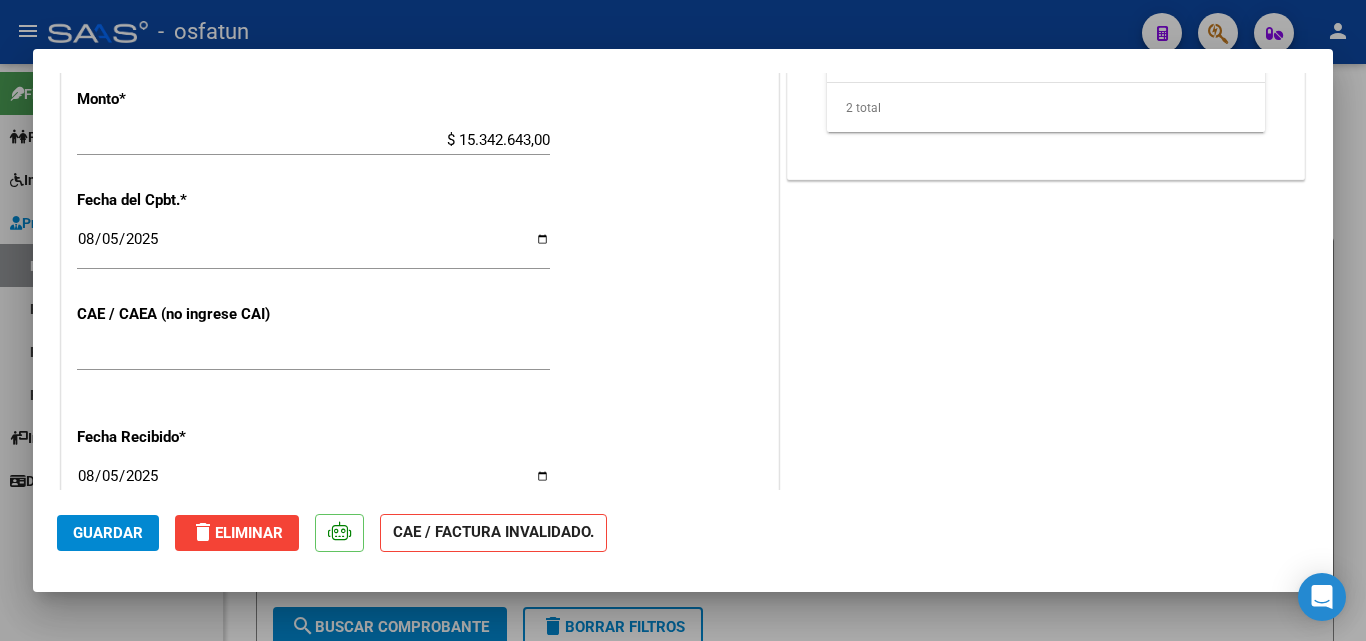 scroll, scrollTop: 1588, scrollLeft: 0, axis: vertical 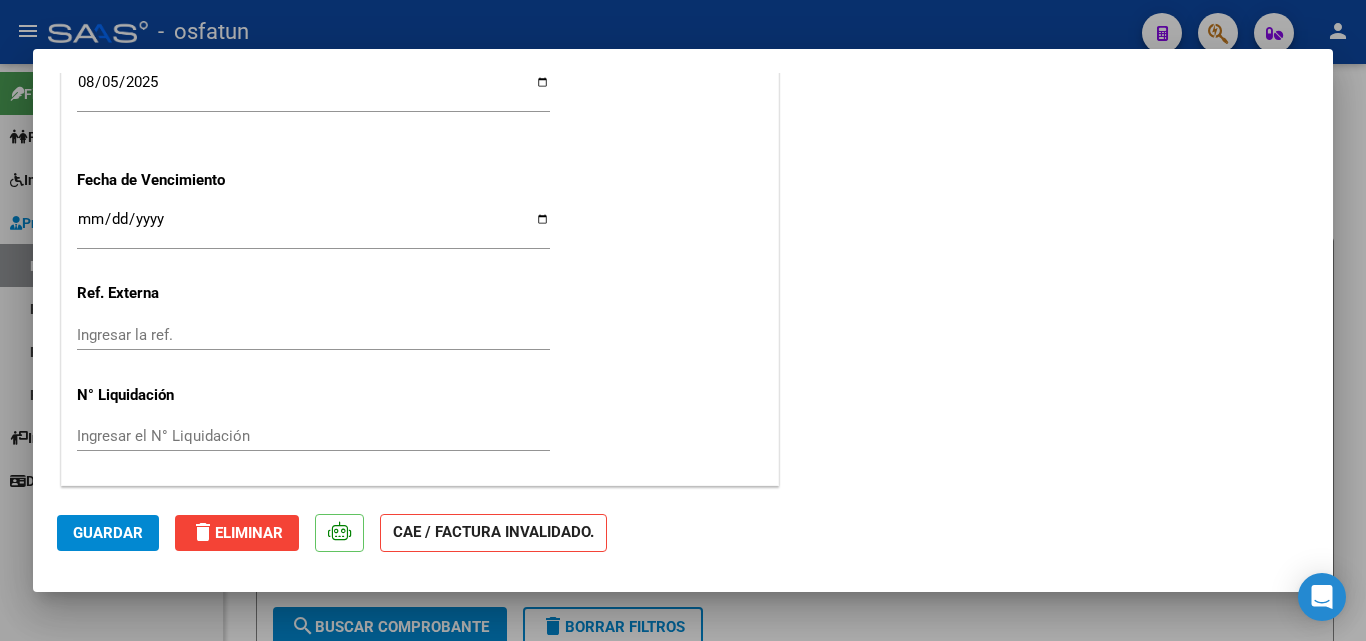 click on "Guardar delete  Eliminar
CAE / FACTURA INVALIDADO." 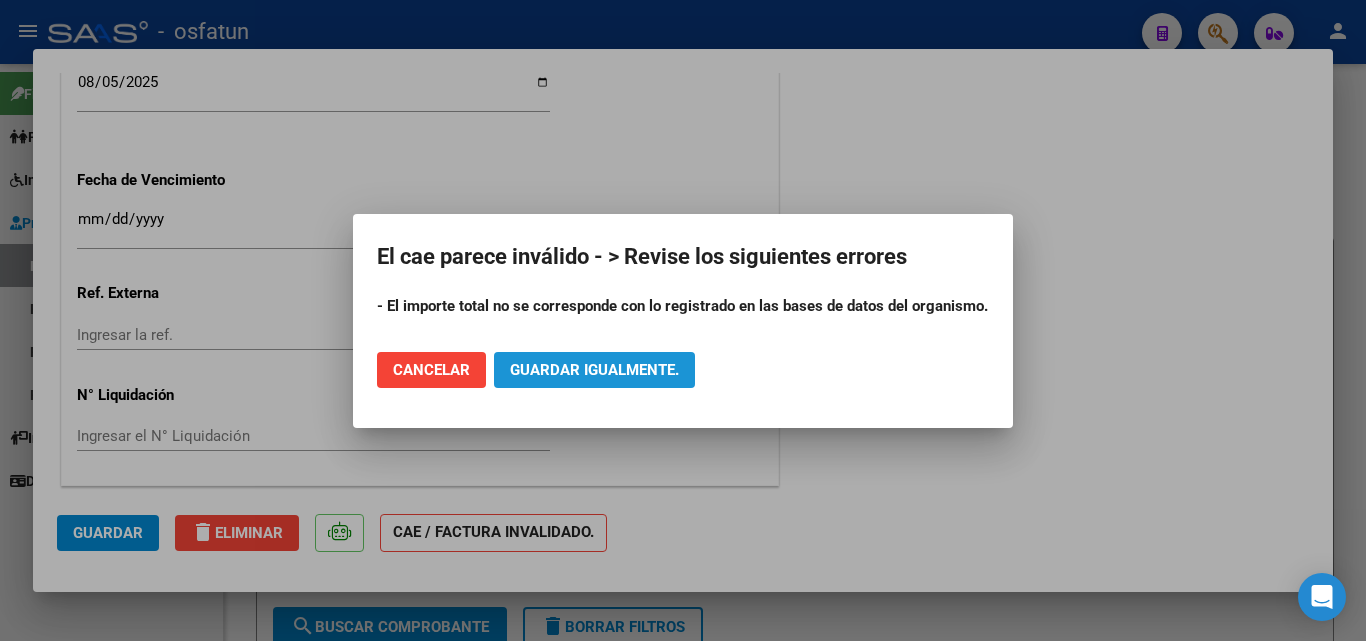 drag, startPoint x: 585, startPoint y: 370, endPoint x: 586, endPoint y: 403, distance: 33.01515 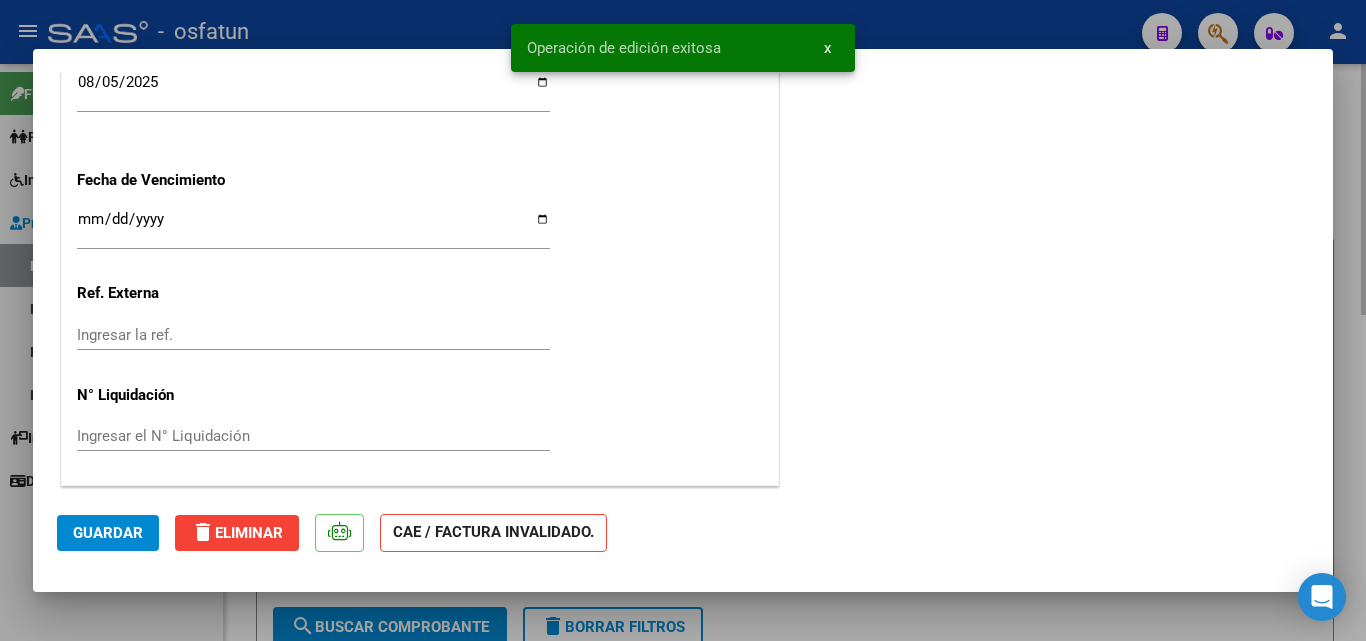 click at bounding box center [683, 320] 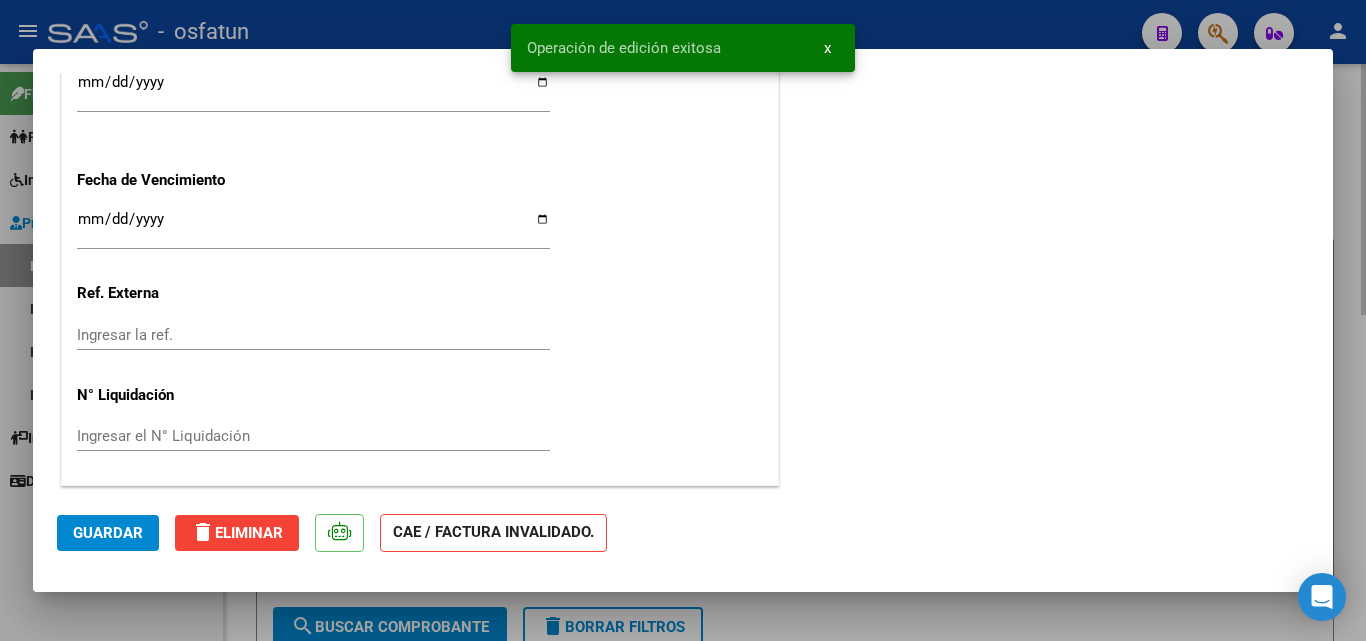 scroll, scrollTop: 1739, scrollLeft: 0, axis: vertical 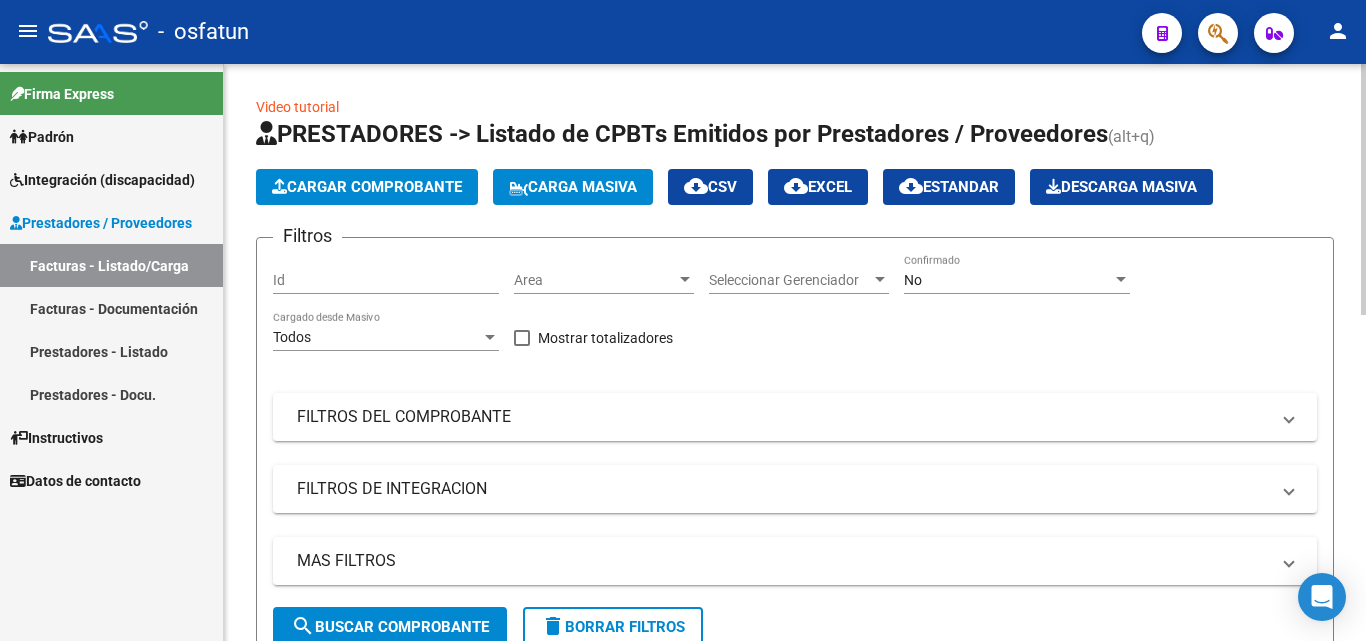 click on "Cargar Comprobante" 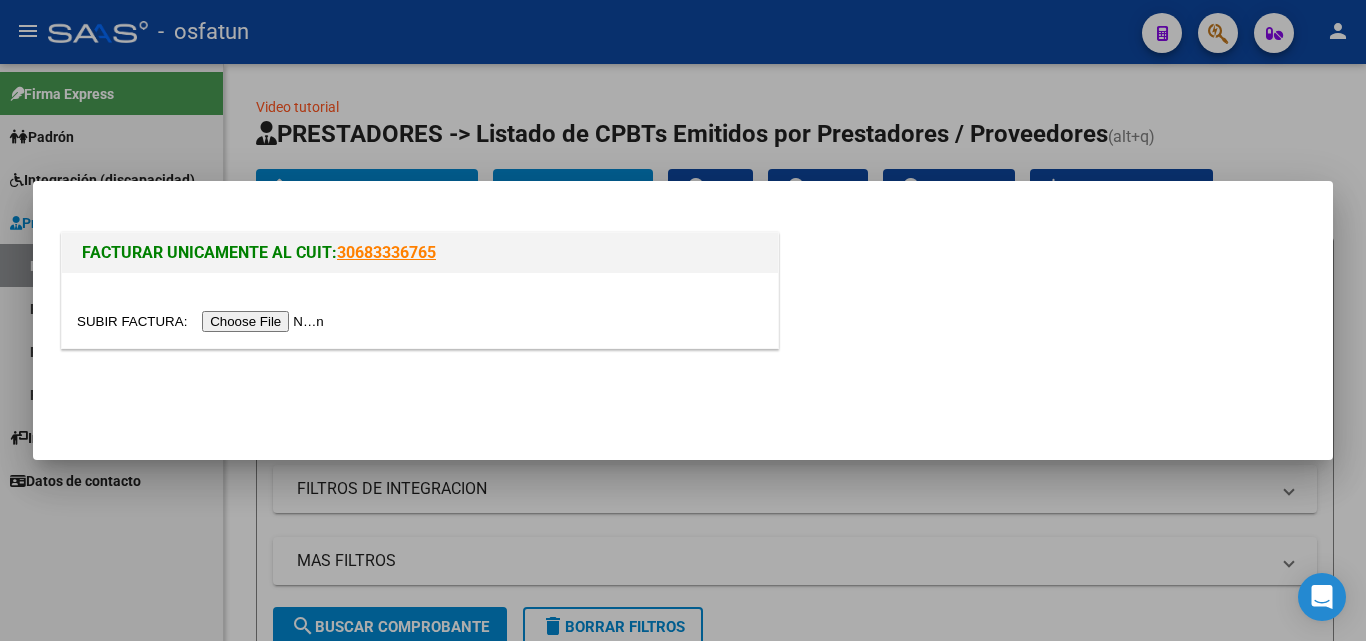 click at bounding box center [203, 321] 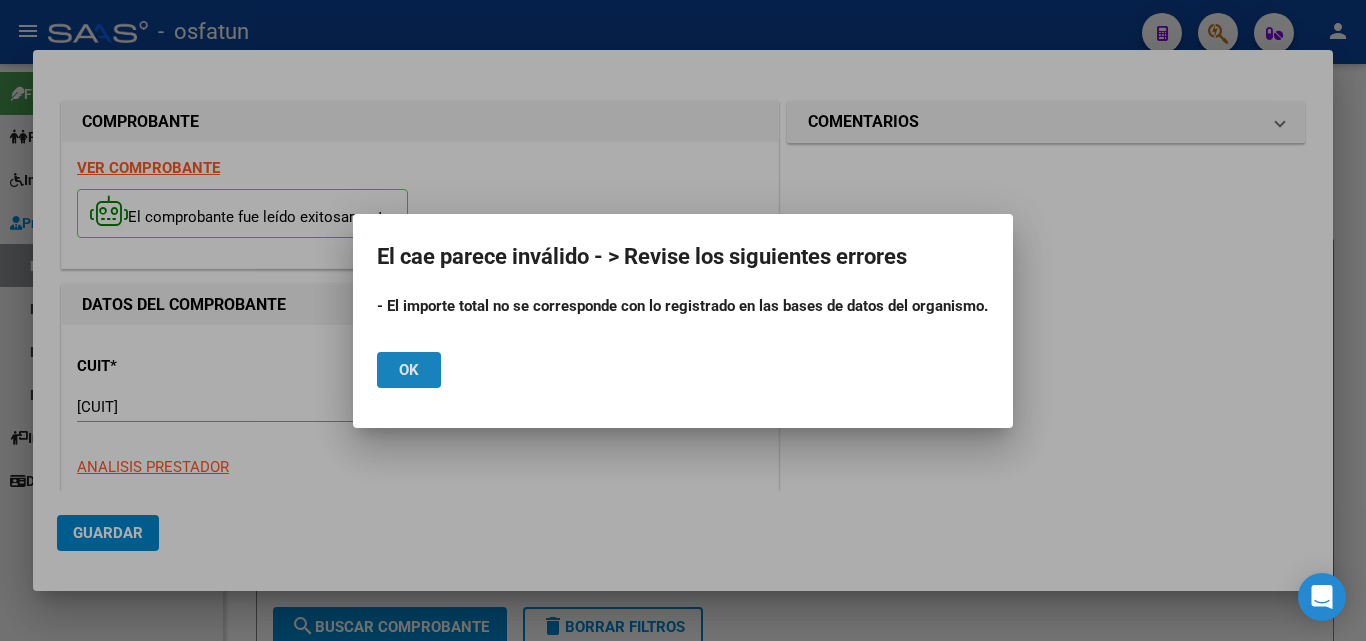 click on "Ok" 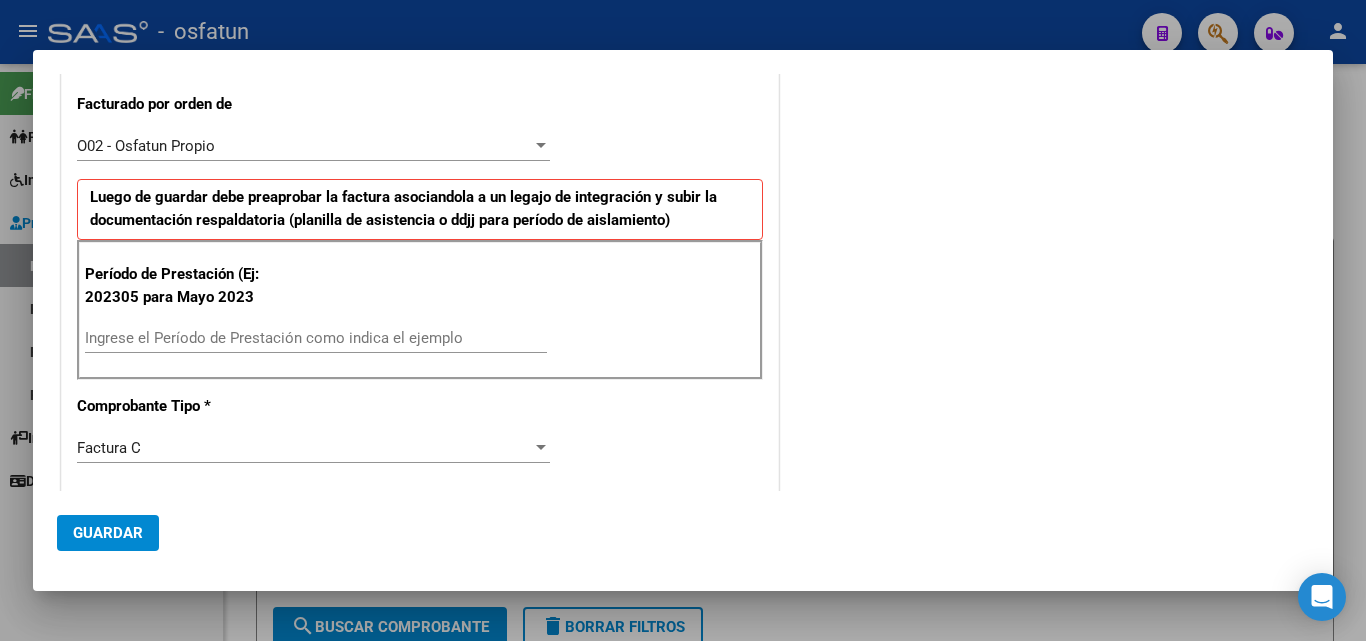 scroll, scrollTop: 559, scrollLeft: 0, axis: vertical 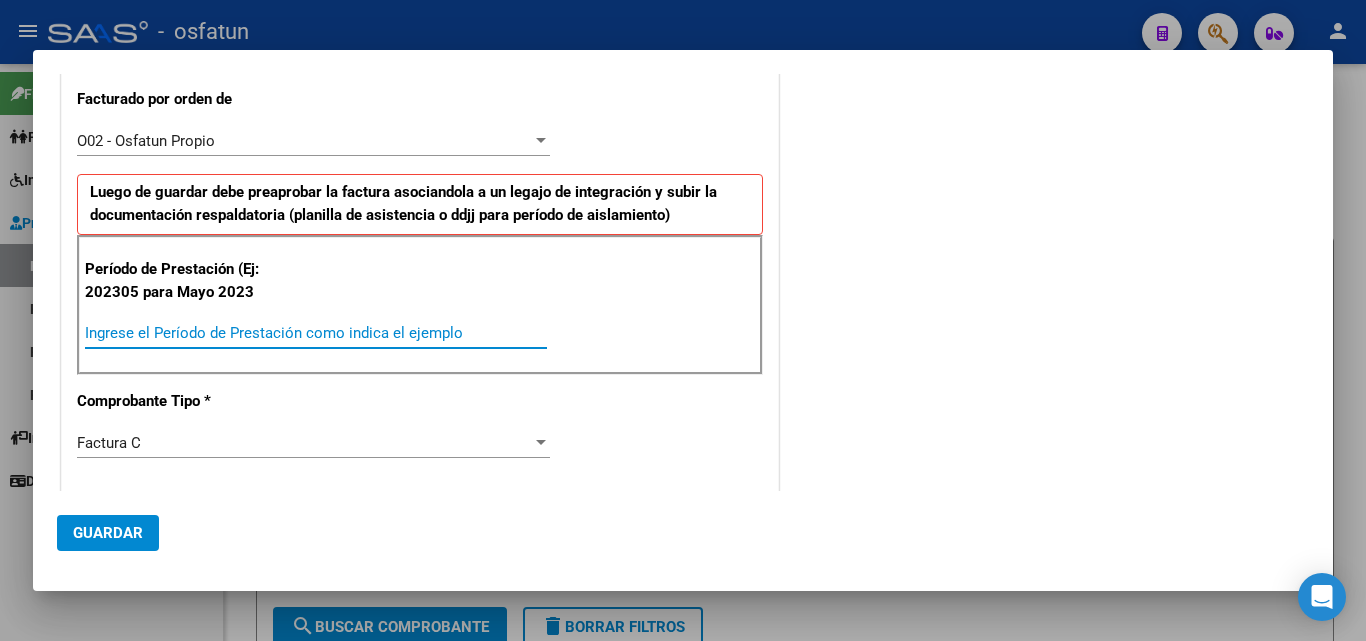 click on "Ingrese el Período de Prestación como indica el ejemplo" at bounding box center (316, 333) 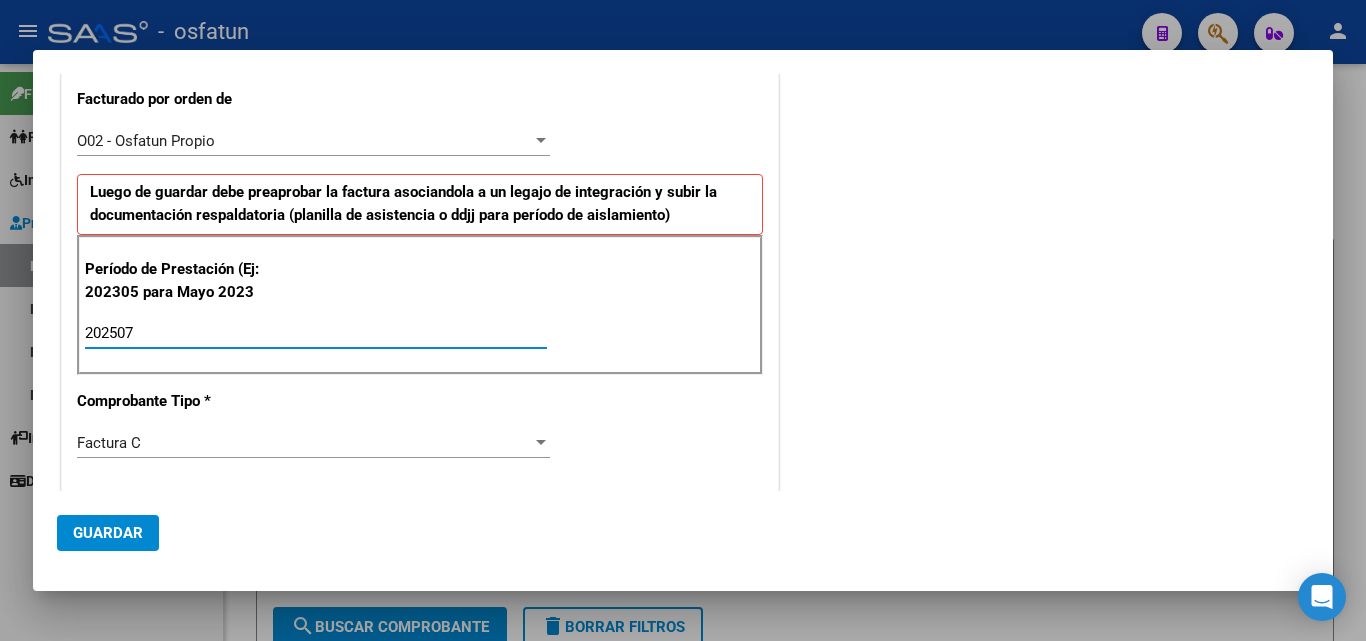 type on "202507" 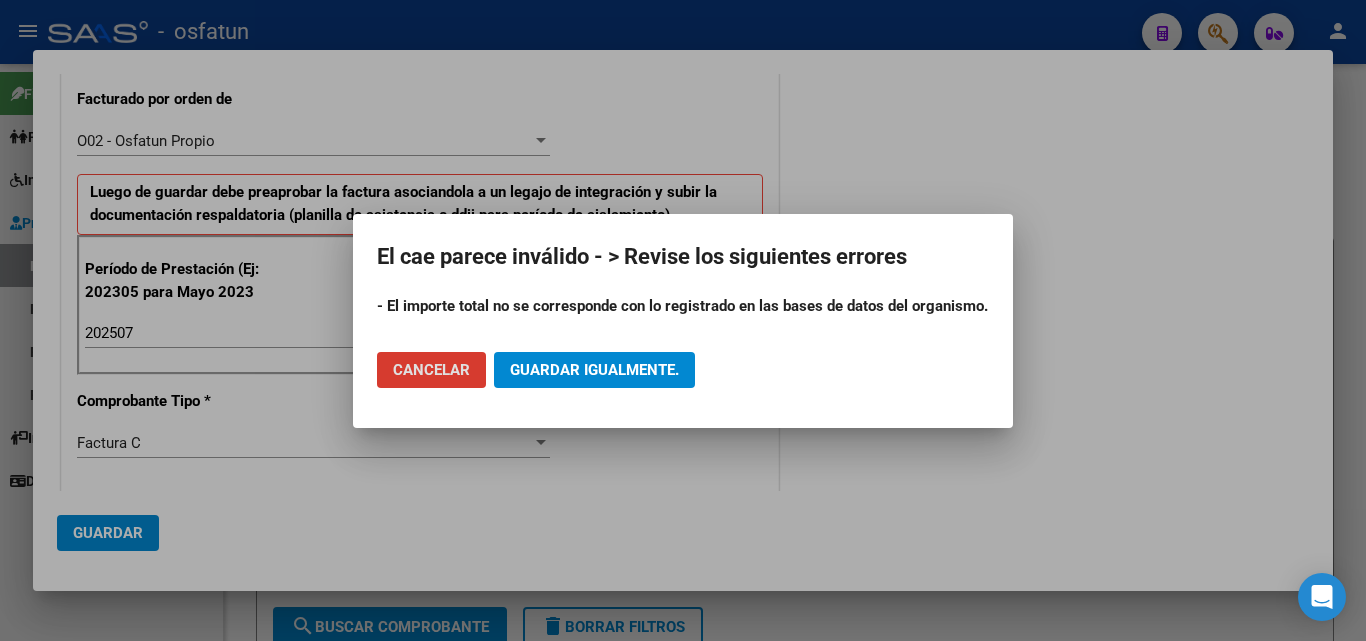 click on "Guardar igualmente." 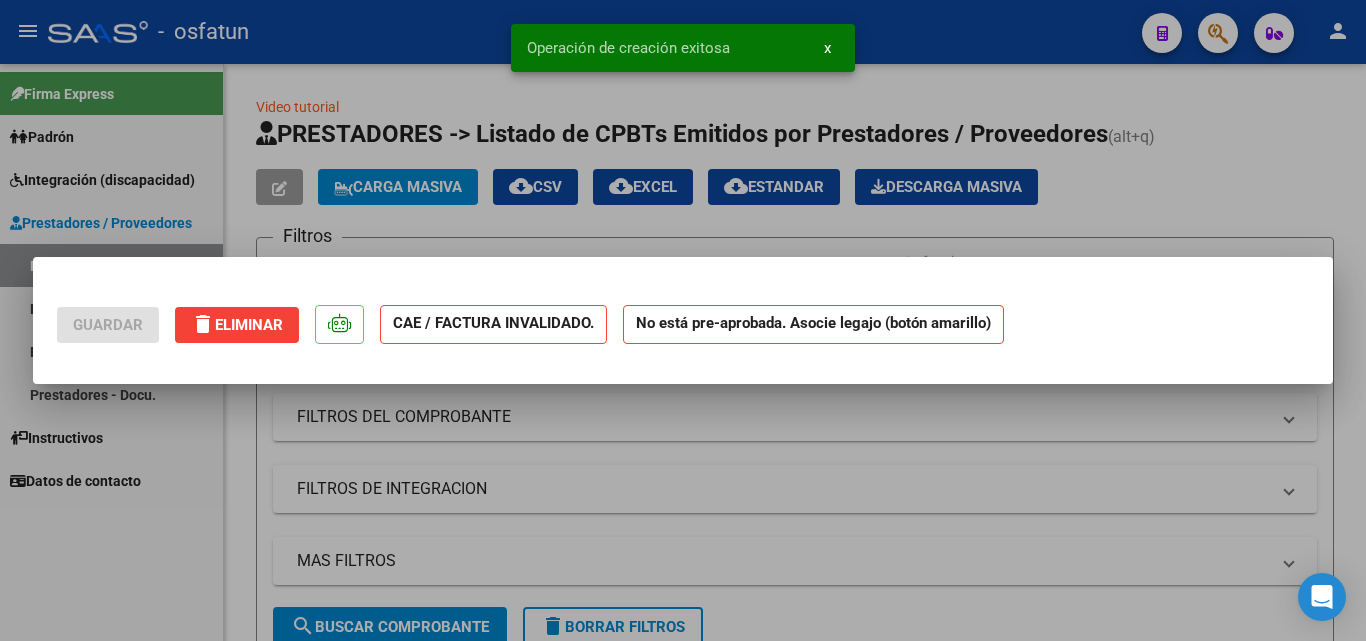 scroll, scrollTop: 0, scrollLeft: 0, axis: both 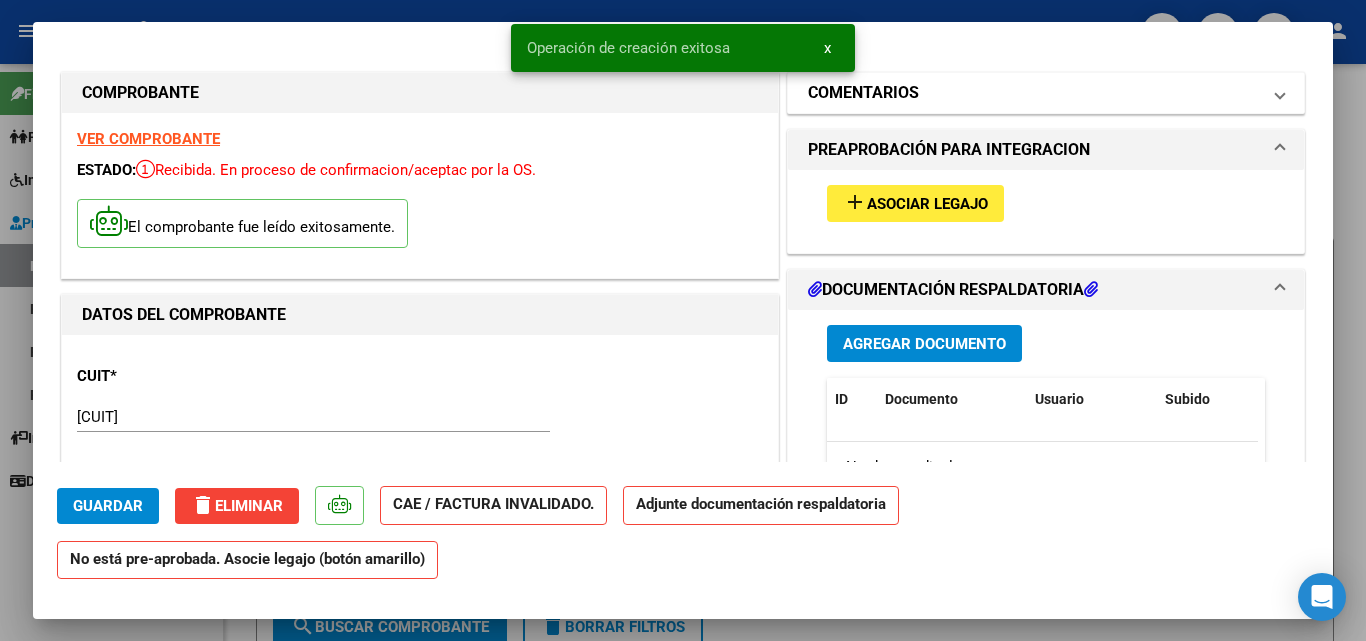 click on "COMENTARIOS" at bounding box center (1034, 93) 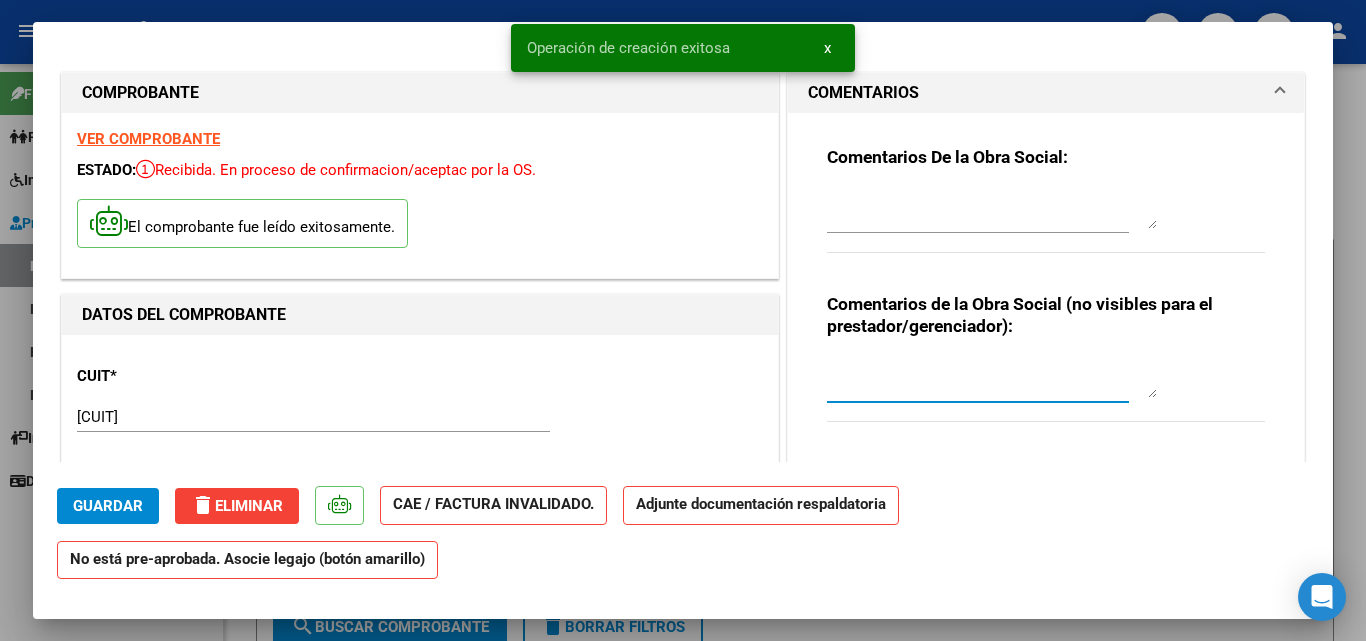 click at bounding box center [992, 378] 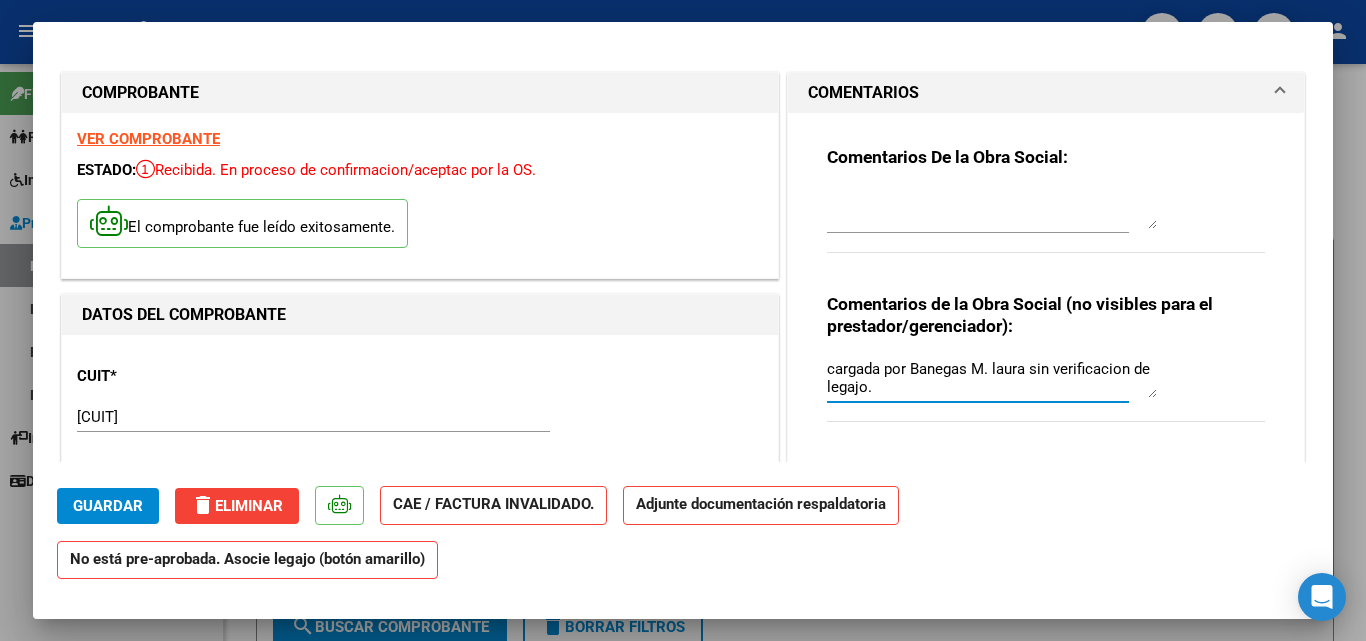 type on "cargada por Banegas M. laura sin verificacion de legajo." 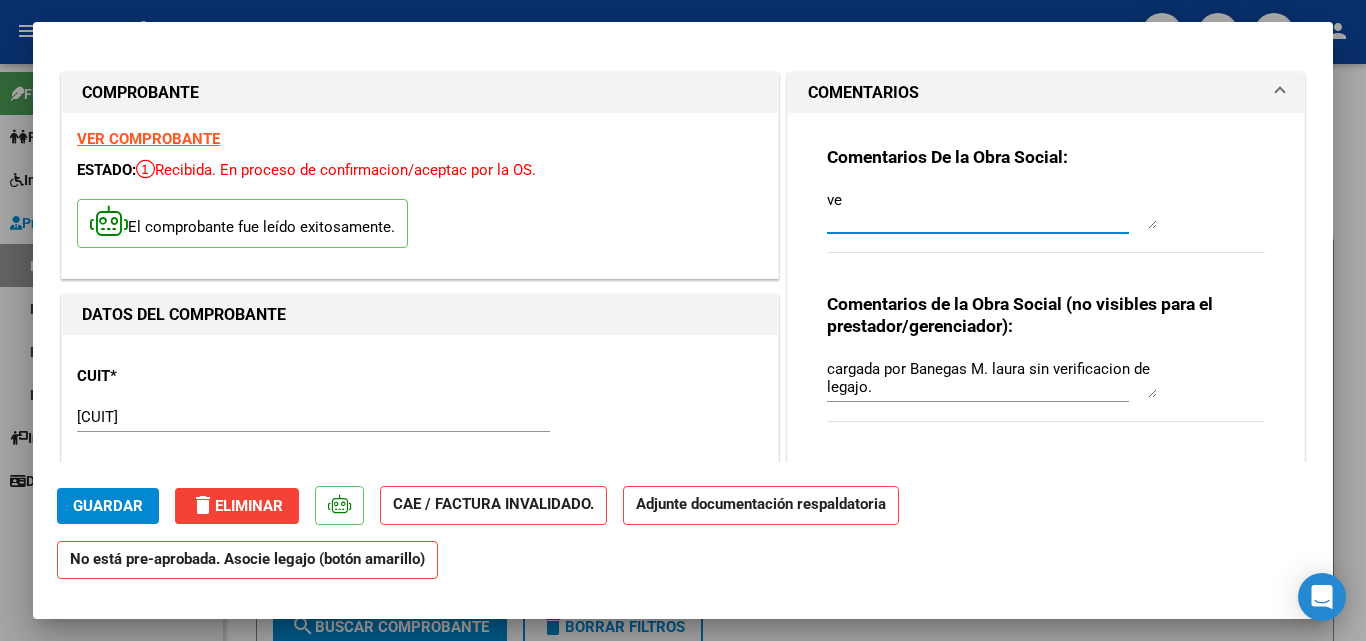 type on "v" 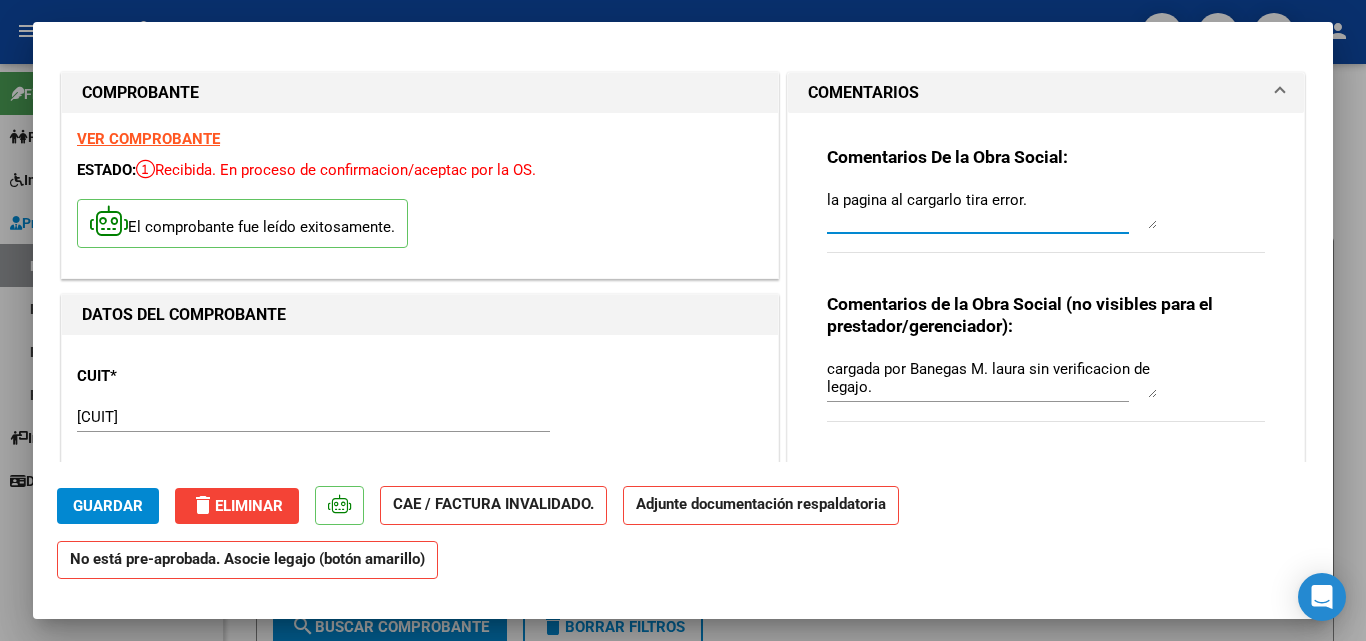 type on "la pagina al cargarlo tira error." 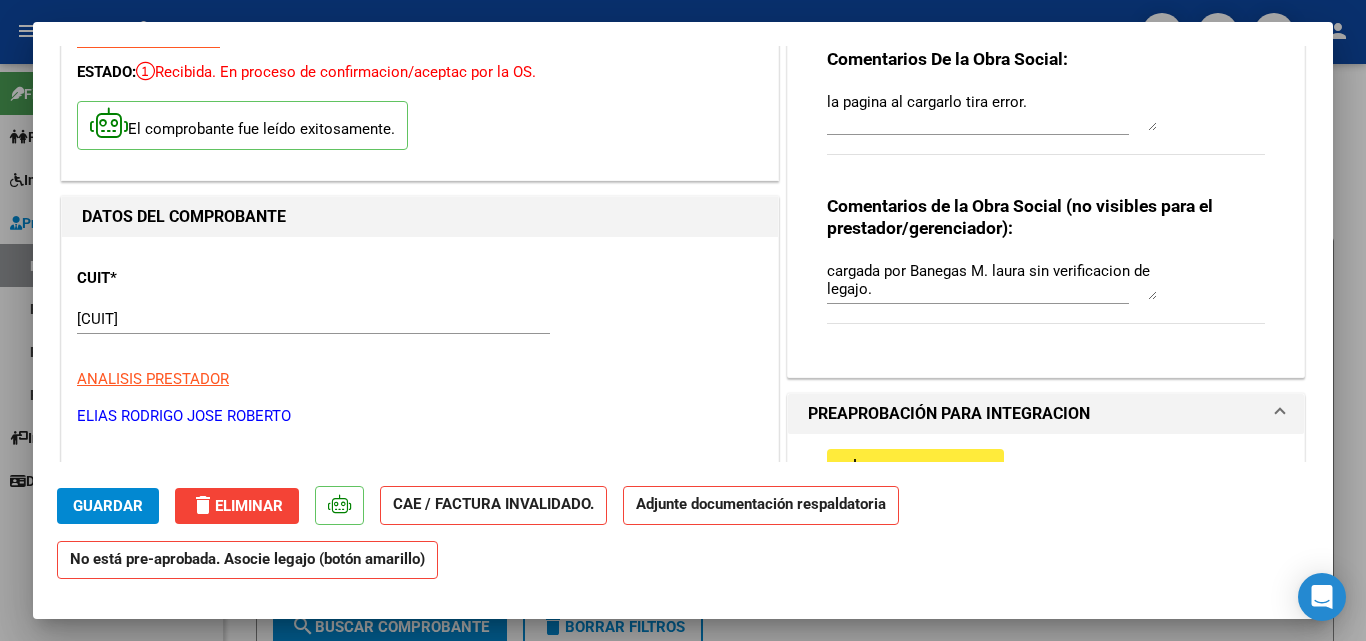 scroll, scrollTop: 0, scrollLeft: 0, axis: both 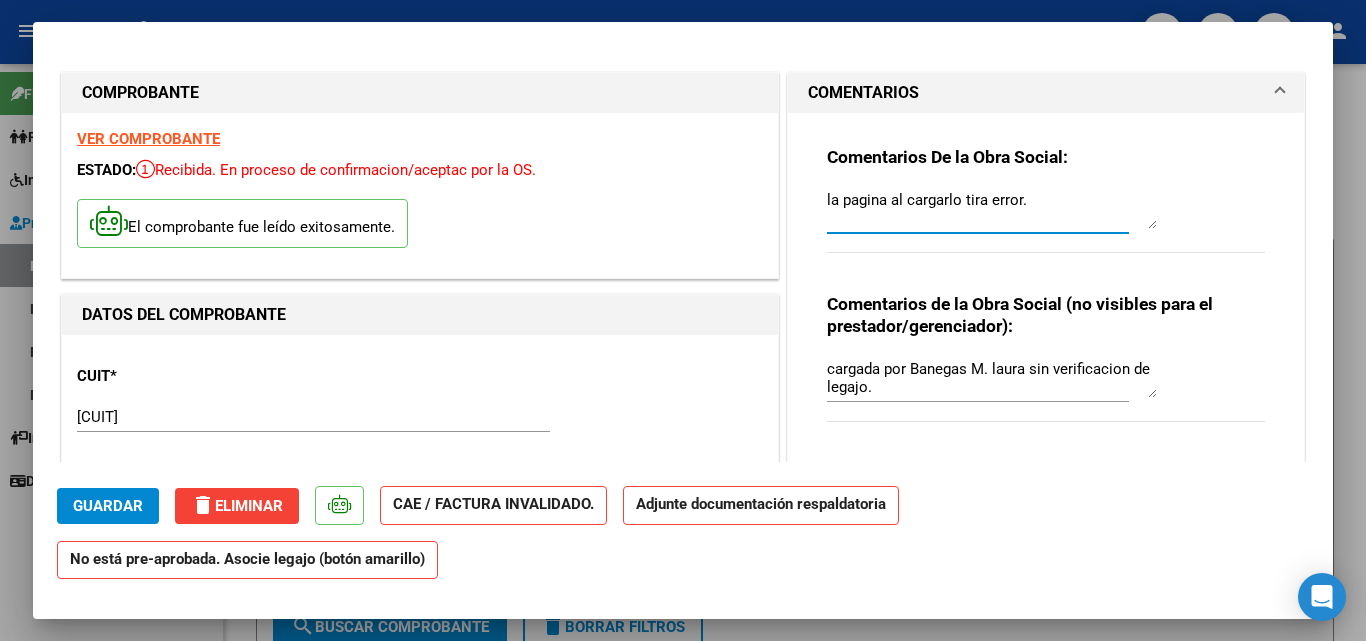drag, startPoint x: 820, startPoint y: 204, endPoint x: 1059, endPoint y: 194, distance: 239.2091 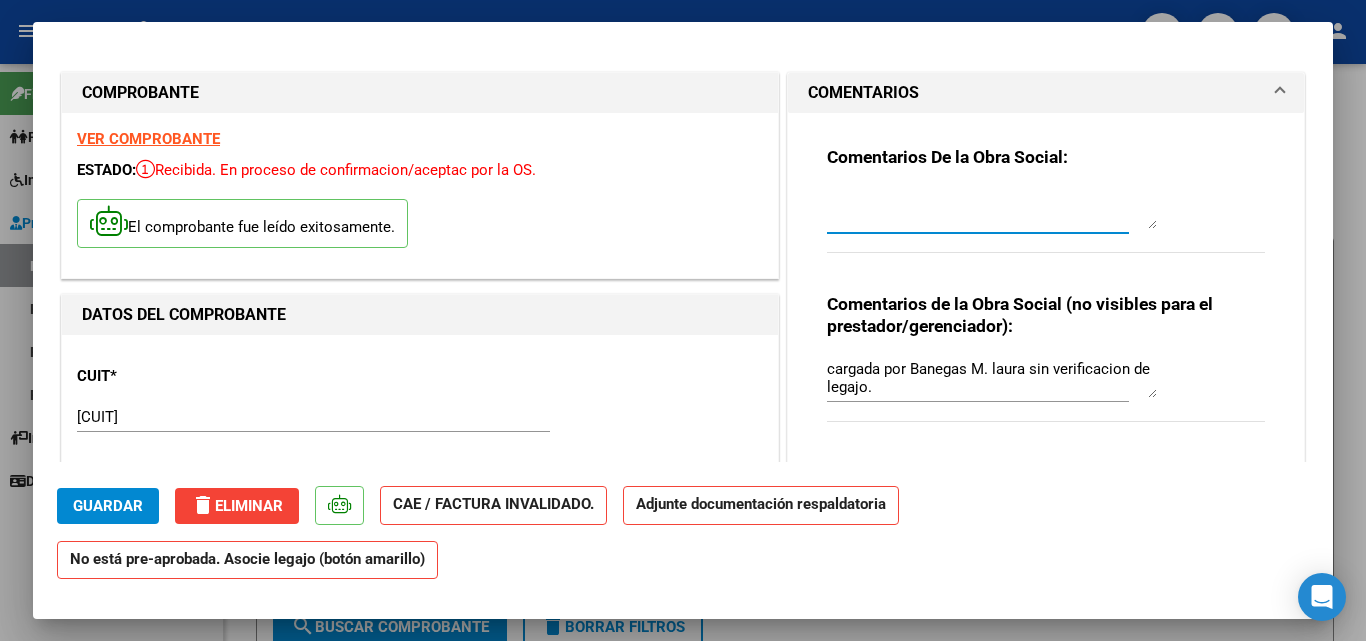type 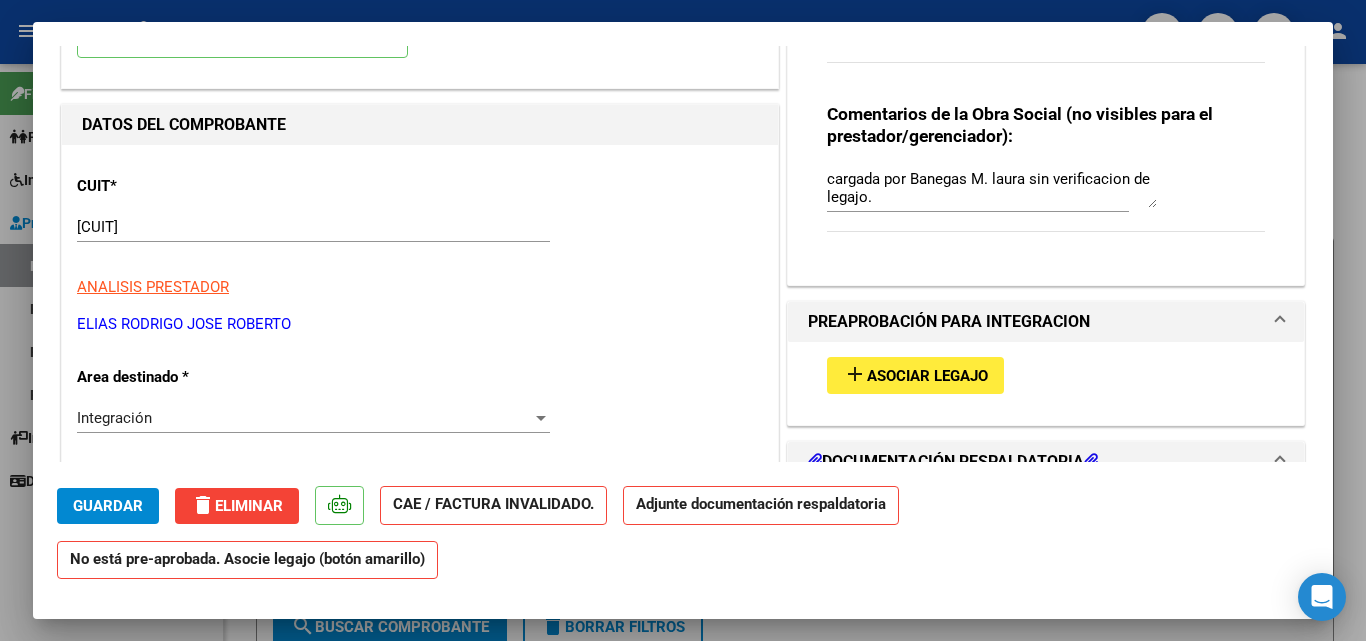 scroll, scrollTop: 211, scrollLeft: 0, axis: vertical 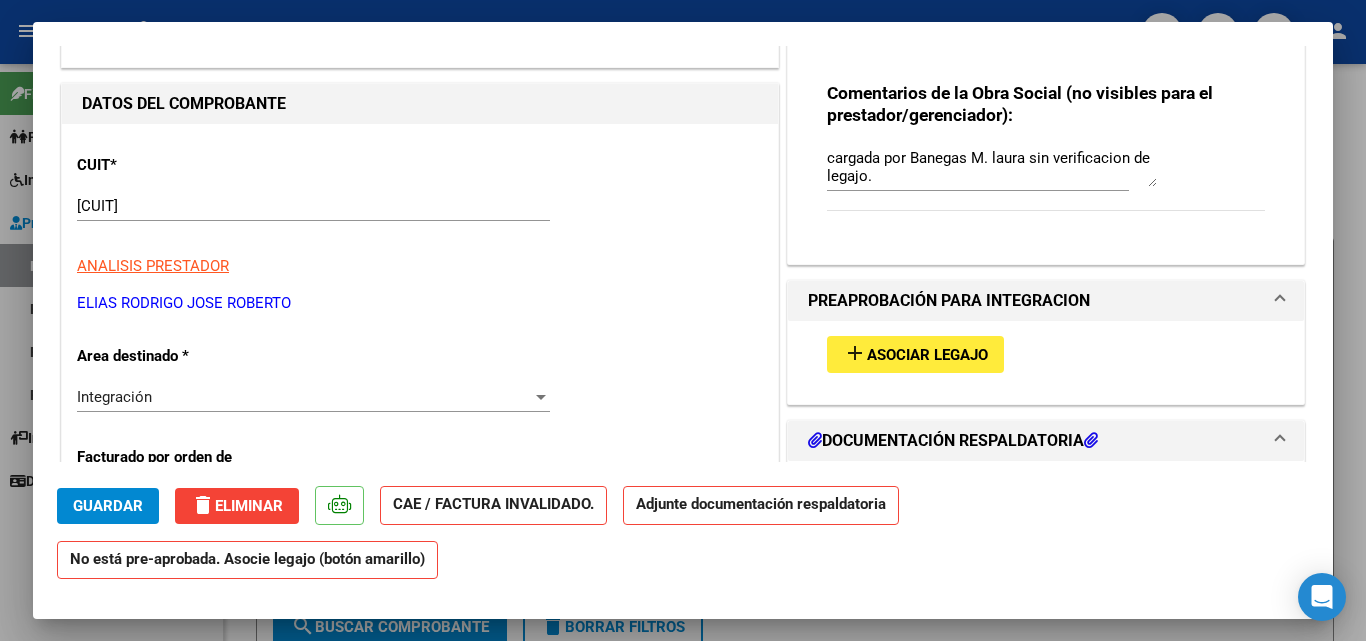 click on "cargada por Banegas M. laura sin verificacion de legajo." at bounding box center [992, 167] 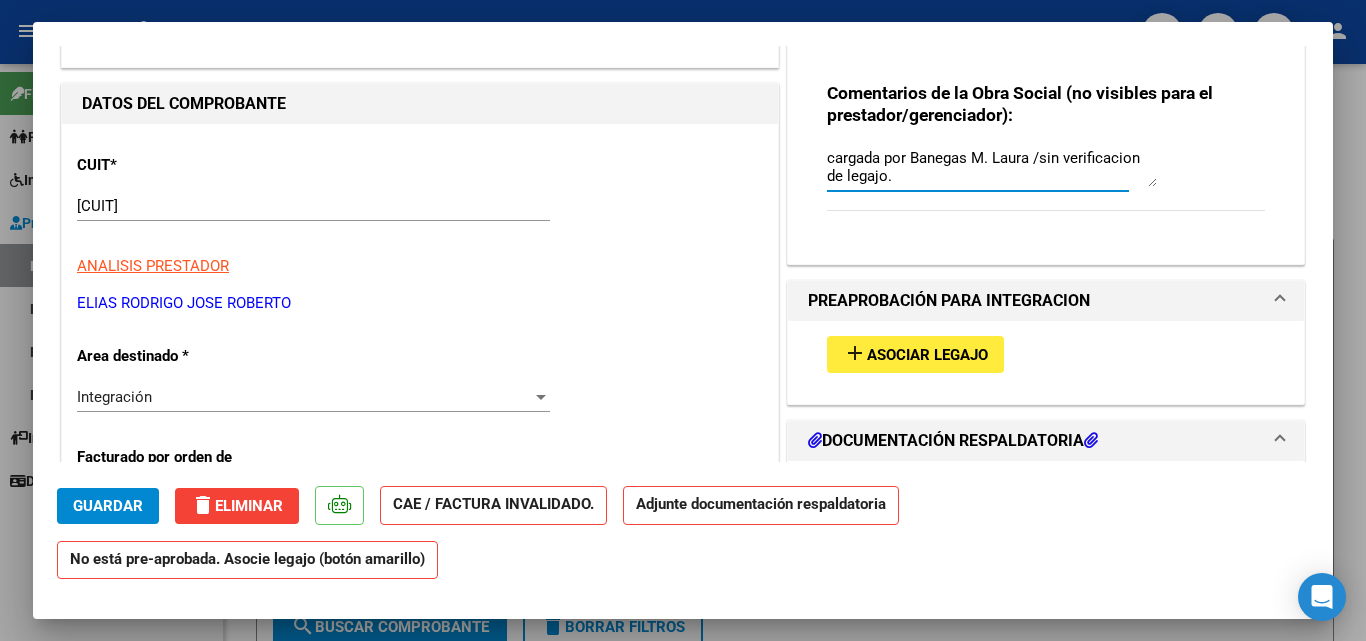 click on "cargada por Banegas M. Laura /sin verificacion de legajo." at bounding box center (992, 167) 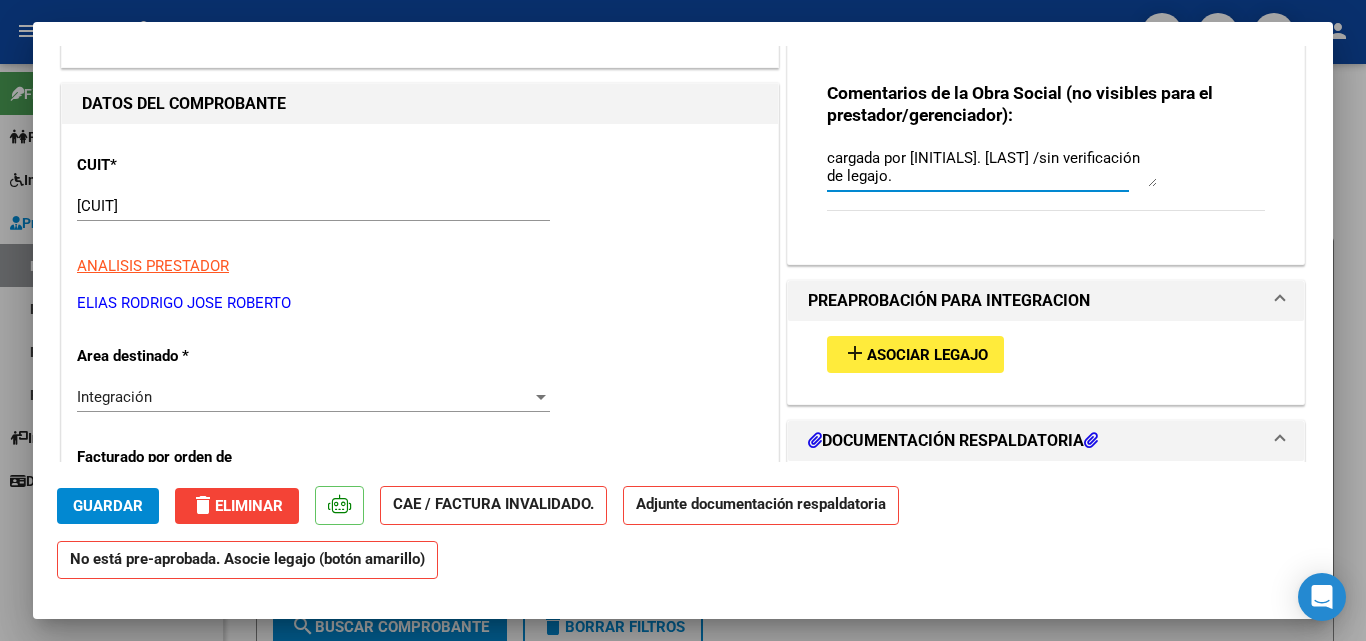 type on "cargada por [INITIALS]. [LAST] /sin verificación de legajo." 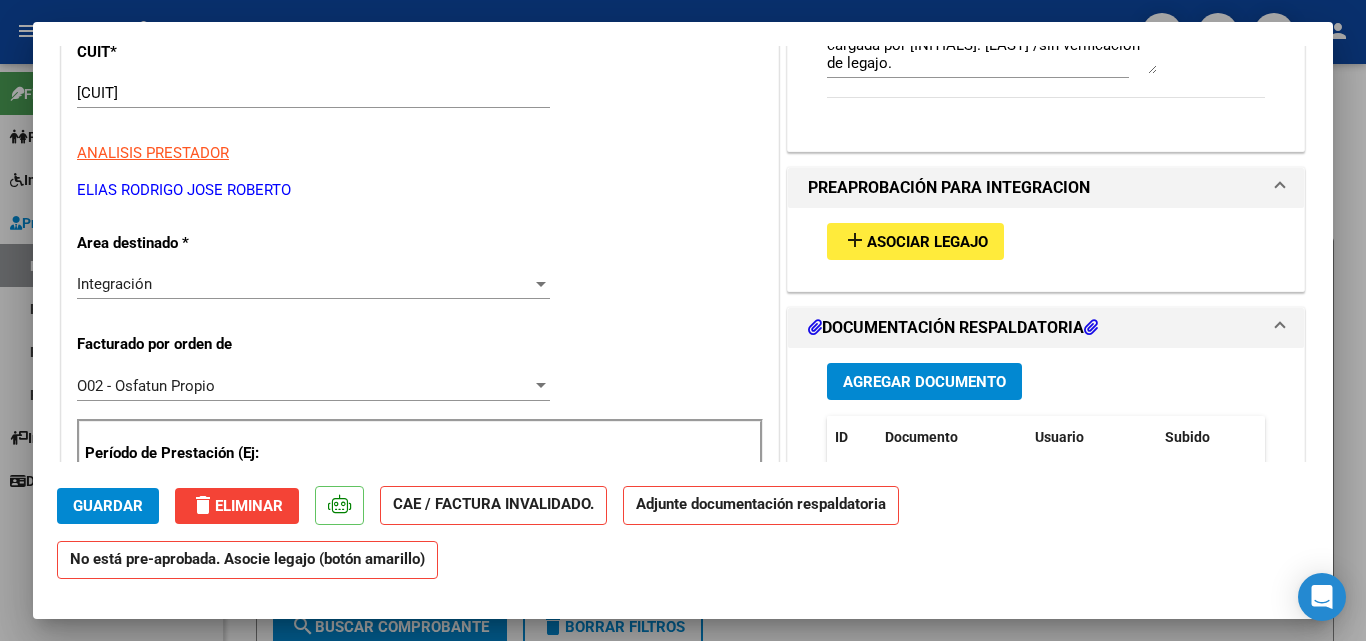 scroll, scrollTop: 329, scrollLeft: 0, axis: vertical 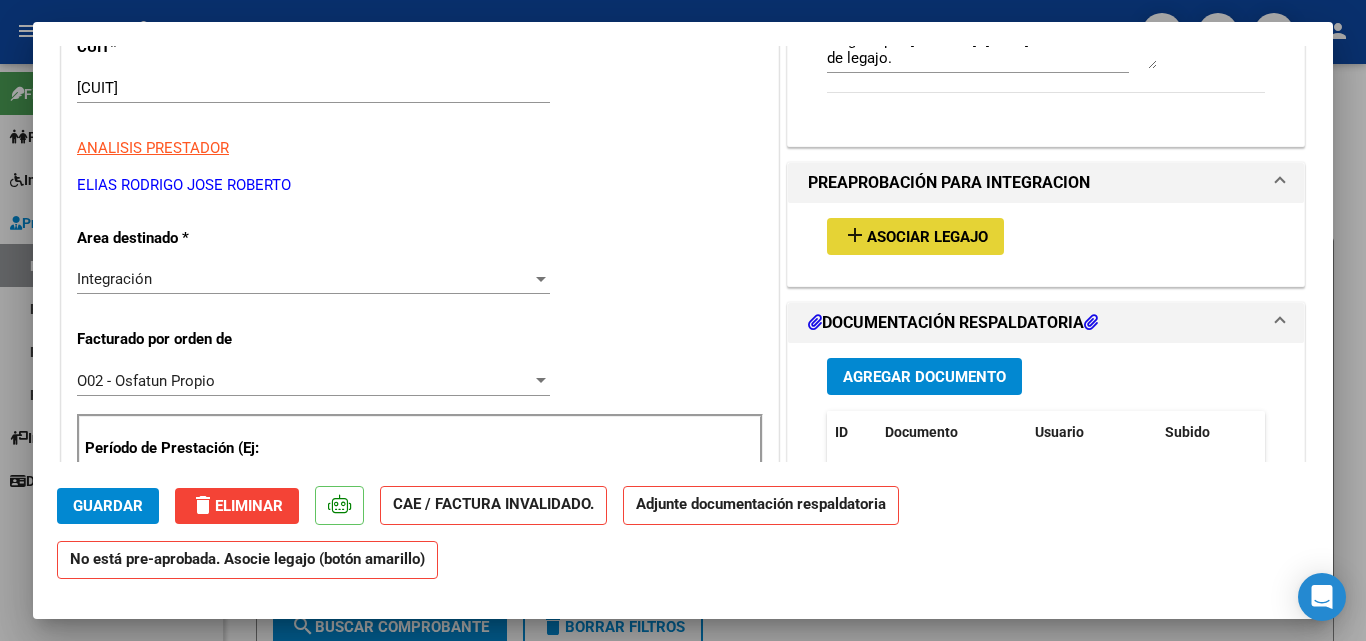 click on "add Asociar Legajo" at bounding box center (915, 236) 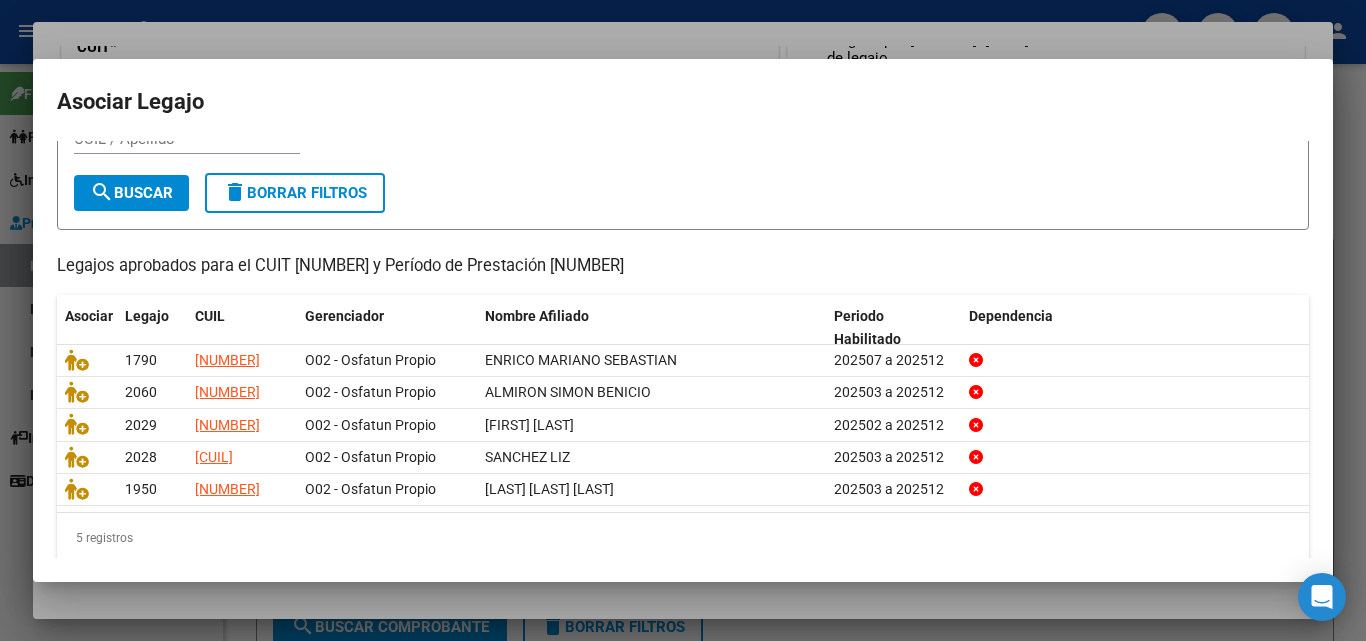 scroll, scrollTop: 109, scrollLeft: 0, axis: vertical 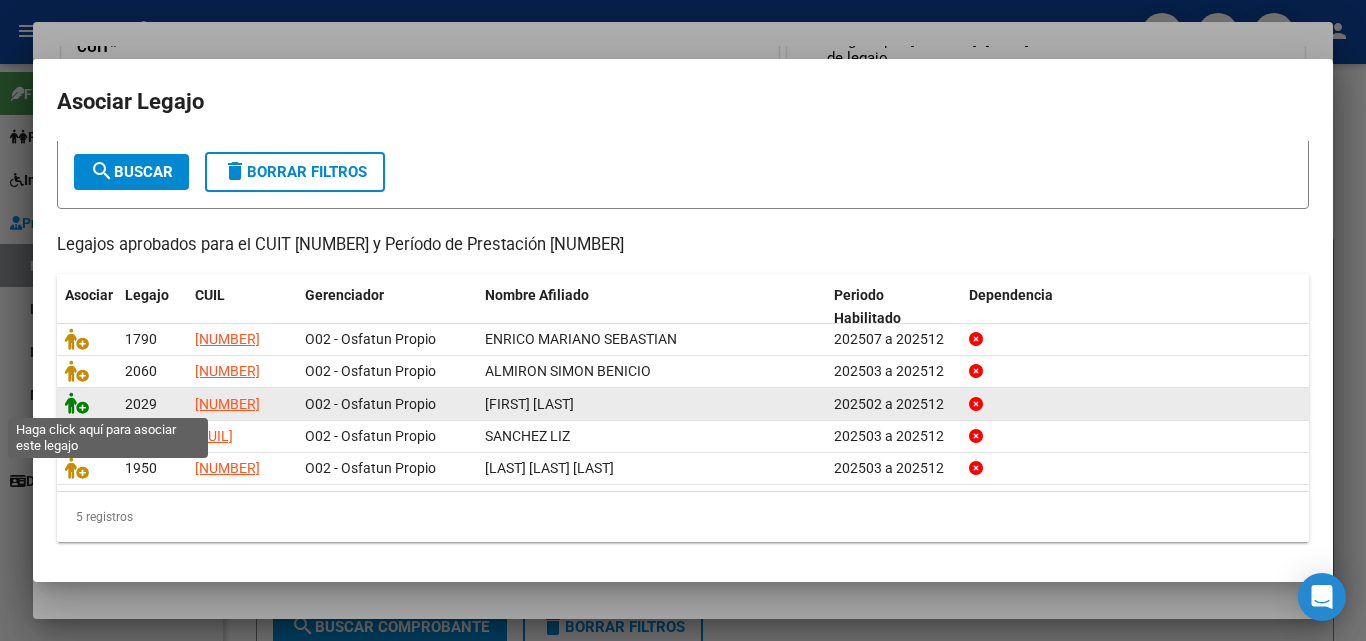 click 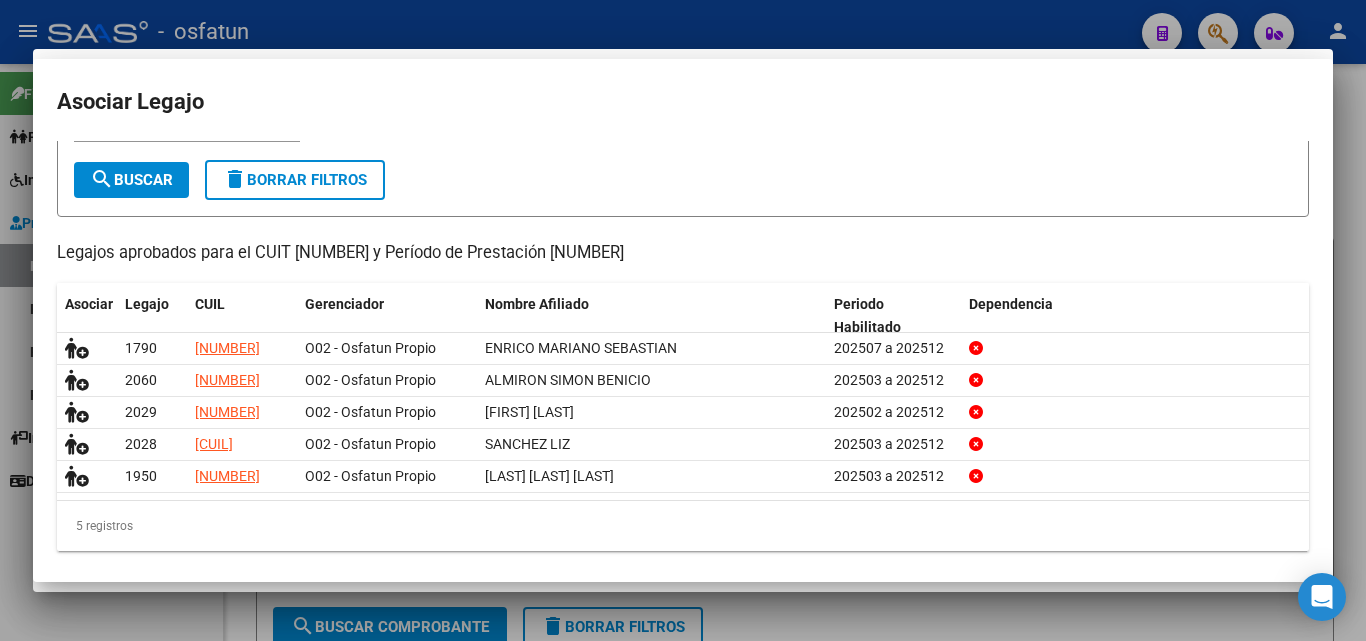 scroll, scrollTop: 122, scrollLeft: 0, axis: vertical 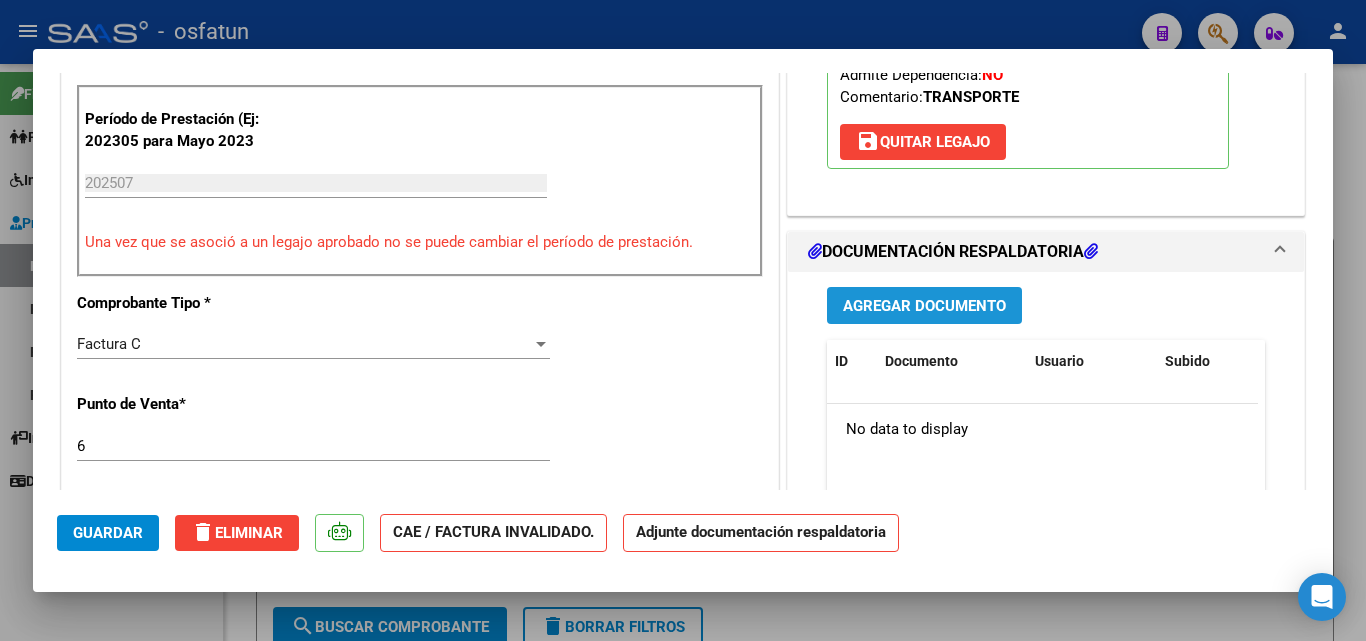 click on "Agregar Documento" at bounding box center (924, 305) 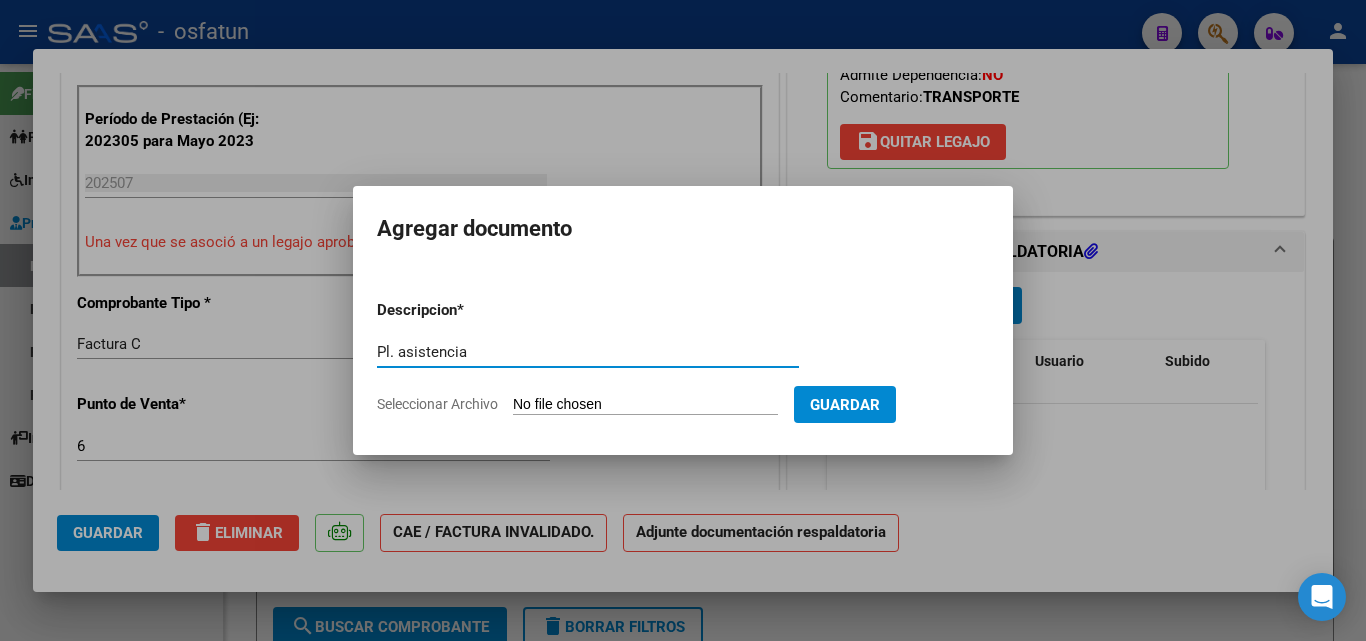 type on "Pl. asistencia" 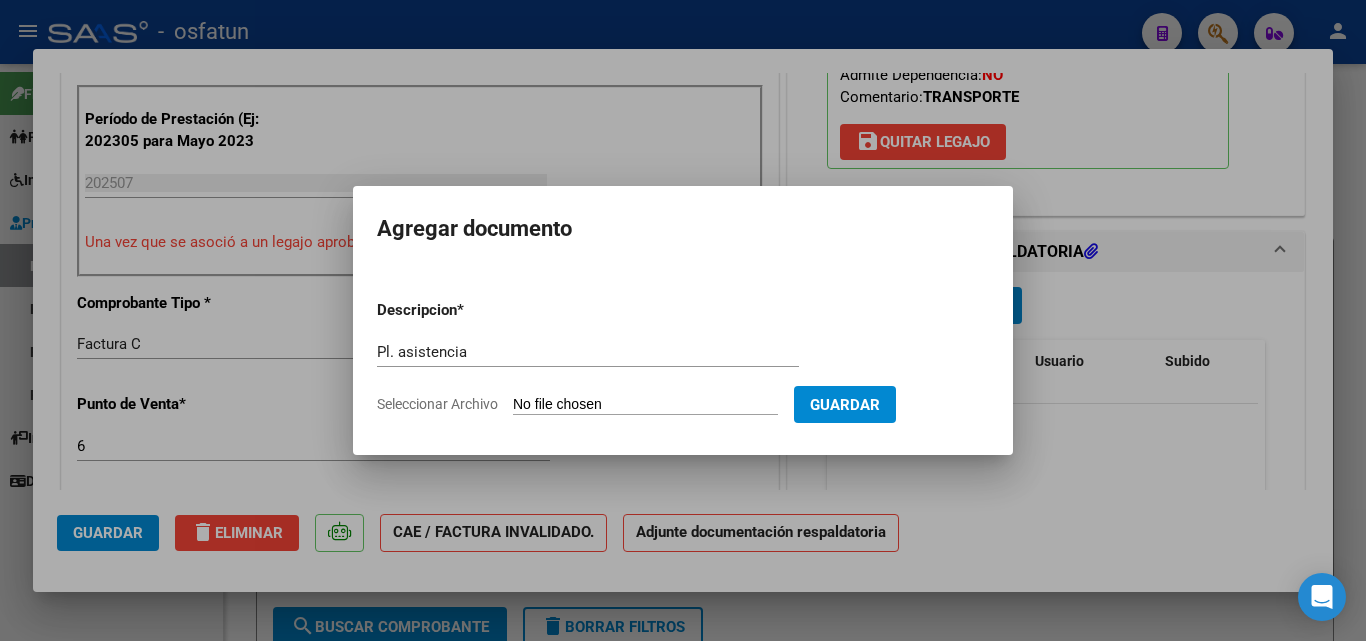 type on "C:\fakepath\[NAME] [LAST].PDF" 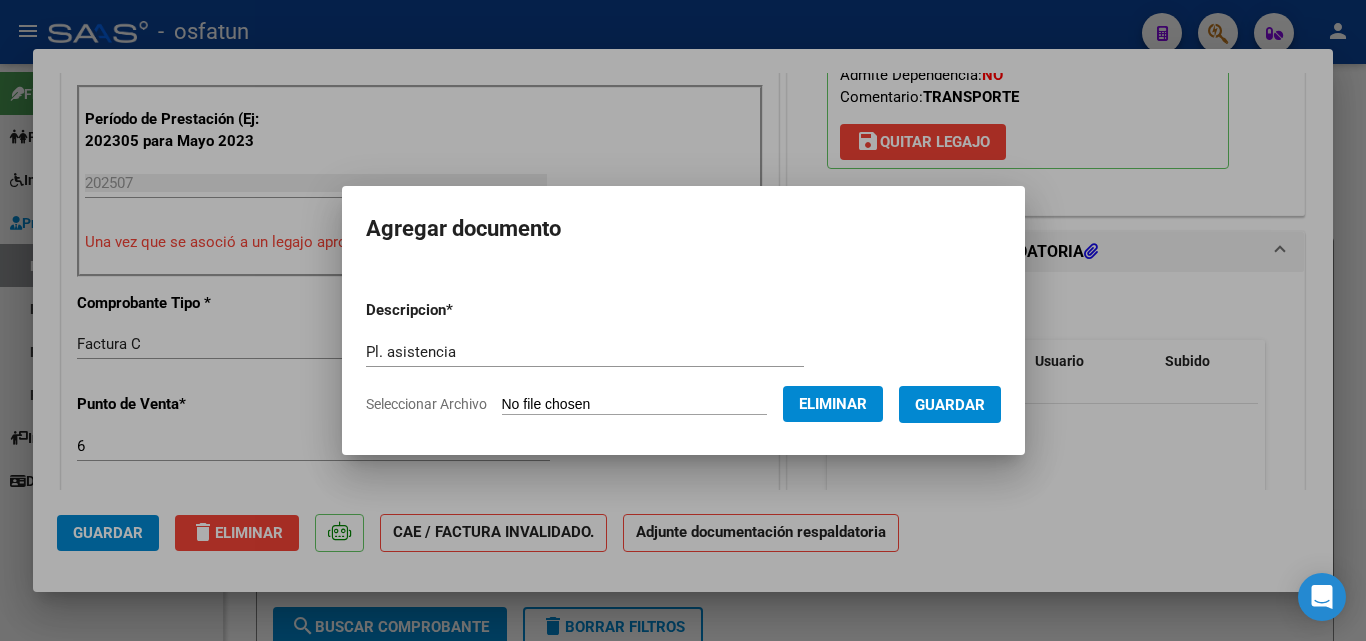 click on "Guardar" at bounding box center (950, 405) 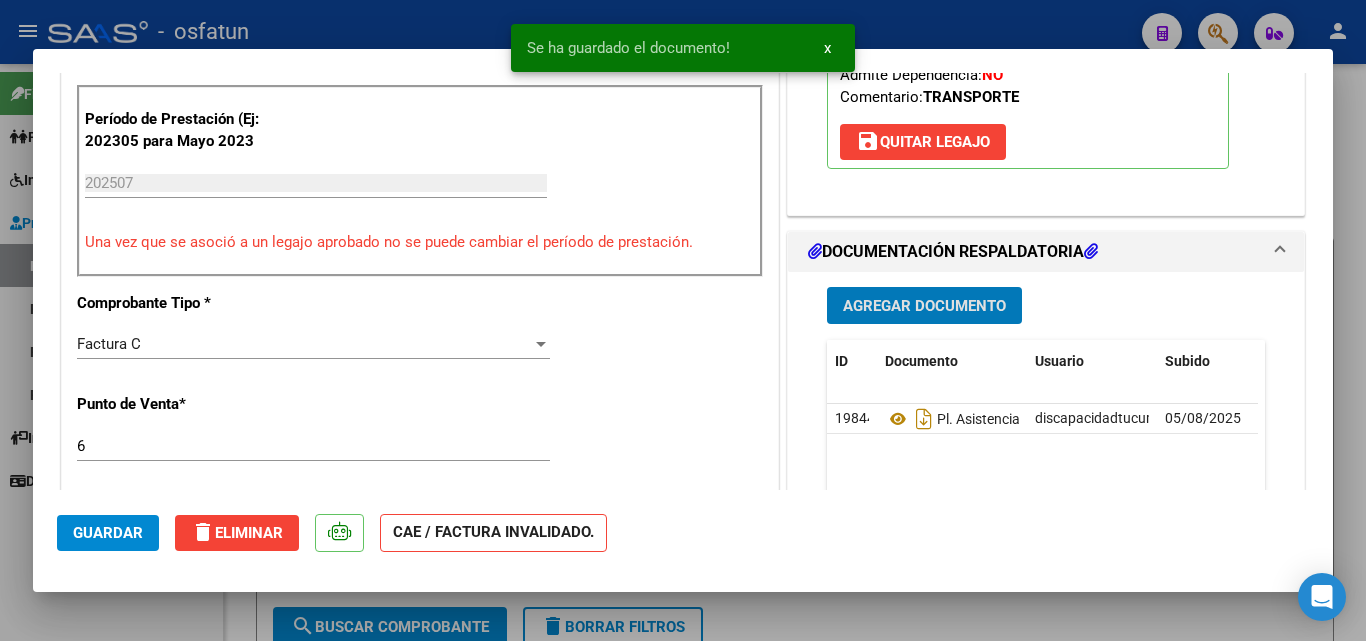 click on "Agregar Documento" at bounding box center (924, 306) 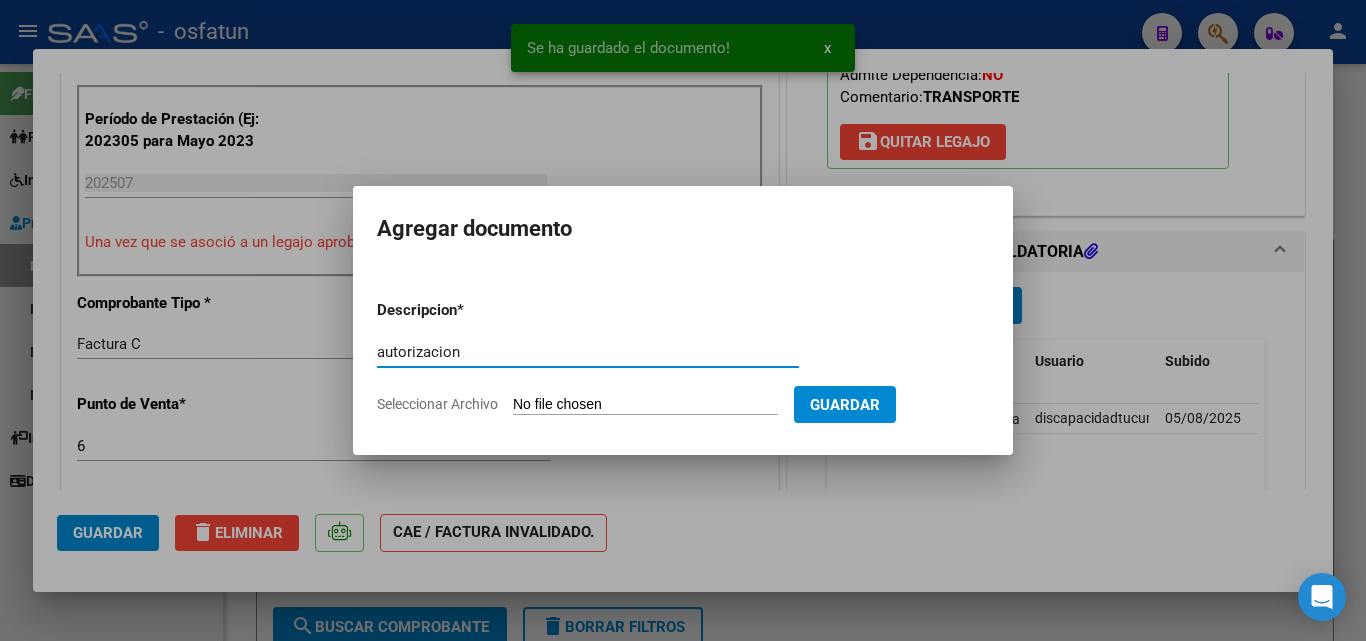 type on "autorizacion" 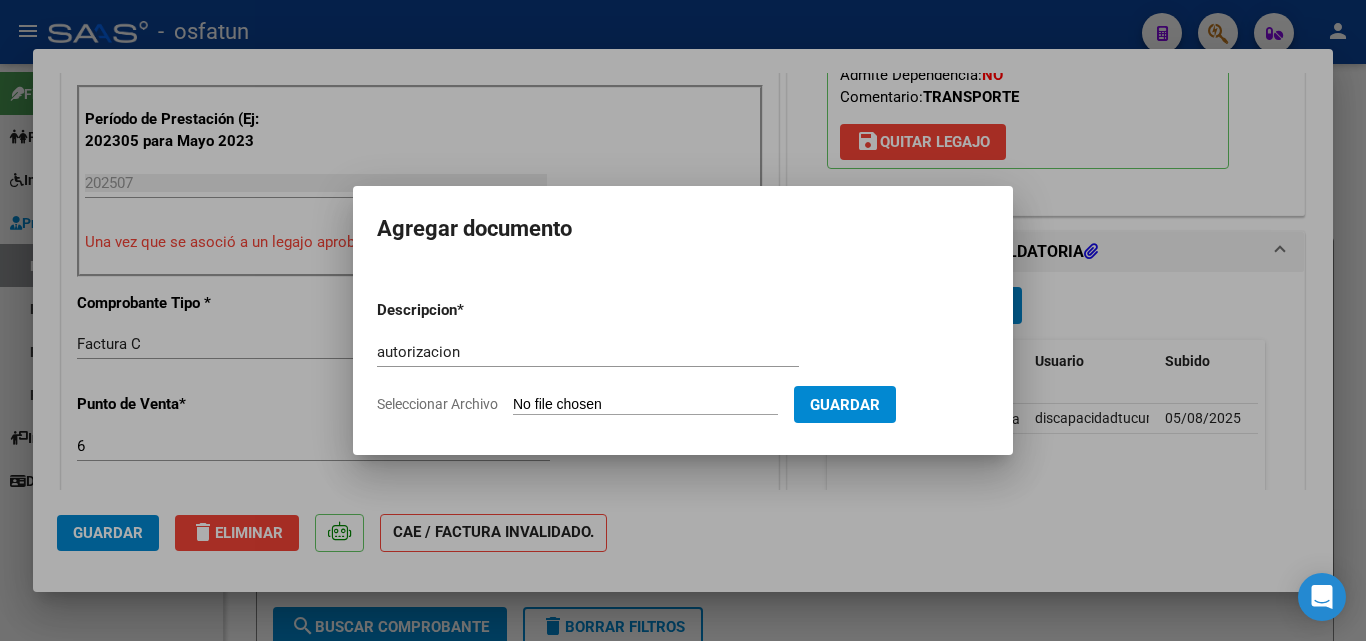 type on "C:\fakepath\order_3295891 [LAST] [LAST]  instituto.pdf" 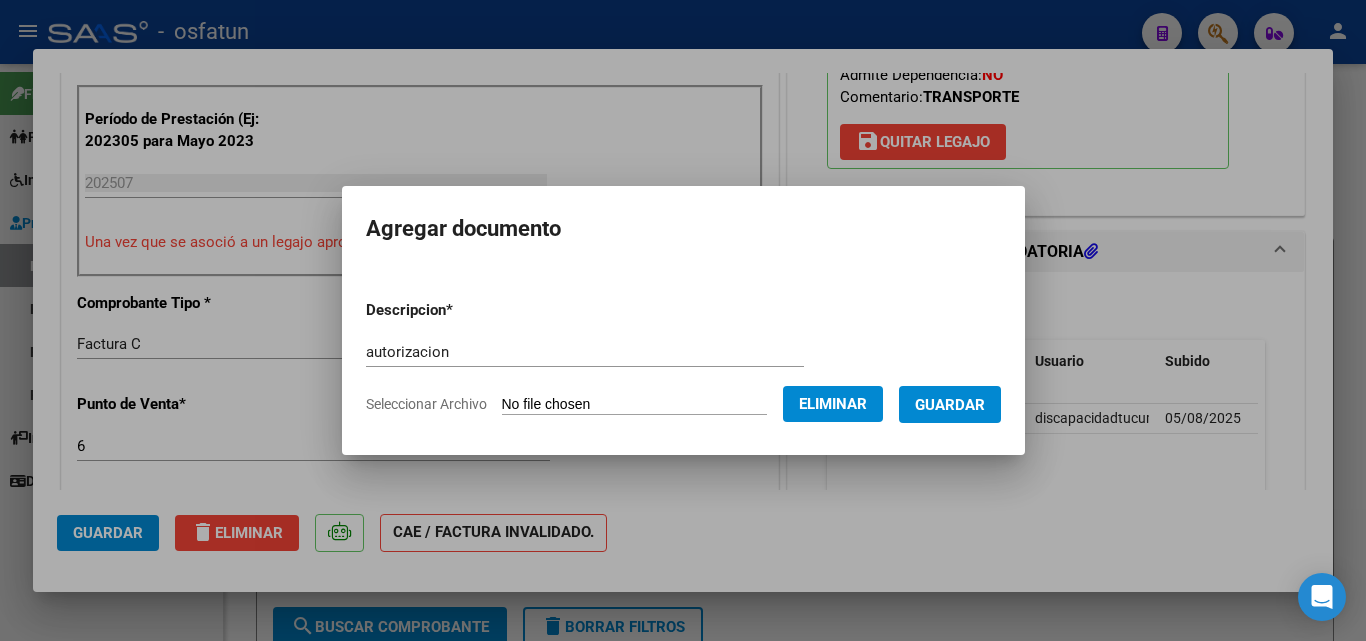 click on "Guardar" at bounding box center [950, 405] 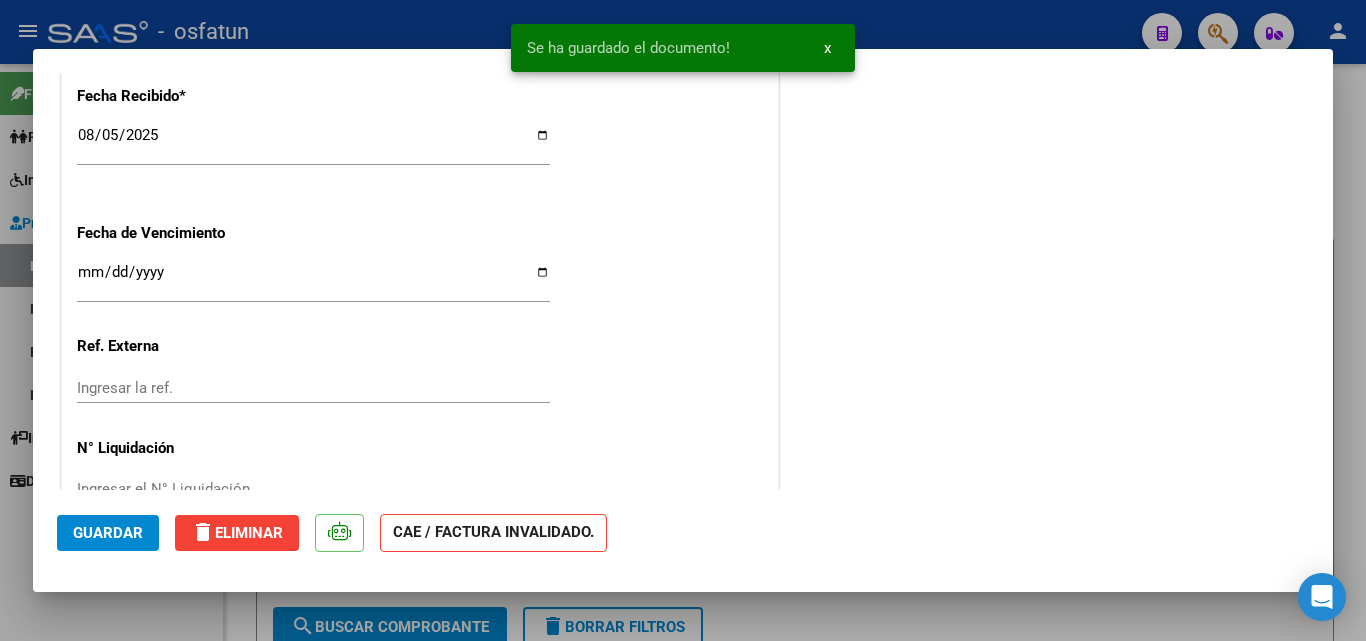 scroll, scrollTop: 1588, scrollLeft: 0, axis: vertical 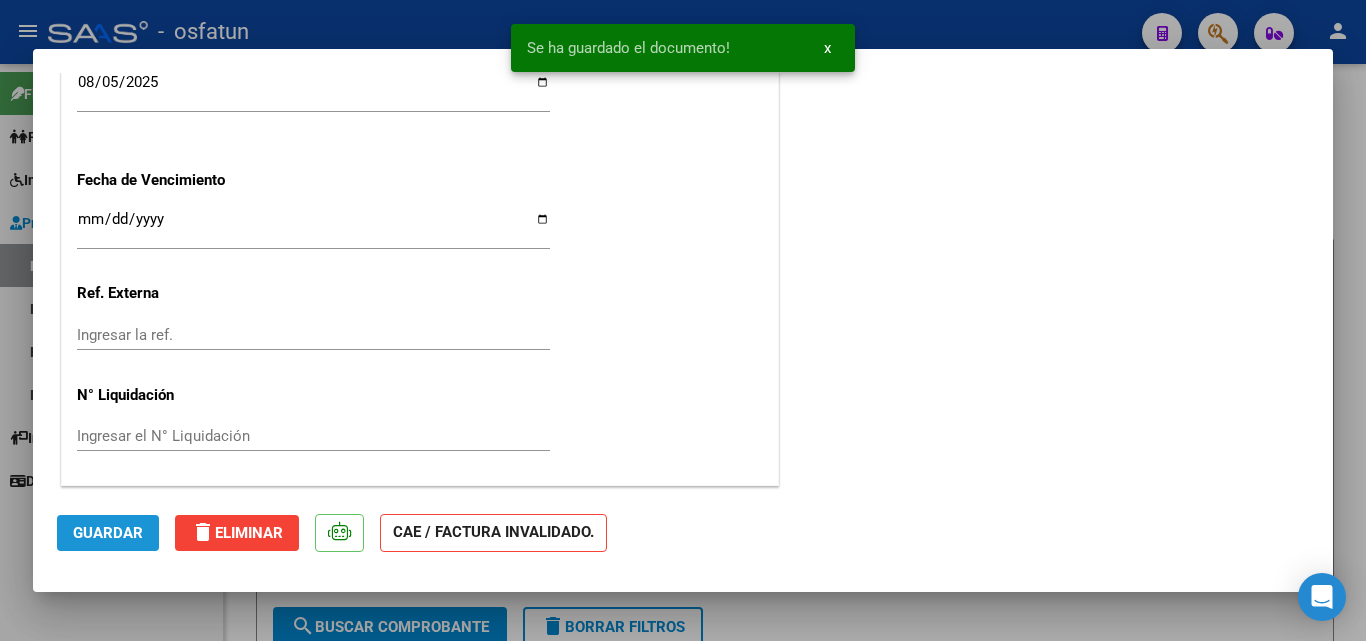 click on "Guardar" 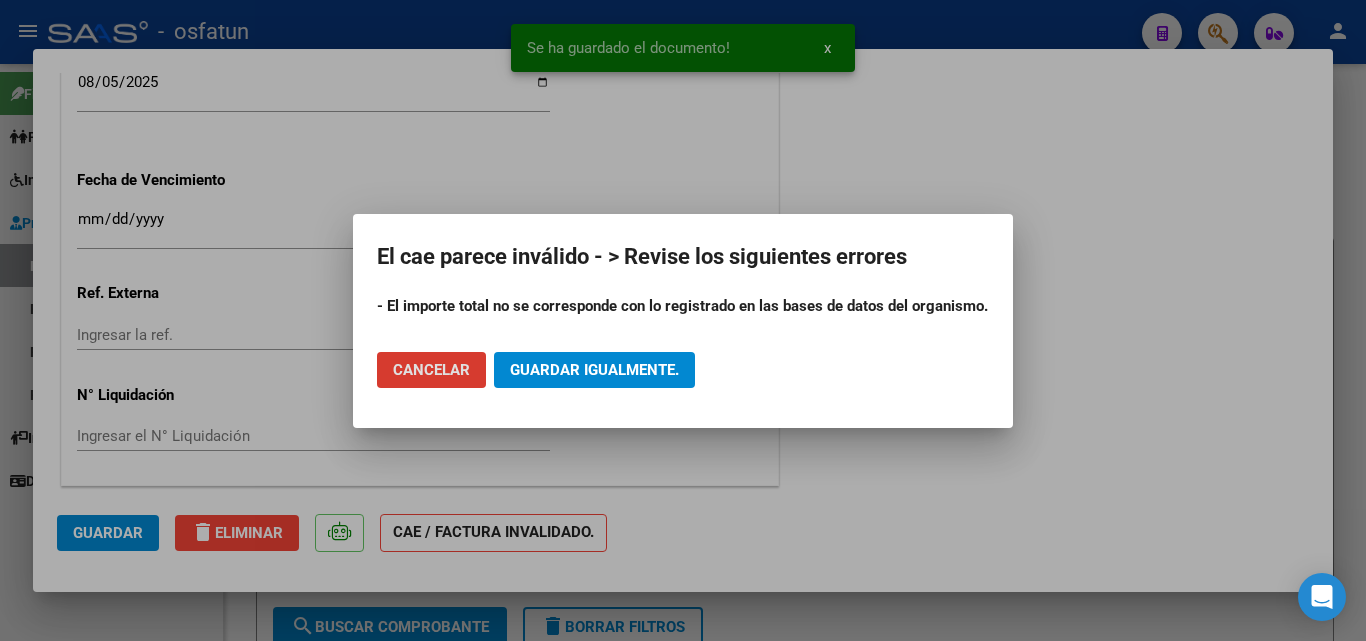 click on "Guardar igualmente." 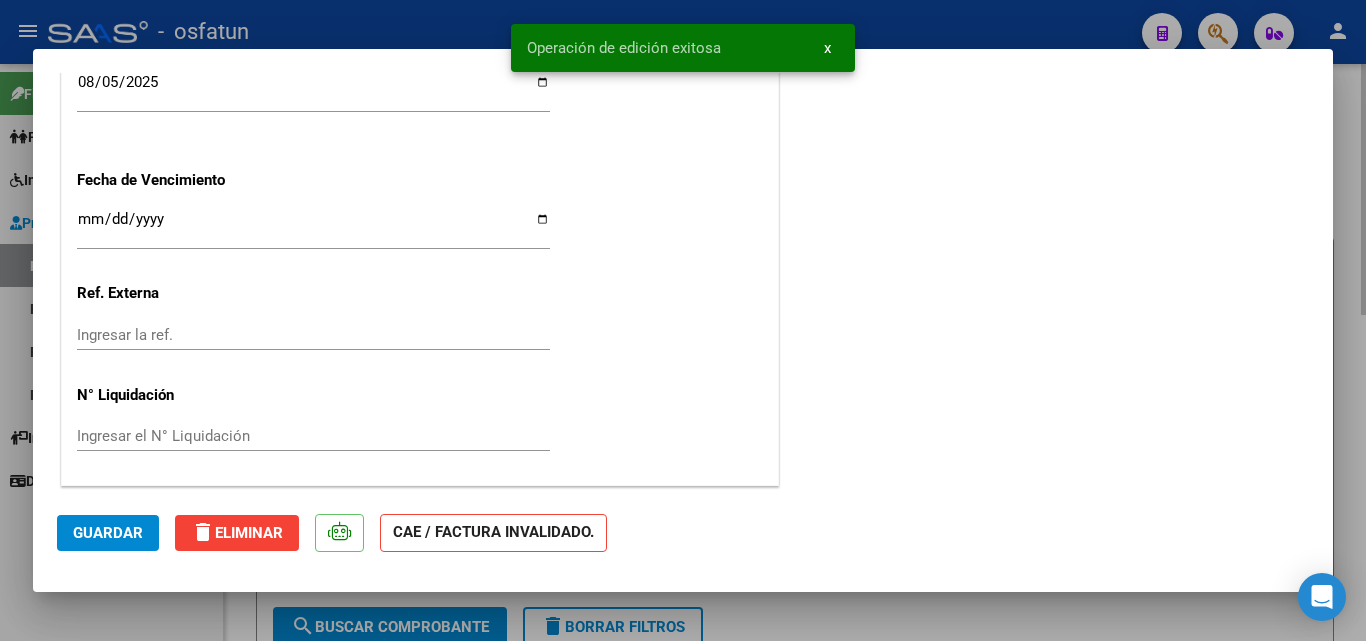 drag, startPoint x: 1351, startPoint y: 368, endPoint x: 879, endPoint y: 534, distance: 500.33987 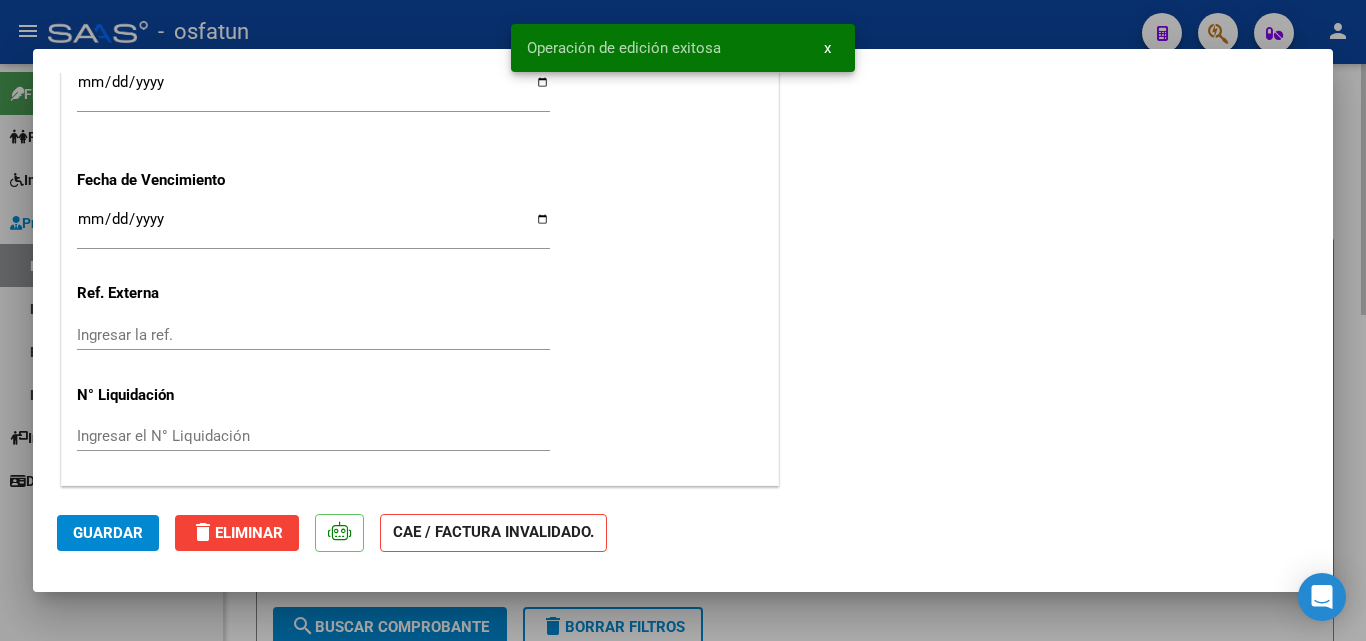 scroll, scrollTop: 1739, scrollLeft: 0, axis: vertical 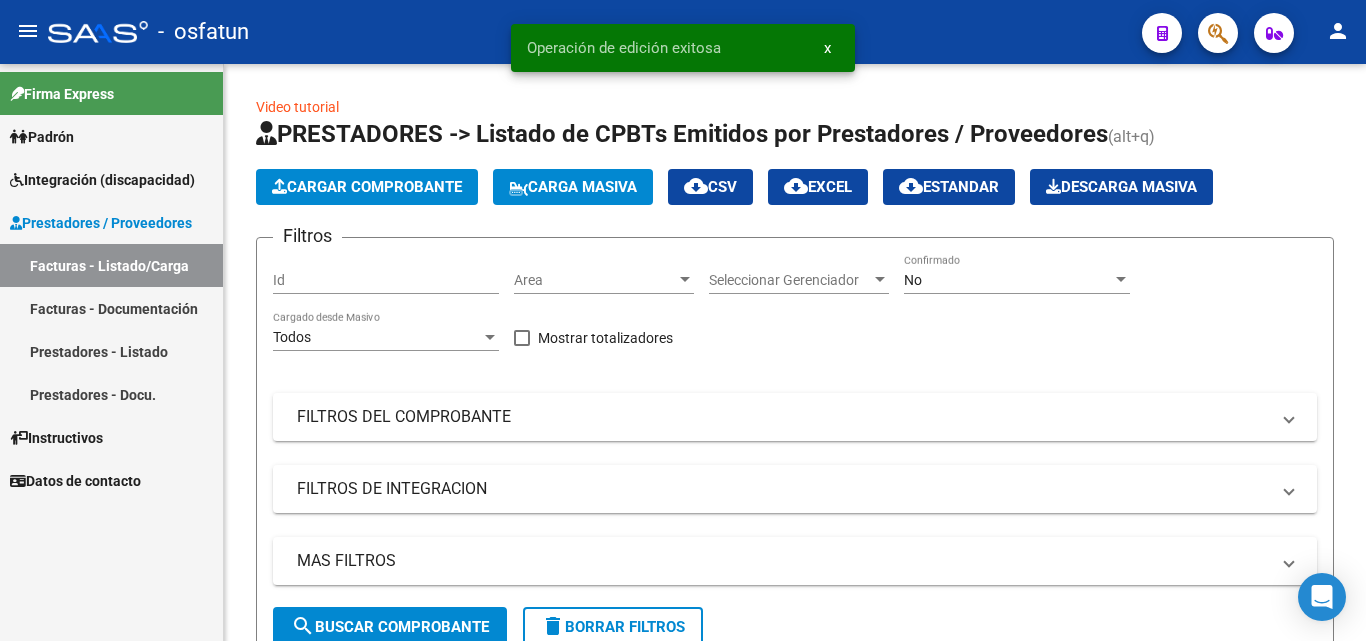 click on "Integración (discapacidad)" at bounding box center (102, 180) 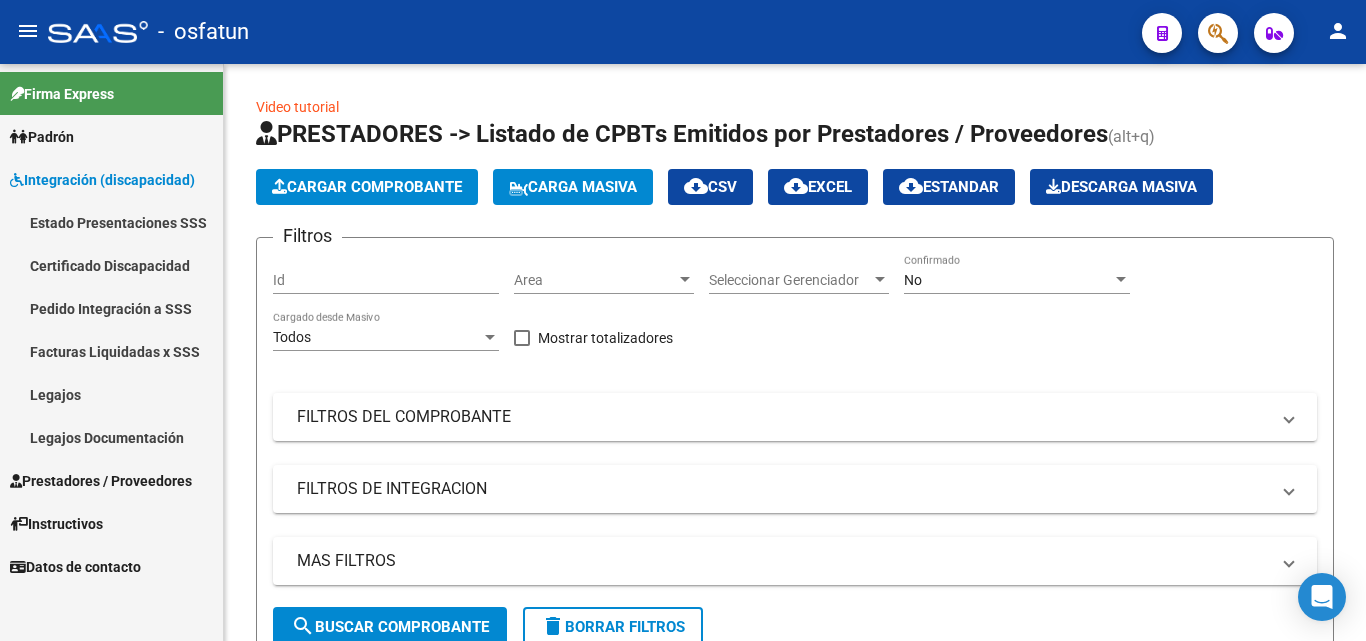 click on "Legajos" at bounding box center [111, 394] 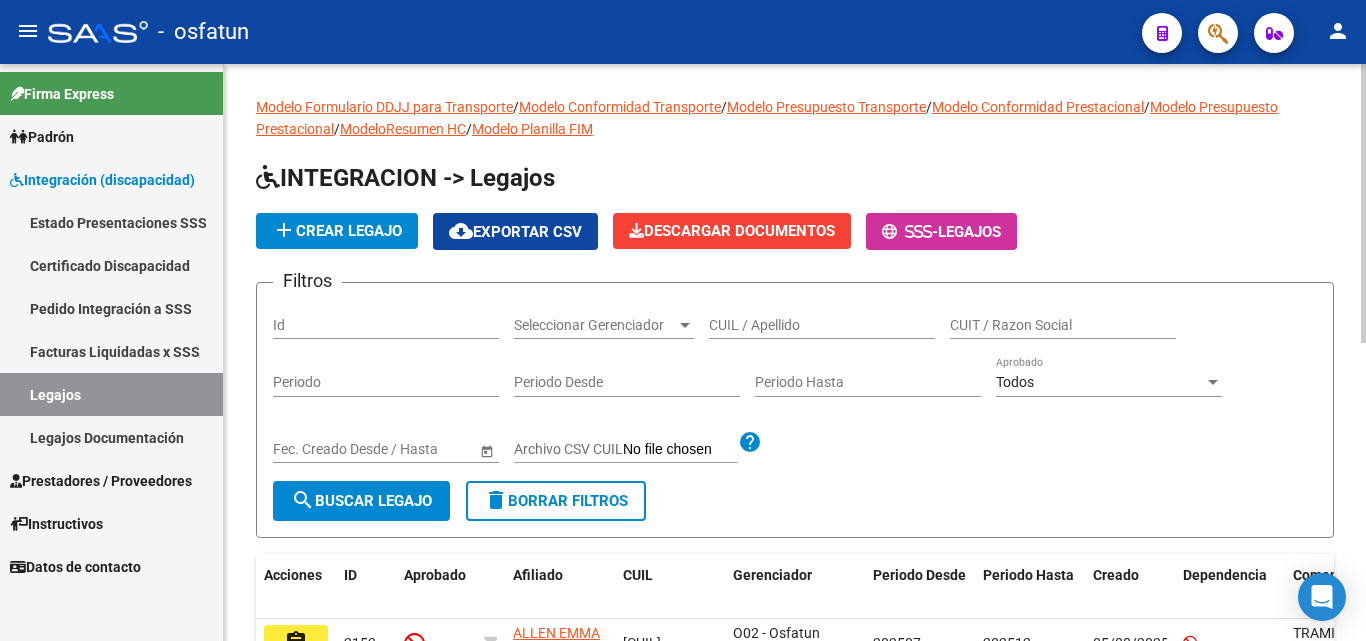 click on "CUIL / Apellido" at bounding box center [822, 325] 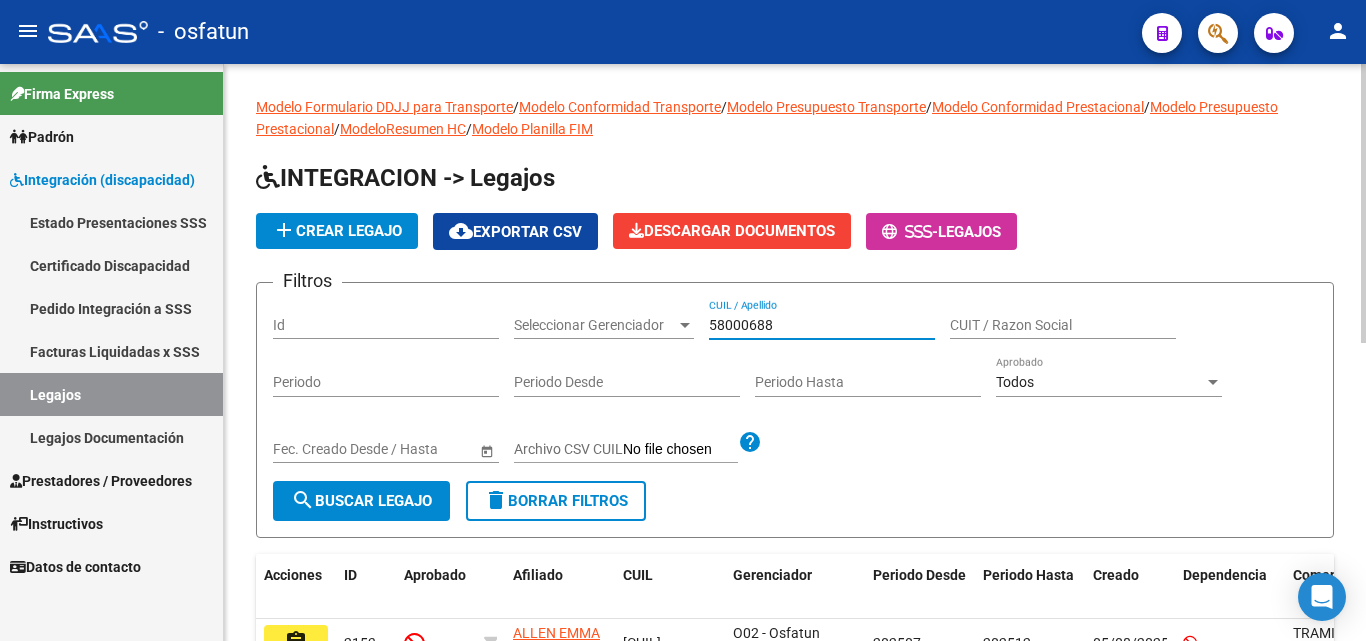 type on "58000688" 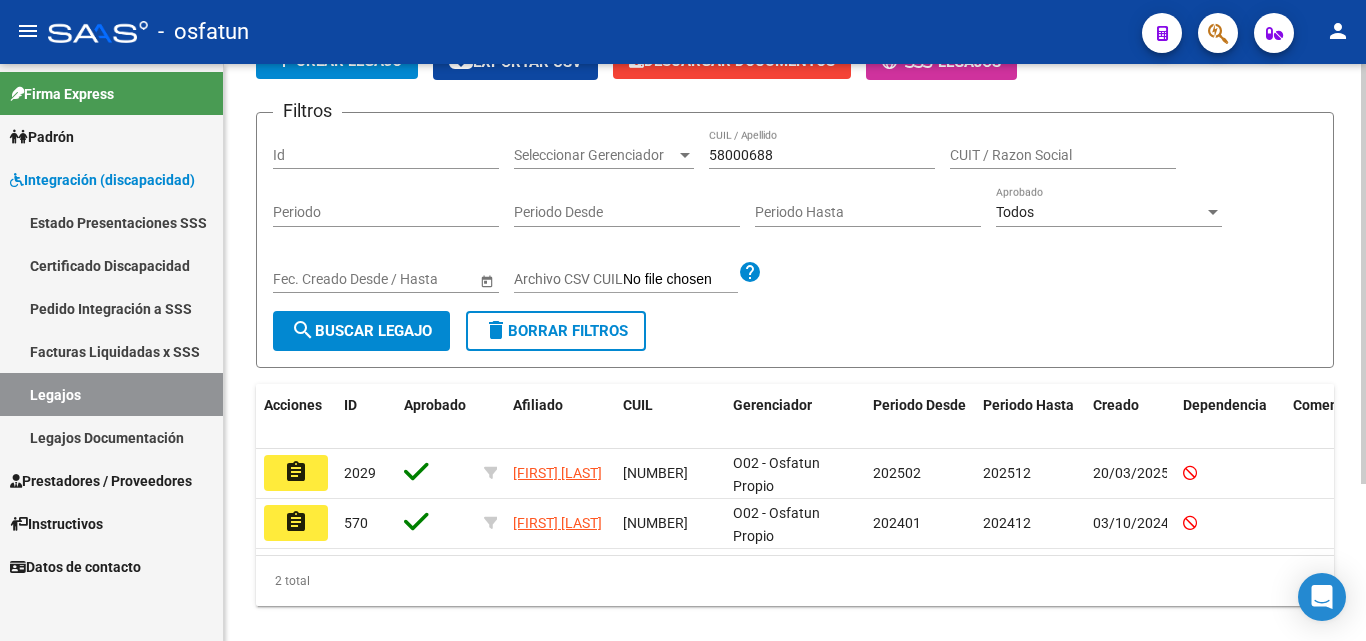 click on "Modelo Formulario DDJJ para Transporte  /  Modelo Conformidad Transporte  /  Modelo Presupuesto Transporte  /  Modelo Conformidad Prestacional  /  Modelo Presupuesto Prestacional  /  ModeloResumen HC  /  Modelo Planilla FIM  INTEGRACION -> Legajos add  Crear Legajo
cloud_download  Exportar CSV  Descargar Documentos
-  Legajos Filtros Id Seleccionar Gerenciador Seleccionar Gerenciador [NUMBER] / Apellido [CUIT] / Razon Social Periodo Periodo Desde Periodo Hasta Todos Aprobado Start date – End date Fec. Creado Desde / Hasta Archivo CSV CUIL help search  Buscar Legajo  delete  Borrar Filtros  Acciones ID Aprobado Afiliado CUIL Gerenciador Periodo Desde Periodo Hasta Creado Dependencia Comentario Comentario Adm. assignment 2029 [LAST] [FIRST] [NUMBER] O02 - Osfatun Propio 202502 202512 20/03/2025 assignment 570 [LAST] [FIRST] [NUMBER] O02 - Osfatun Propio 202401 202412 03/10/2024  2 total   1" 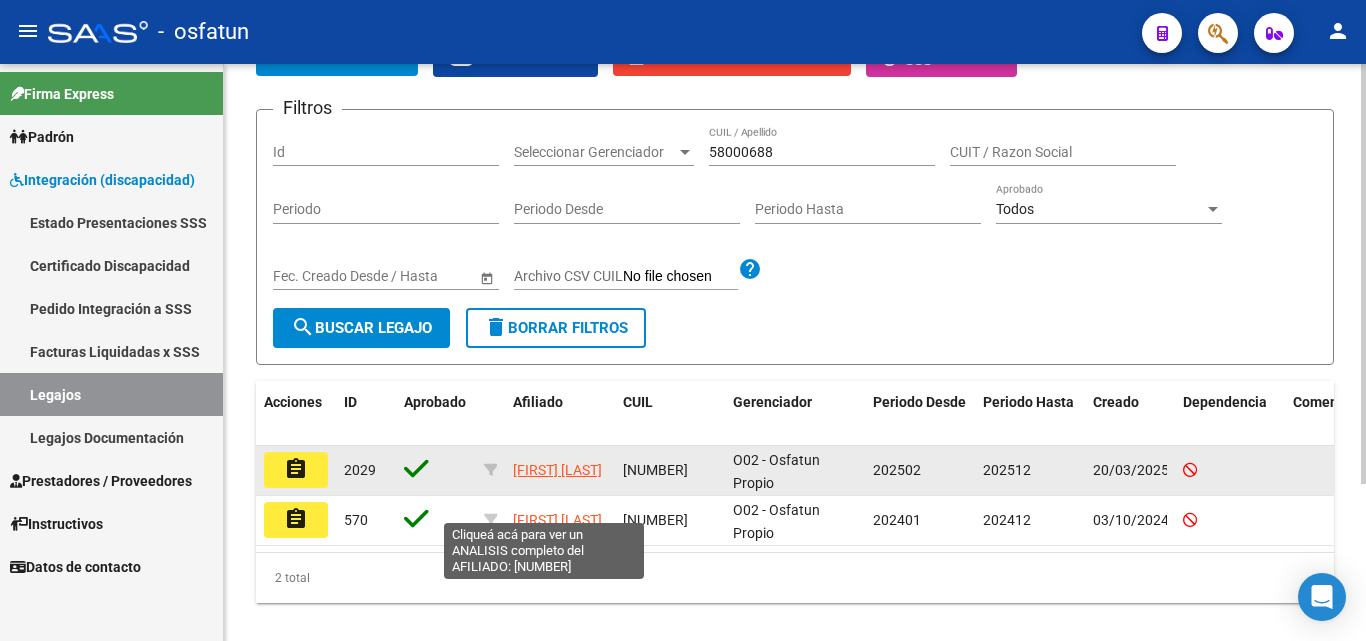click on "[FIRST] [LAST]" 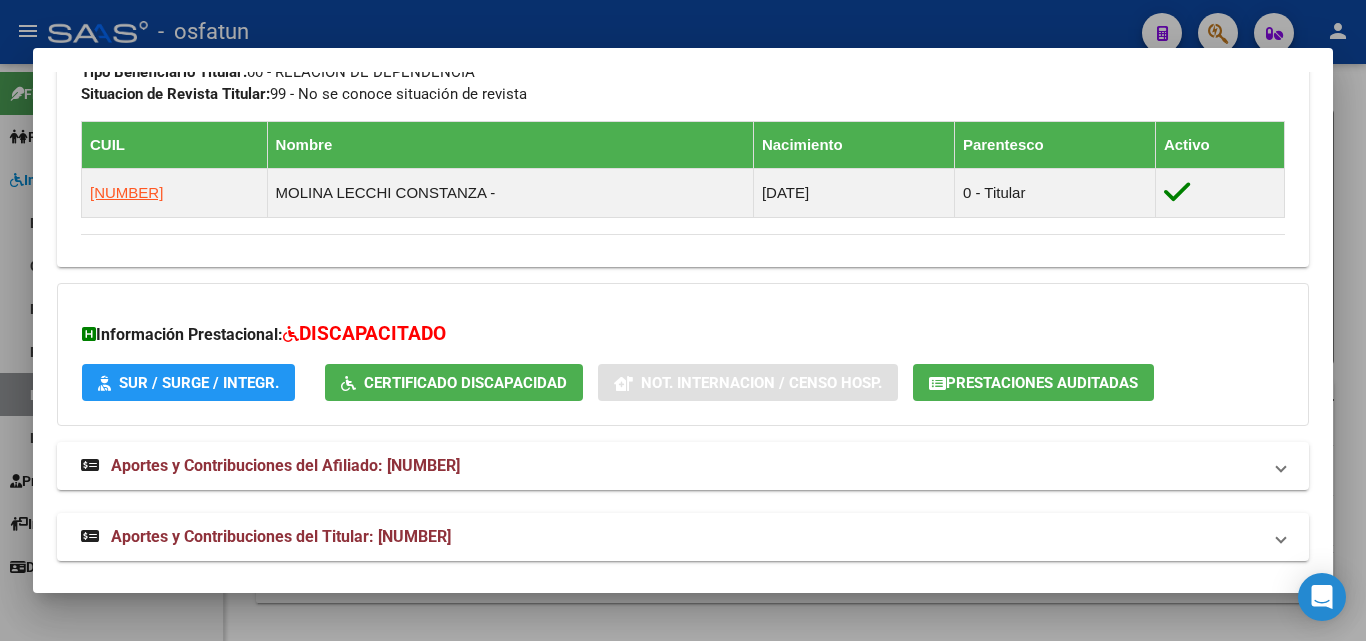 scroll, scrollTop: 1106, scrollLeft: 0, axis: vertical 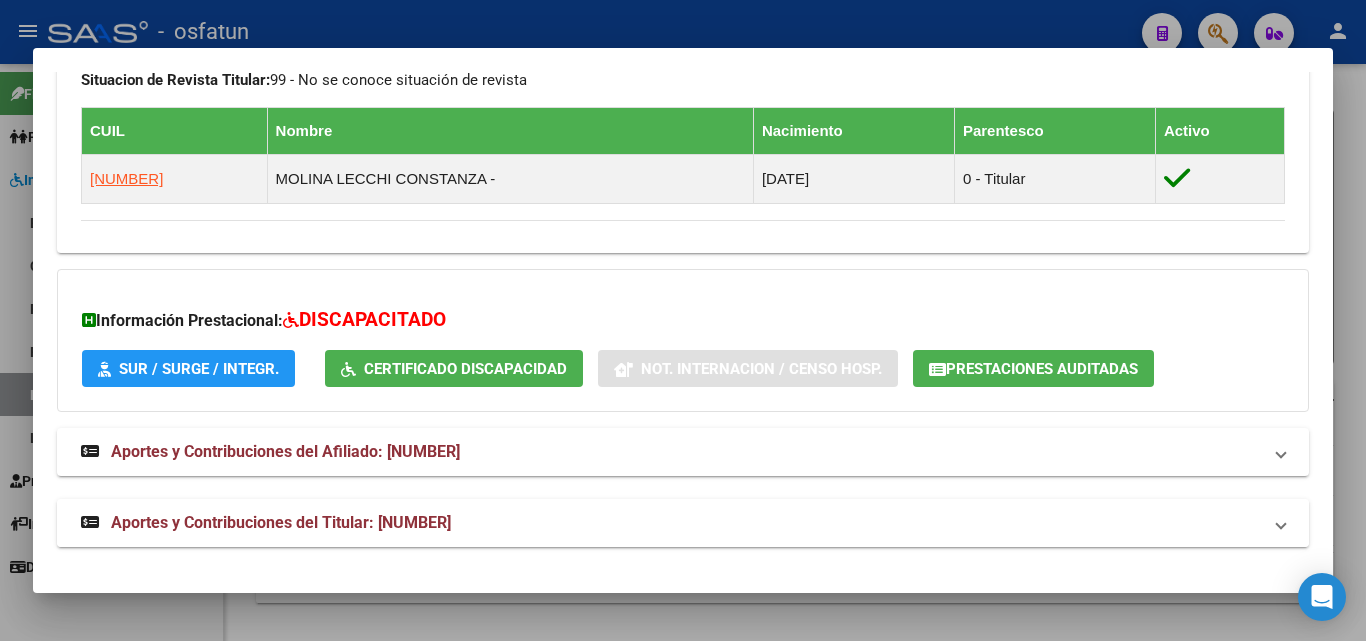 click on "Aportes y Contribuciones del Titular: [NUMBER]" at bounding box center [281, 522] 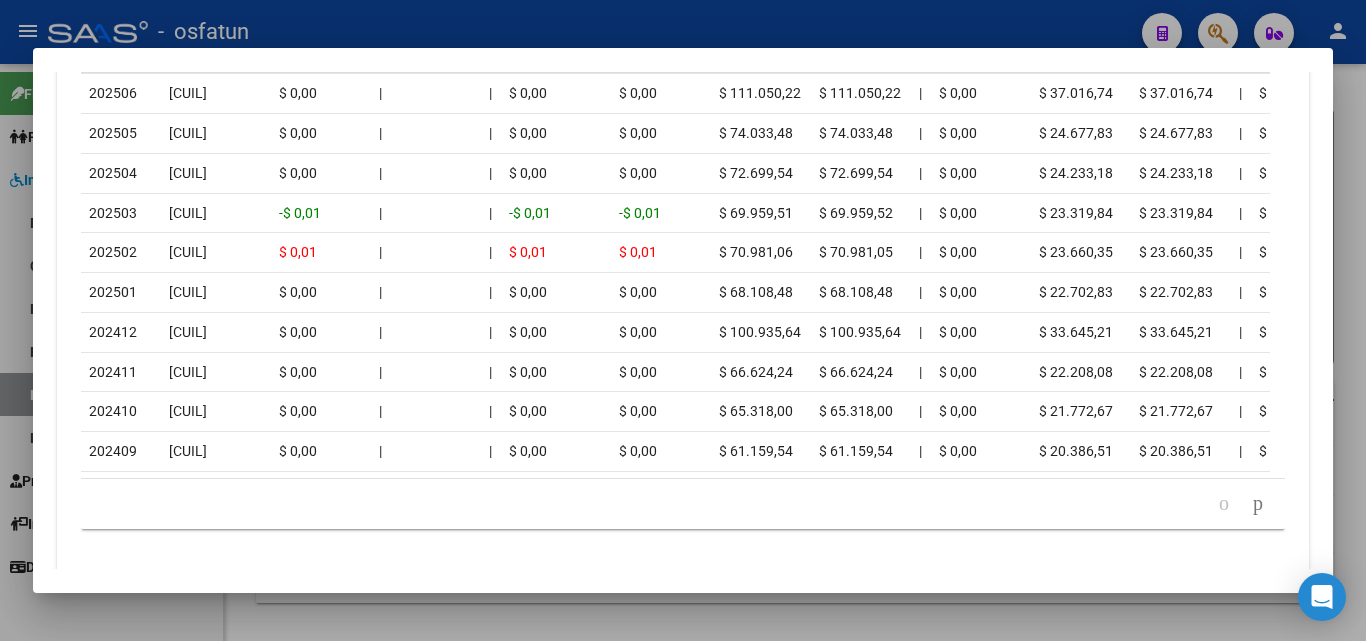scroll, scrollTop: 2095, scrollLeft: 0, axis: vertical 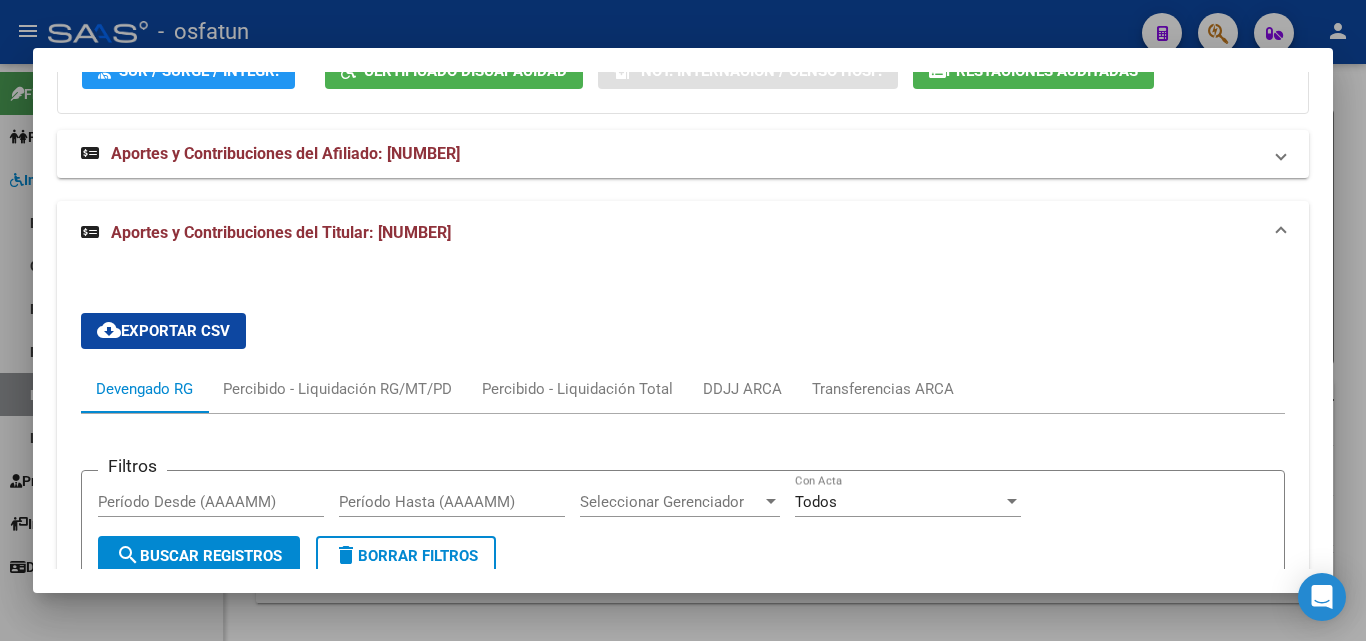 click at bounding box center [683, 320] 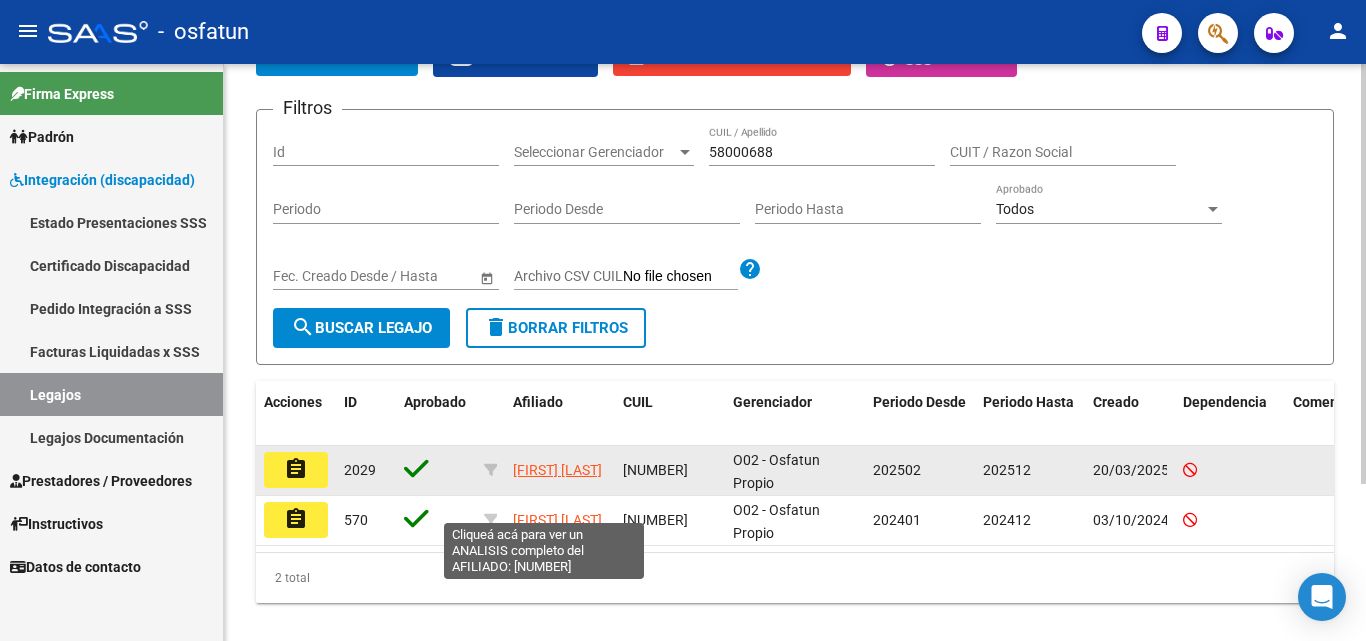 click on "[FIRST] [LAST]" 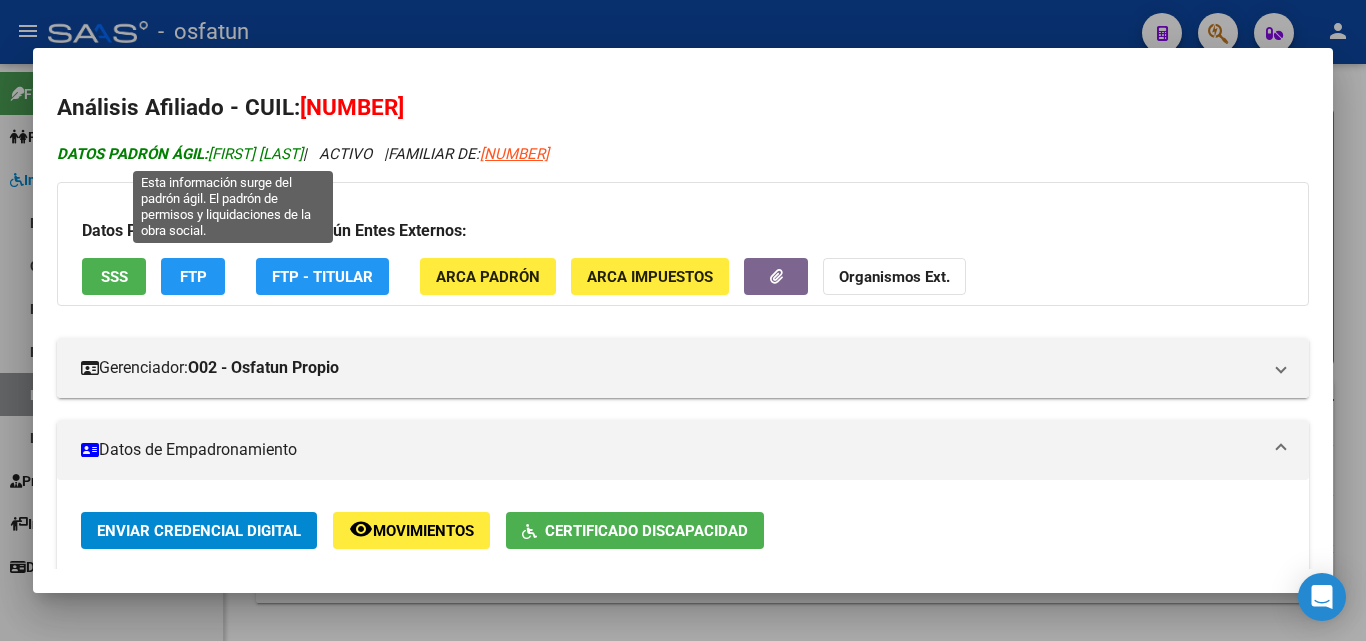 drag, startPoint x: 232, startPoint y: 156, endPoint x: 404, endPoint y: 159, distance: 172.02615 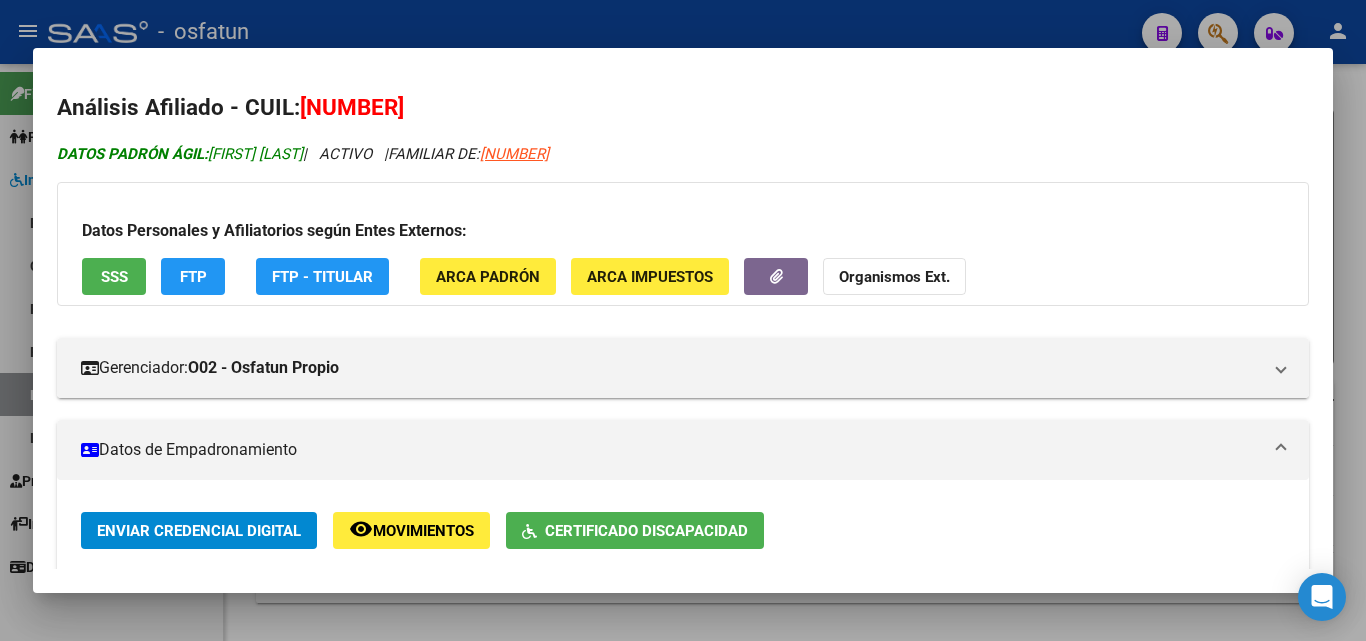 copy on "[FIRST] [LAST]" 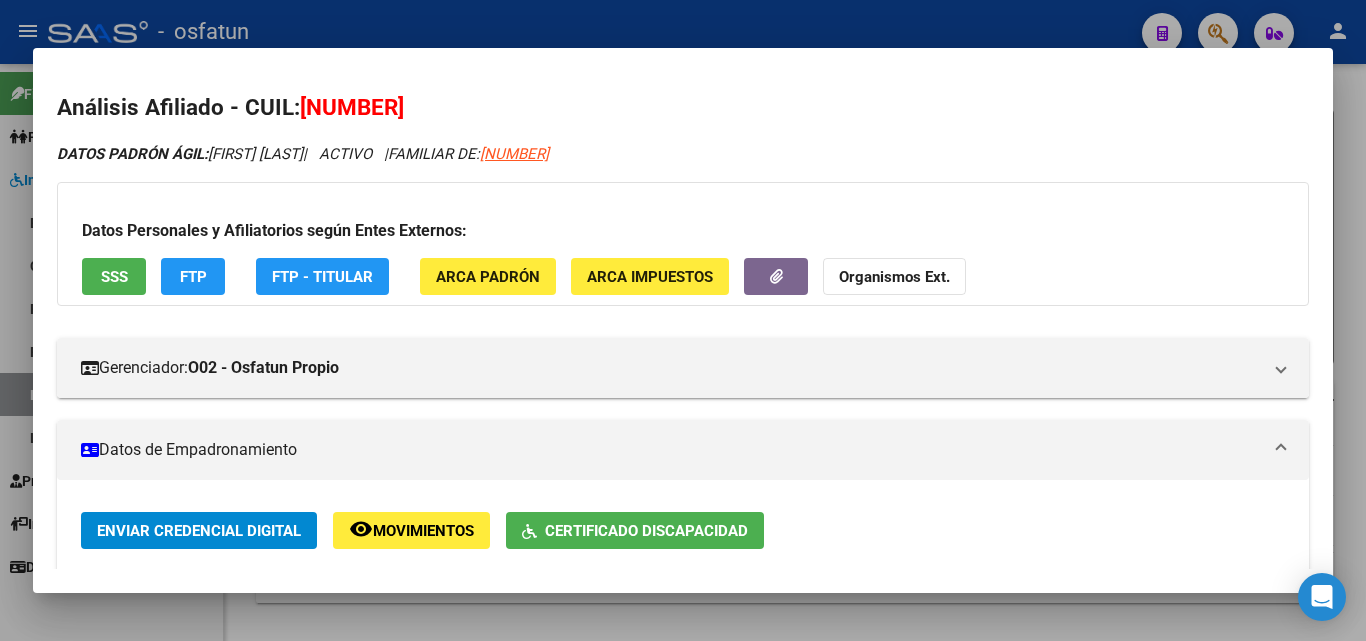 click at bounding box center [683, 320] 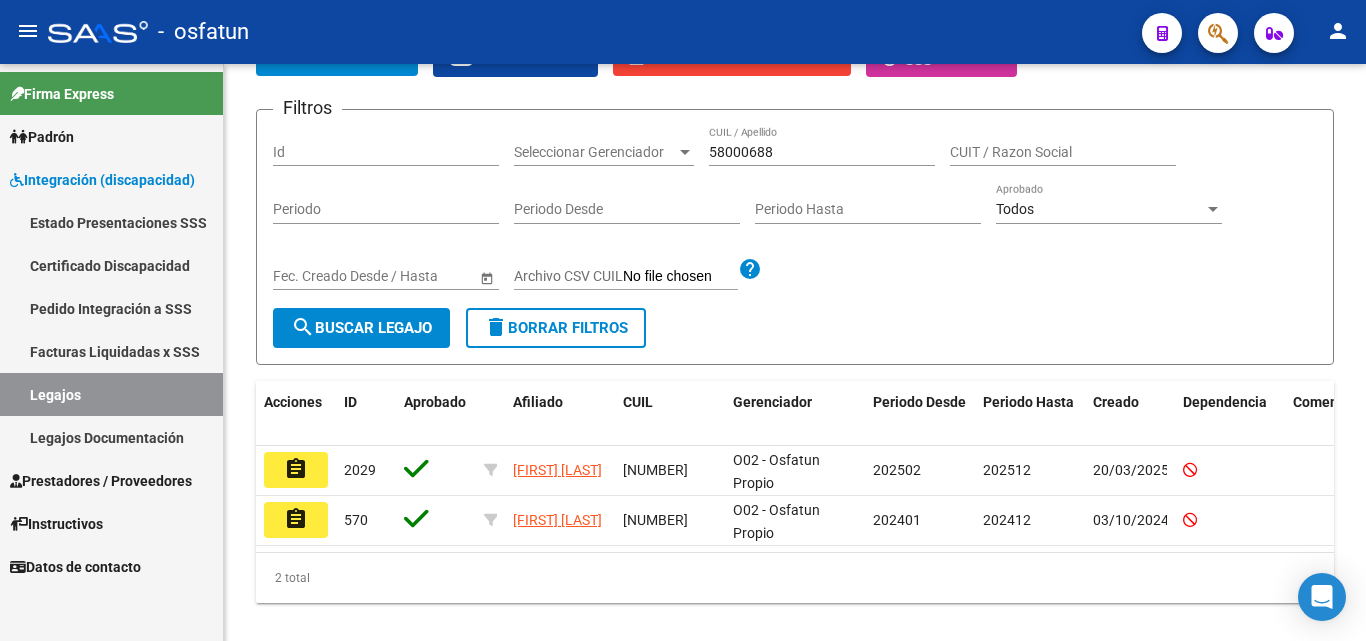 click on "Legajos" at bounding box center (111, 394) 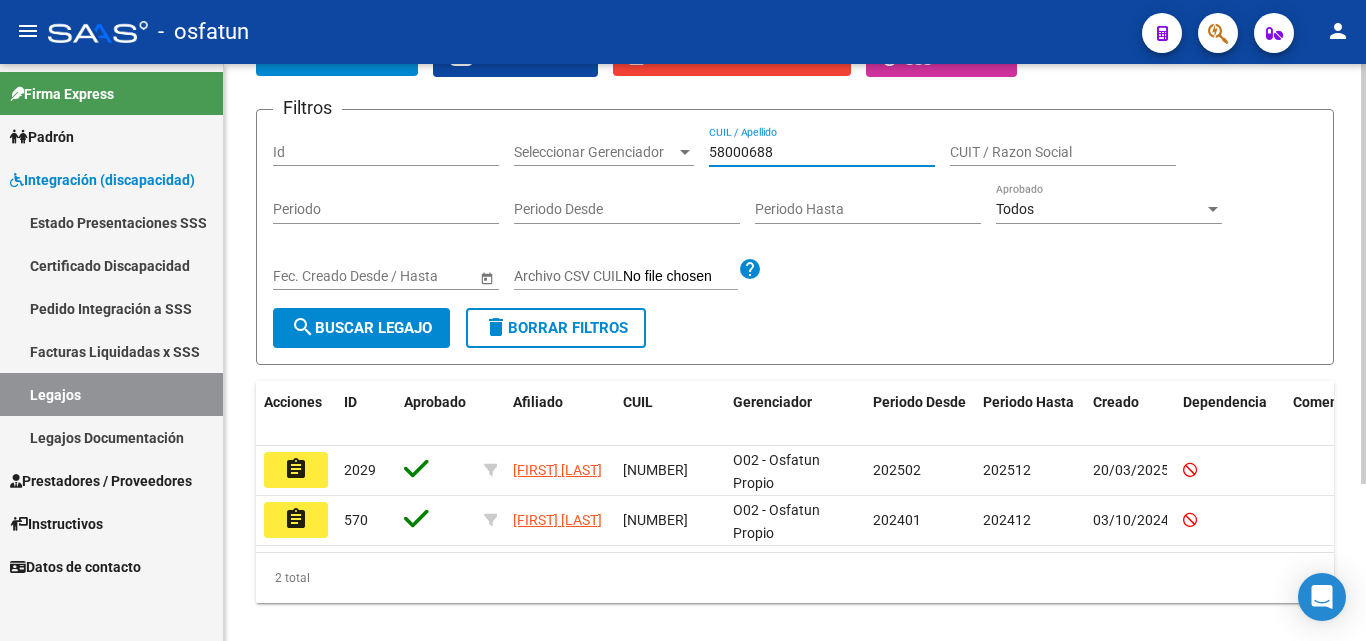 click on "58000688" at bounding box center (822, 152) 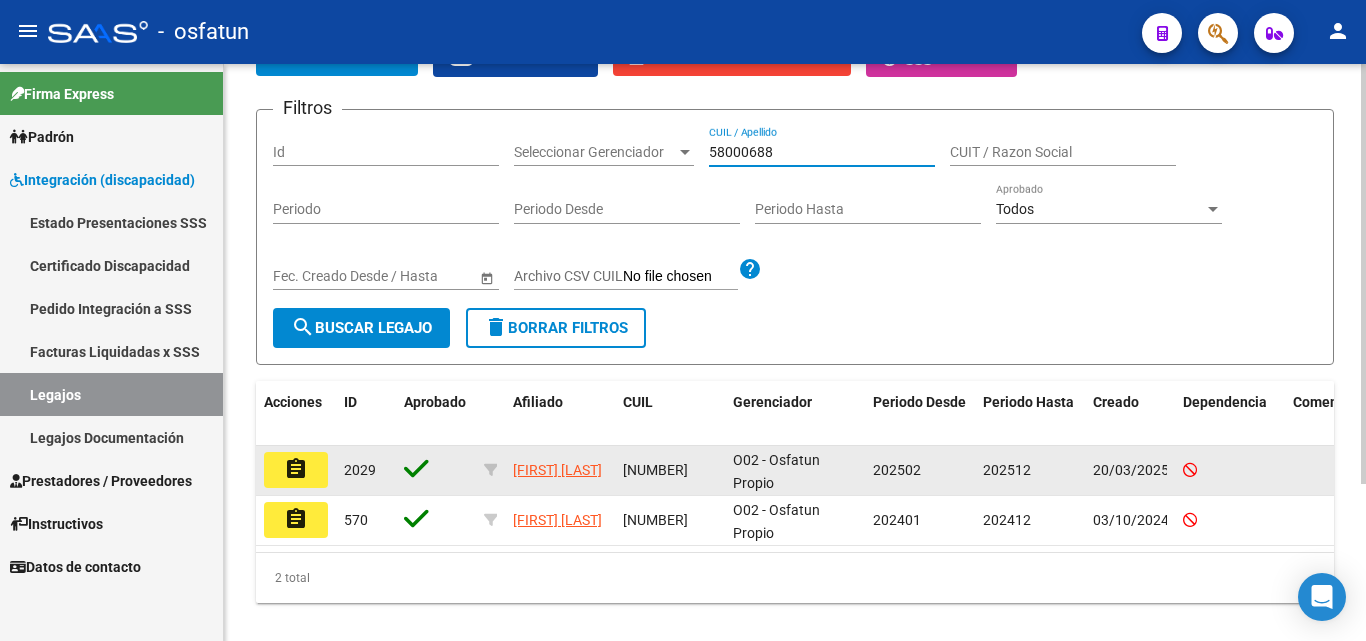 click on "assignment" 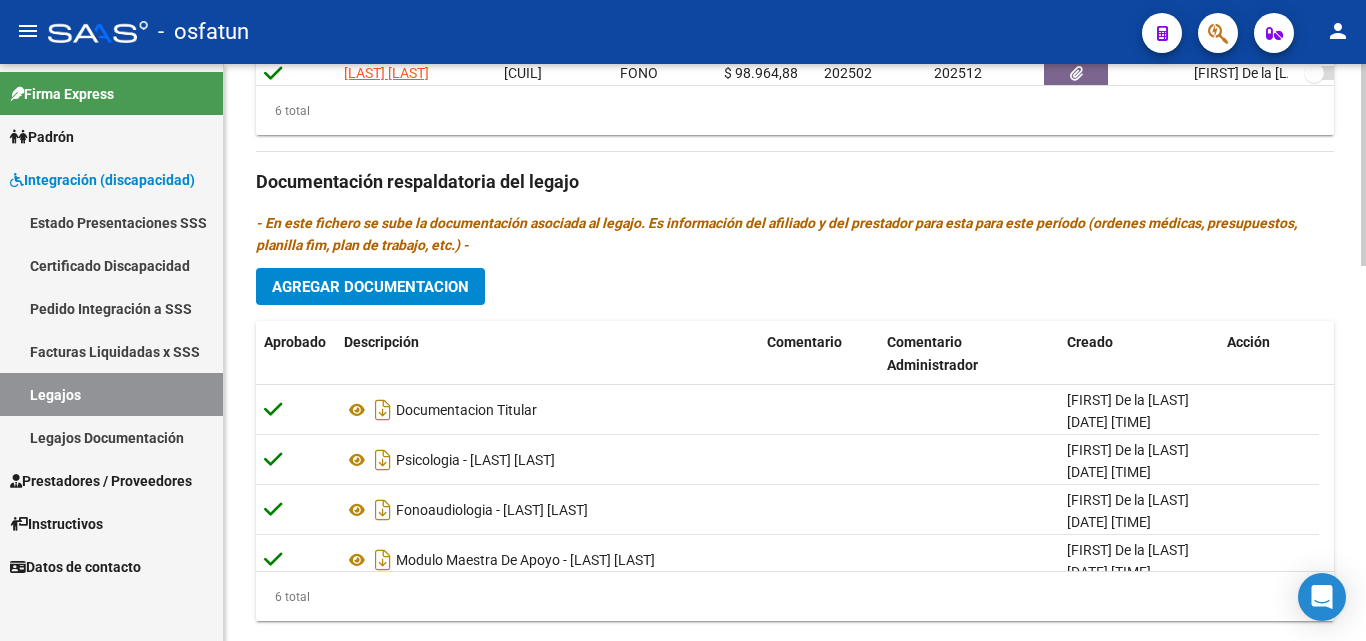 scroll, scrollTop: 1069, scrollLeft: 0, axis: vertical 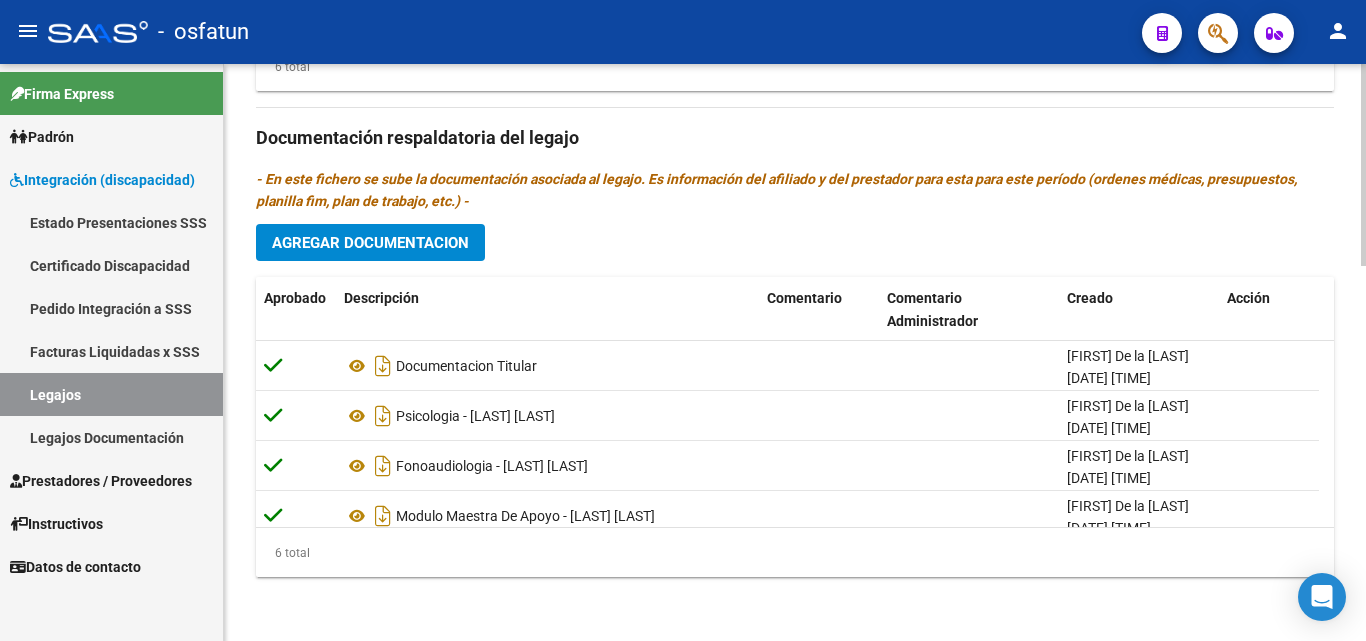 click 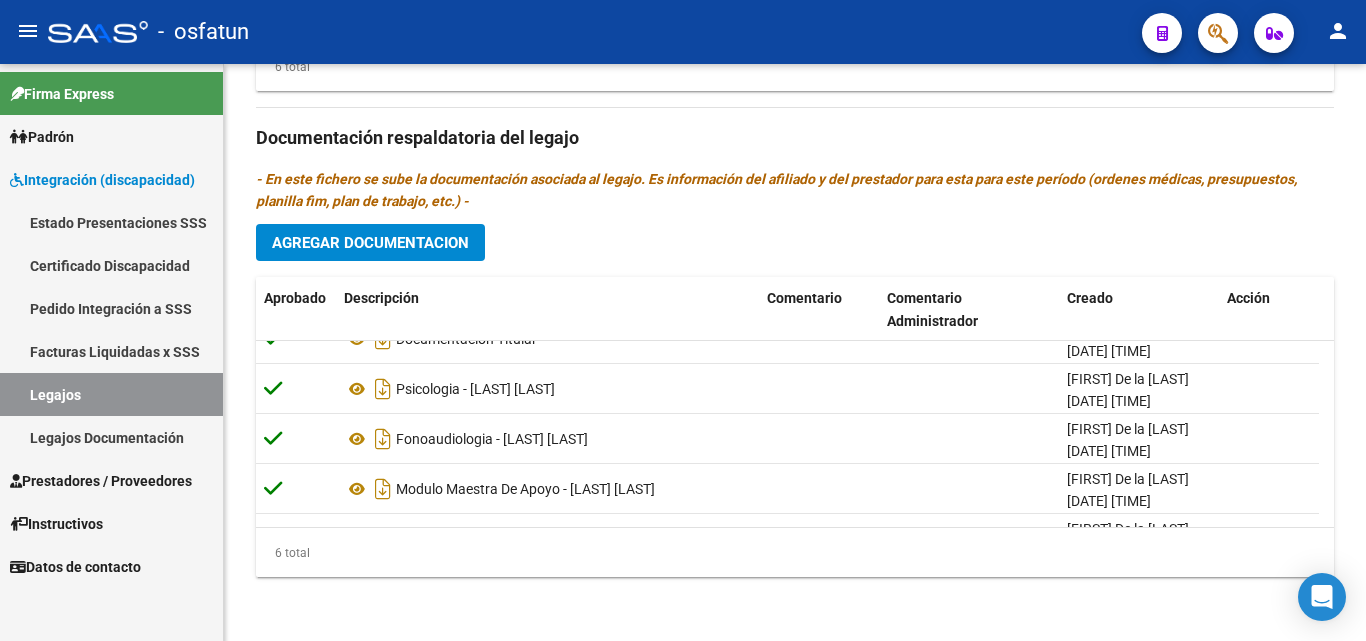 scroll, scrollTop: 0, scrollLeft: 0, axis: both 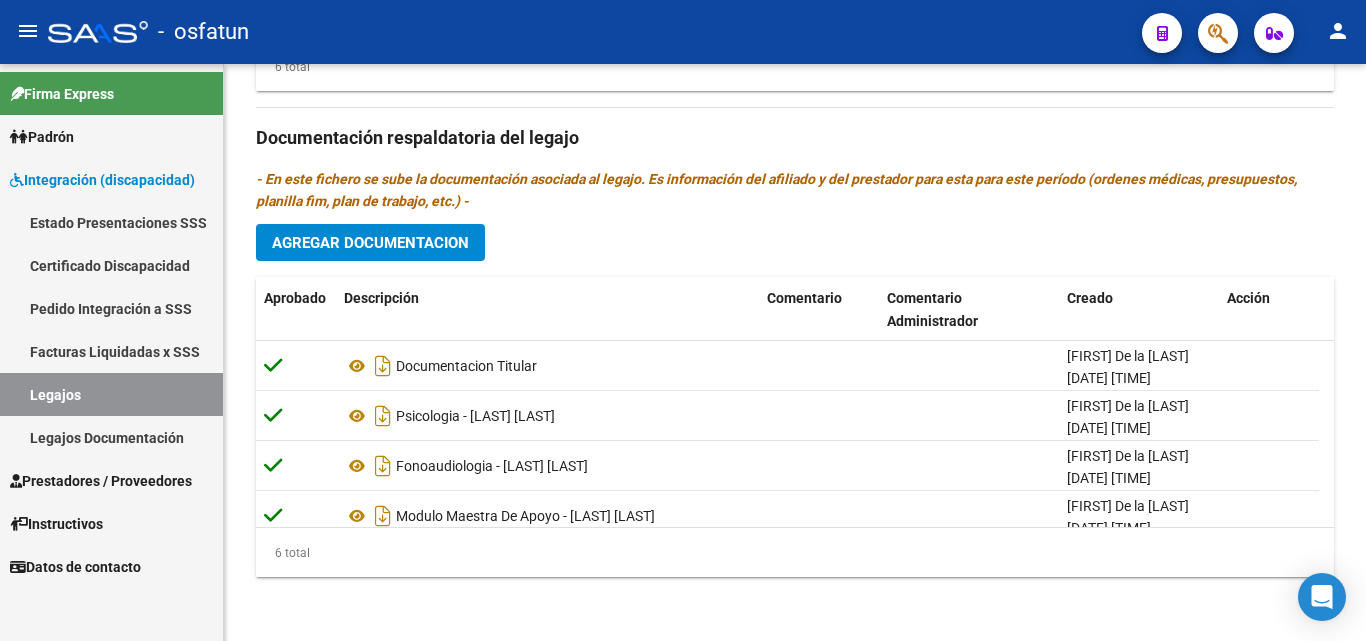click 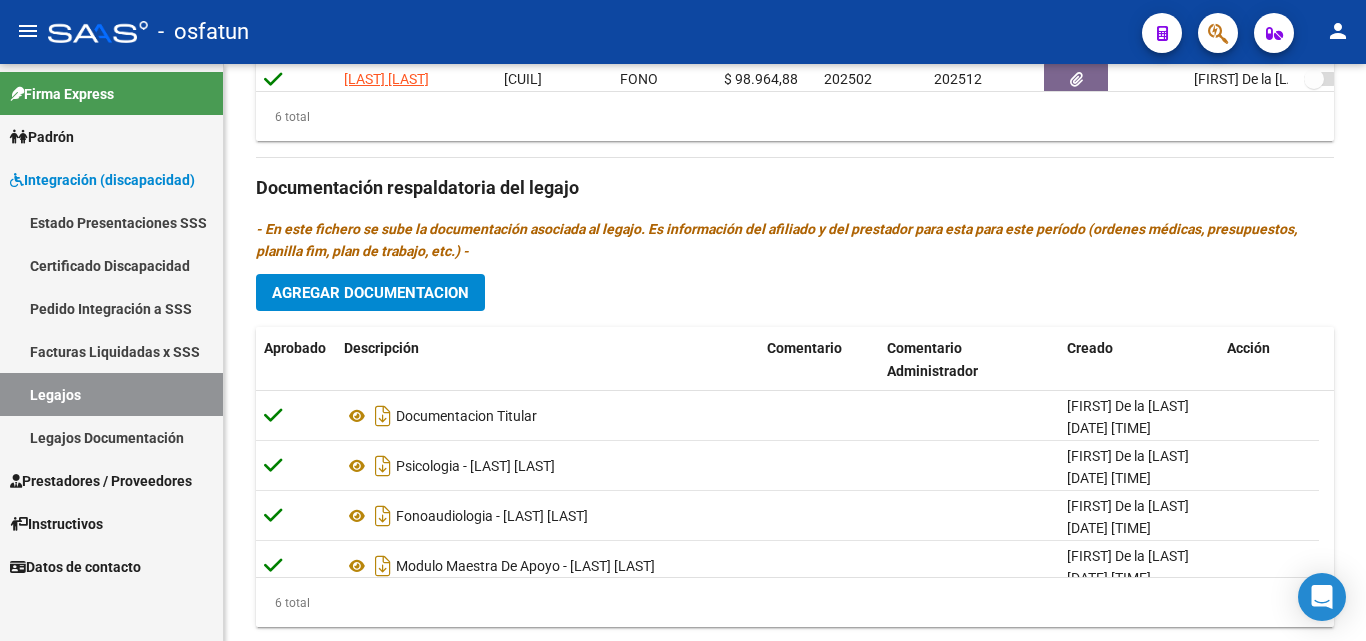 scroll, scrollTop: 1069, scrollLeft: 0, axis: vertical 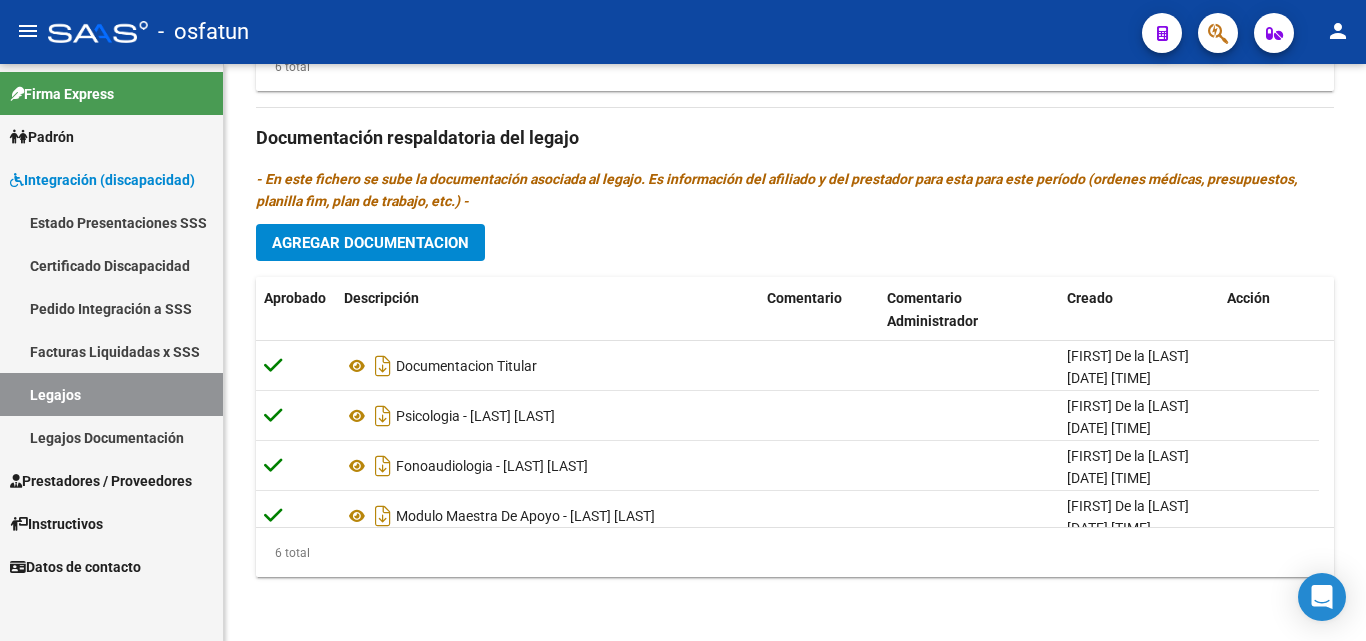 click on "arrow_back Editar 2029    save Guardar cambios Legajo de Integración Modelo Formulario DDJJ para Transporte  /  Modelo Conformidad Transporte  /  Modelo Presupuesto Transporte  /  Modelo Conformidad Prestacional  /  Modelo Presupuesto Prestacional  /  ModeloResumen HC  /  Modelo Planilla FIM  Legajo Aprobado.  CUIL  *   [NUMBER] Ingresar CUIL  [LAST] [LAST] [LAST] [LAST]     Análisis Afiliado    Certificado Discapacidad ARCA Padrón Nombre Afiliado  *   [LAST] [LAST] [LAST] [LAST] Ingresar el nombre  Periodo Desde  *   202502 Ej: 202203  Periodo Hasta  *   202512 Ej: 202212  Admite Dependencia   Comentarios                                  Prestadores asociados al legajo Agregar Prestador Aprobado Prestador CUIT Comentario Presupuesto Periodo Desde Periodo Hasta Usuario Admite Dependencia [LAST] [LAST] [LAST] [LAST] [NUMBER]     MMA  $ 307.654,34  202503 202512 [LAST]  De la Silva    [DATE]    [LAST] [LAST] [LAST] [NUMBER]     PSICOP  $ 98.964,88  202502 202512   [NUMBER]     TO" 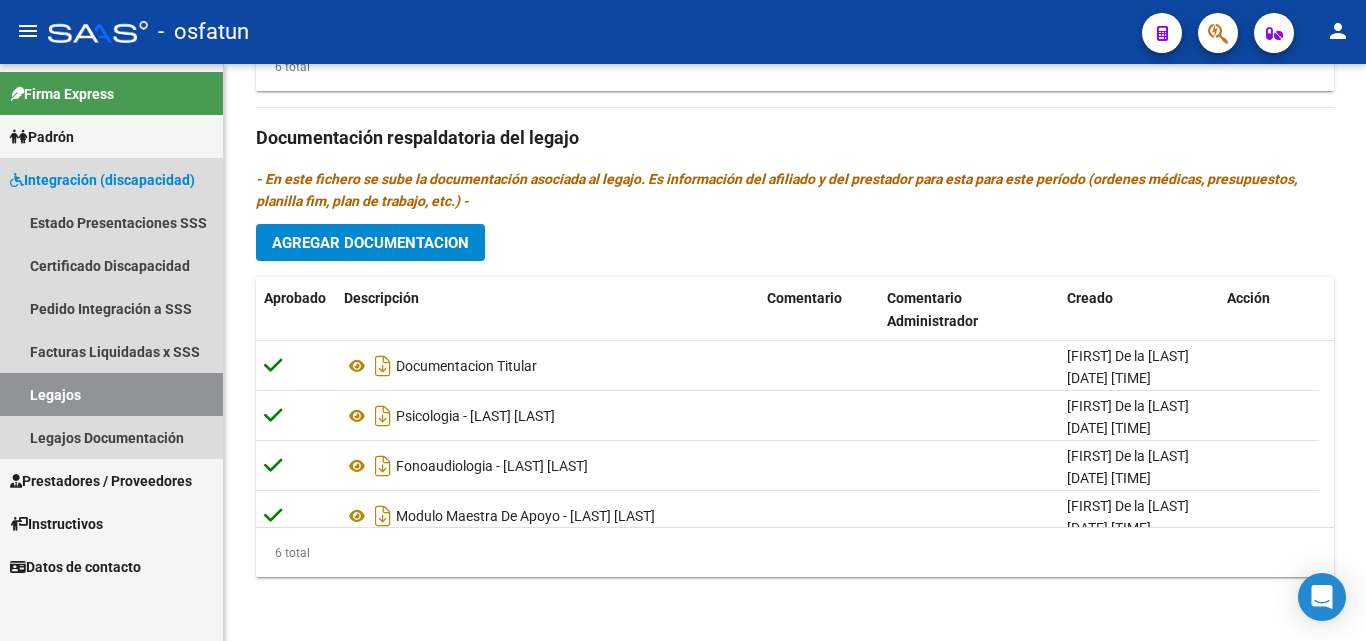 click on "Legajos" at bounding box center (111, 394) 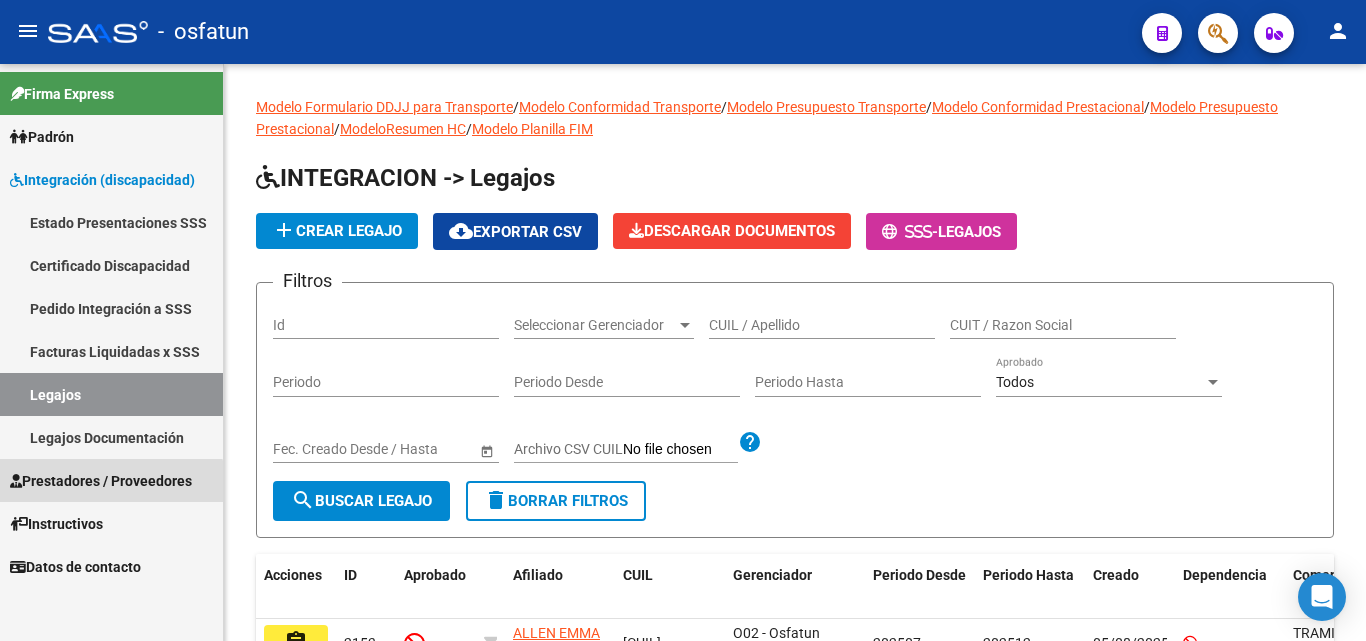 click on "Prestadores / Proveedores" at bounding box center [101, 481] 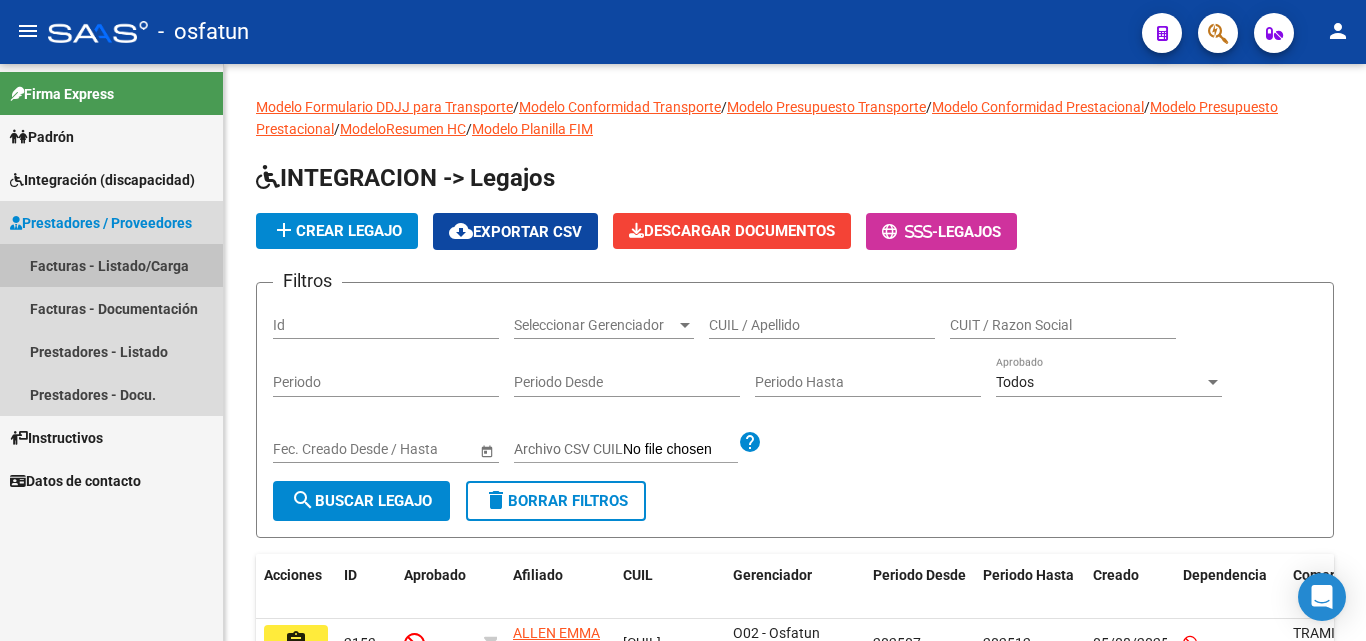 click on "Facturas - Listado/Carga" at bounding box center [111, 265] 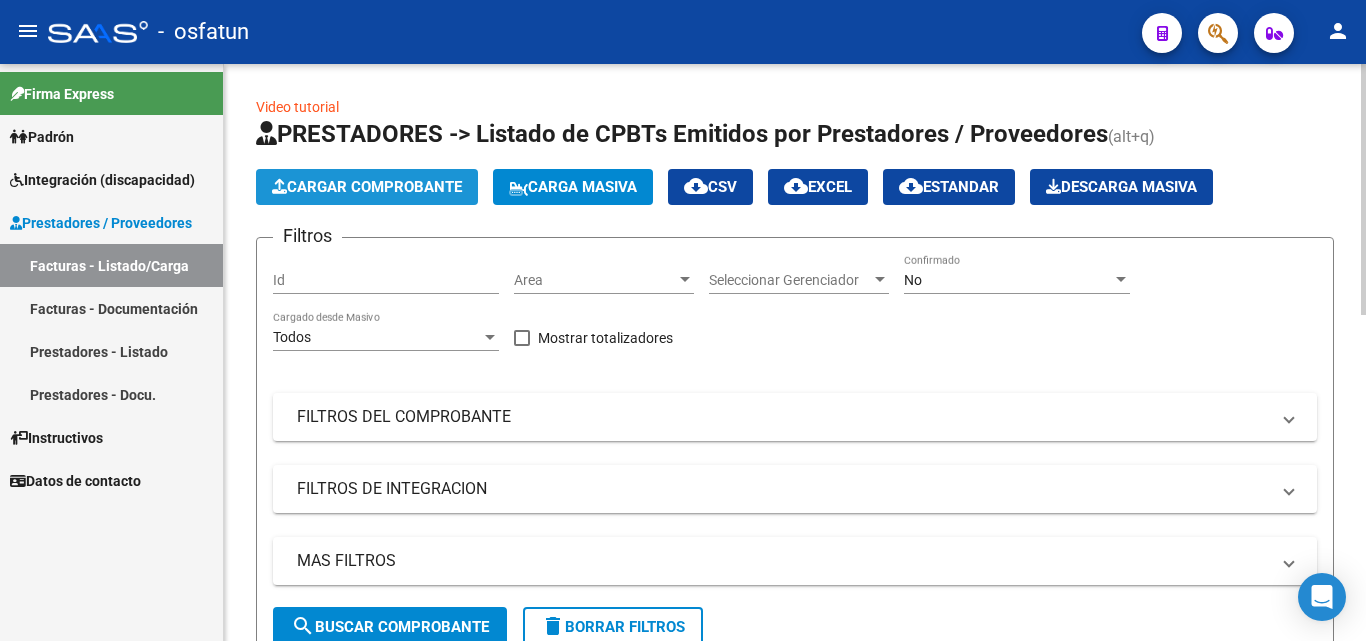 click on "Cargar Comprobante" 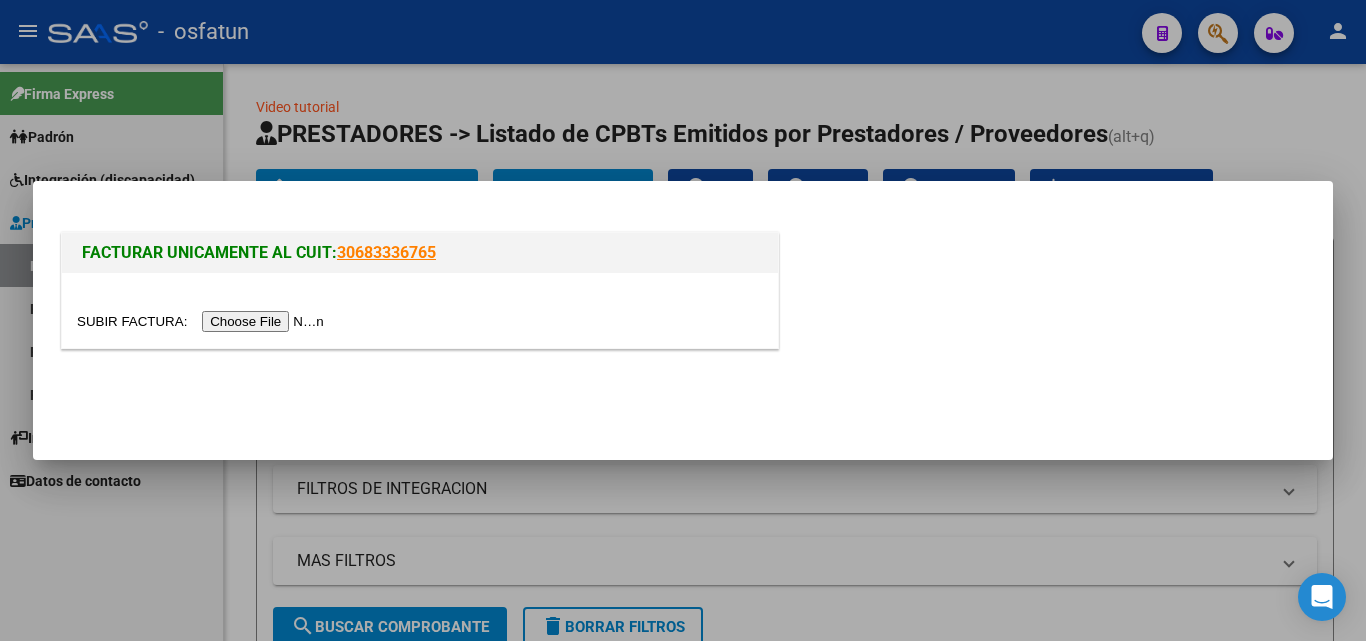 click at bounding box center [203, 321] 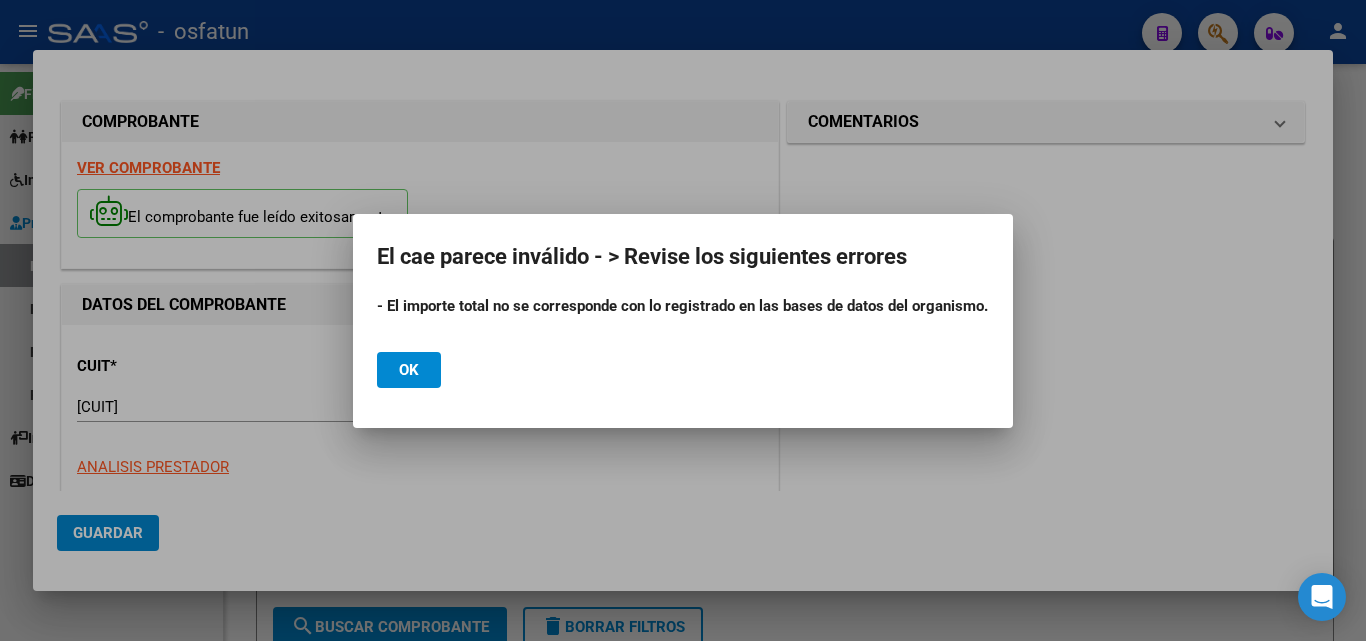 click at bounding box center (683, 320) 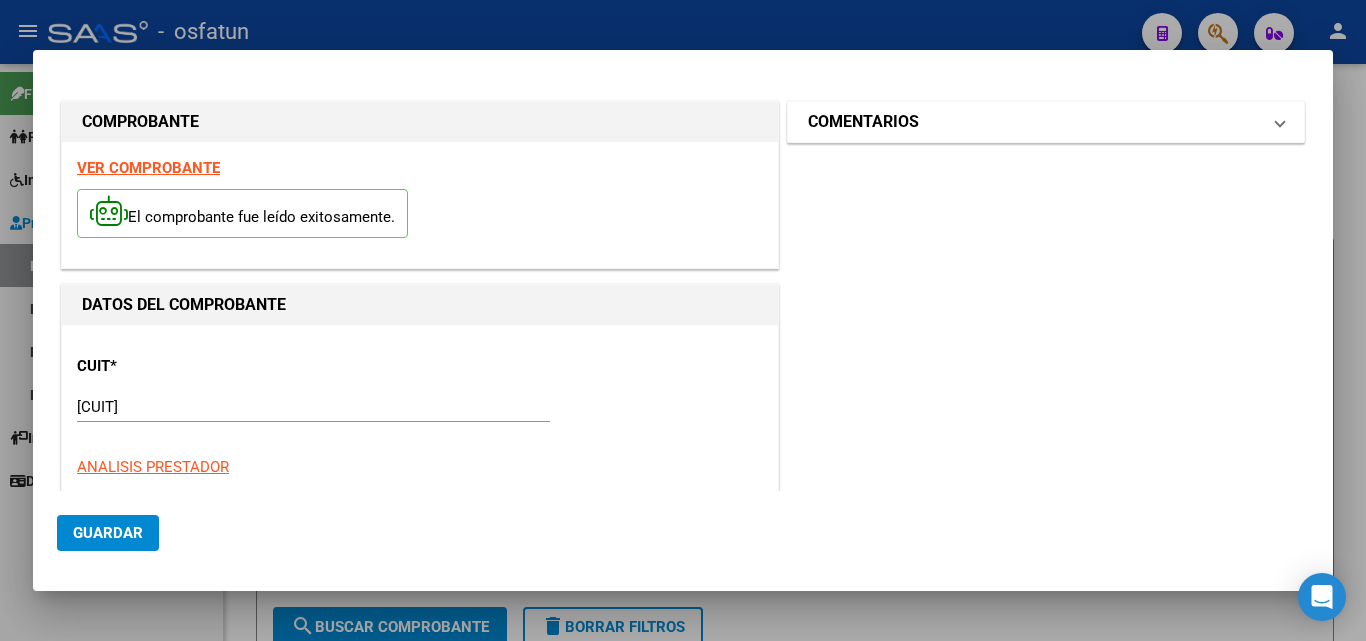 click on "COMENTARIOS" at bounding box center [1046, 122] 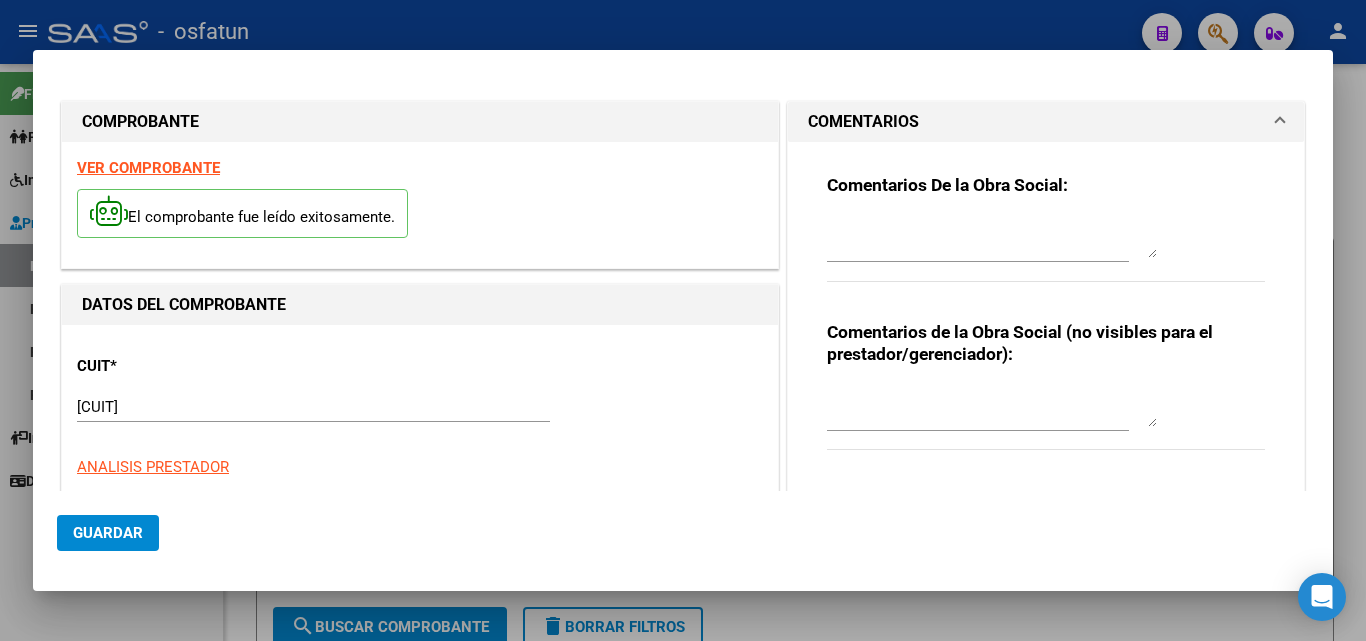 click at bounding box center (992, 407) 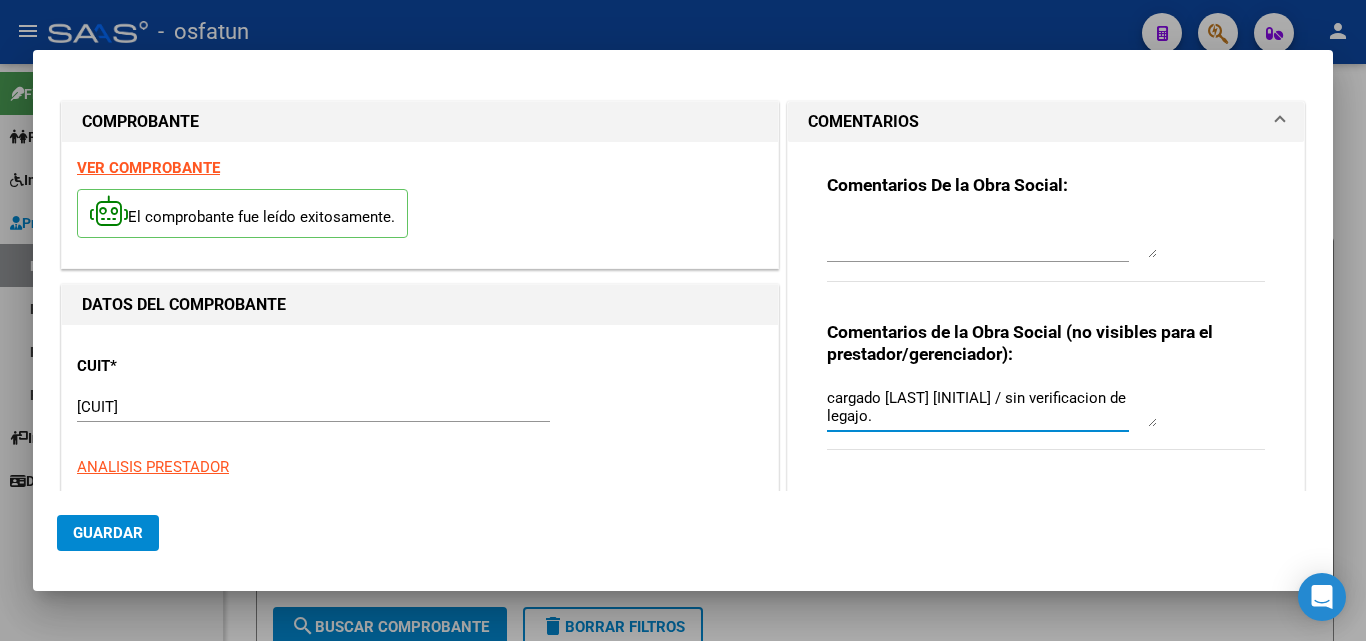 click on "cargado [LAST] [INITIAL] / sin verificacion de legajo." at bounding box center (992, 407) 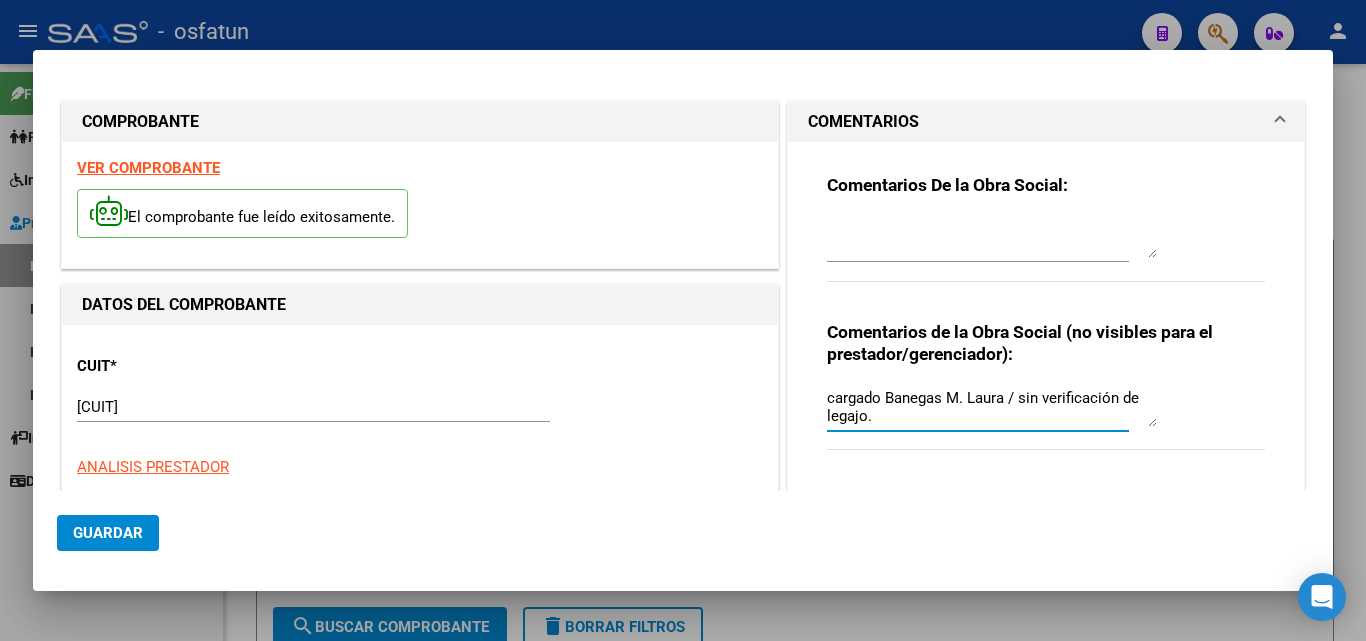type on "cargado Banegas M. Laura / sin verificación de legajo." 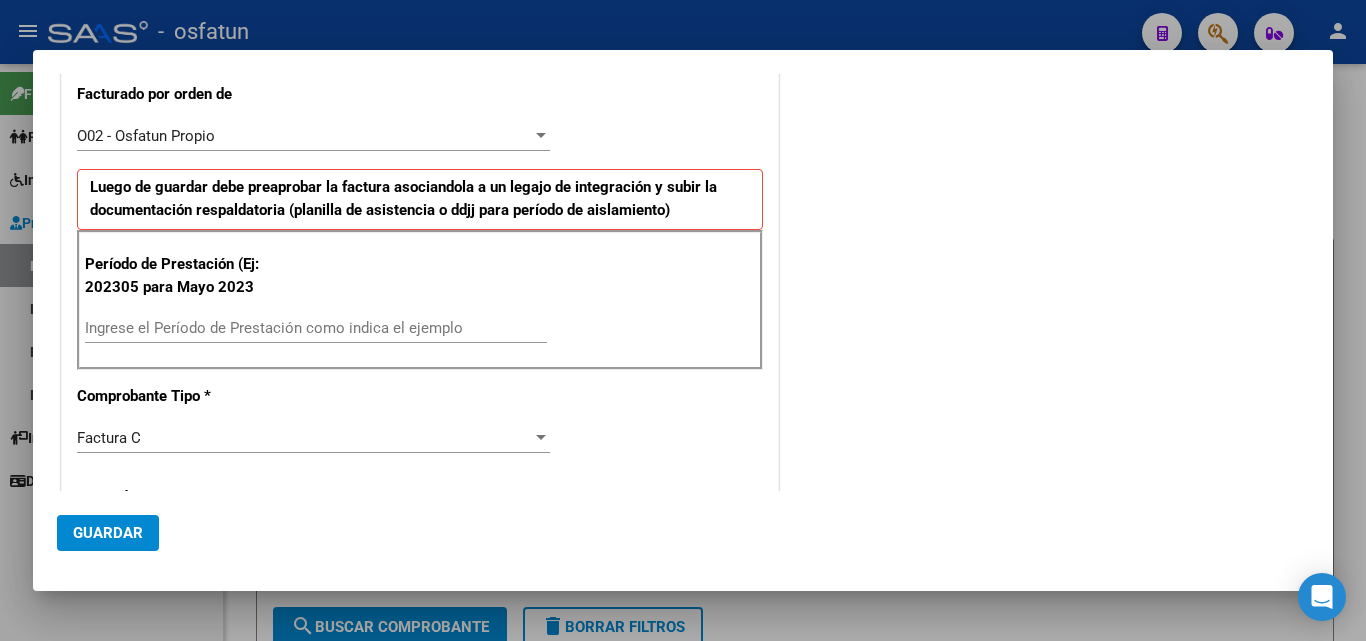 scroll, scrollTop: 549, scrollLeft: 0, axis: vertical 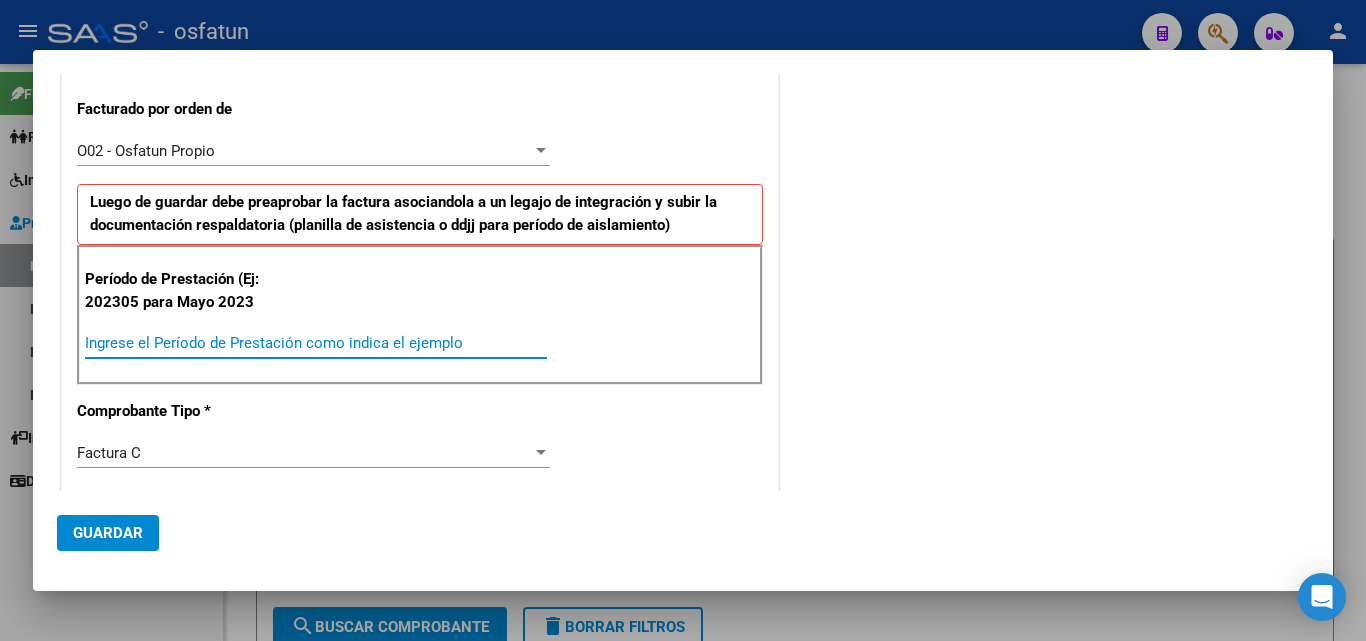 click on "Ingrese el Período de Prestación como indica el ejemplo" at bounding box center [316, 343] 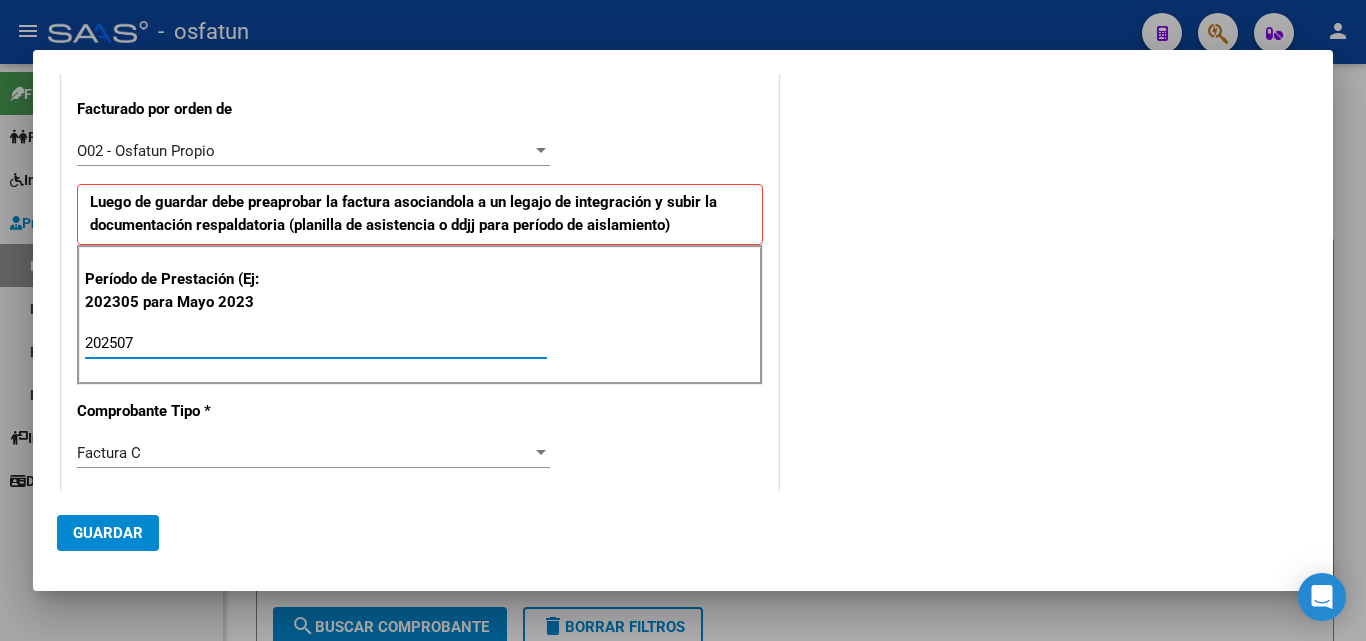 type on "202507" 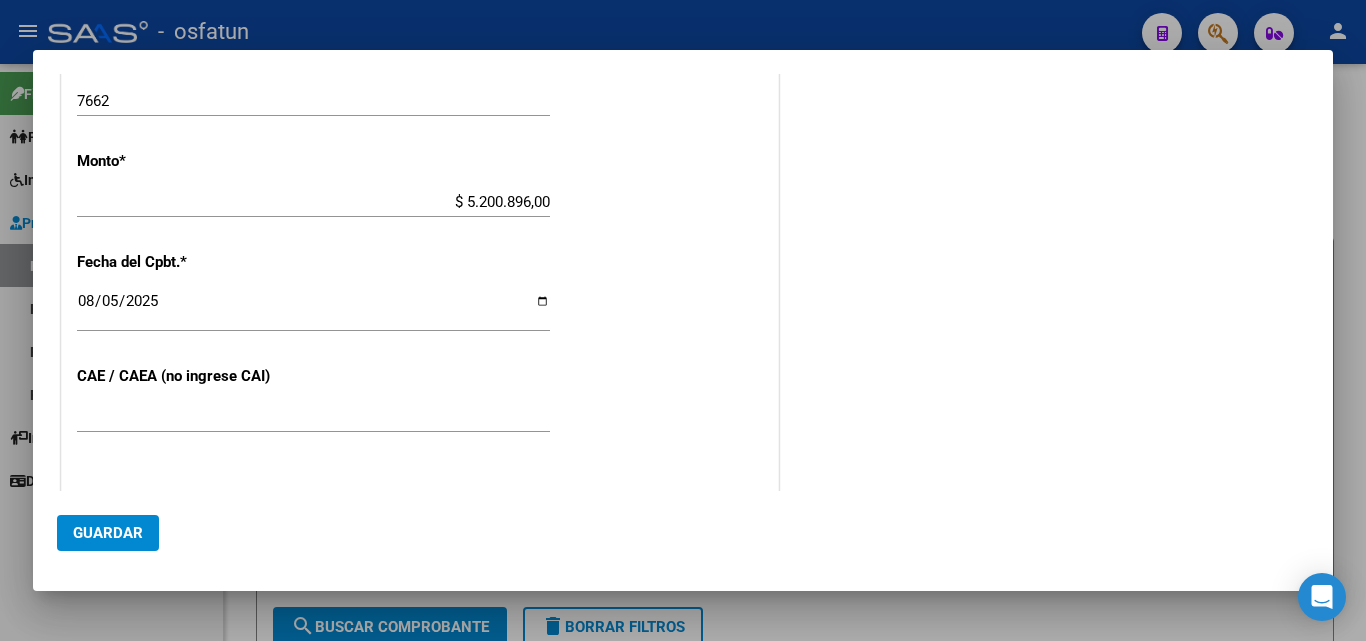 scroll, scrollTop: 1558, scrollLeft: 0, axis: vertical 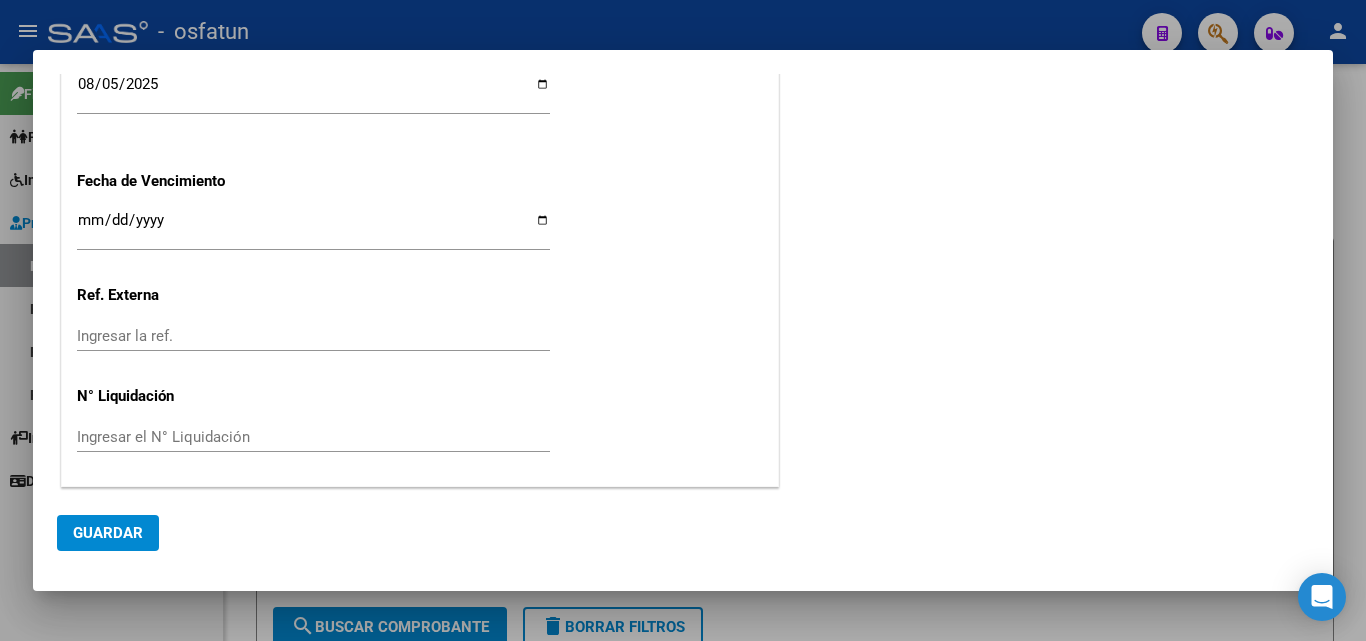 drag, startPoint x: 127, startPoint y: 515, endPoint x: 125, endPoint y: 526, distance: 11.18034 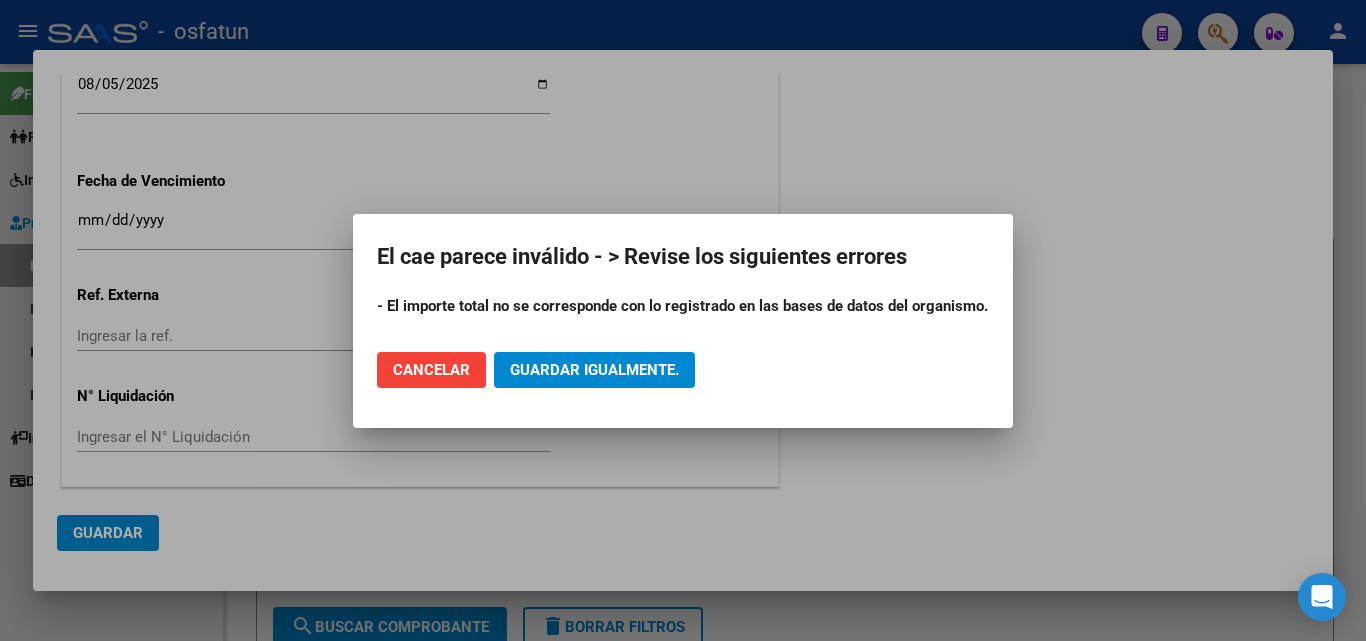 drag, startPoint x: 404, startPoint y: 259, endPoint x: 578, endPoint y: 260, distance: 174.00287 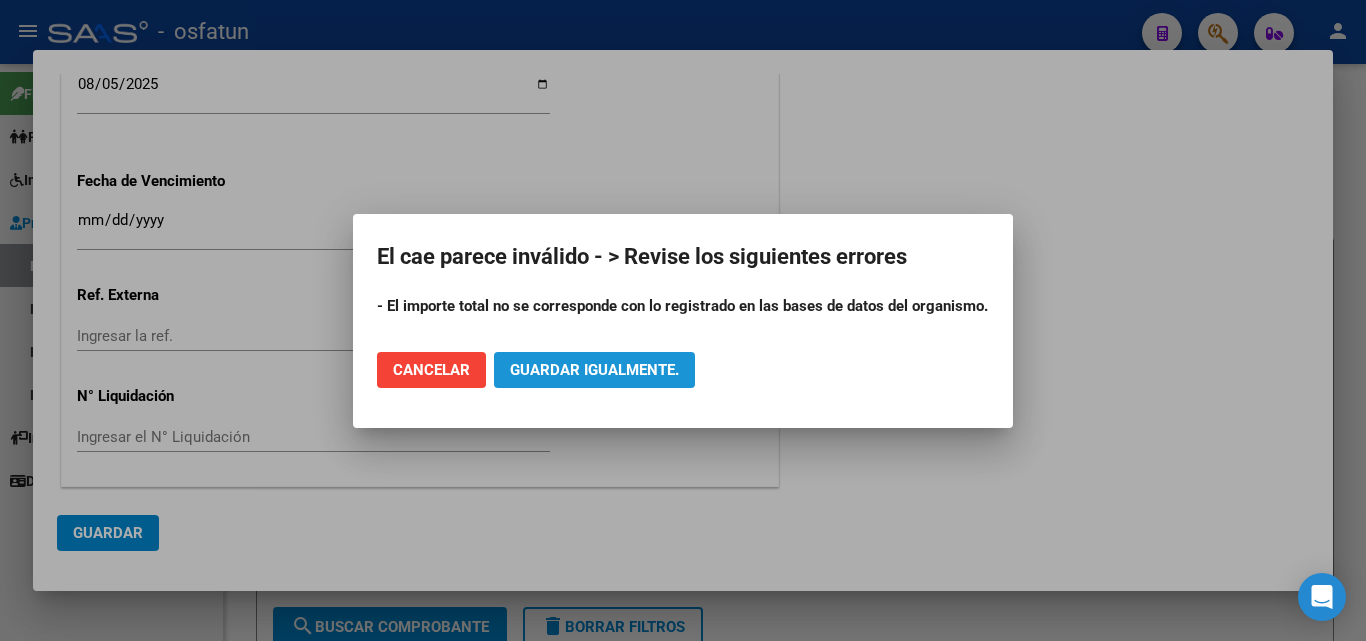 drag, startPoint x: 577, startPoint y: 259, endPoint x: 535, endPoint y: 372, distance: 120.552895 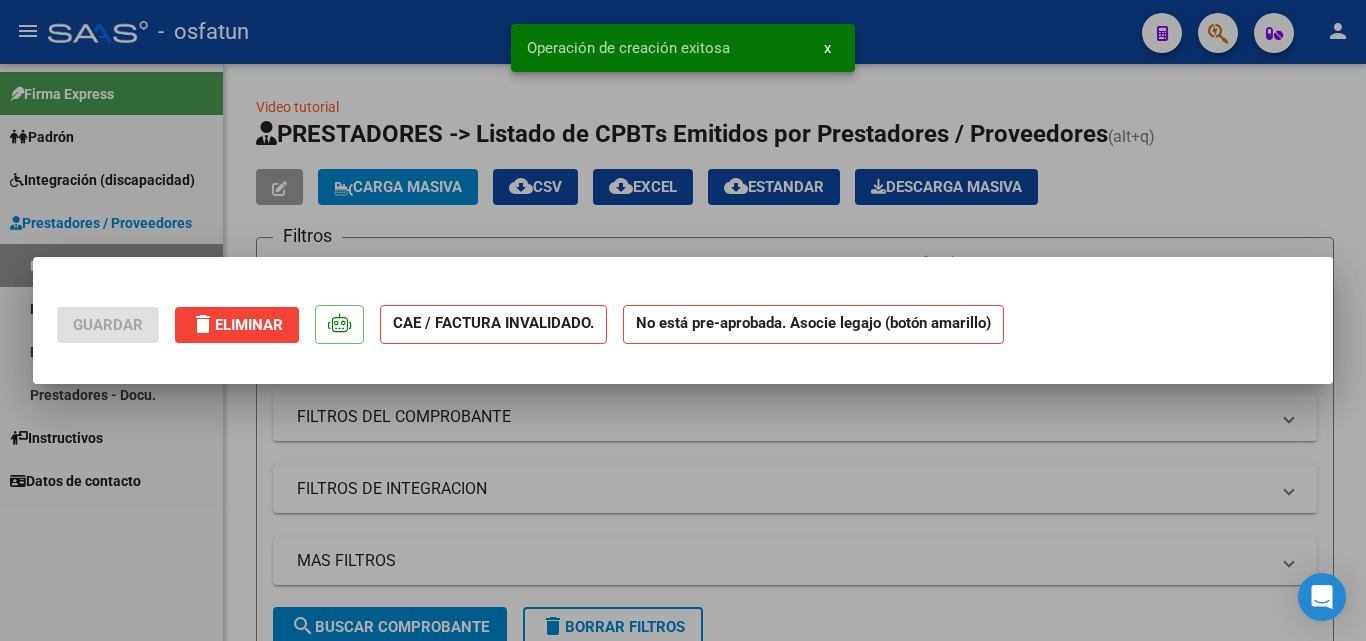 scroll, scrollTop: 0, scrollLeft: 0, axis: both 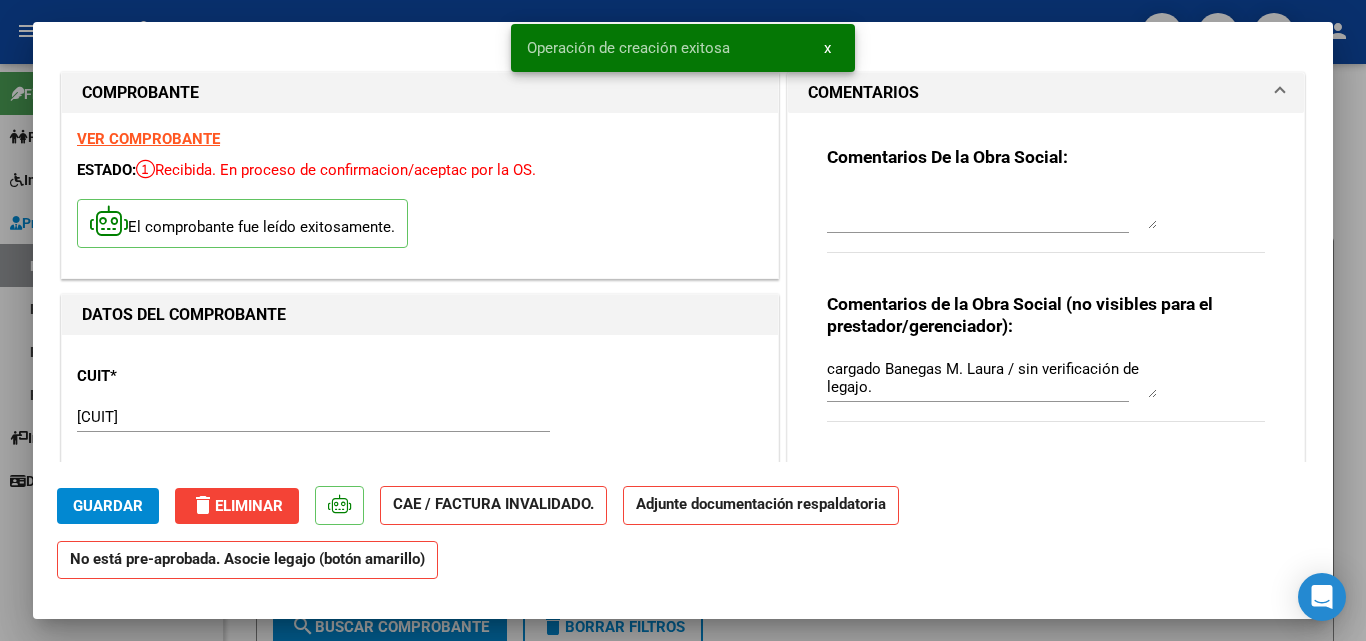 drag, startPoint x: 920, startPoint y: 186, endPoint x: 911, endPoint y: 207, distance: 22.847319 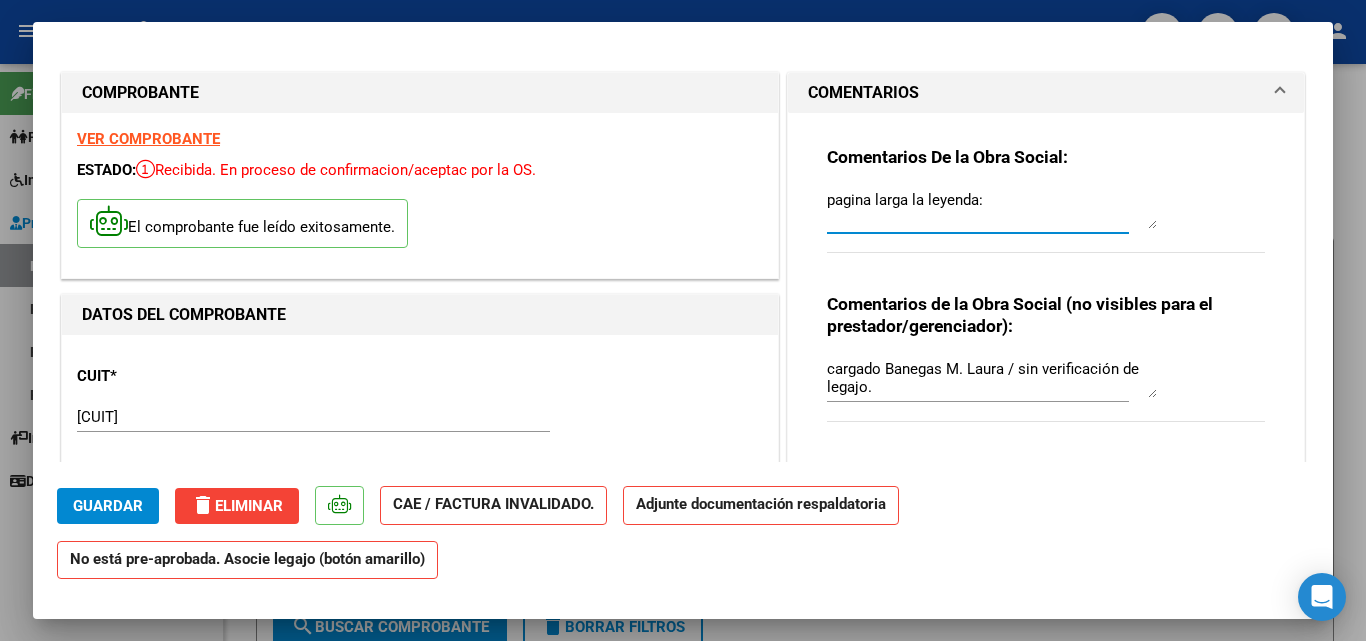 paste 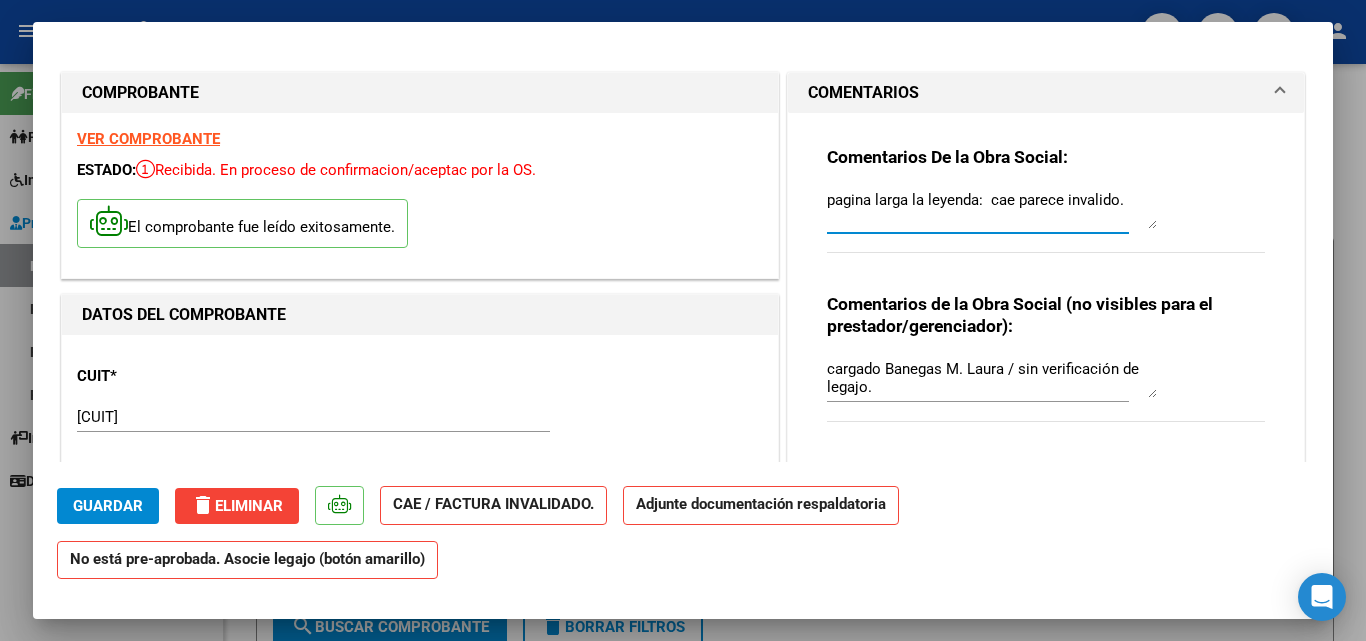 type on "pagina larga la leyenda:  cae parece invalido." 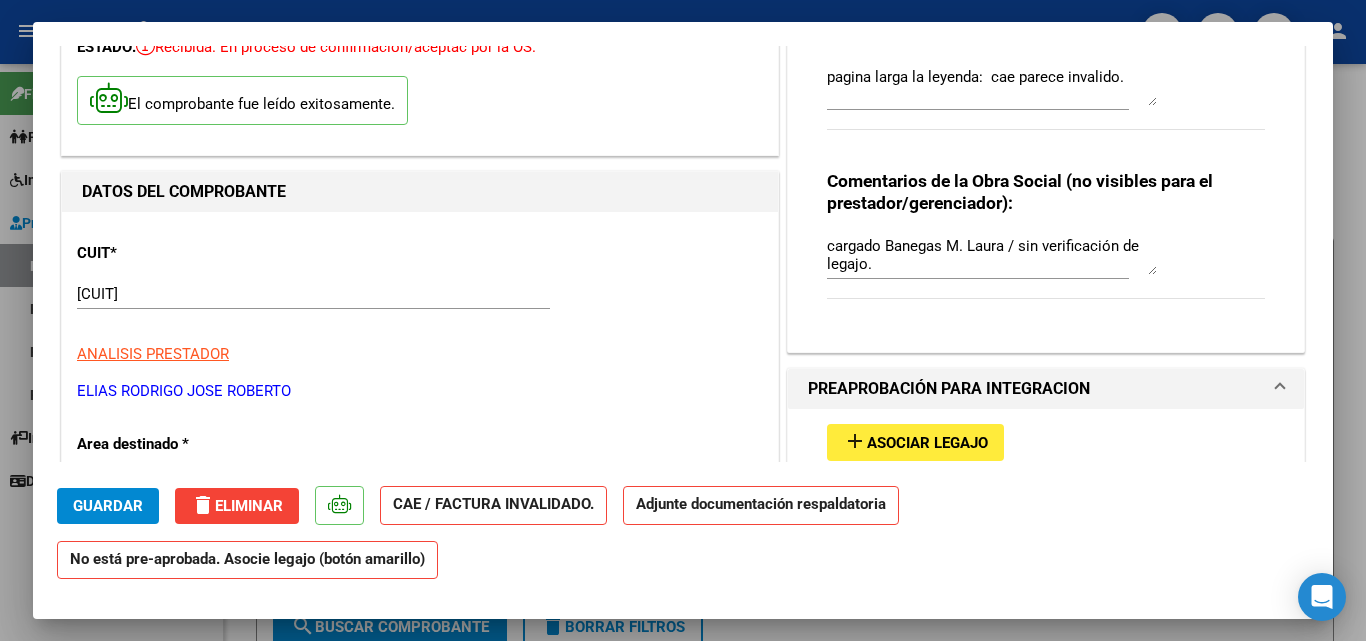 scroll, scrollTop: 118, scrollLeft: 0, axis: vertical 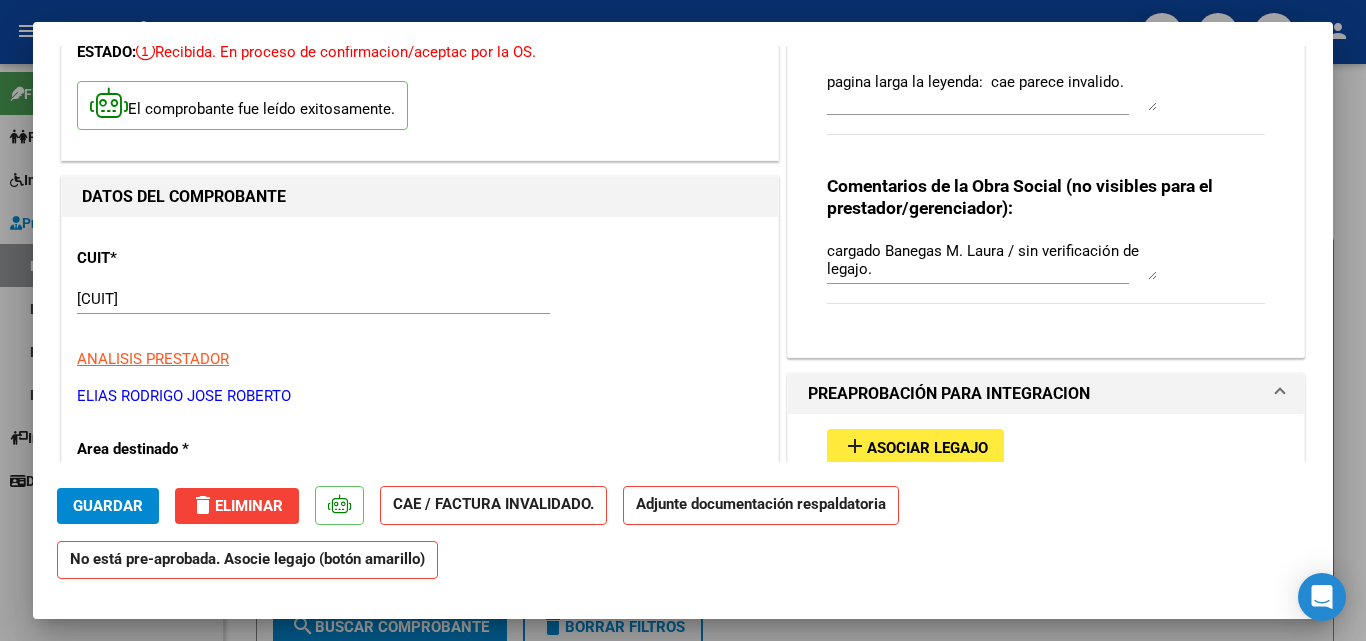 drag, startPoint x: 881, startPoint y: 87, endPoint x: 1098, endPoint y: 87, distance: 217 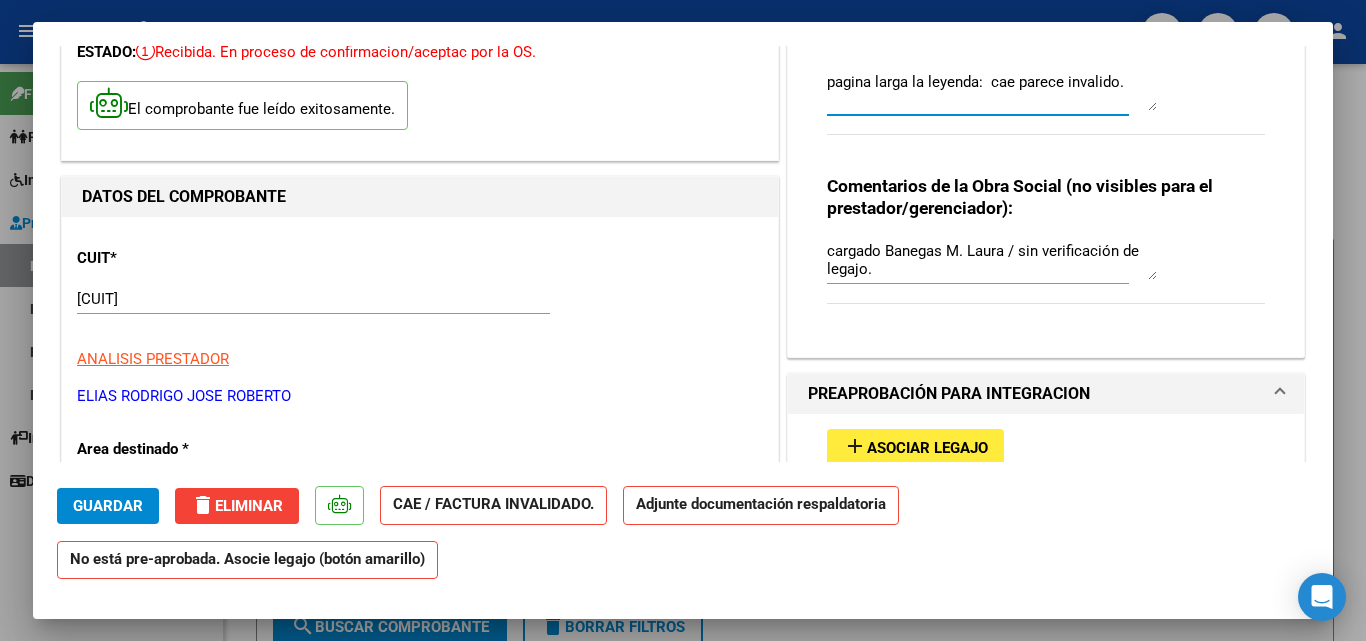 drag, startPoint x: 1110, startPoint y: 83, endPoint x: 812, endPoint y: 88, distance: 298.04193 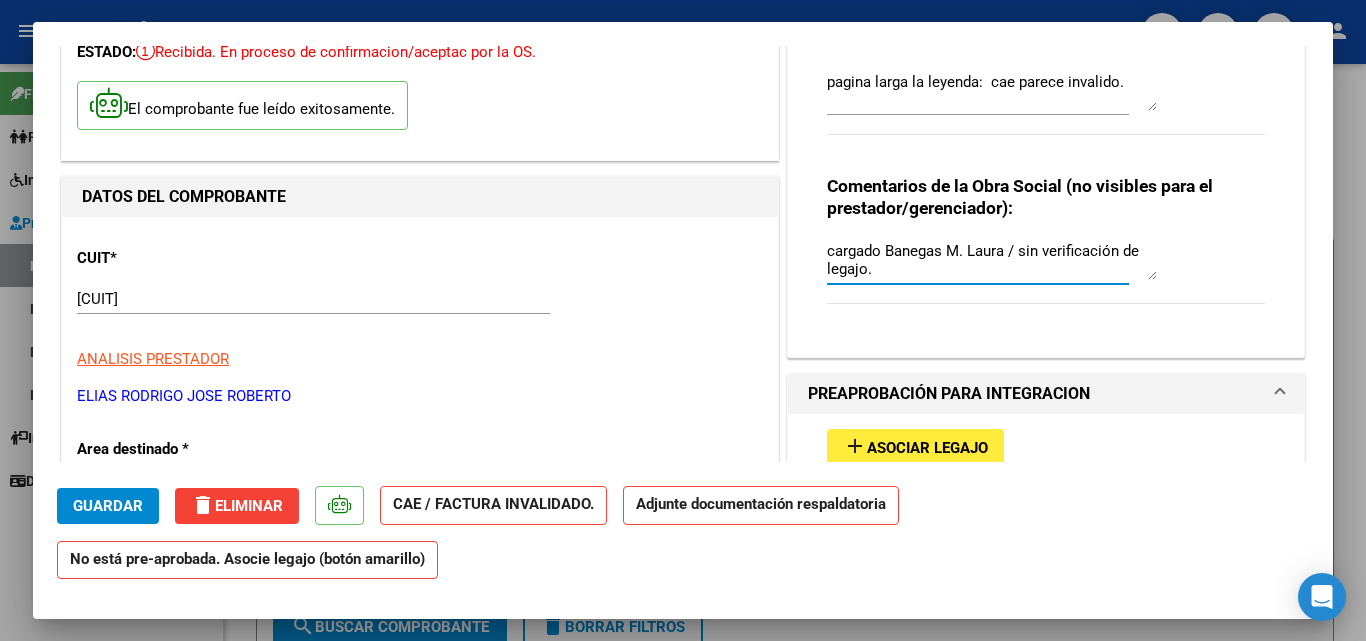 click on "cargado Banegas M. Laura / sin verificación de legajo." at bounding box center (992, 260) 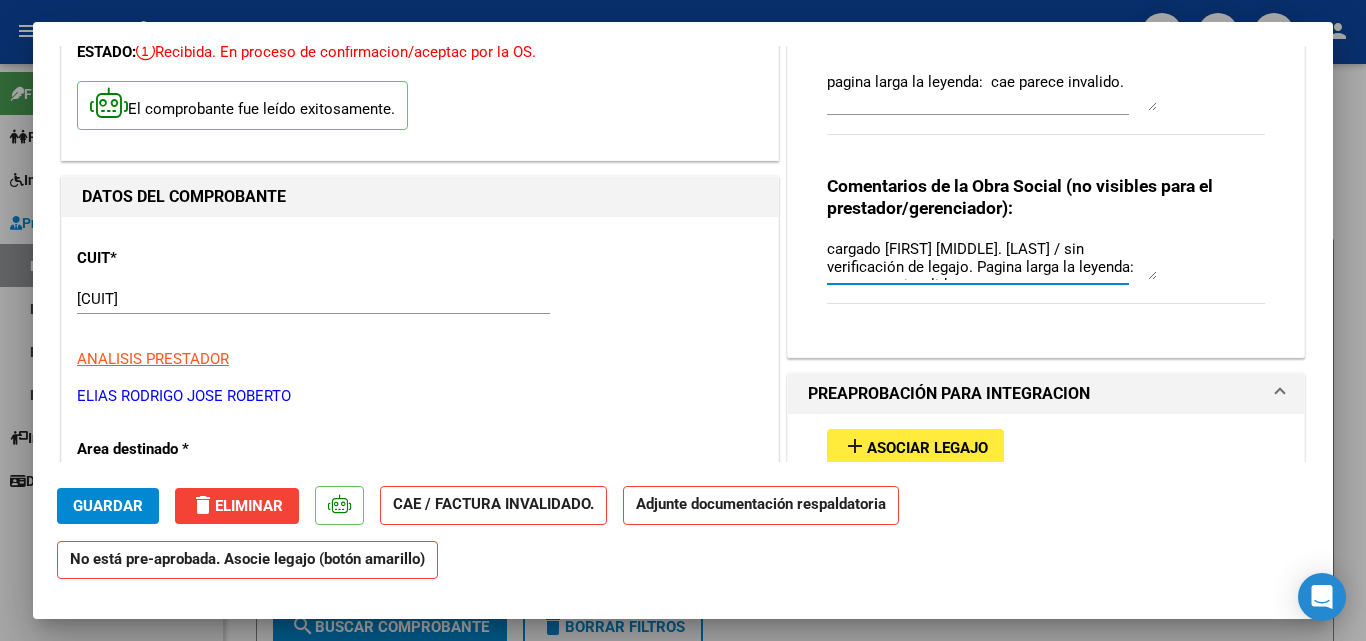 scroll, scrollTop: 17, scrollLeft: 0, axis: vertical 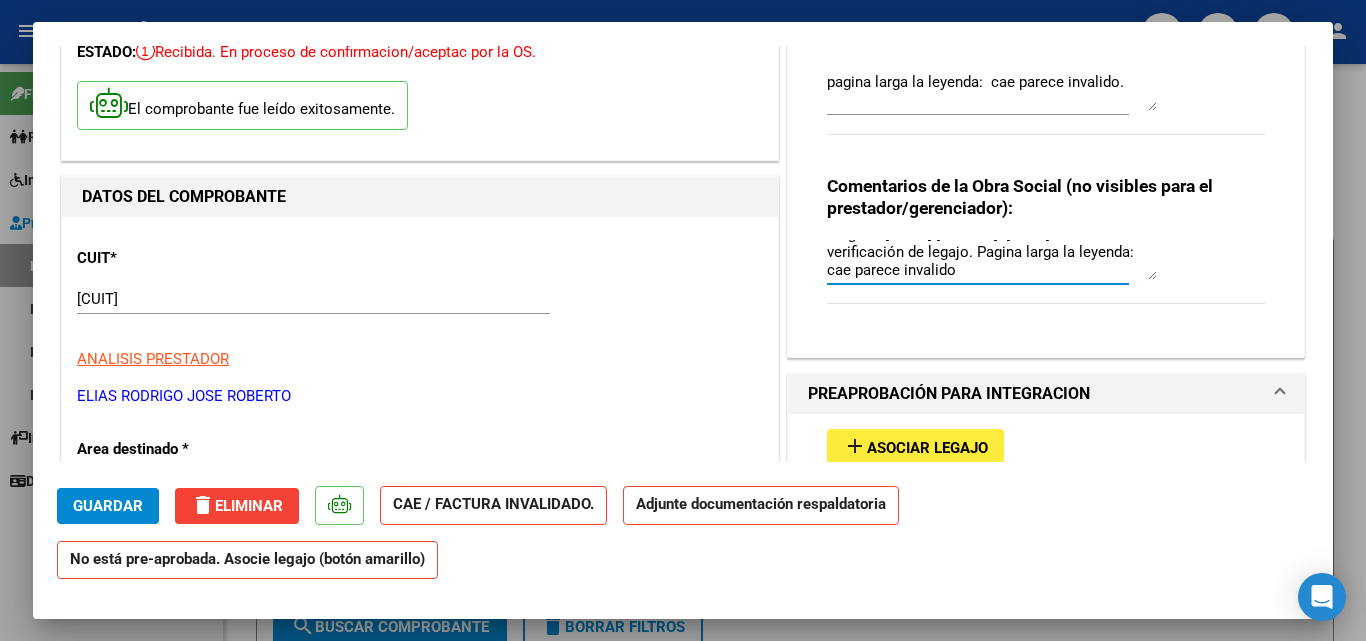 drag, startPoint x: 918, startPoint y: 275, endPoint x: 864, endPoint y: 256, distance: 57.245087 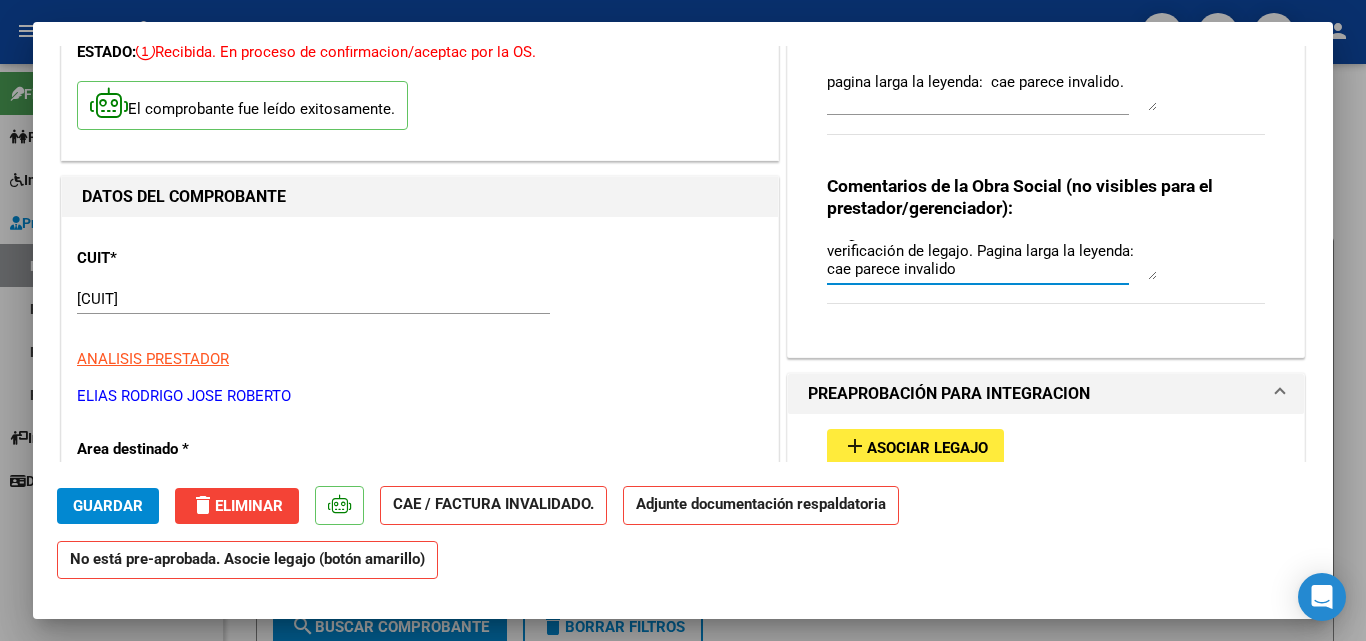 drag, startPoint x: 888, startPoint y: 261, endPoint x: 918, endPoint y: 278, distance: 34.48188 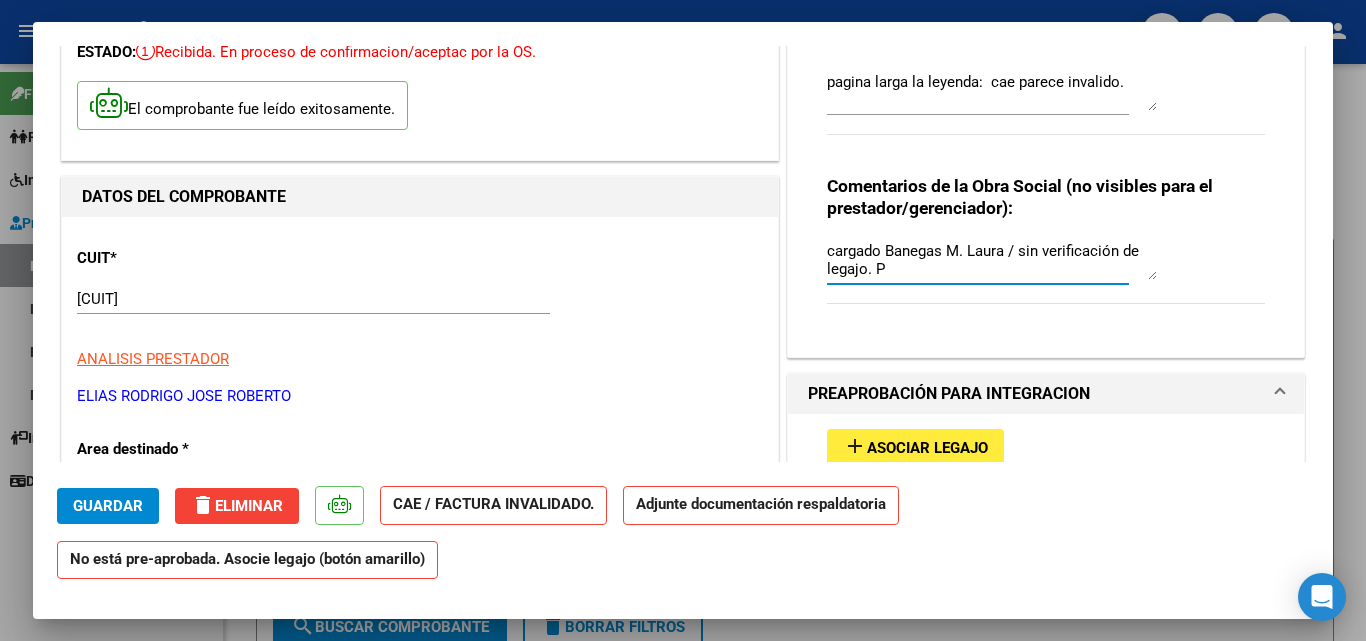scroll, scrollTop: 0, scrollLeft: 0, axis: both 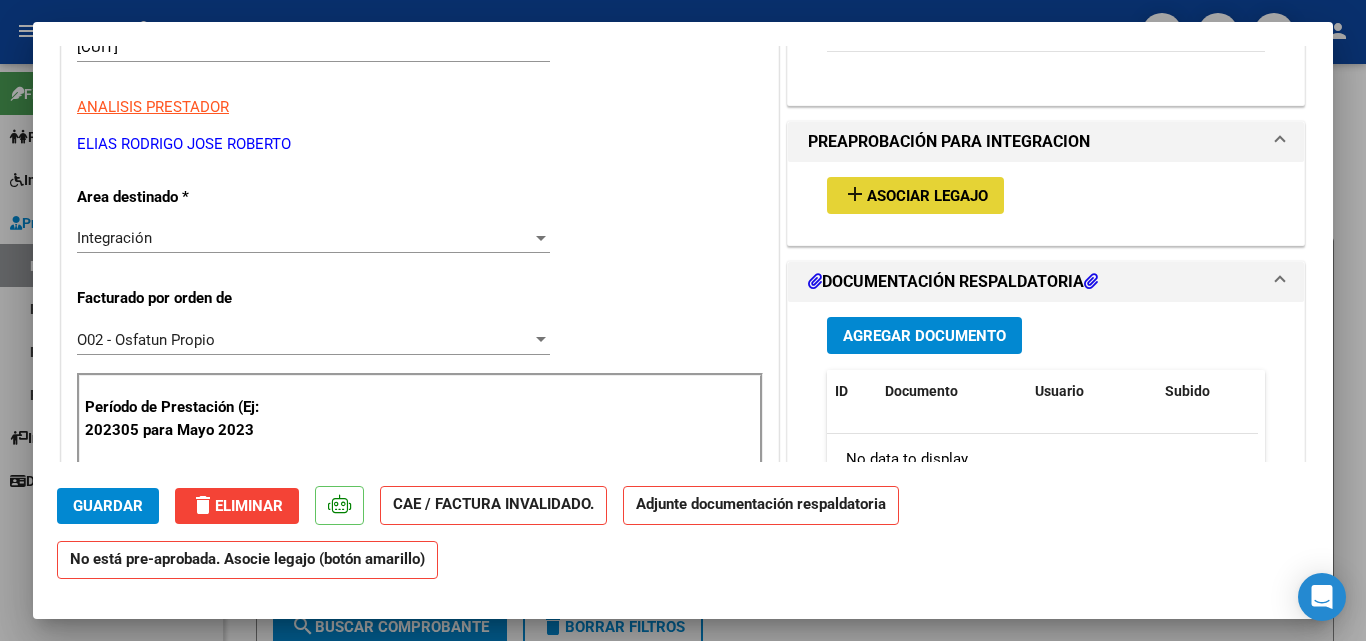 click on "Asociar Legajo" at bounding box center [927, 196] 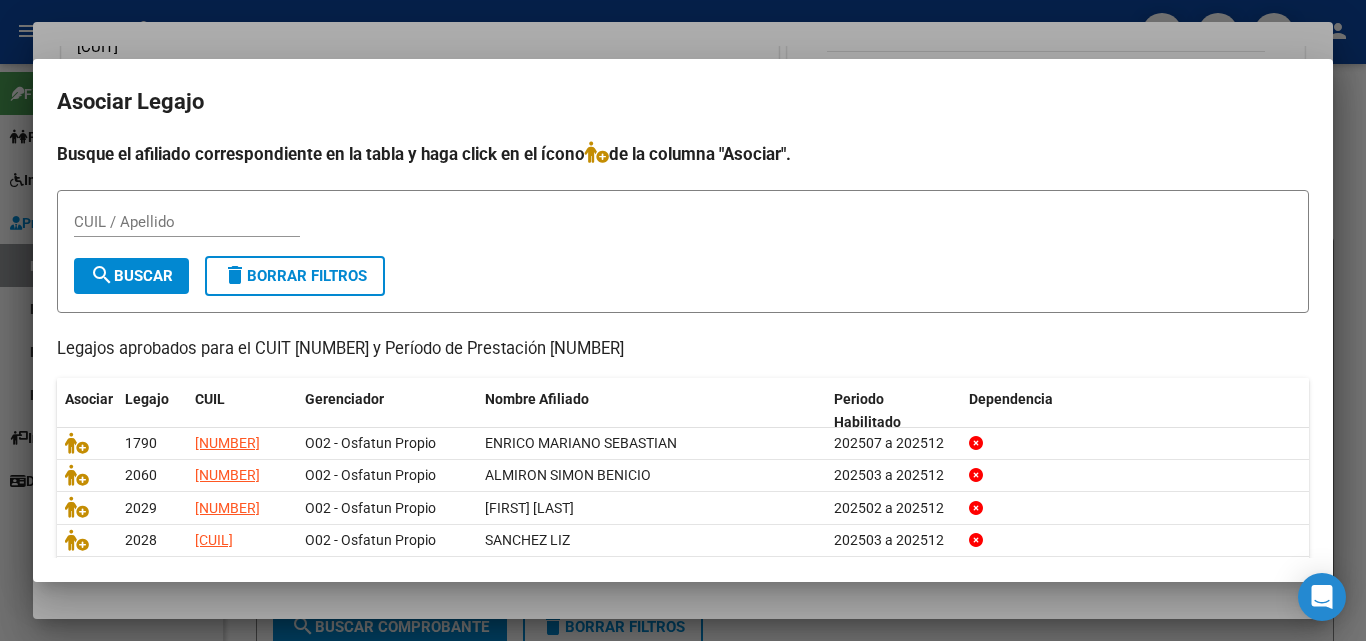 scroll, scrollTop: 109, scrollLeft: 0, axis: vertical 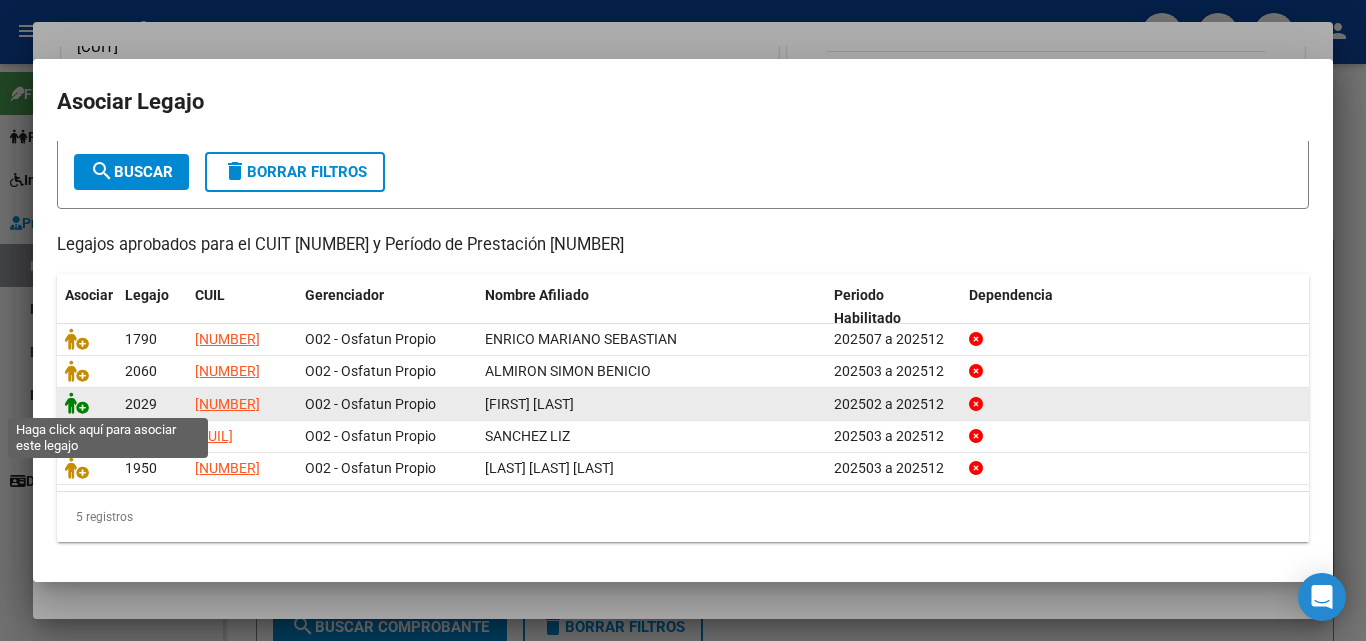 click 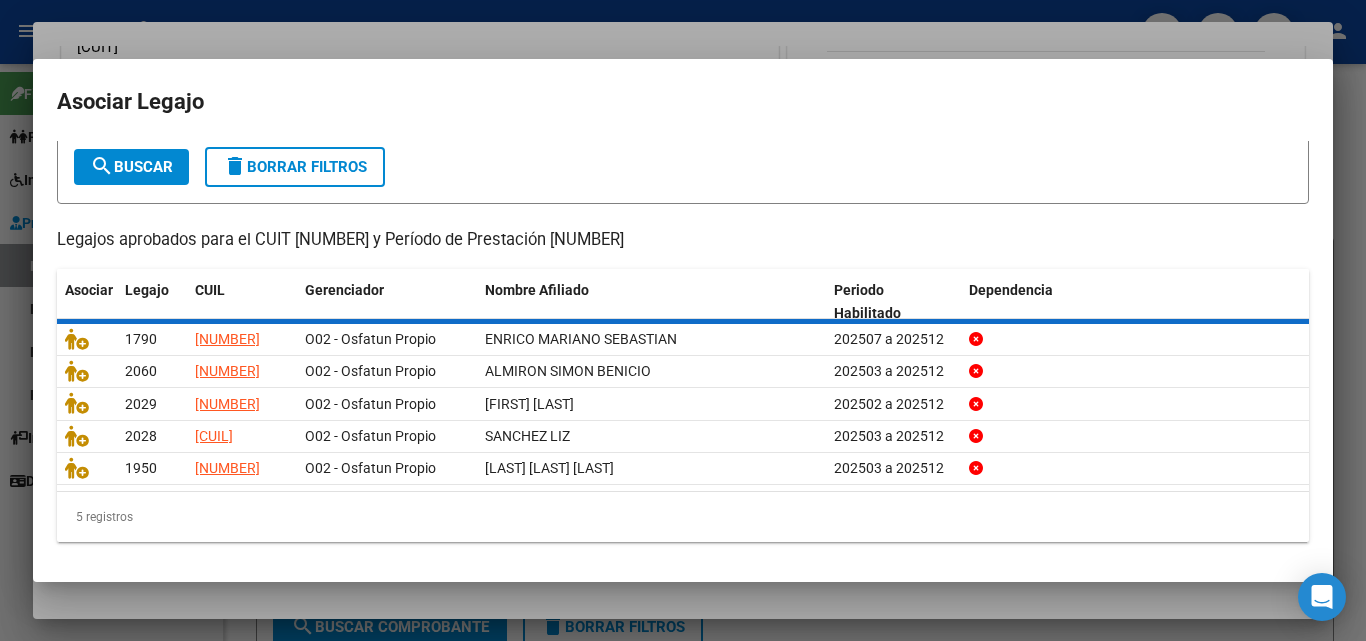 scroll, scrollTop: 0, scrollLeft: 0, axis: both 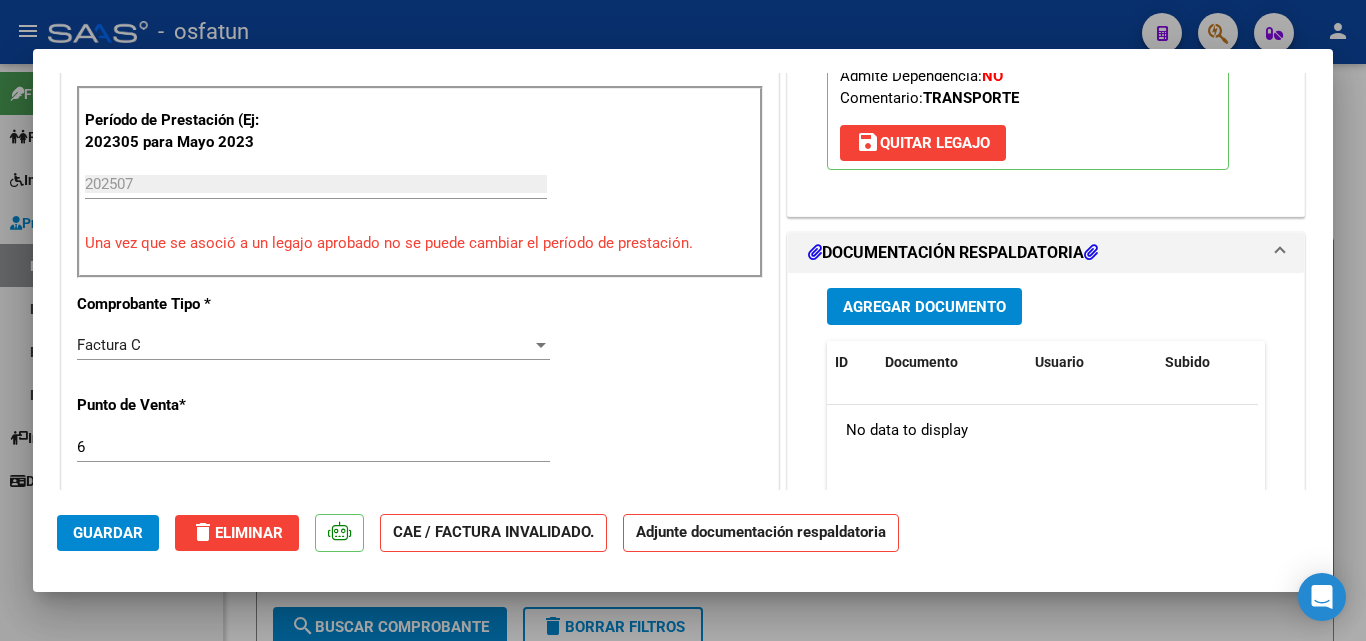 click on "Agregar Documento" at bounding box center [924, 307] 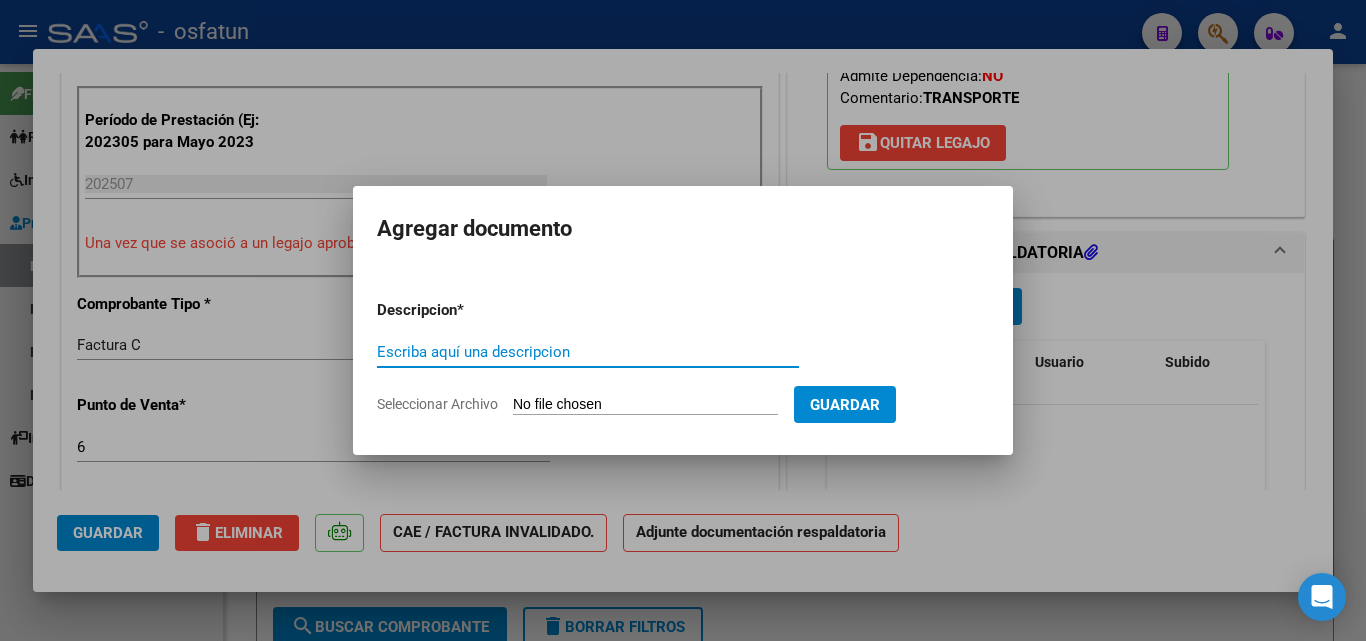 click on "Escriba aquí una descripcion" at bounding box center (588, 352) 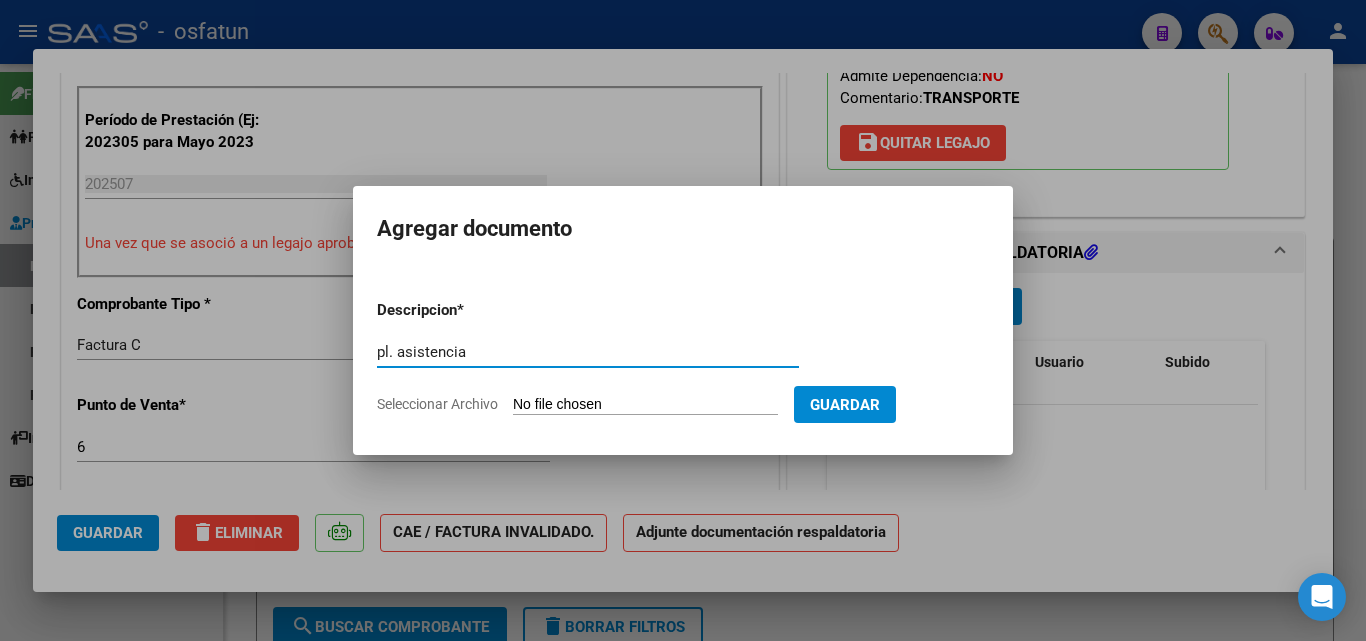 type on "pl. asistencia" 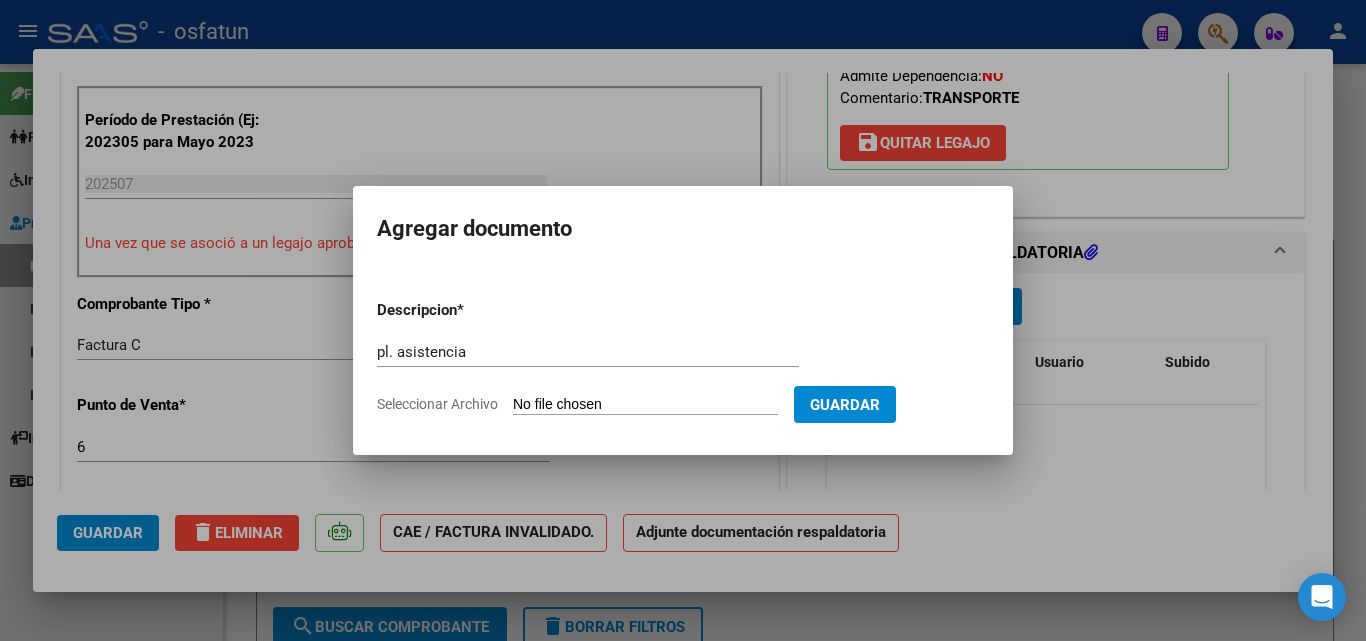 type on "C:\fakepath\[FILENAME].PDF" 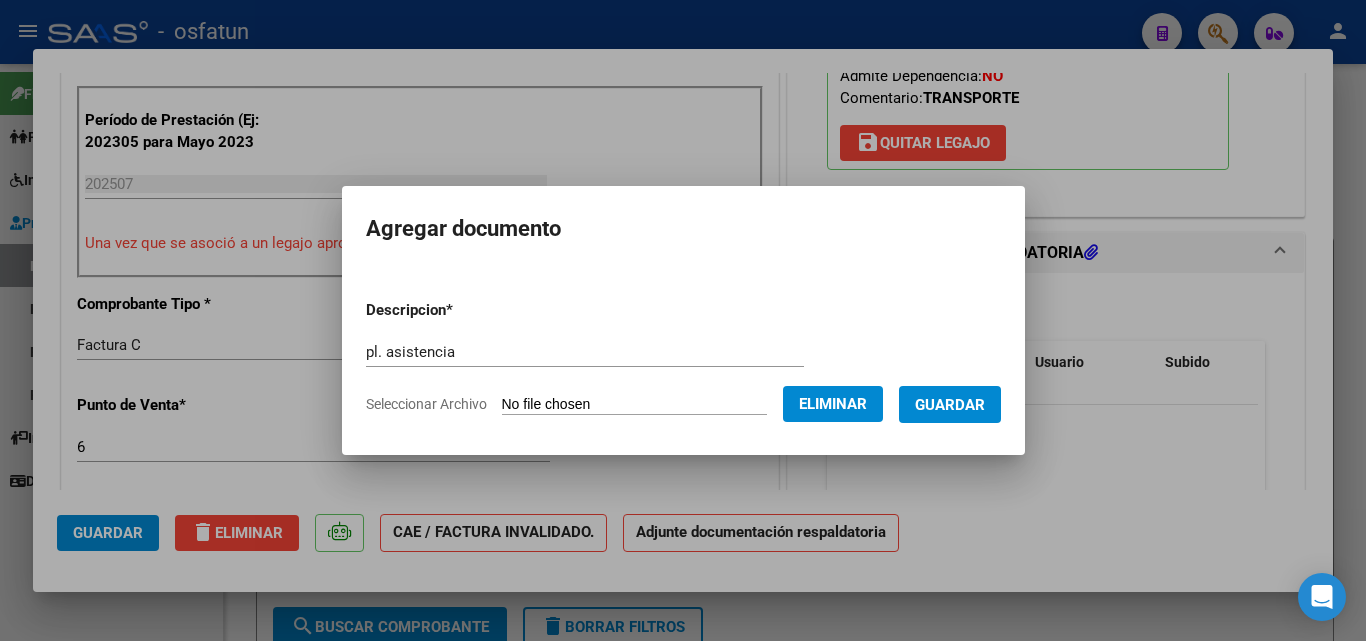 click on "Guardar" at bounding box center (950, 405) 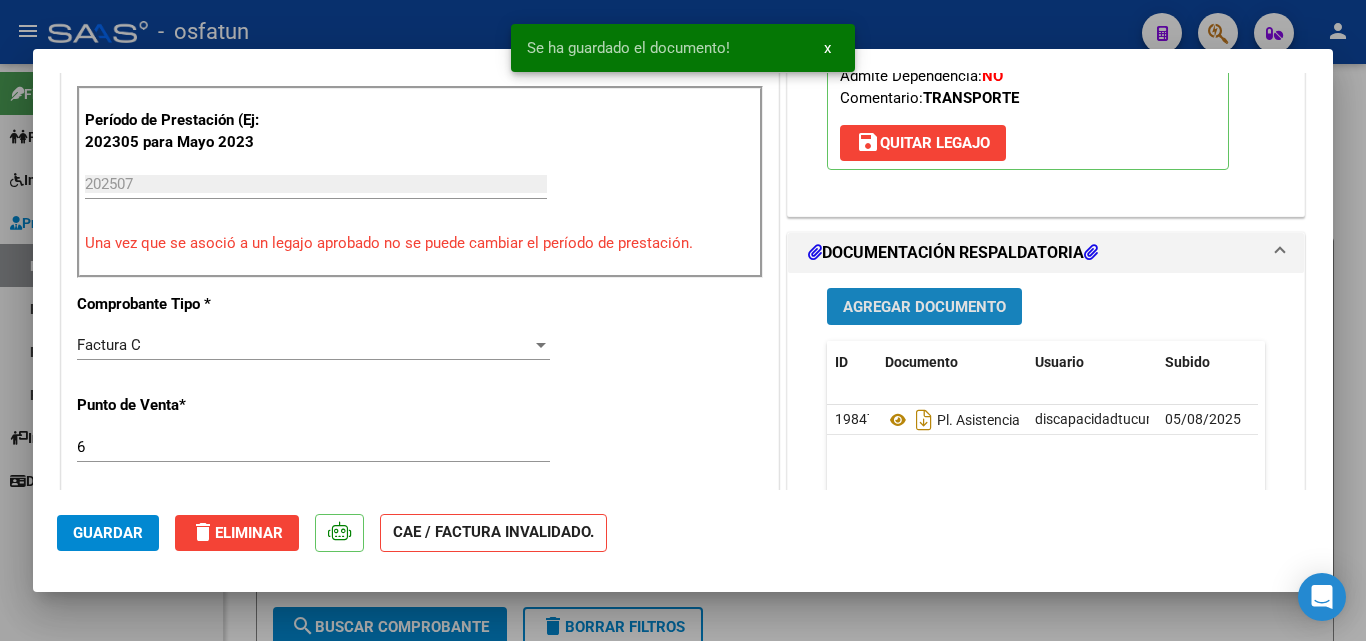 click on "Agregar Documento" at bounding box center (924, 307) 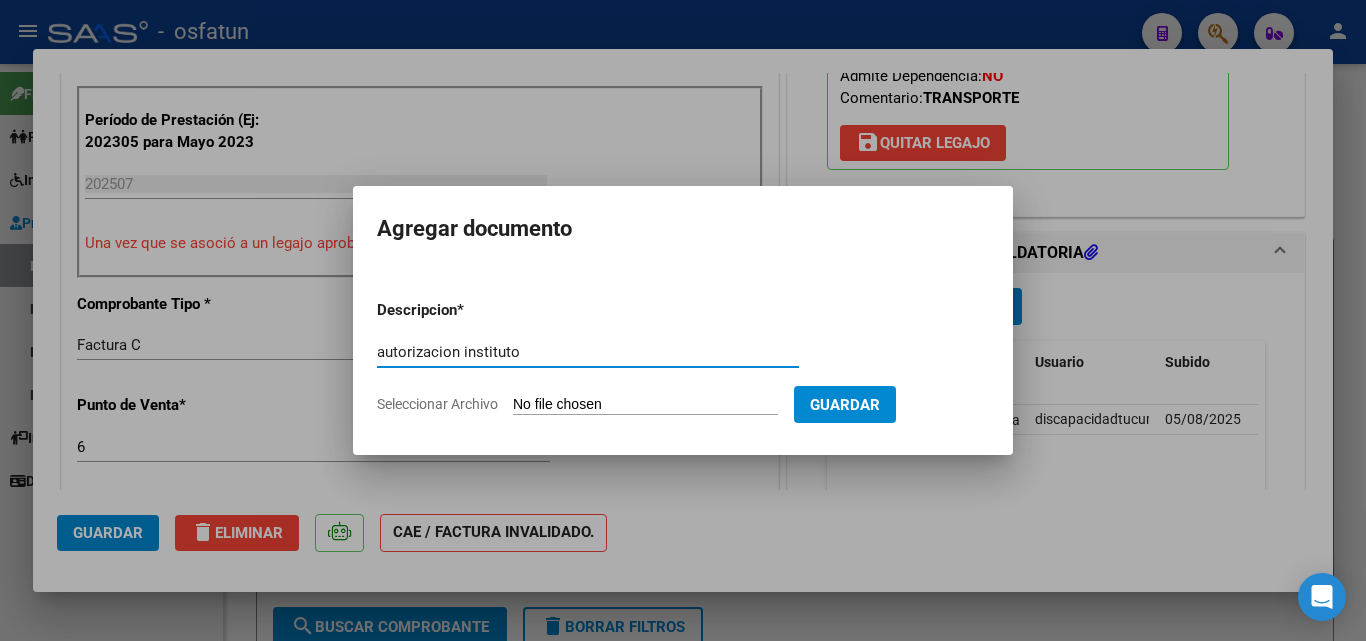 type on "autorizacion instituto" 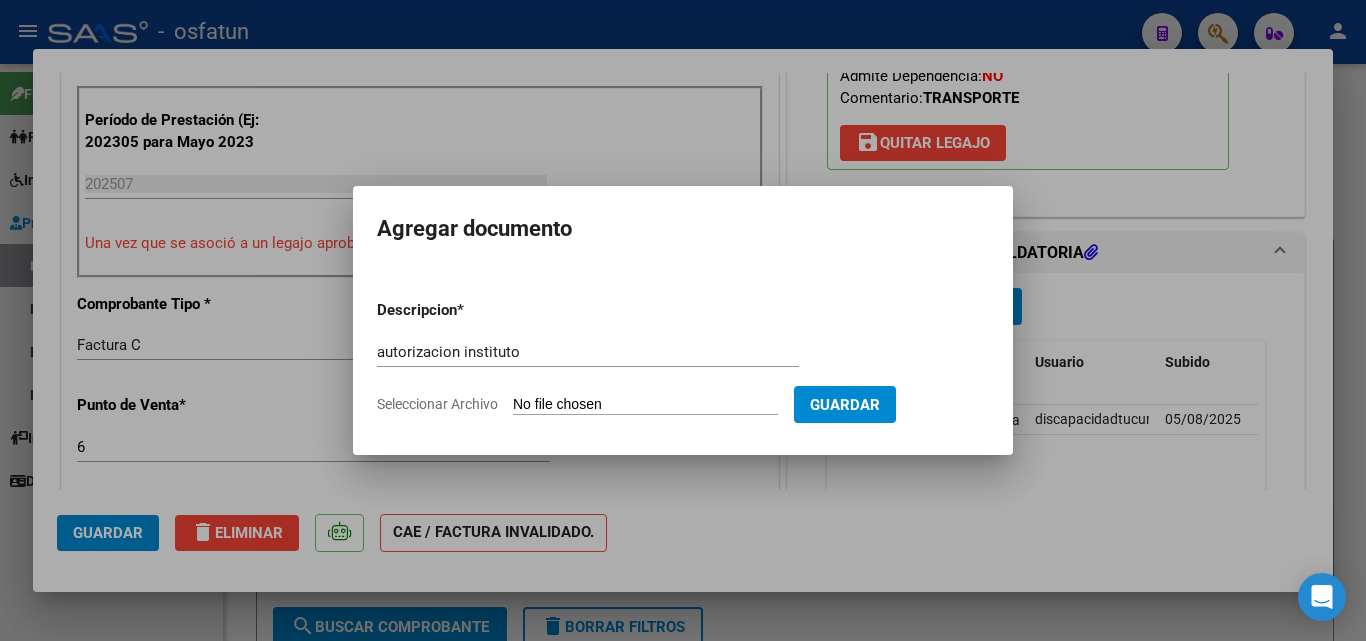 type on "C:\fakepath\order_3295890 Jimenez Molina terapias.pdf" 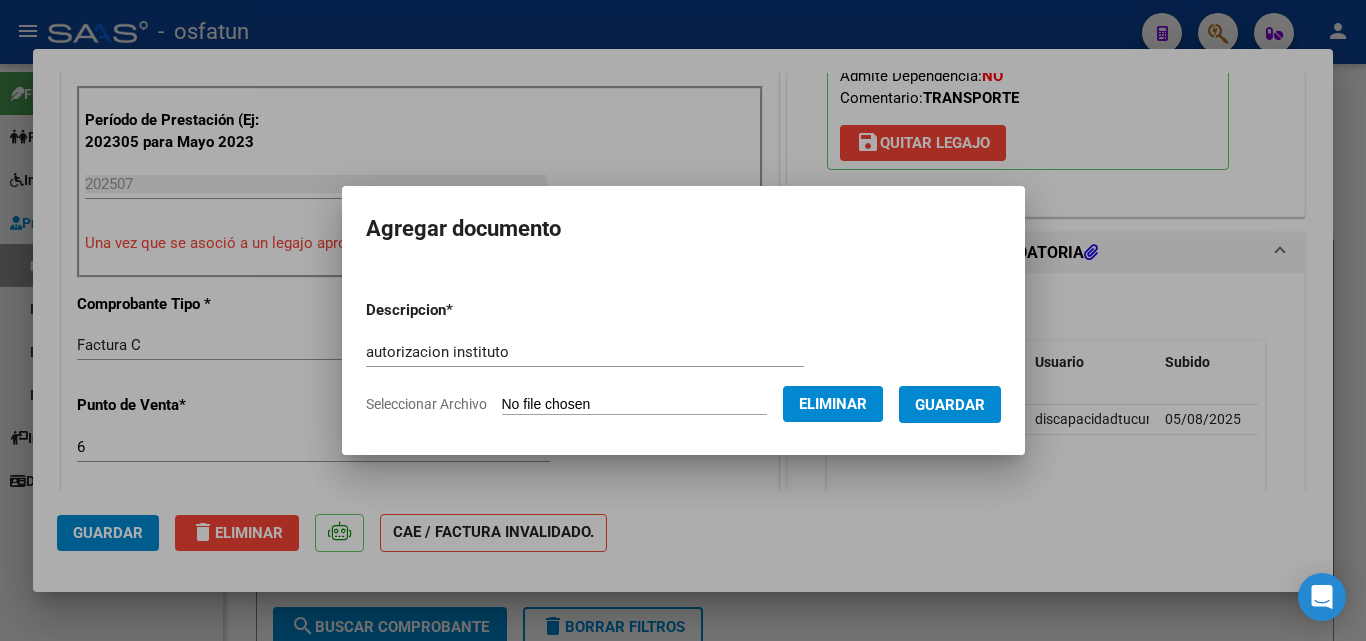 click on "Guardar" at bounding box center (950, 405) 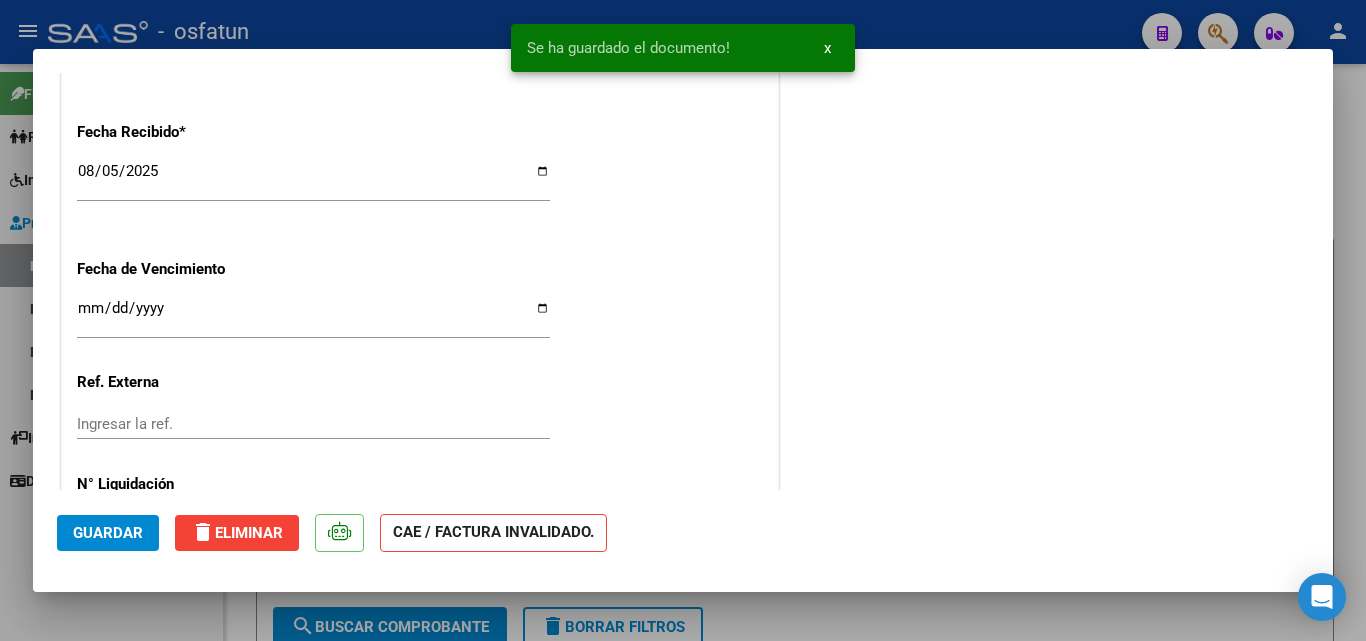 scroll, scrollTop: 1588, scrollLeft: 0, axis: vertical 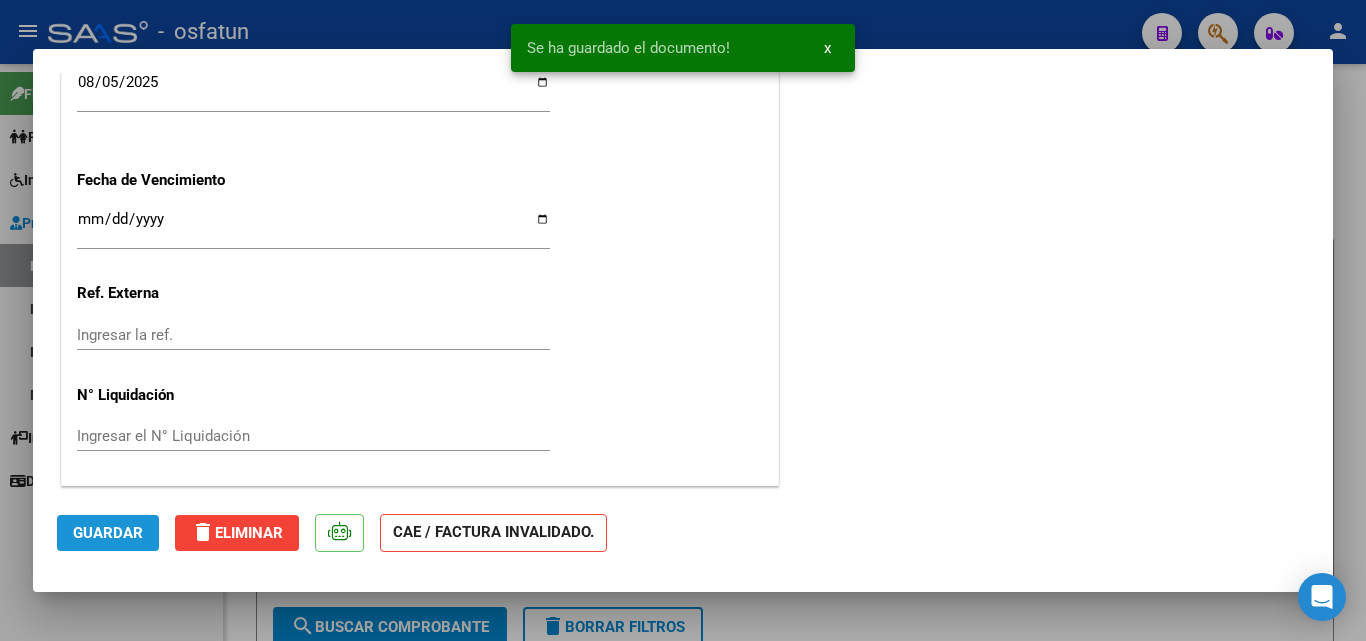 drag, startPoint x: 108, startPoint y: 522, endPoint x: 100, endPoint y: 540, distance: 19.697716 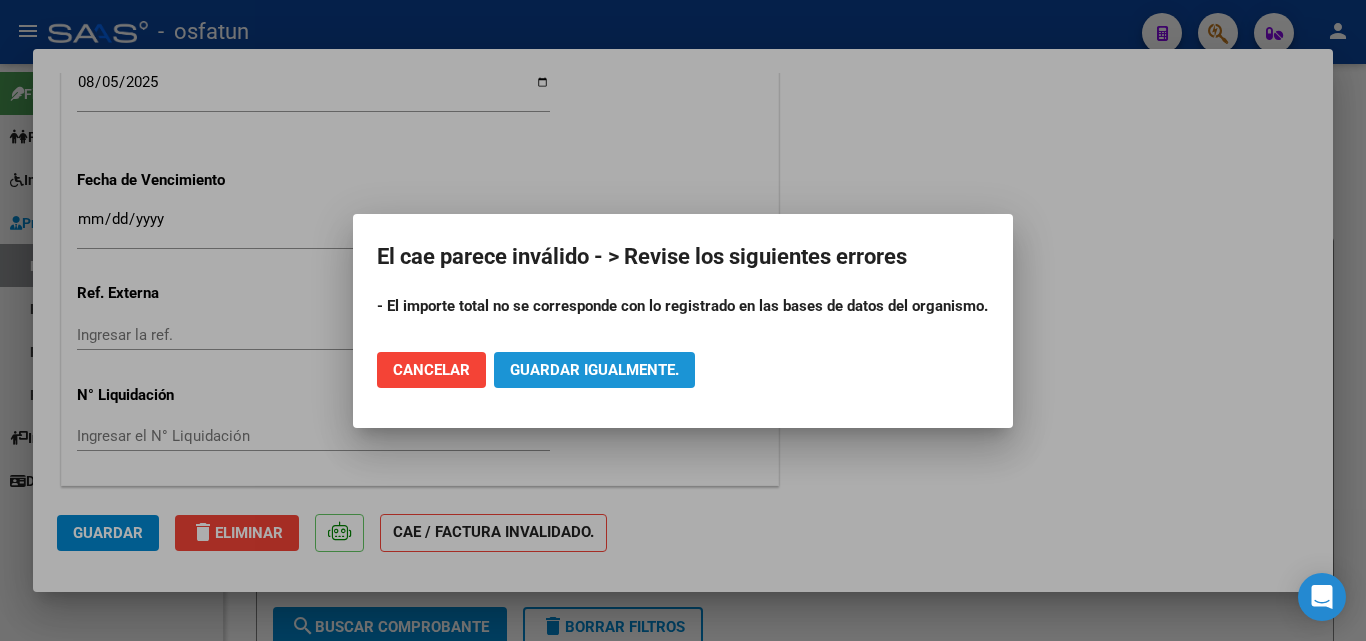 click on "Guardar igualmente." 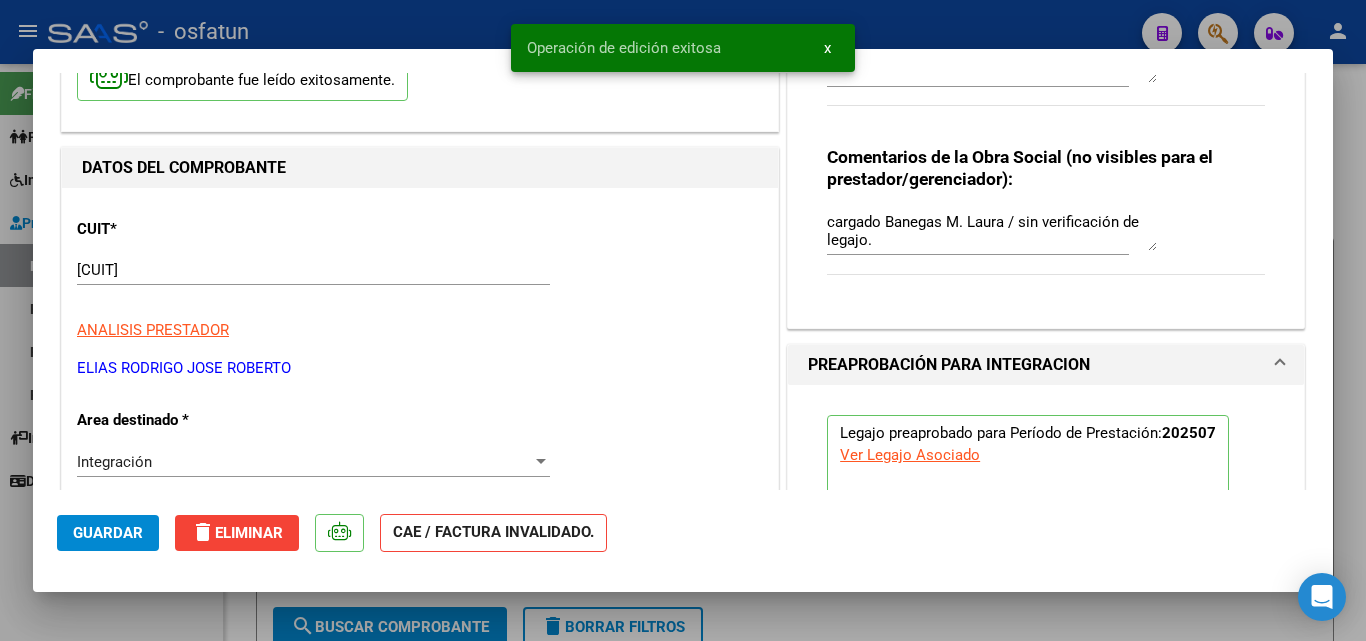 scroll, scrollTop: 0, scrollLeft: 0, axis: both 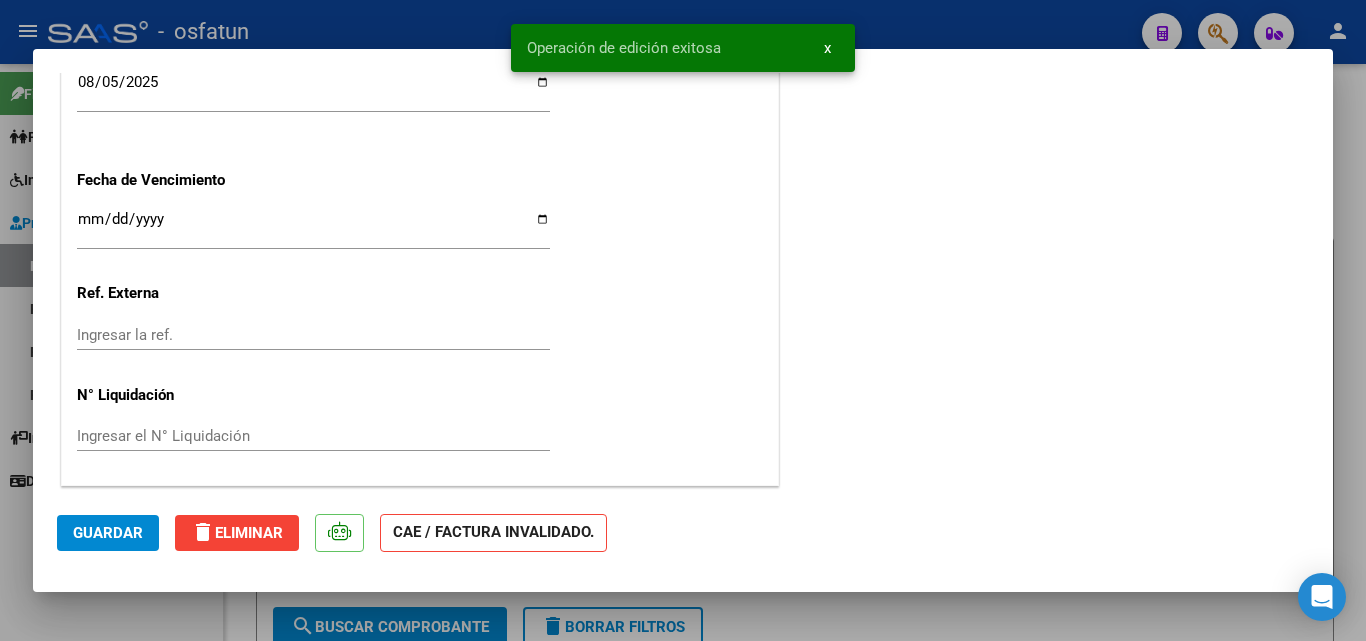 click at bounding box center [683, 320] 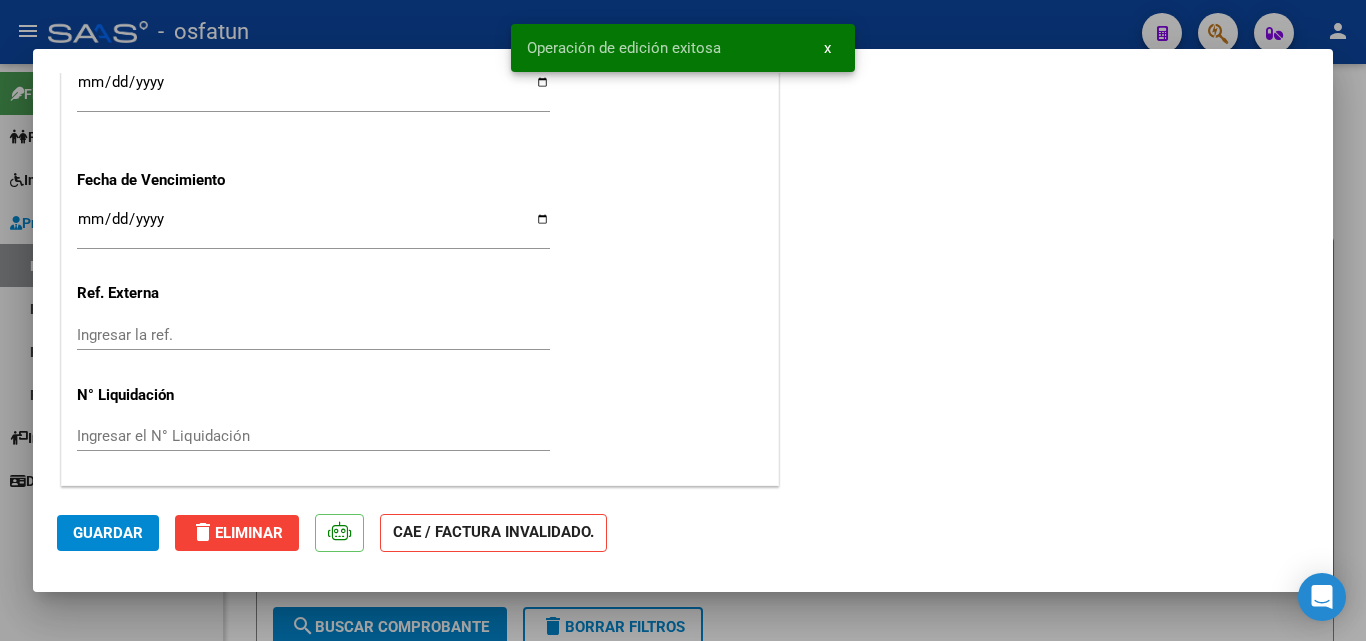 scroll, scrollTop: 1739, scrollLeft: 0, axis: vertical 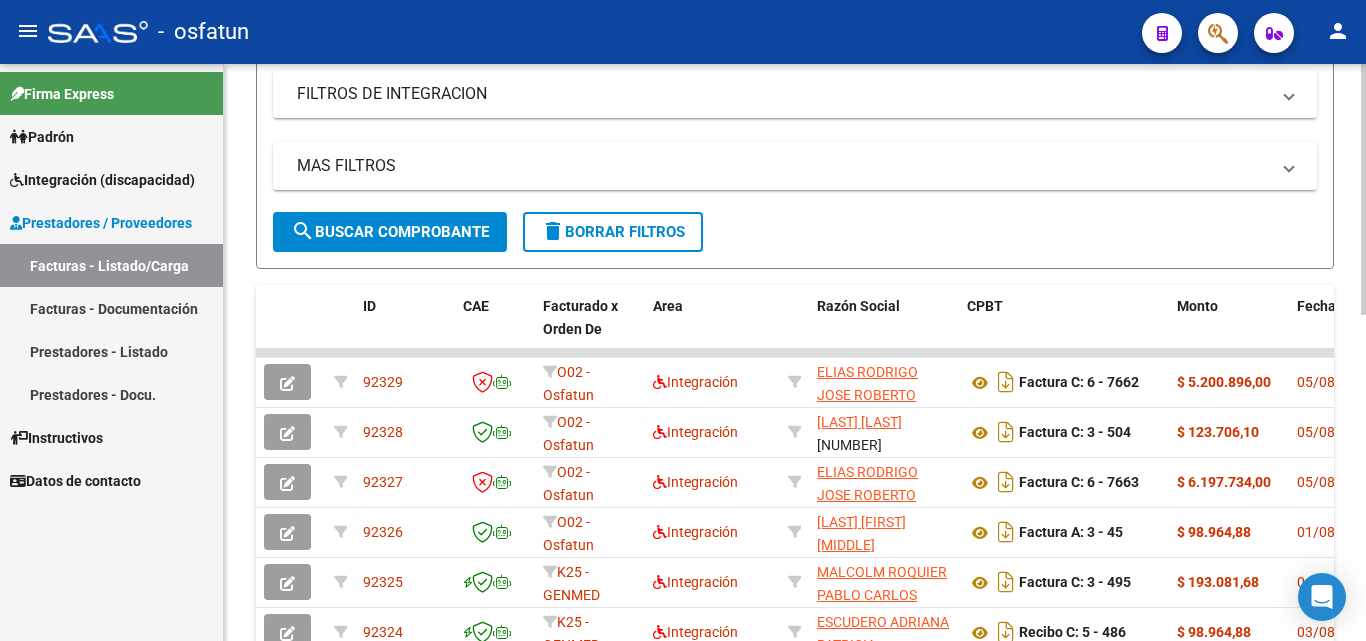 click on "Video tutorial   PRESTADORES -> Listado de CPBTs Emitidos por Prestadores / Proveedores (alt+q)   Cargar Comprobante
Carga Masiva  cloud_download  CSV  cloud_download  EXCEL  cloud_download  Estandar   Descarga Masiva
Filtros Id Area Area Seleccionar Gerenciador Seleccionar Gerenciador No Confirmado Todos Cargado desde Masivo   Mostrar totalizadores   FILTROS DEL COMPROBANTE  Comprobante Tipo Comprobante Tipo Start date – End date Fec. Comprobante Desde / Hasta Días Emisión Desde(cant. días) Días Emisión Hasta(cant. días) CUIT / Razón Social Pto. Venta Nro. Comprobante Código SSS CAE Válido CAE Válido Todos Cargado Módulo Hosp. Todos Tiene facturacion Apócrifa Hospital Refes  FILTROS DE INTEGRACION  Todos Cargado en Para Enviar SSS Período De Prestación Campos del Archivo de Rendición Devuelto x SSS (dr_envio) Todos Rendido x SSS (dr_envio) Tipo de Registro Tipo de Registro Período Presentación Período Presentación Campos del Legajo Asociado (preaprobación) Todos  MAS FILTROS  Op" 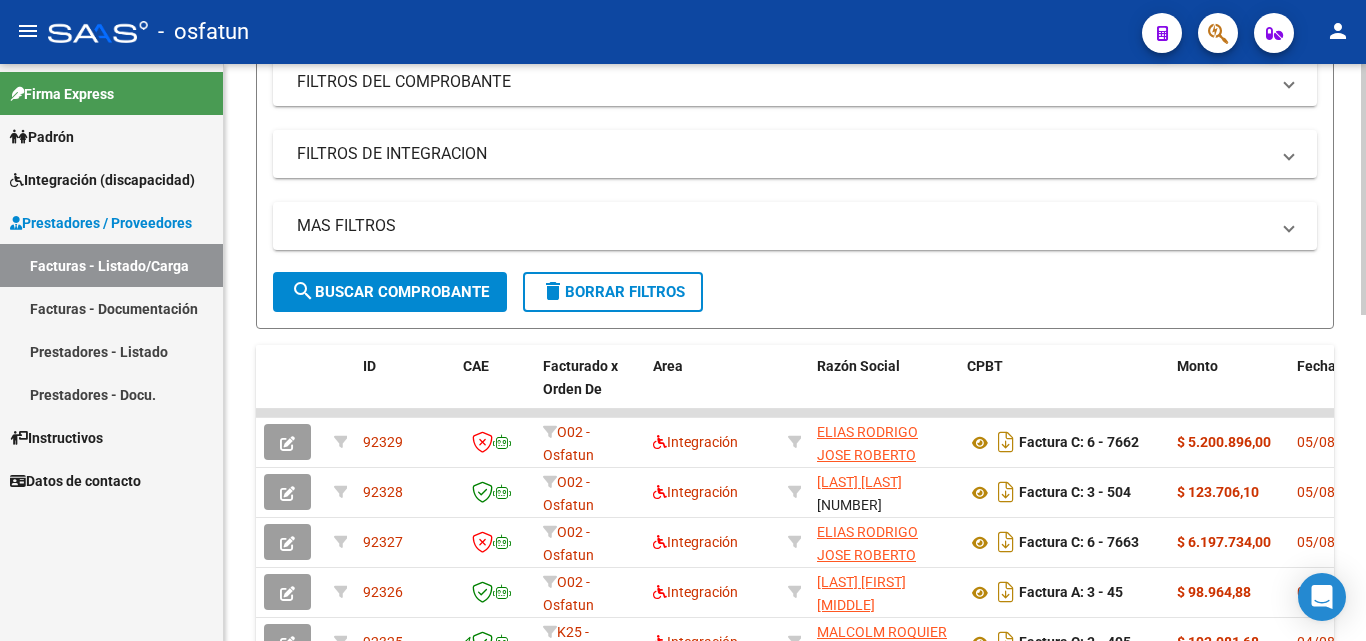 scroll, scrollTop: 298, scrollLeft: 0, axis: vertical 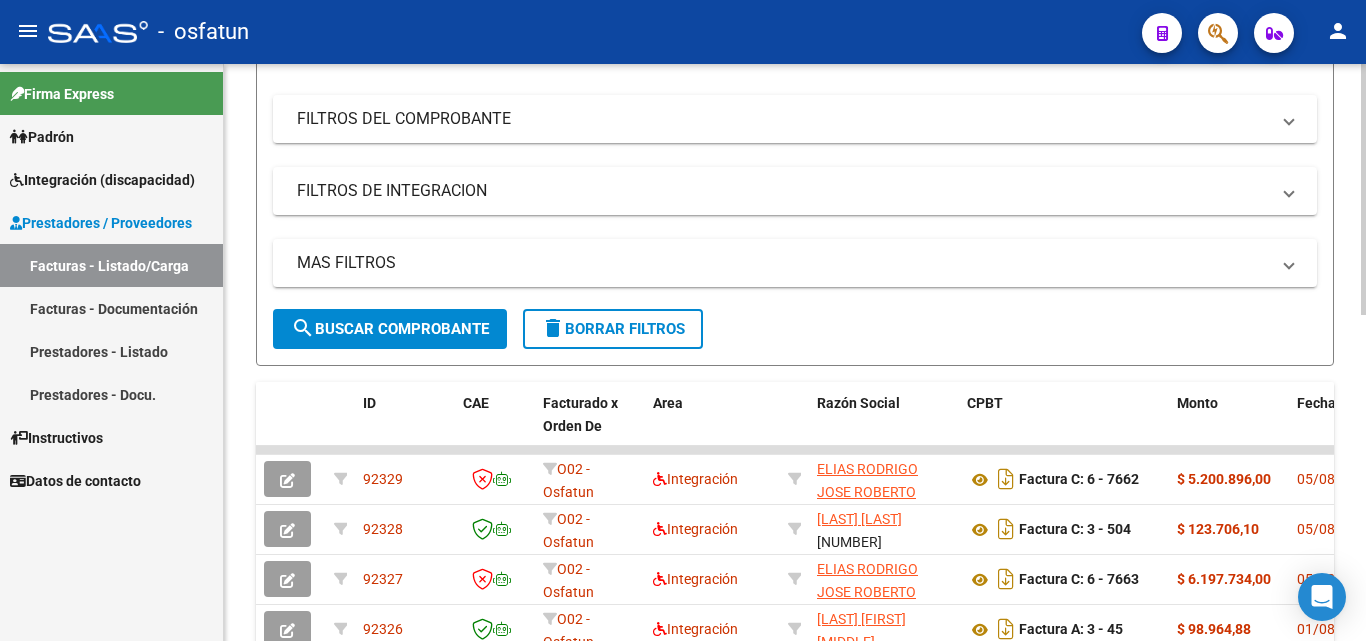 click on "Video tutorial   PRESTADORES -> Listado de CPBTs Emitidos por Prestadores / Proveedores (alt+q)   Cargar Comprobante
Carga Masiva  cloud_download  CSV  cloud_download  EXCEL  cloud_download  Estandar   Descarga Masiva
Filtros Id Area Area Seleccionar Gerenciador Seleccionar Gerenciador No Confirmado Todos Cargado desde Masivo   Mostrar totalizadores   FILTROS DEL COMPROBANTE  Comprobante Tipo Comprobante Tipo Start date – End date Fec. Comprobante Desde / Hasta Días Emisión Desde(cant. días) Días Emisión Hasta(cant. días) CUIT / Razón Social Pto. Venta Nro. Comprobante Código SSS CAE Válido CAE Válido Todos Cargado Módulo Hosp. Todos Tiene facturacion Apócrifa Hospital Refes  FILTROS DE INTEGRACION  Todos Cargado en Para Enviar SSS Período De Prestación Campos del Archivo de Rendición Devuelto x SSS (dr_envio) Todos Rendido x SSS (dr_envio) Tipo de Registro Tipo de Registro Período Presentación Período Presentación Campos del Legajo Asociado (preaprobación) Todos  MAS FILTROS  Op" 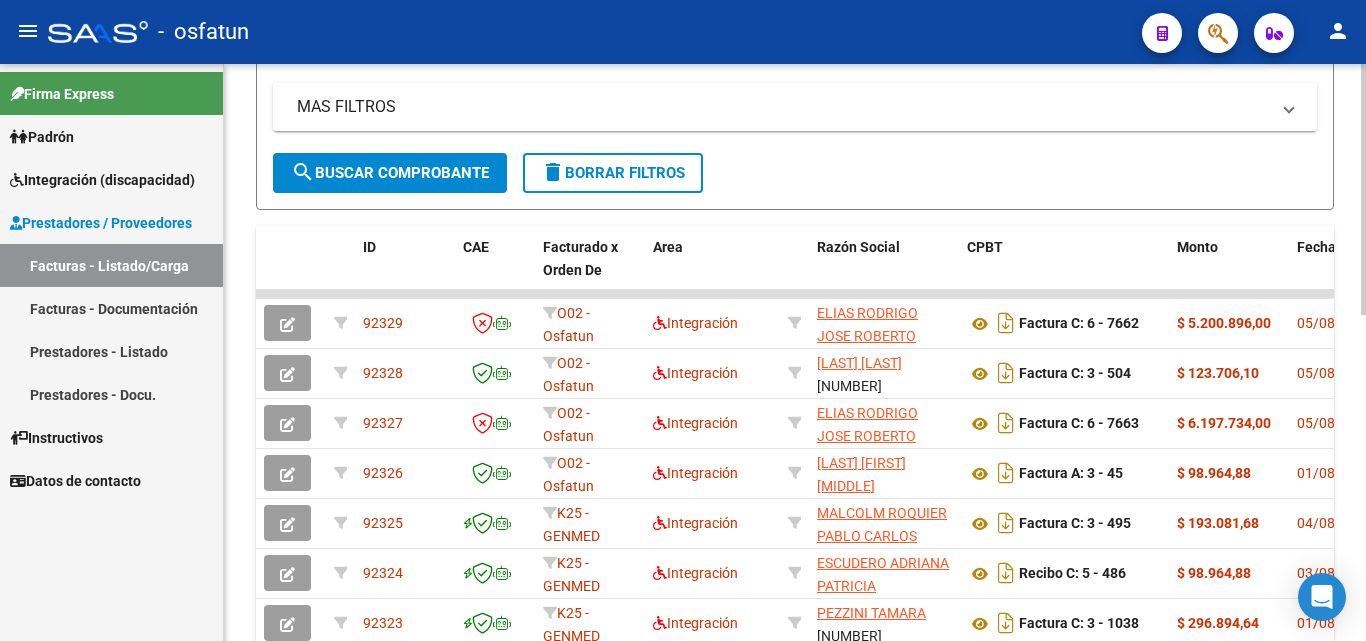 click on "Video tutorial   PRESTADORES -> Listado de CPBTs Emitidos por Prestadores / Proveedores (alt+q)   Cargar Comprobante
Carga Masiva  cloud_download  CSV  cloud_download  EXCEL  cloud_download  Estandar   Descarga Masiva
Filtros Id Area Area Seleccionar Gerenciador Seleccionar Gerenciador No Confirmado Todos Cargado desde Masivo   Mostrar totalizadores   FILTROS DEL COMPROBANTE  Comprobante Tipo Comprobante Tipo Start date – End date Fec. Comprobante Desde / Hasta Días Emisión Desde(cant. días) Días Emisión Hasta(cant. días) CUIT / Razón Social Pto. Venta Nro. Comprobante Código SSS CAE Válido CAE Válido Todos Cargado Módulo Hosp. Todos Tiene facturacion Apócrifa Hospital Refes  FILTROS DE INTEGRACION  Todos Cargado en Para Enviar SSS Período De Prestación Campos del Archivo de Rendición Devuelto x SSS (dr_envio) Todos Rendido x SSS (dr_envio) Tipo de Registro Tipo de Registro Período Presentación Período Presentación Campos del Legajo Asociado (preaprobación) Todos  MAS FILTROS  Op" 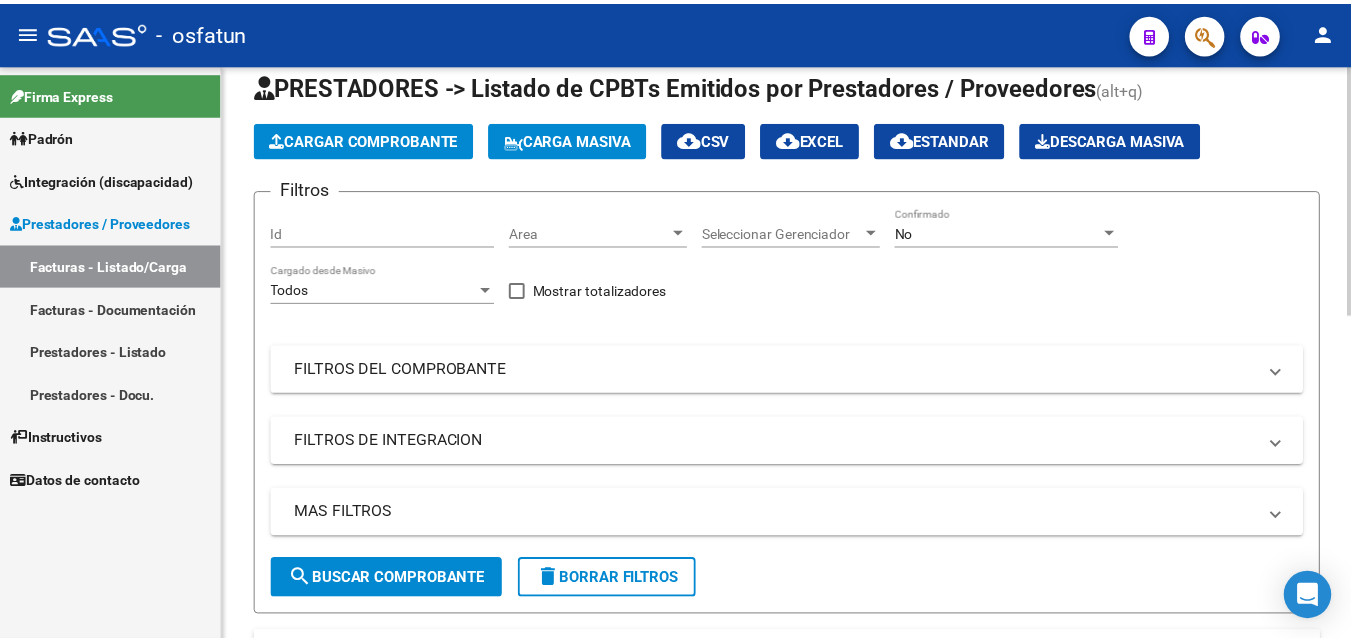 scroll, scrollTop: 0, scrollLeft: 0, axis: both 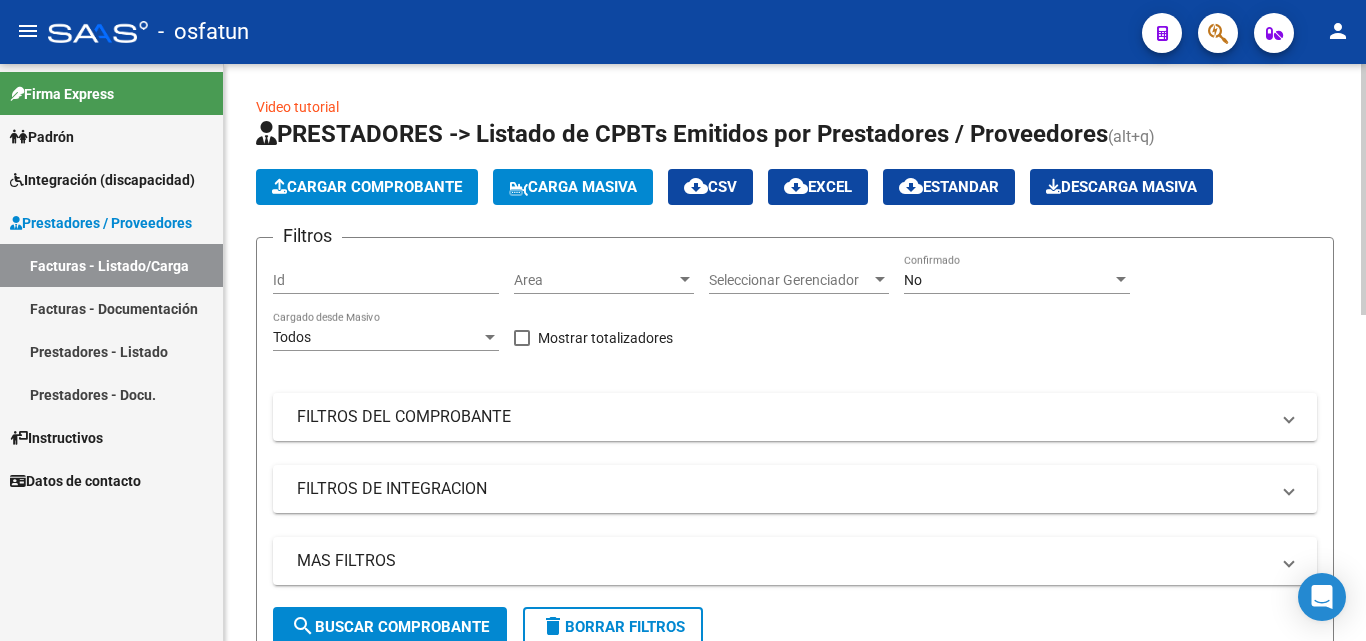 click on "menu -   osfatun  person    Firma Express     Padrón Análisis Afiliado    Integración (discapacidad) Estado Presentaciones SSS Certificado Discapacidad Pedido Integración a SSS Facturas Liquidadas x SSS Legajos Legajos Documentación    Prestadores / Proveedores Facturas - Listado/Carga Facturas - Documentación Prestadores - Listado Prestadores - Docu.    Instructivos    Datos de contacto  Video tutorial   PRESTADORES -> Listado de CPBTs Emitidos por Prestadores / Proveedores (alt+q)   Cargar Comprobante
Carga Masiva  cloud_download  CSV  cloud_download  EXCEL  cloud_download  Estandar   Descarga Masiva
Filtros Id Area Area Seleccionar Gerenciador Seleccionar Gerenciador No Confirmado Todos Cargado desde Masivo   Mostrar totalizadores   FILTROS DEL COMPROBANTE  Comprobante Tipo Comprobante Tipo Start date – End date Fec. Comprobante Desde / Hasta Días Emisión Desde(cant. días) Días Emisión Hasta(cant. días) CUIT / Razón Social Pto. Venta Nro. Comprobante Código SSS CAE Válido –" 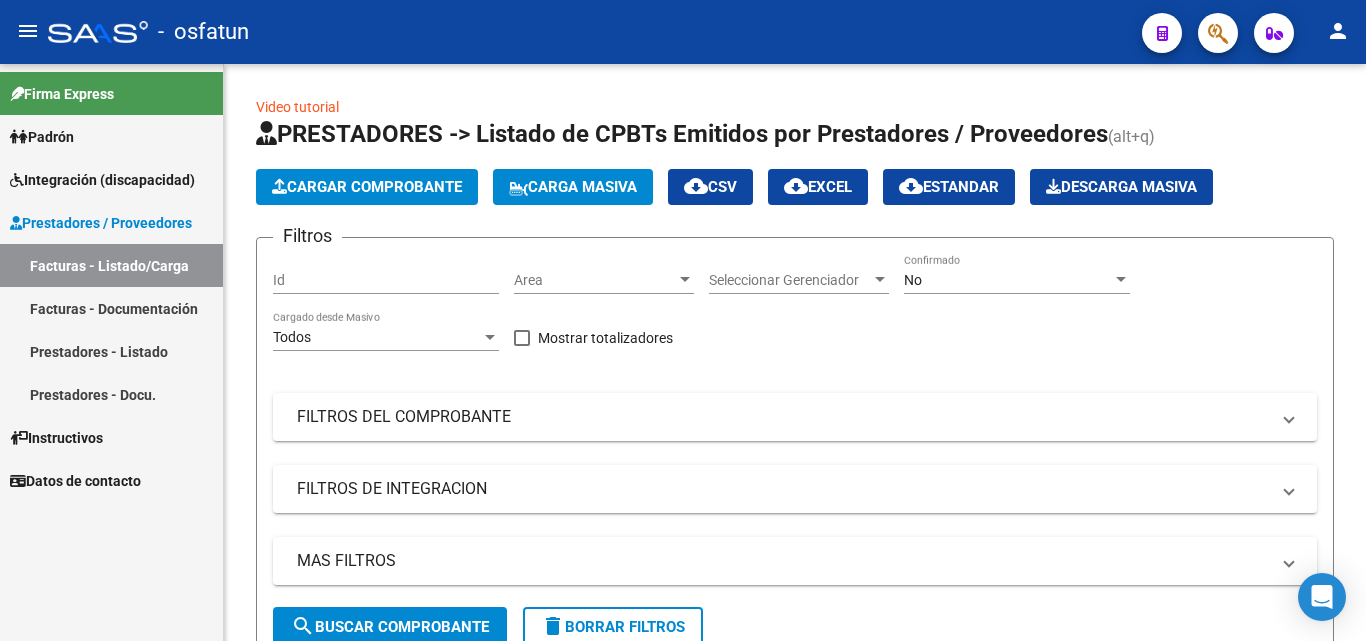 click on "person" 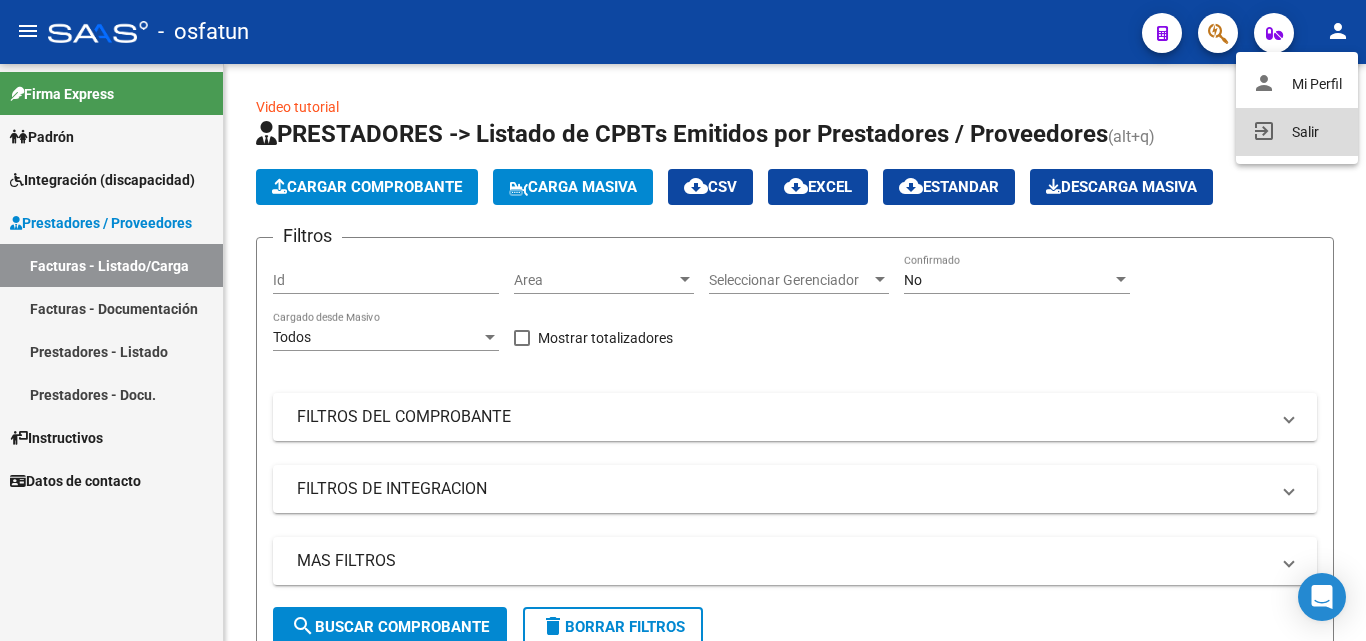 click on "exit_to_app  Salir" at bounding box center [1297, 132] 